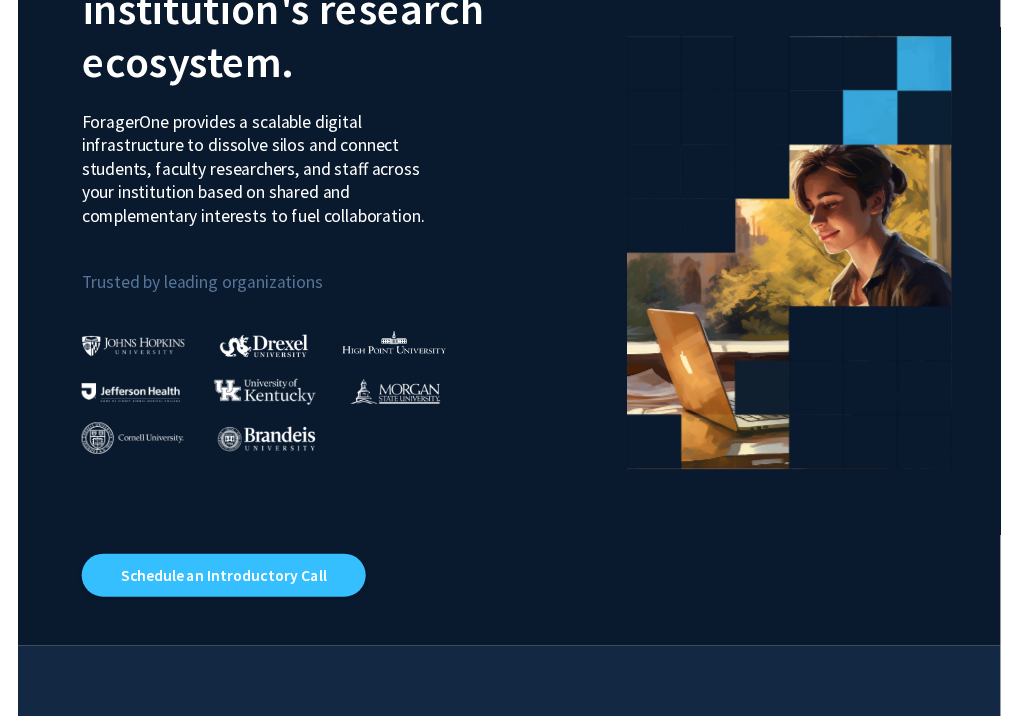 scroll, scrollTop: 0, scrollLeft: 0, axis: both 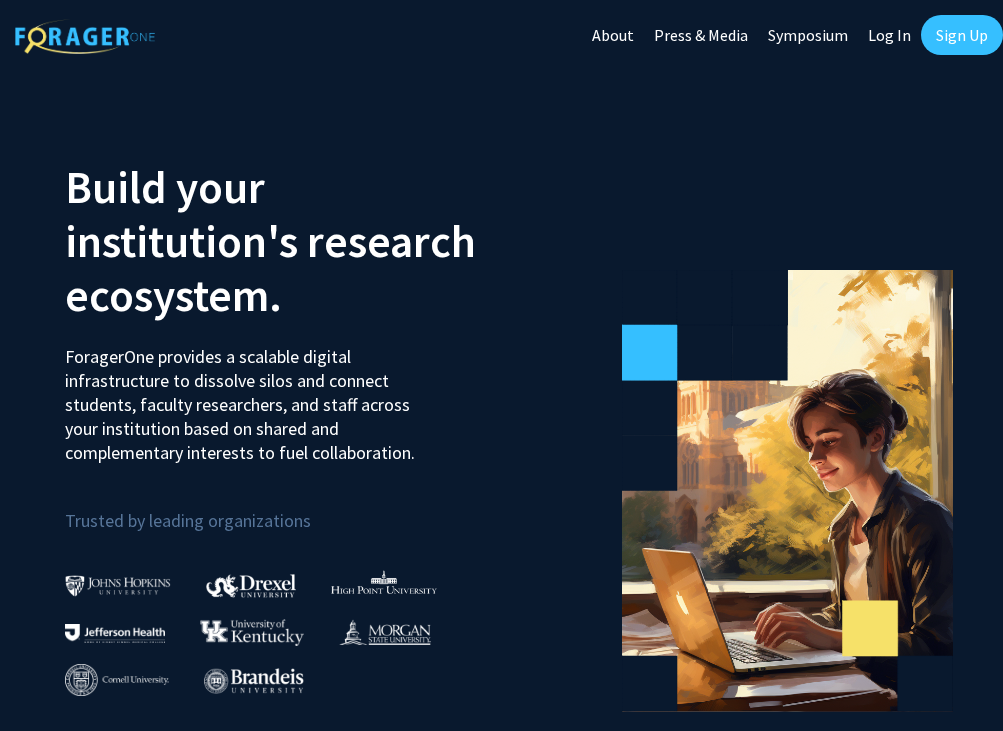click on "Log In" 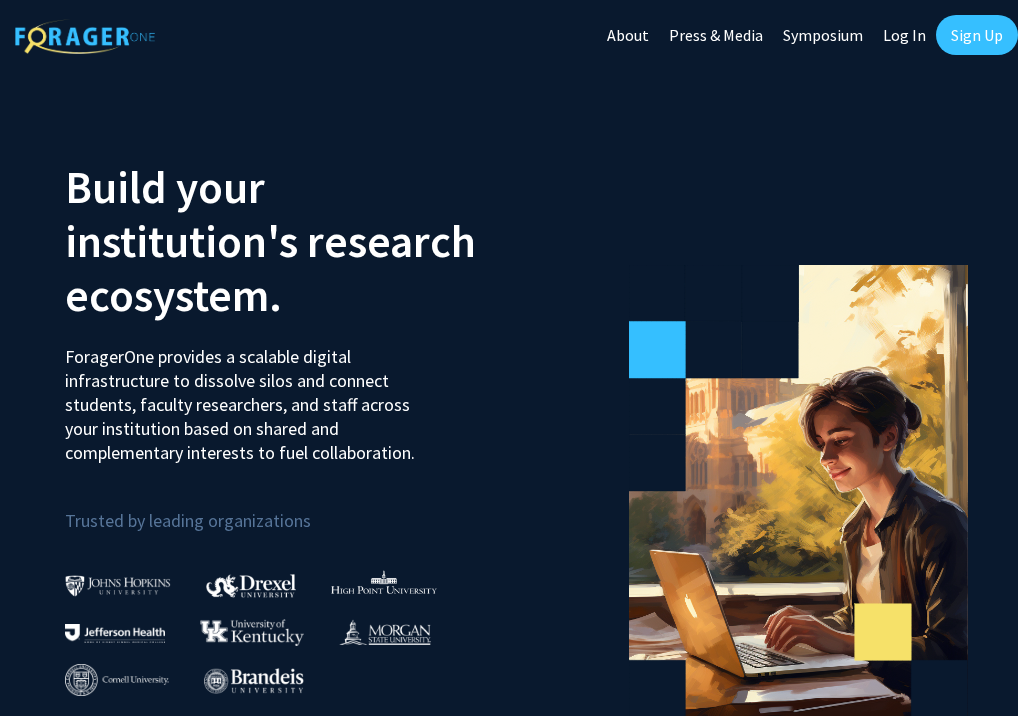 select 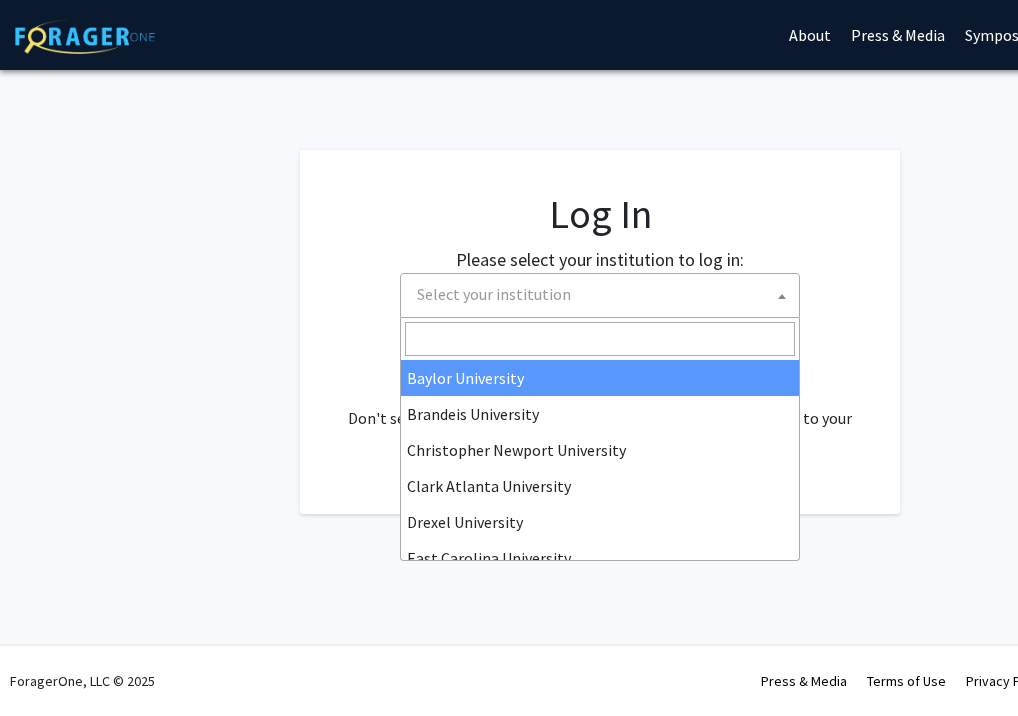 click on "Select your institution" at bounding box center [604, 294] 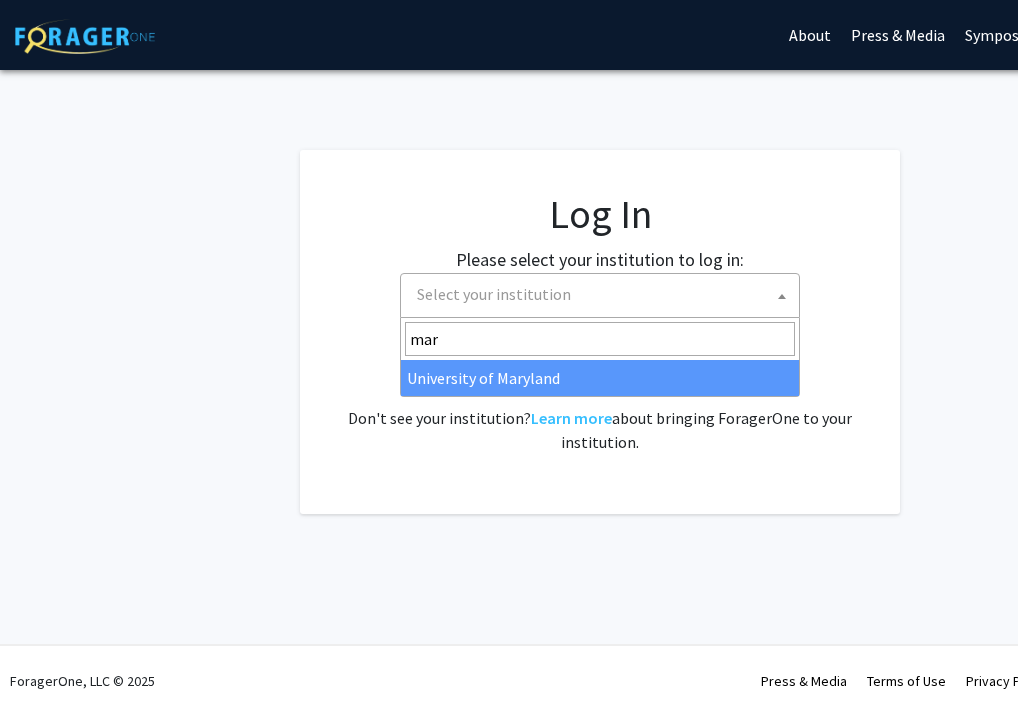 type on "mar" 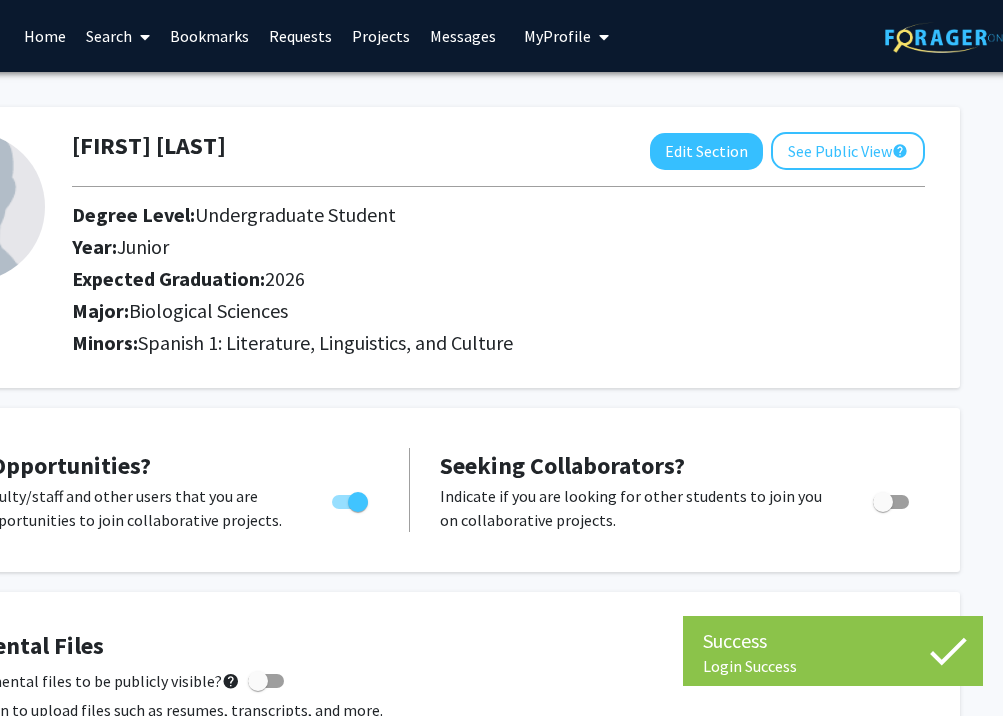 scroll, scrollTop: 0, scrollLeft: 191, axis: horizontal 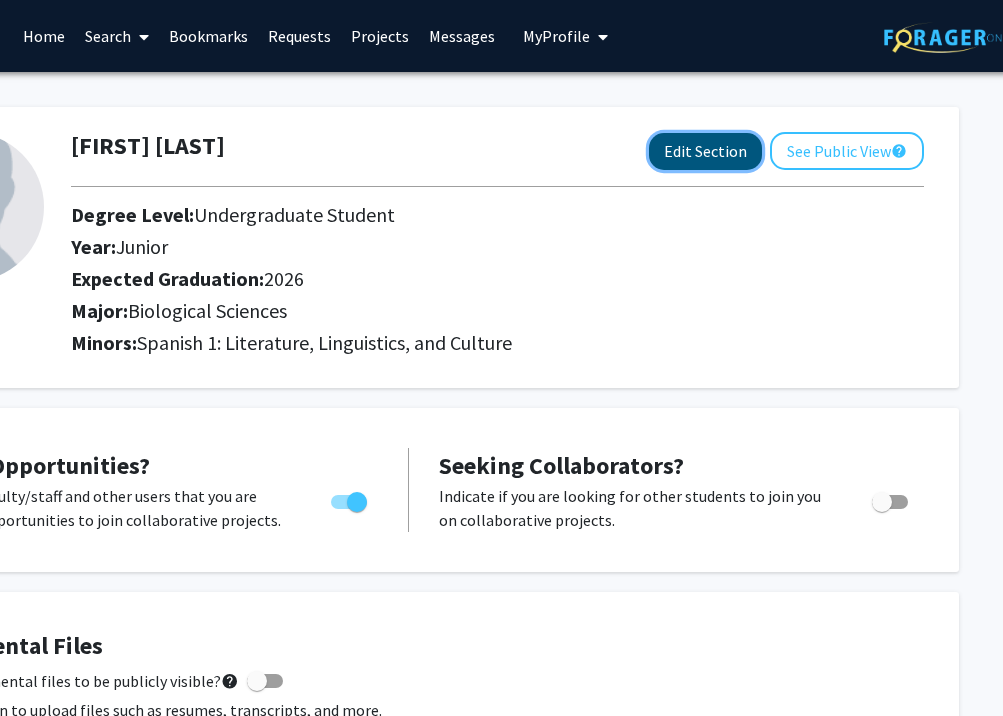click on "Edit Section" 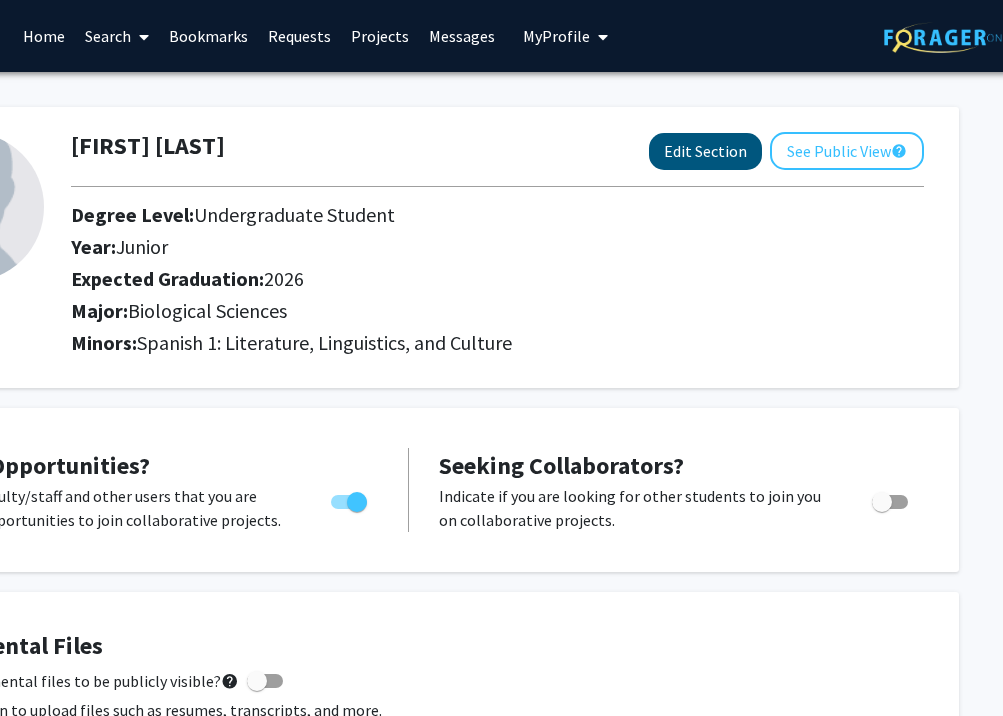 select on "junior" 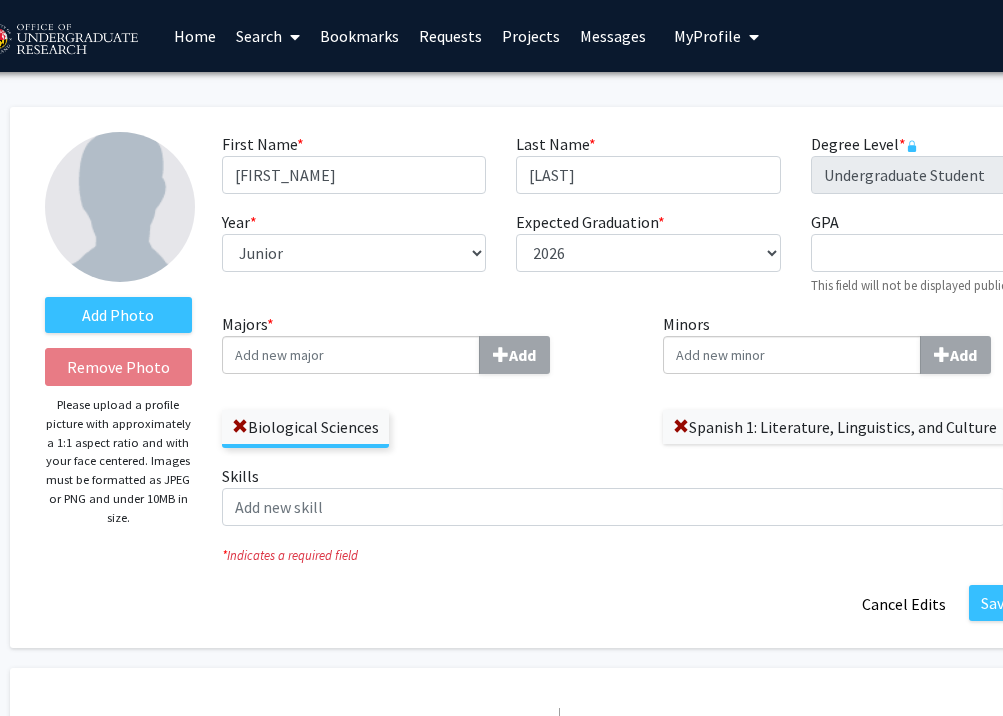 scroll, scrollTop: 0, scrollLeft: 36, axis: horizontal 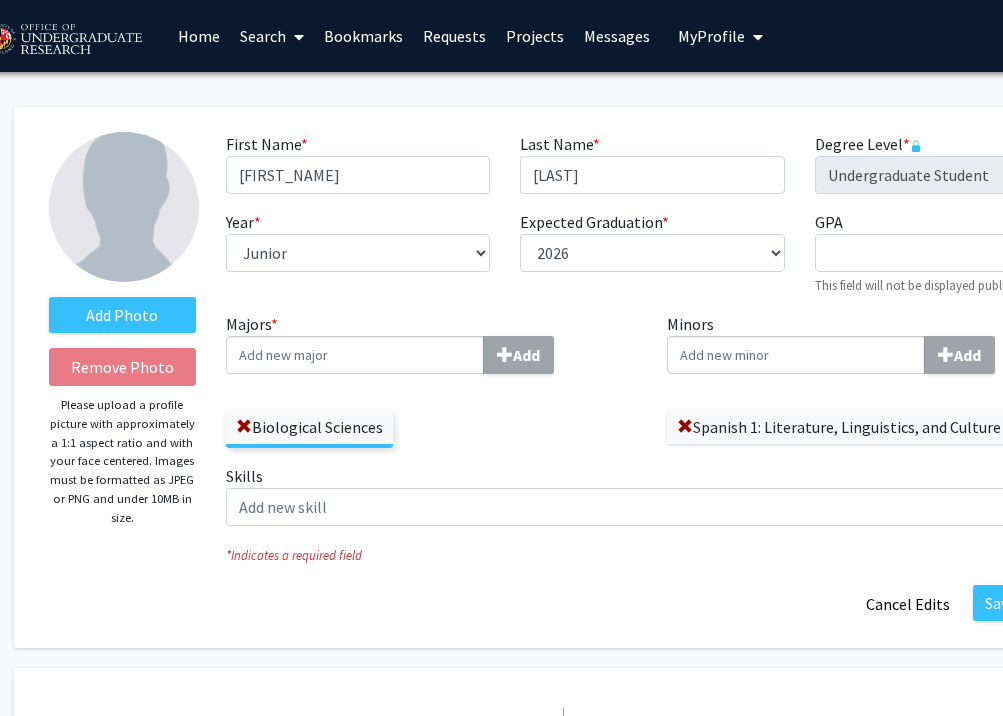 click on "Majors  * Add" at bounding box center (355, 355) 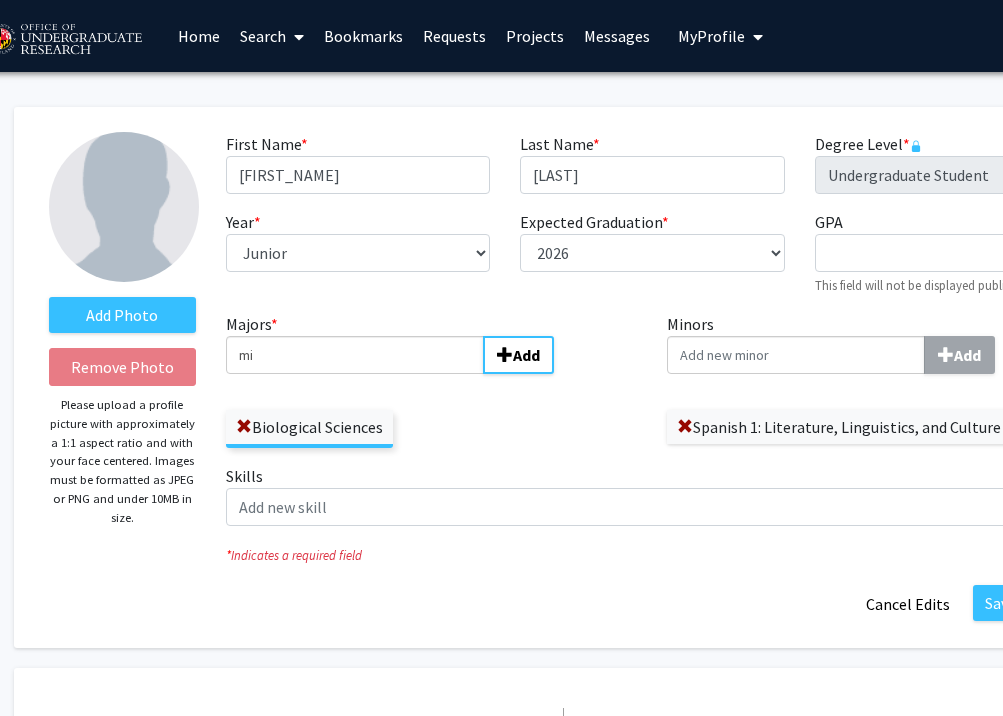 type on "m" 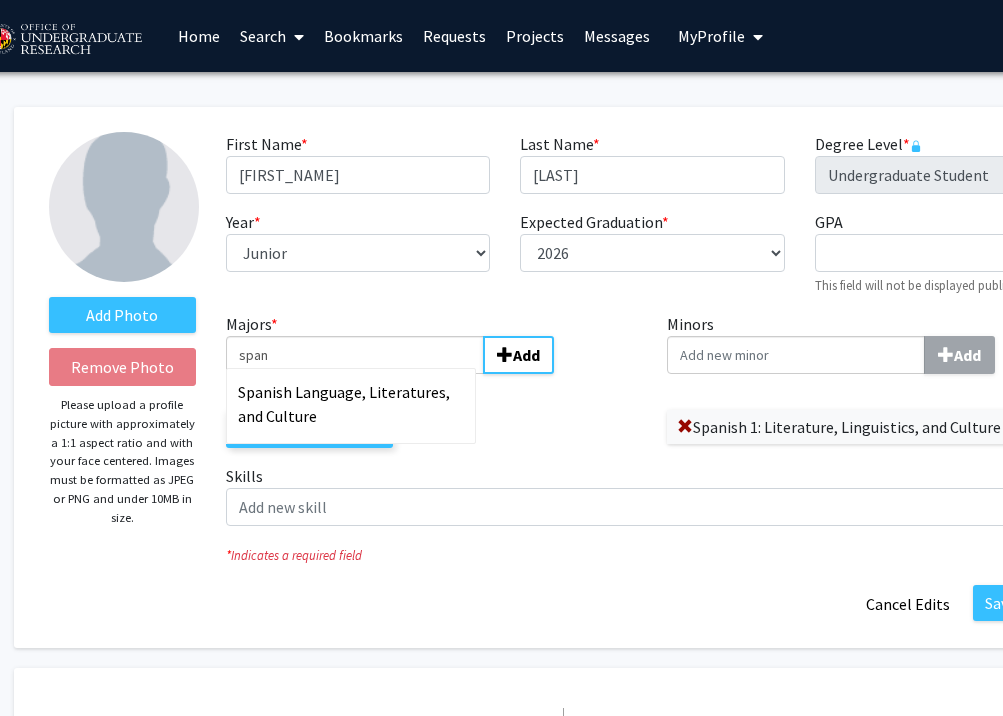 type on "span" 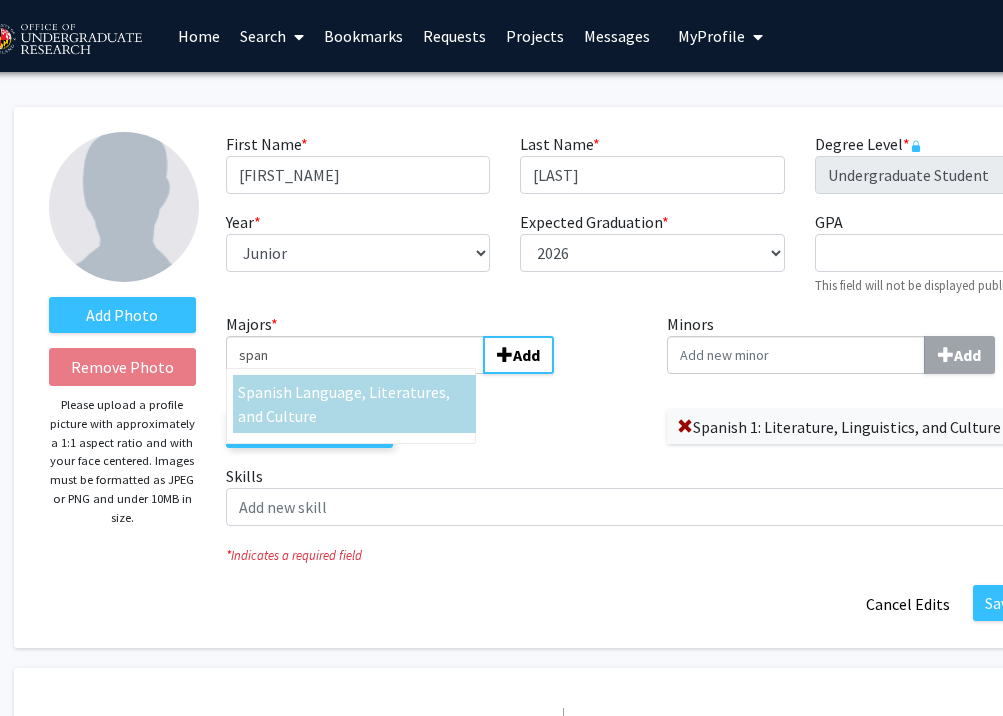 click on "ish Language, Literatures, and Culture" at bounding box center [344, 404] 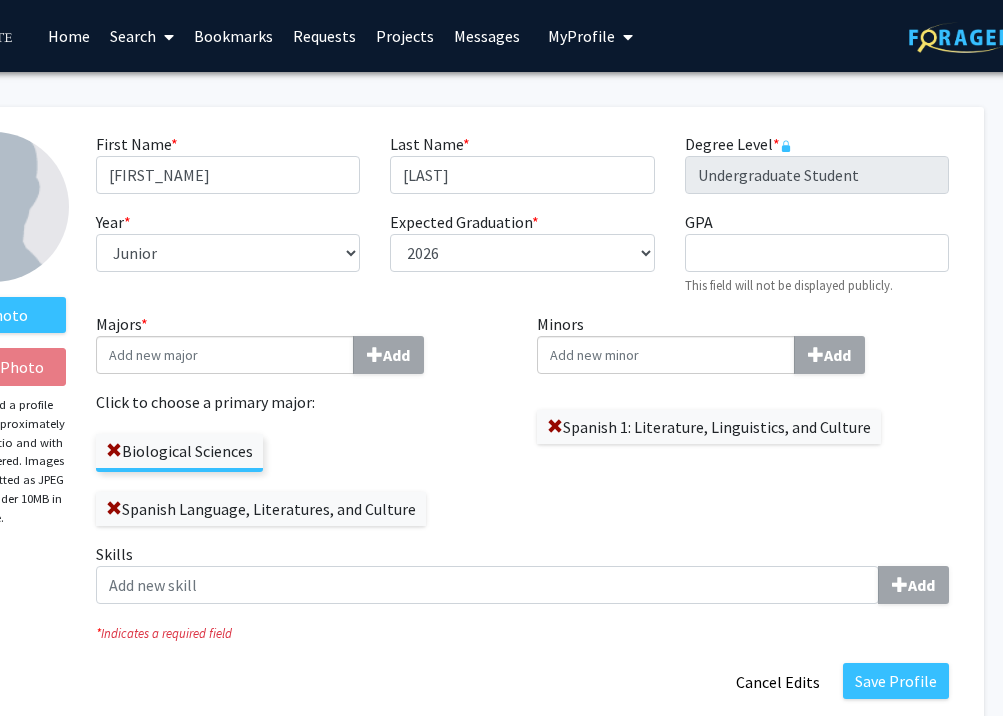 scroll, scrollTop: 0, scrollLeft: 167, axis: horizontal 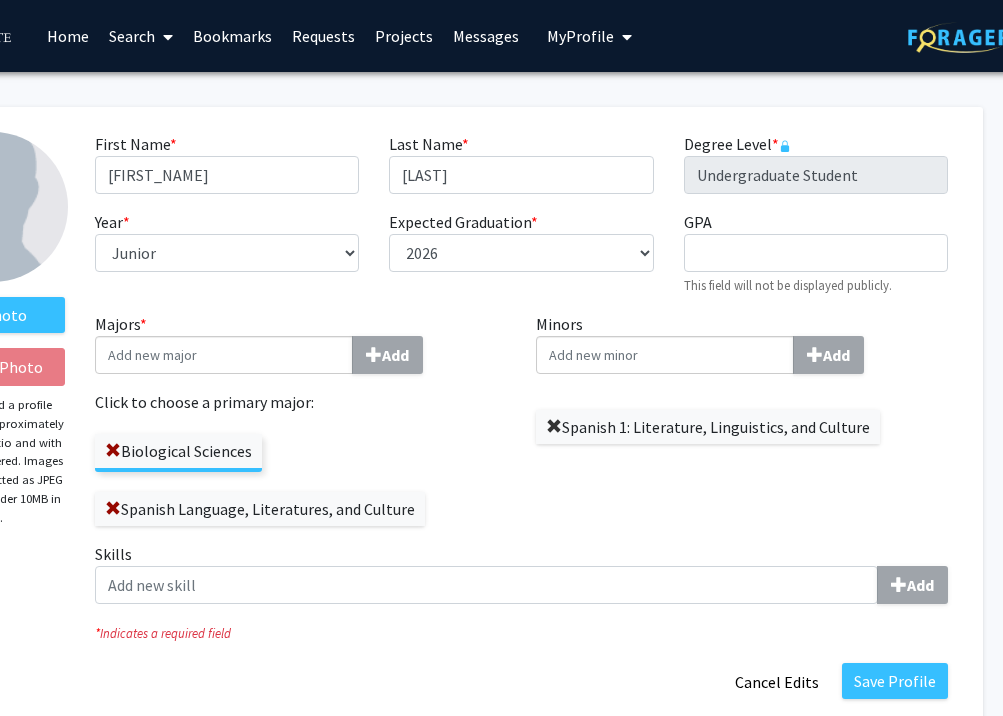 click 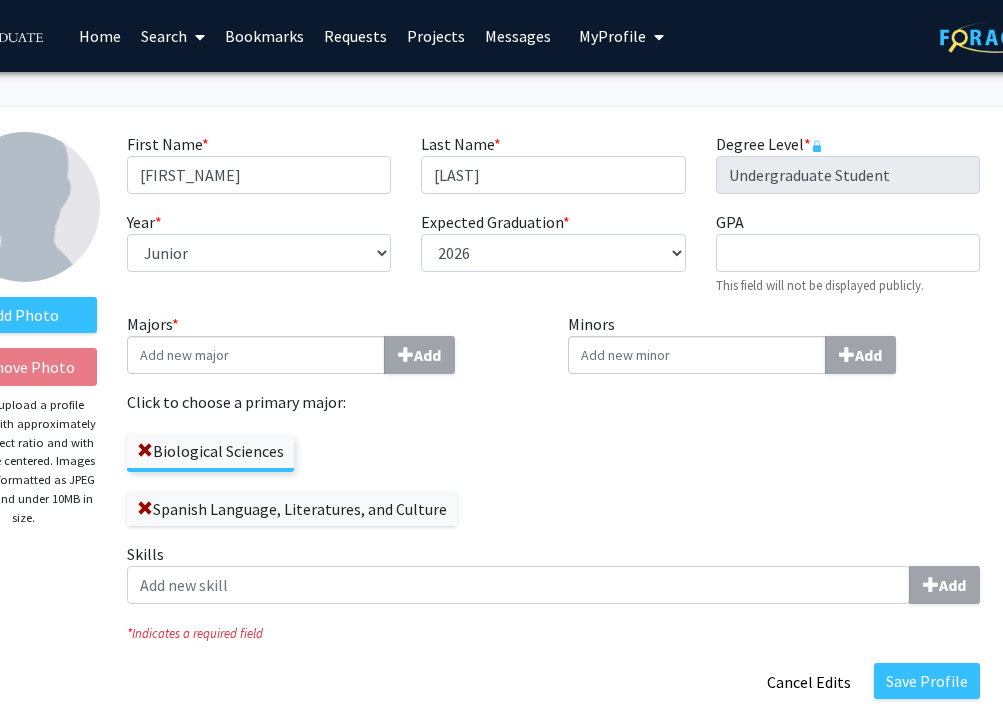 scroll, scrollTop: 0, scrollLeft: 139, axis: horizontal 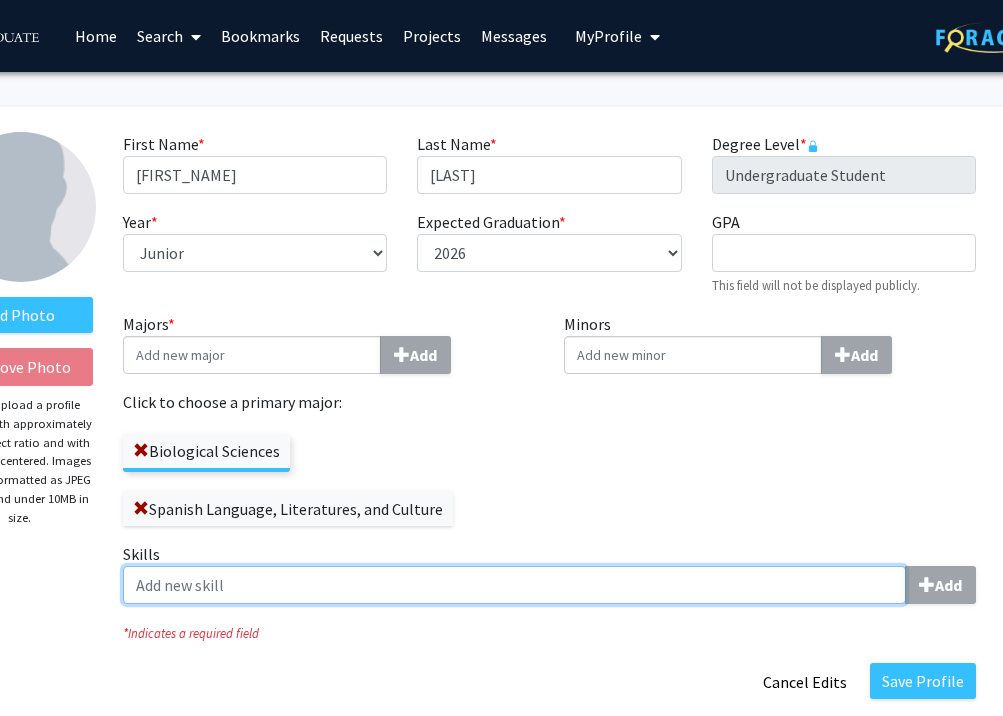 click on "Skills  Add" 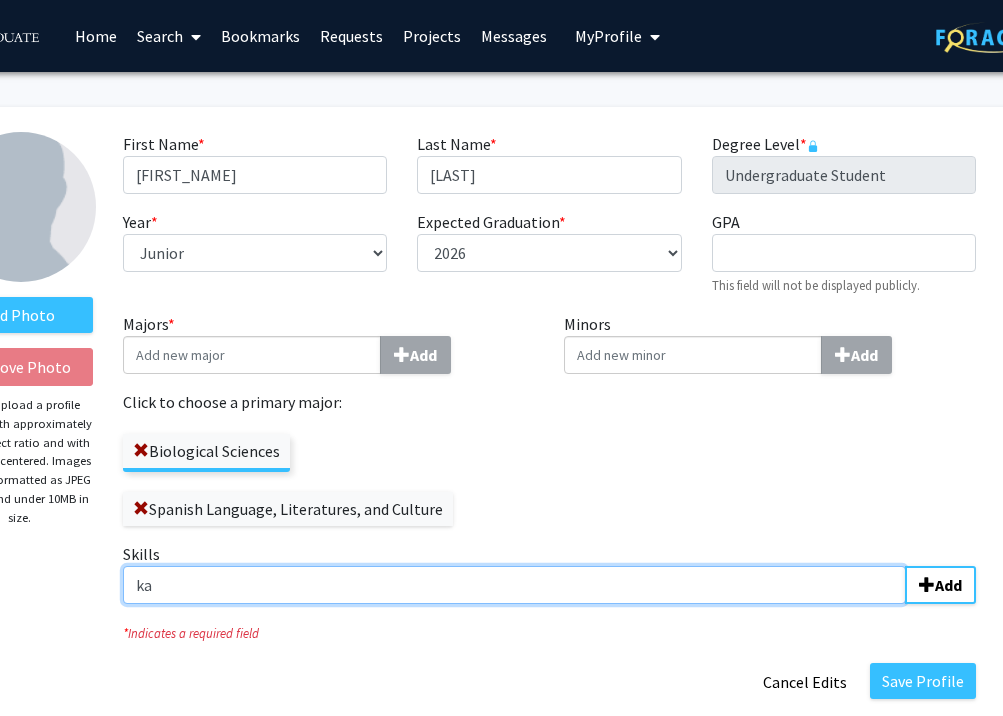 type on "k" 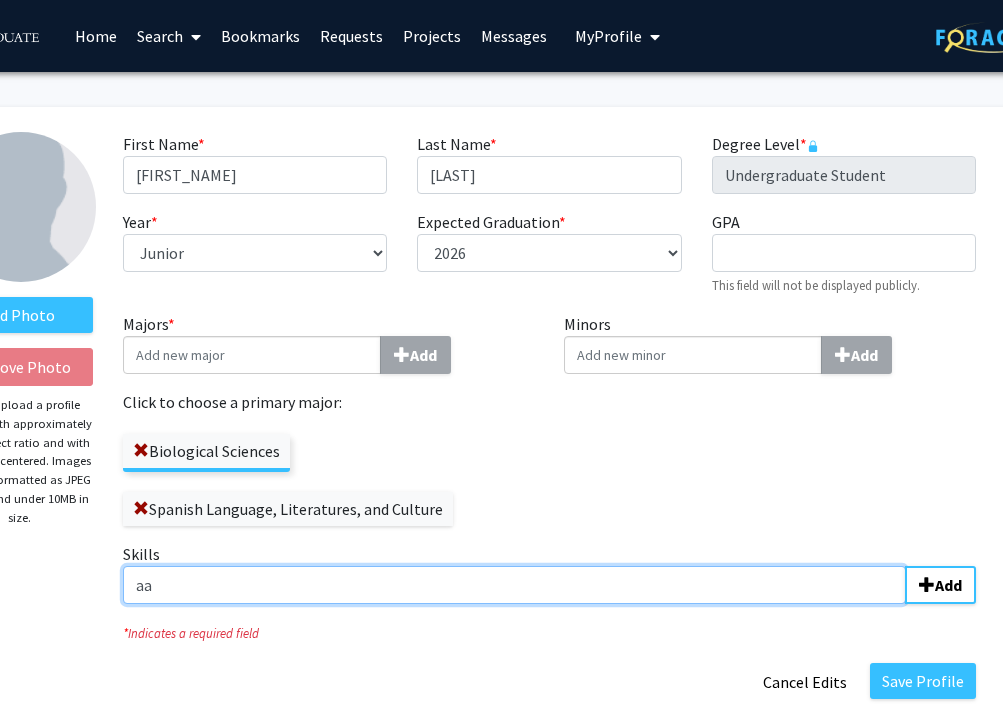 type on "a" 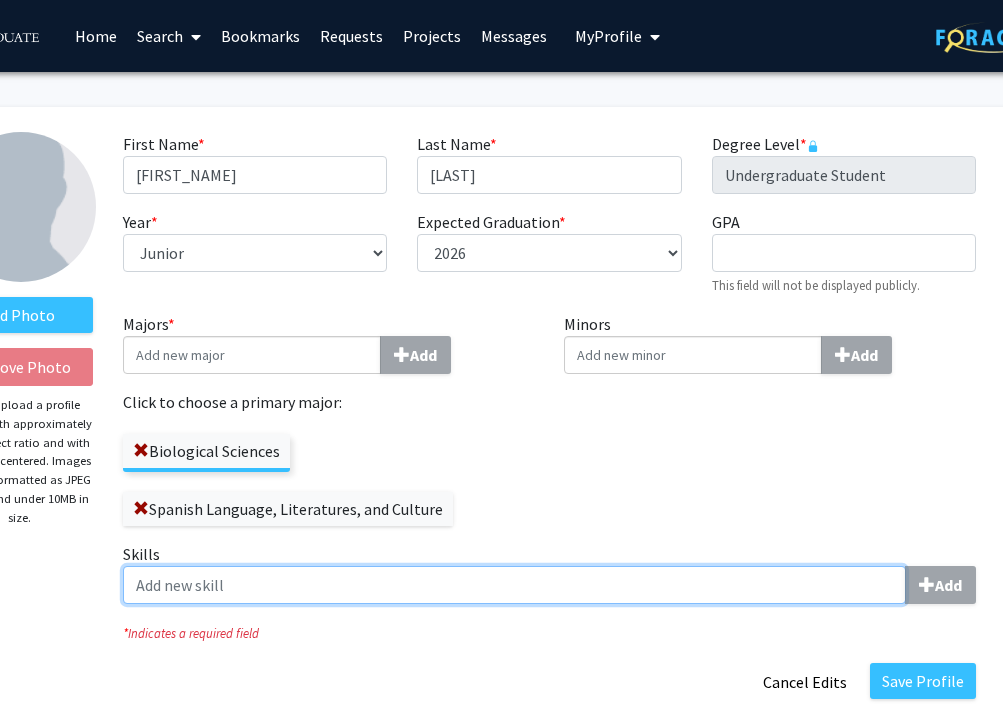 type on "w" 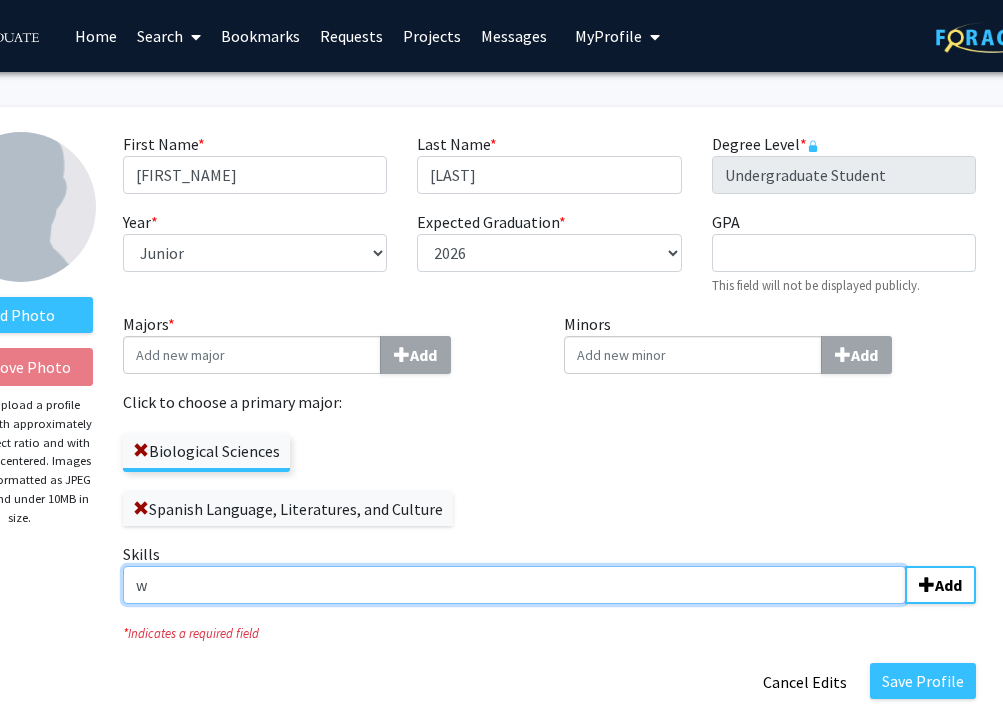 type 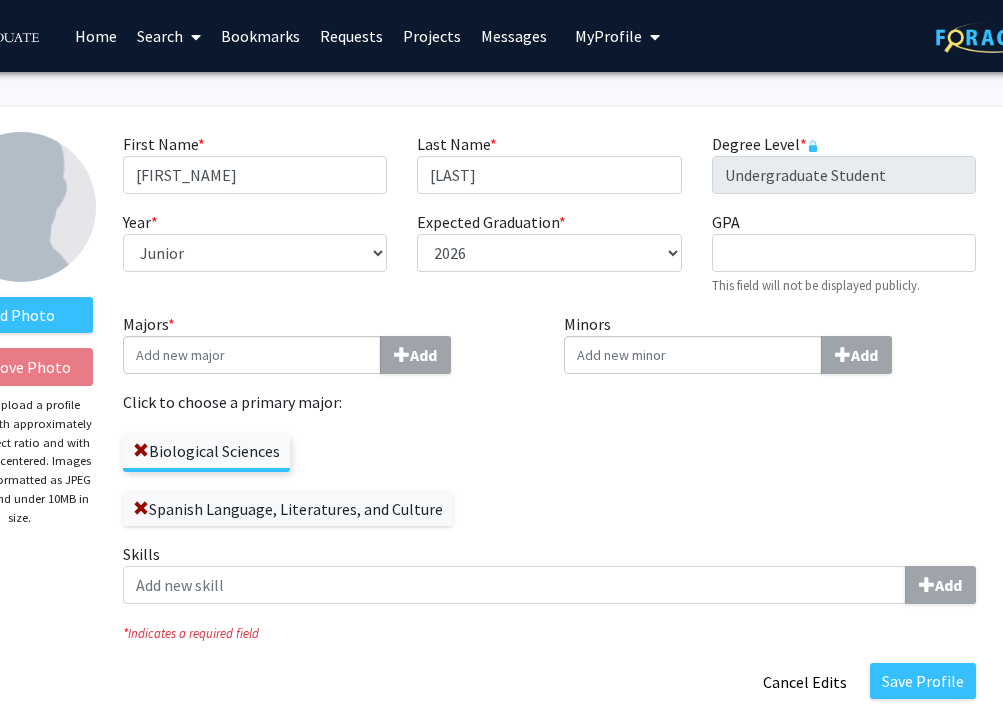 click on "Minors  Add" 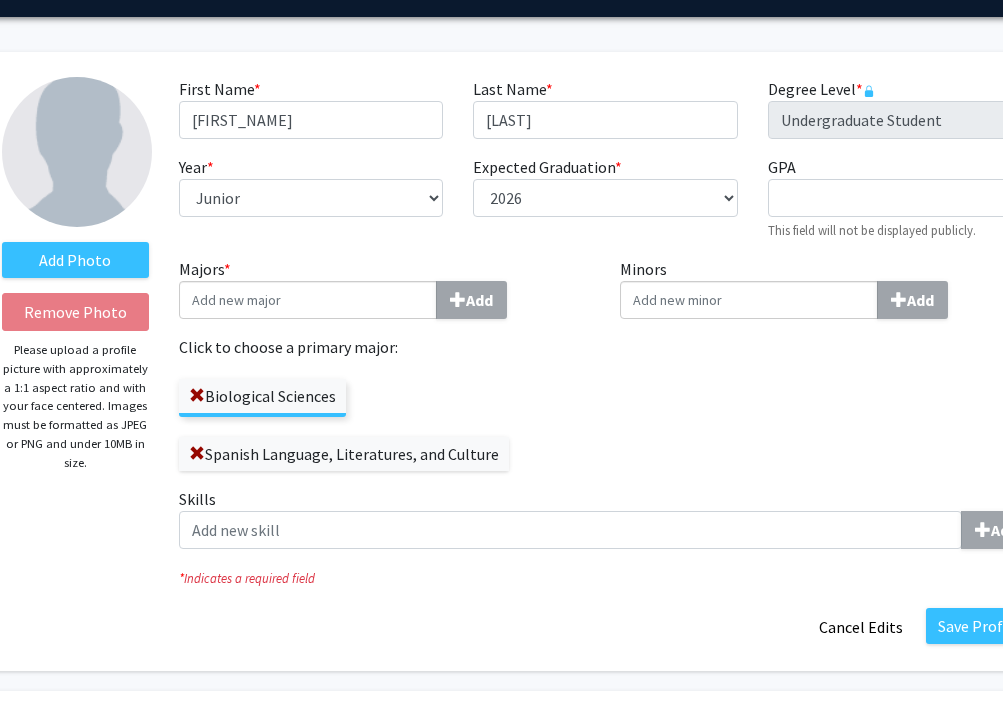scroll, scrollTop: 56, scrollLeft: 83, axis: both 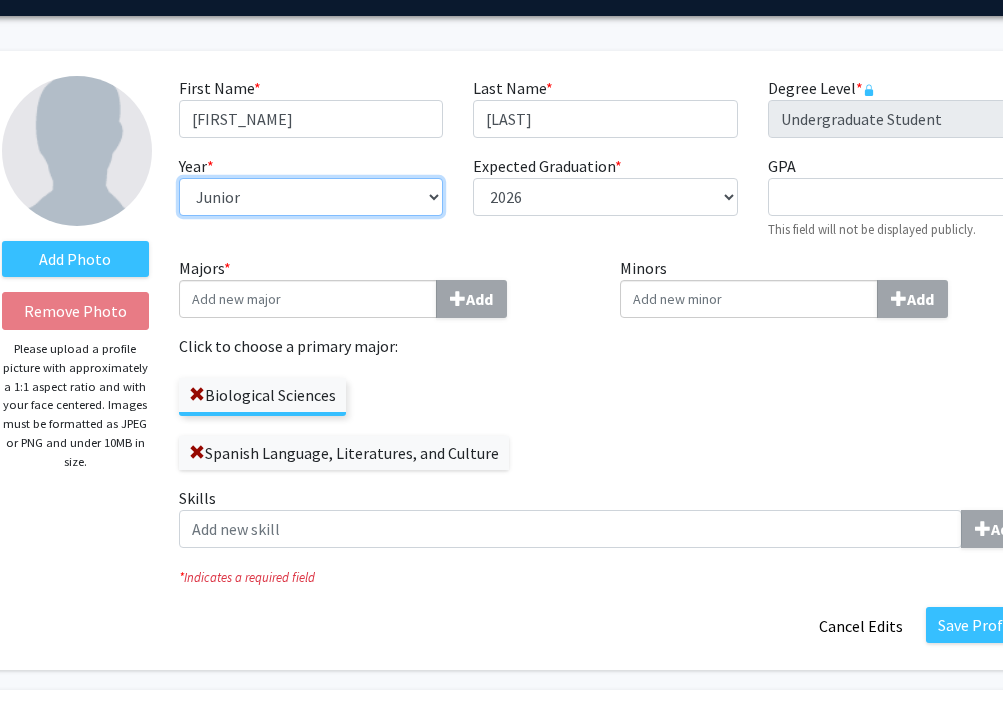 click on "---  First-year   Sophomore   Junior   Senior   Postbaccalaureate Certificate" at bounding box center (311, 197) 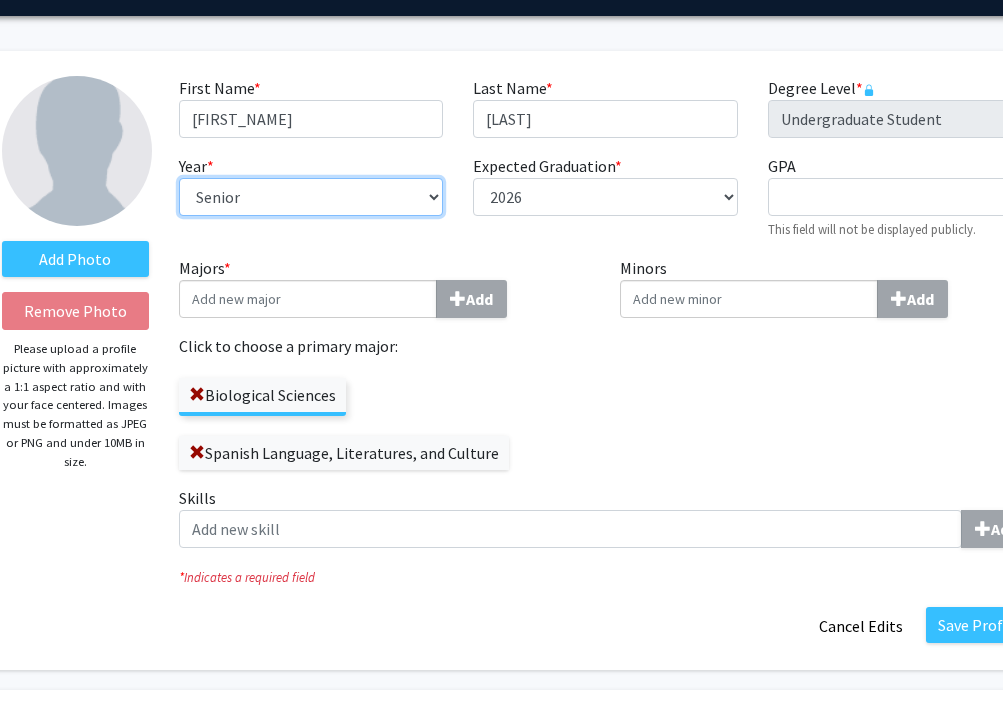click on "---  First-year   Sophomore   Junior   Senior   Postbaccalaureate Certificate" at bounding box center (311, 197) 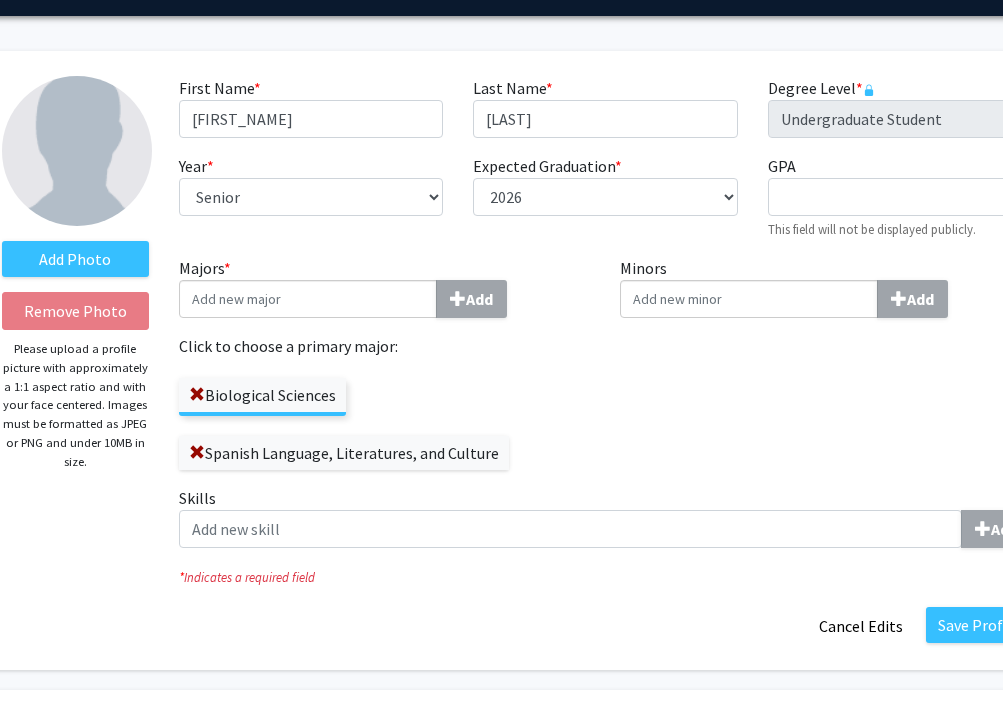 click on "Minors  Add" 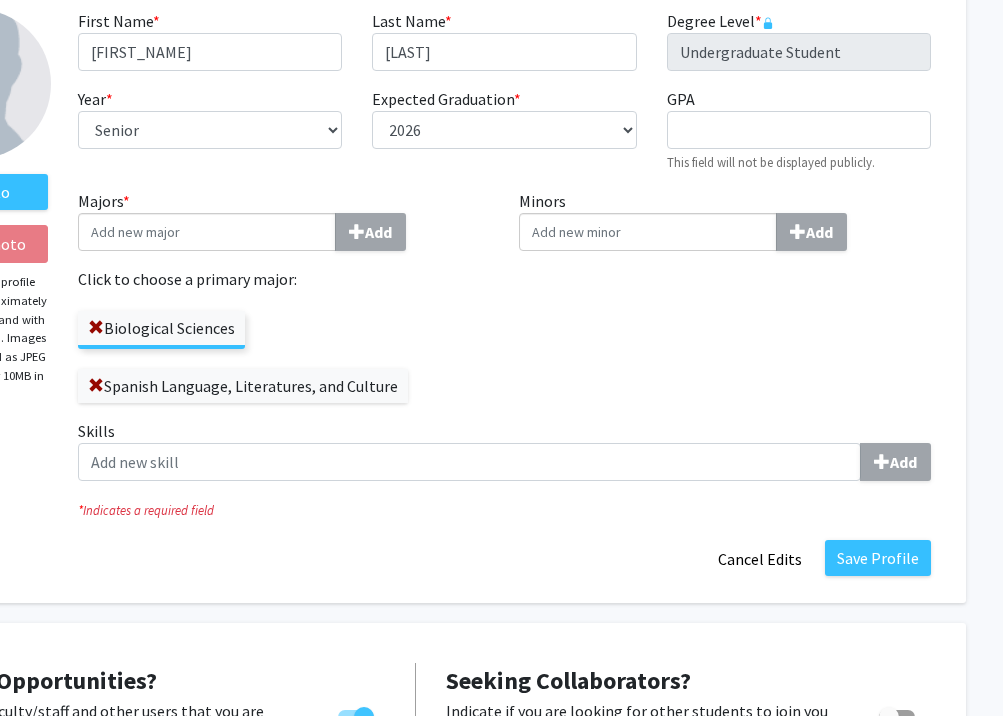 scroll, scrollTop: 123, scrollLeft: 185, axis: both 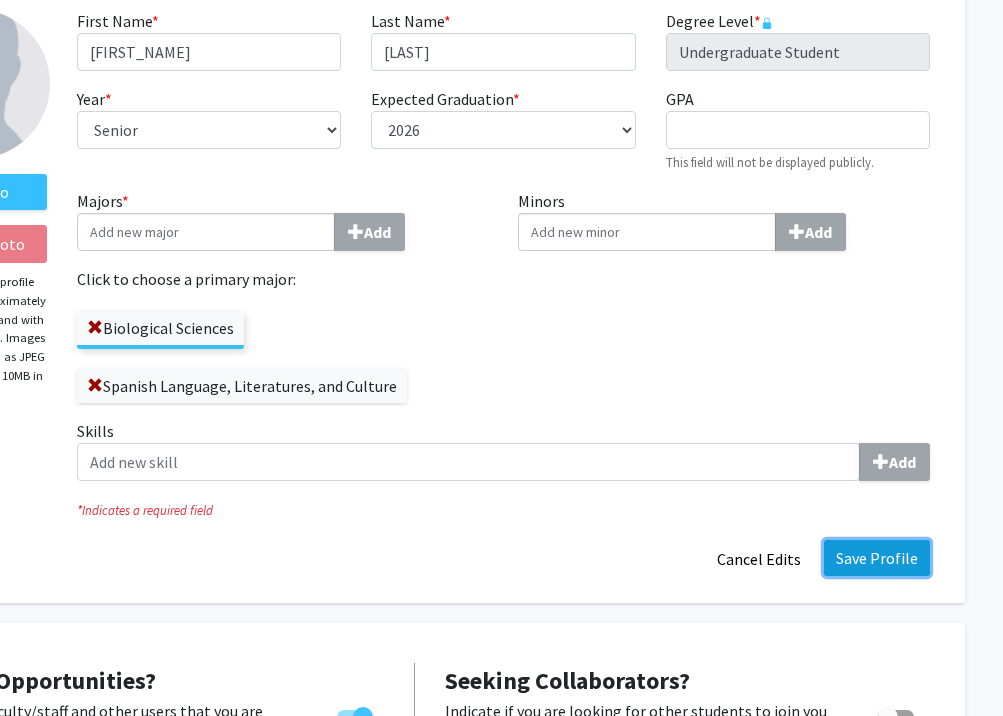 click on "Save Profile" 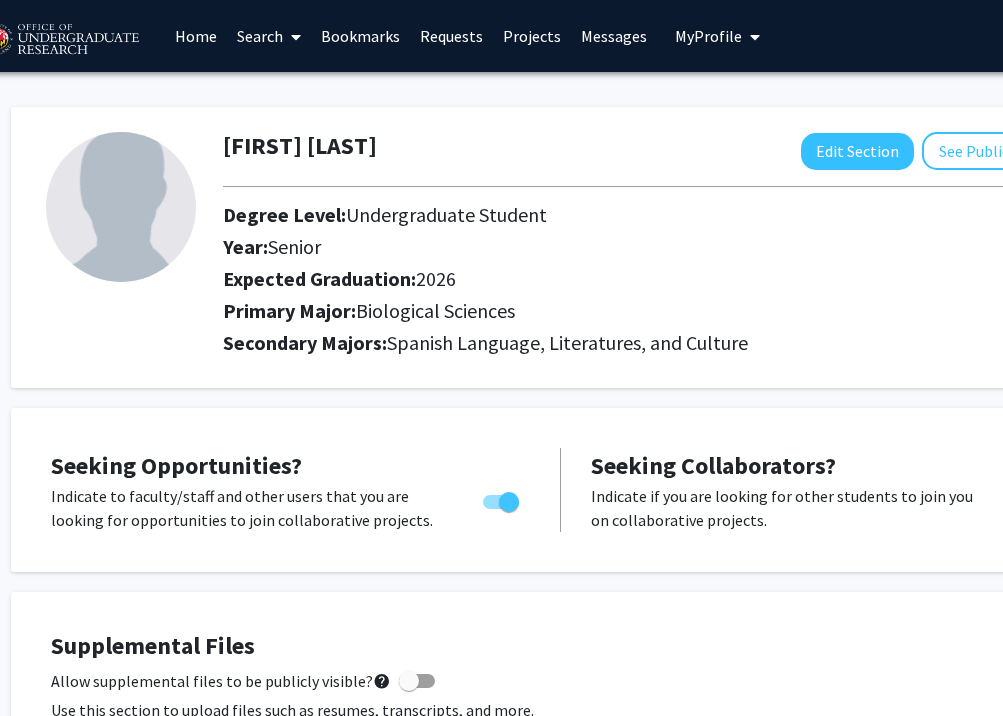 scroll, scrollTop: 0, scrollLeft: 0, axis: both 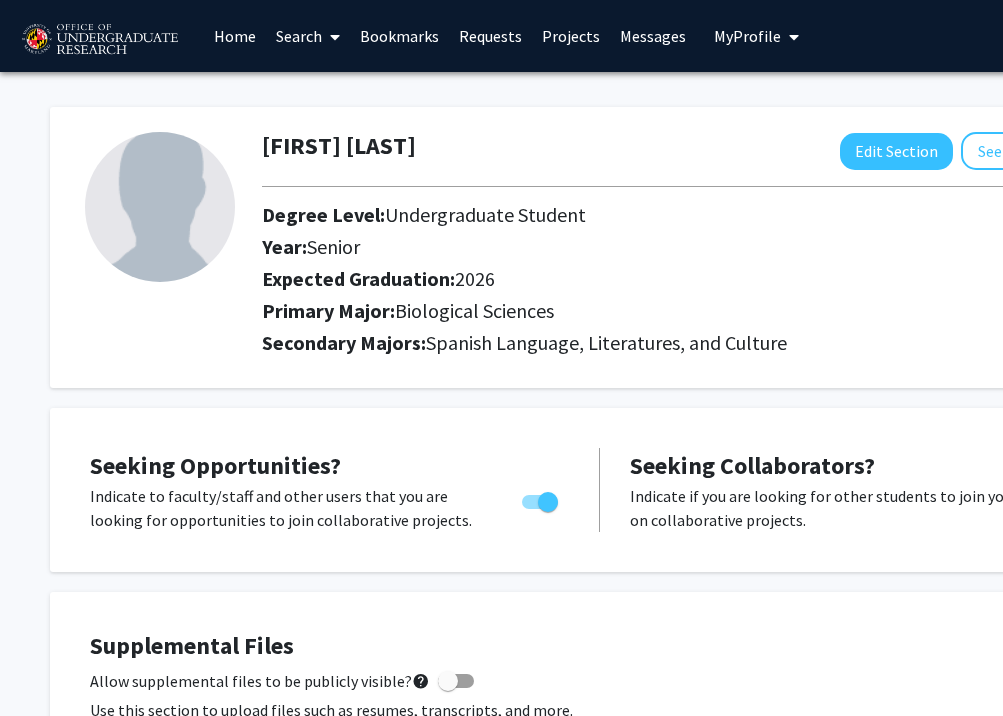 click on "Search" at bounding box center (308, 36) 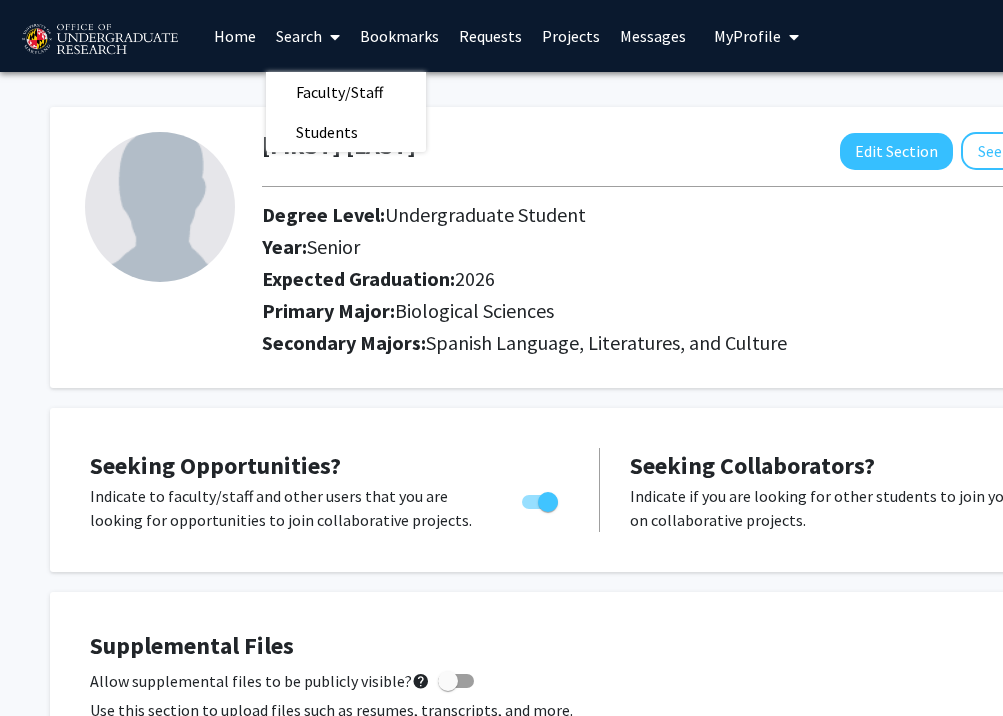 click on "Degree Level:   Undergraduate Student" 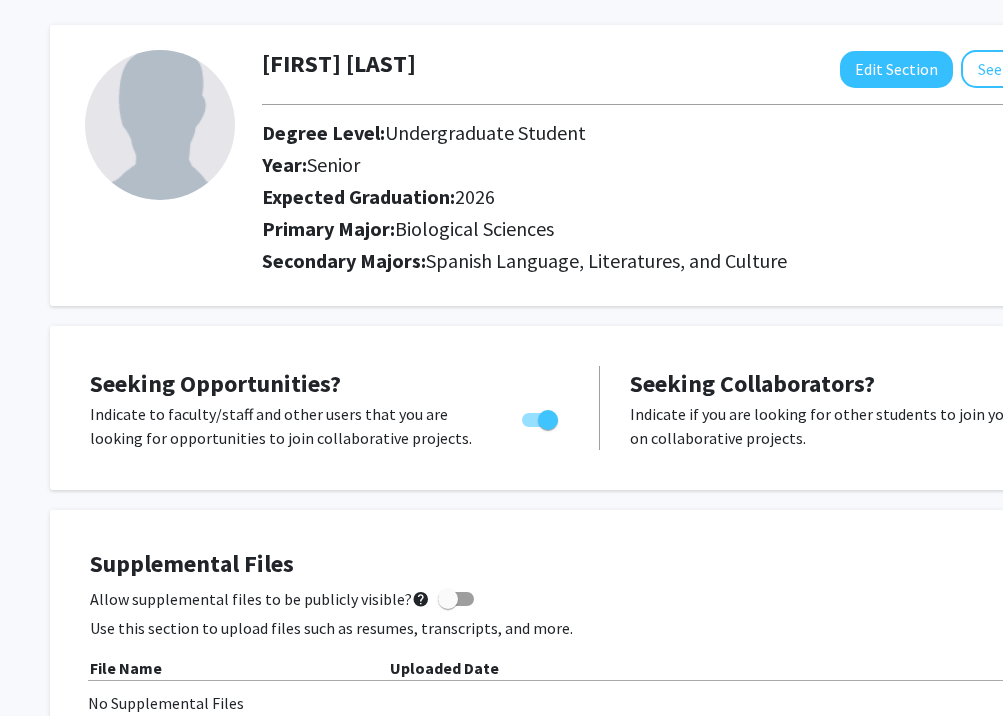 scroll, scrollTop: 0, scrollLeft: 0, axis: both 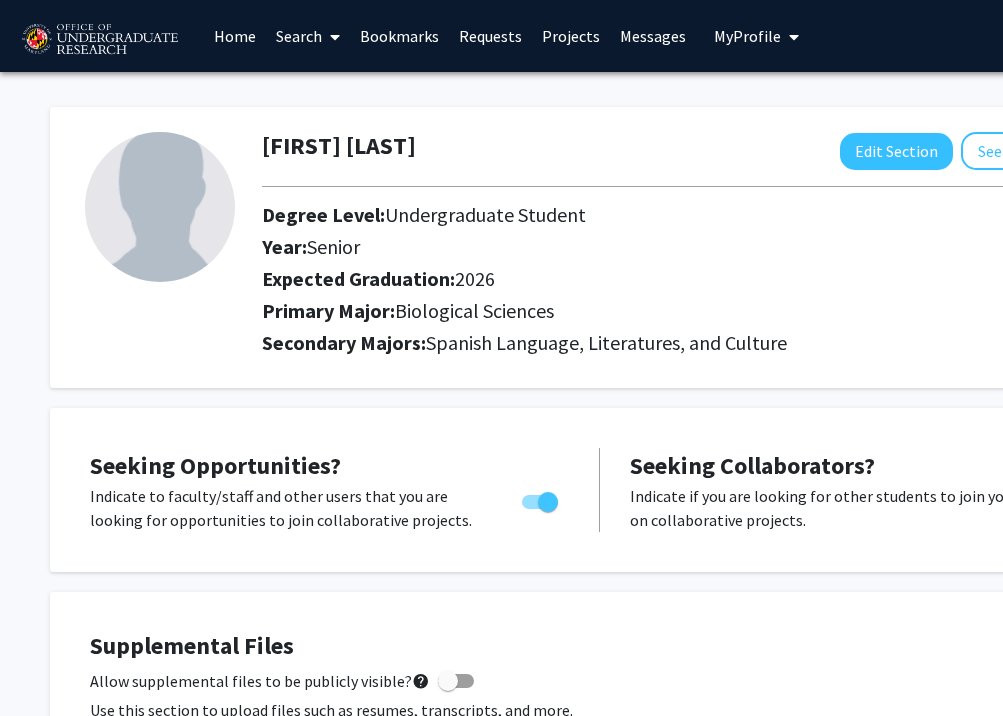 click on "Projects" at bounding box center (571, 36) 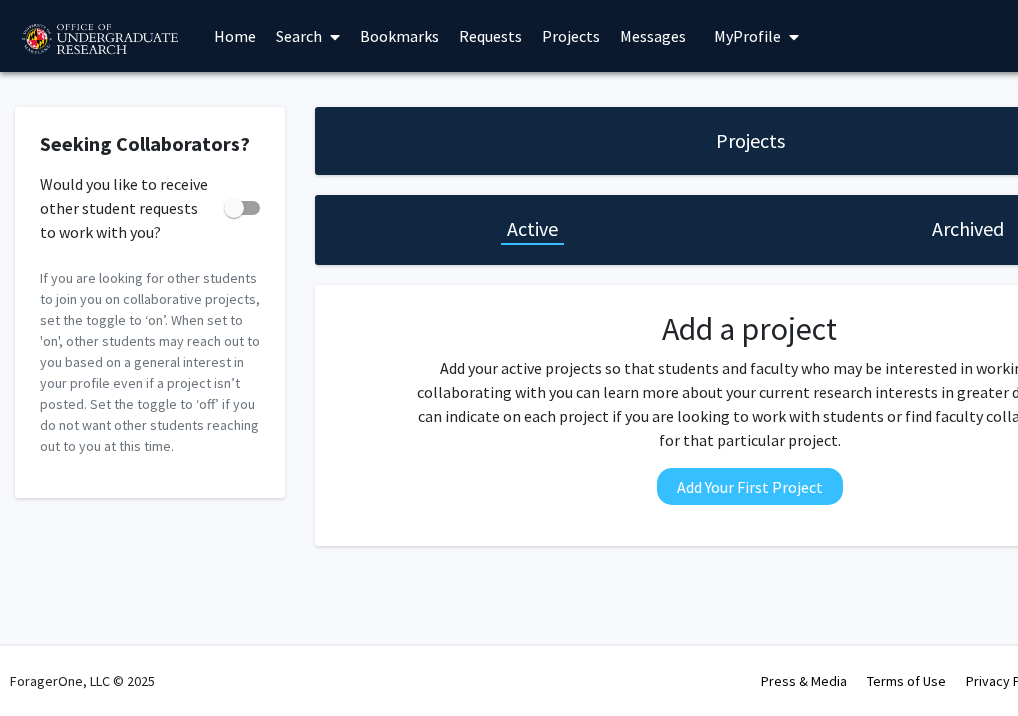 click on "Home" at bounding box center (235, 36) 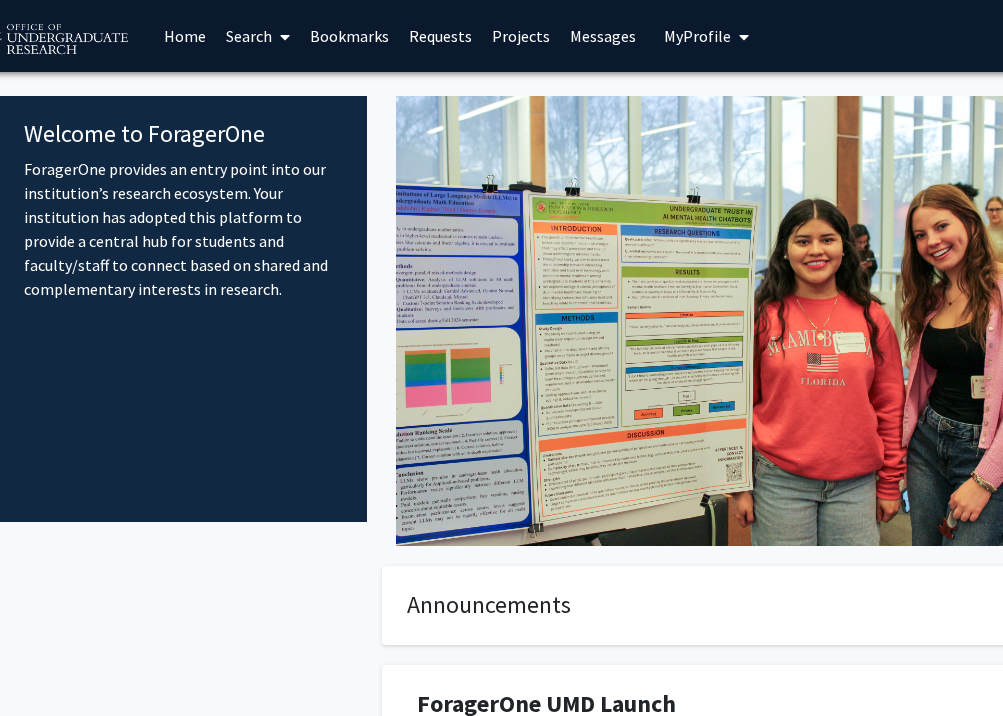 scroll, scrollTop: 0, scrollLeft: 5, axis: horizontal 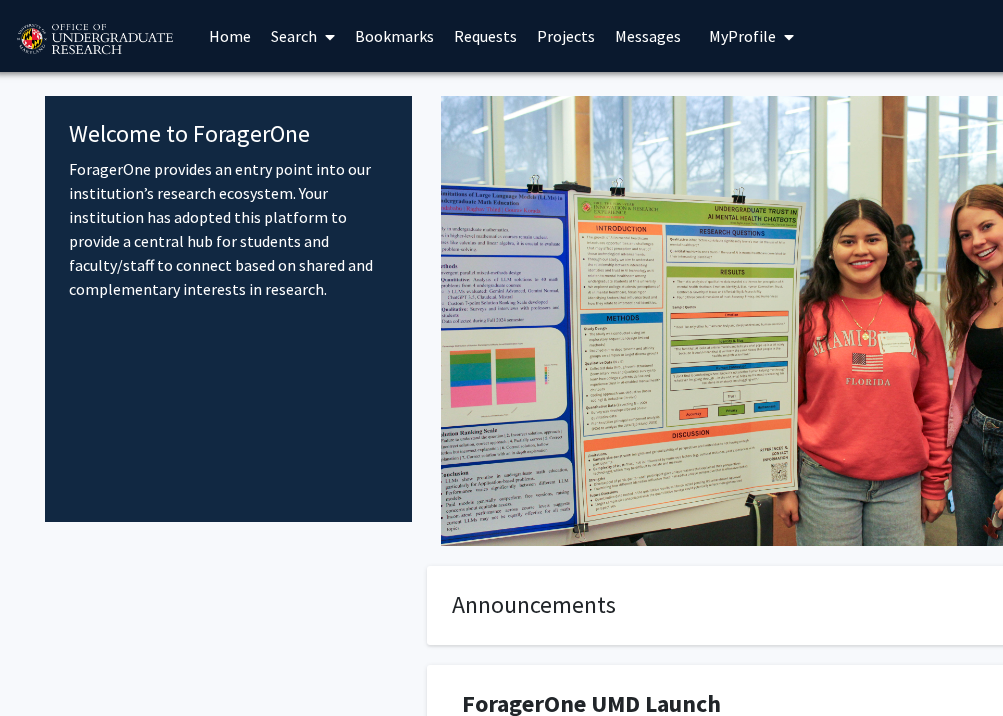 click on "Projects" at bounding box center [566, 36] 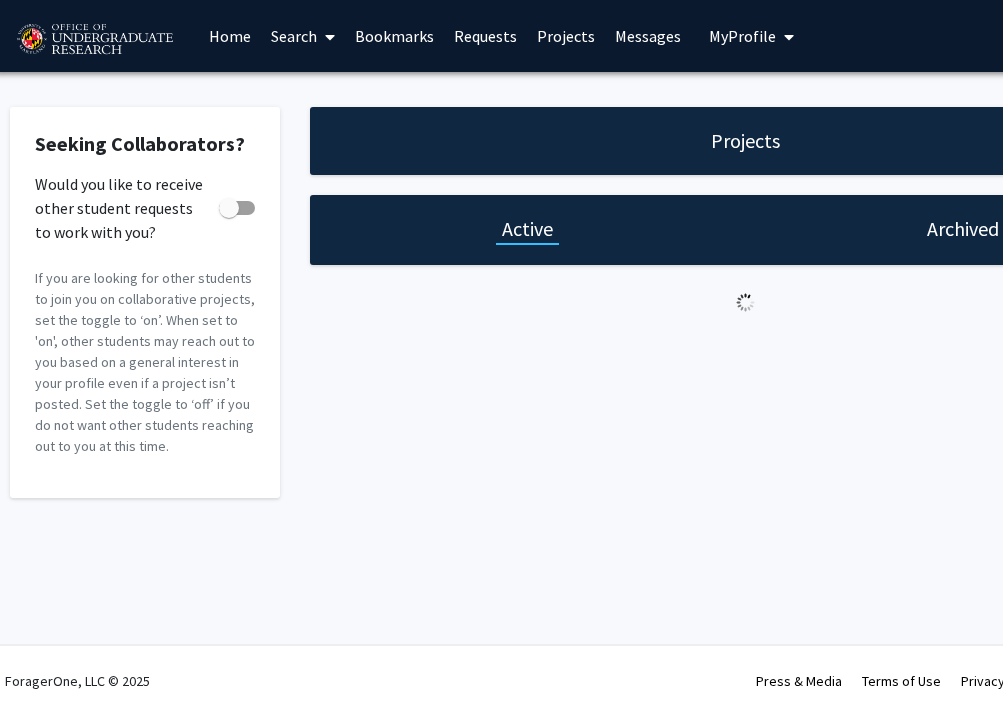 scroll, scrollTop: 0, scrollLeft: 0, axis: both 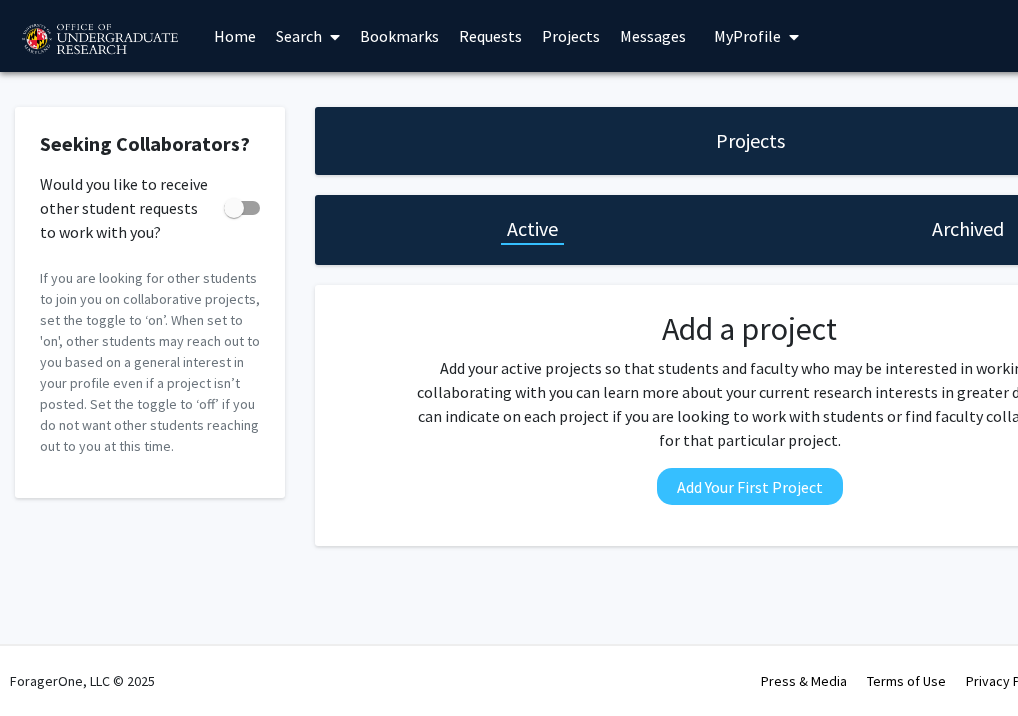 click on "Requests" at bounding box center [490, 36] 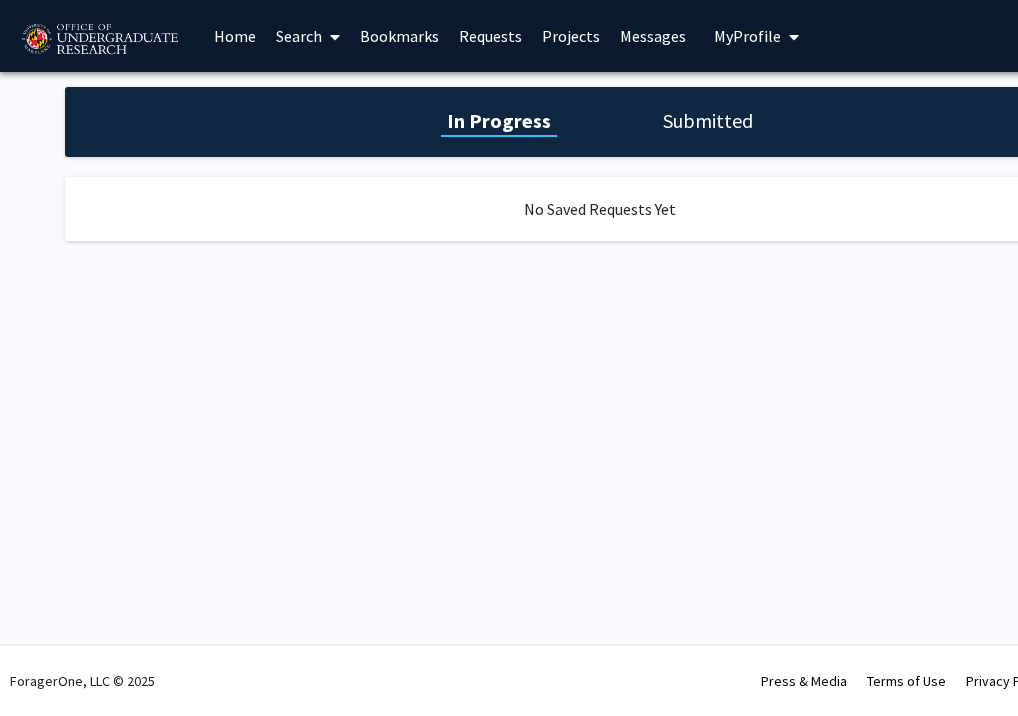 click on "Bookmarks" at bounding box center (399, 36) 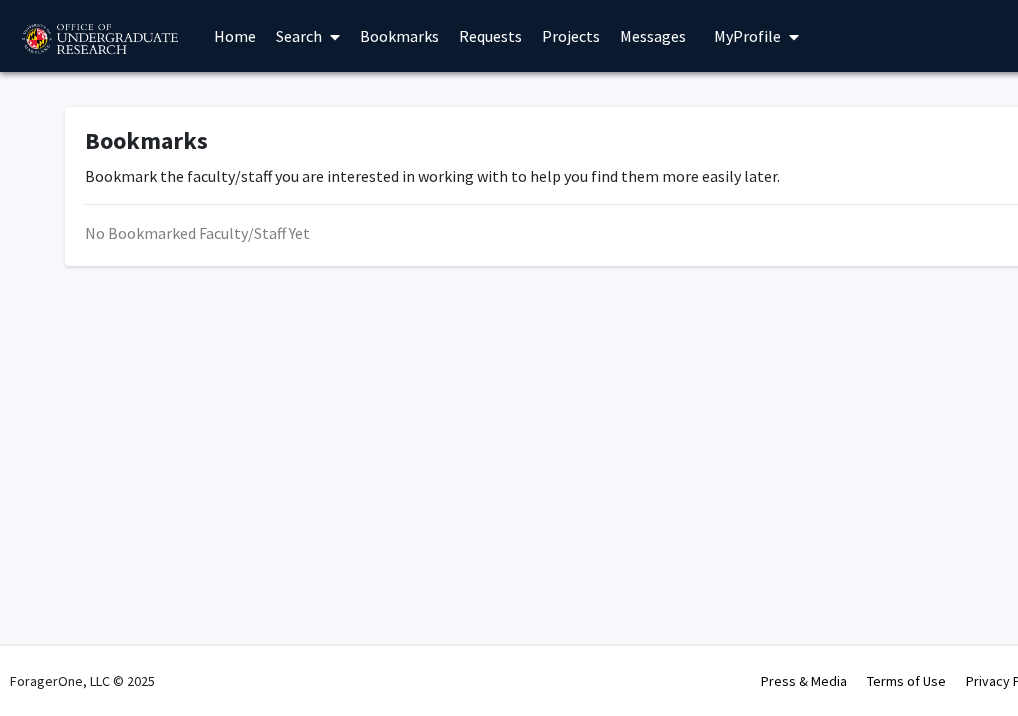 click at bounding box center (335, 37) 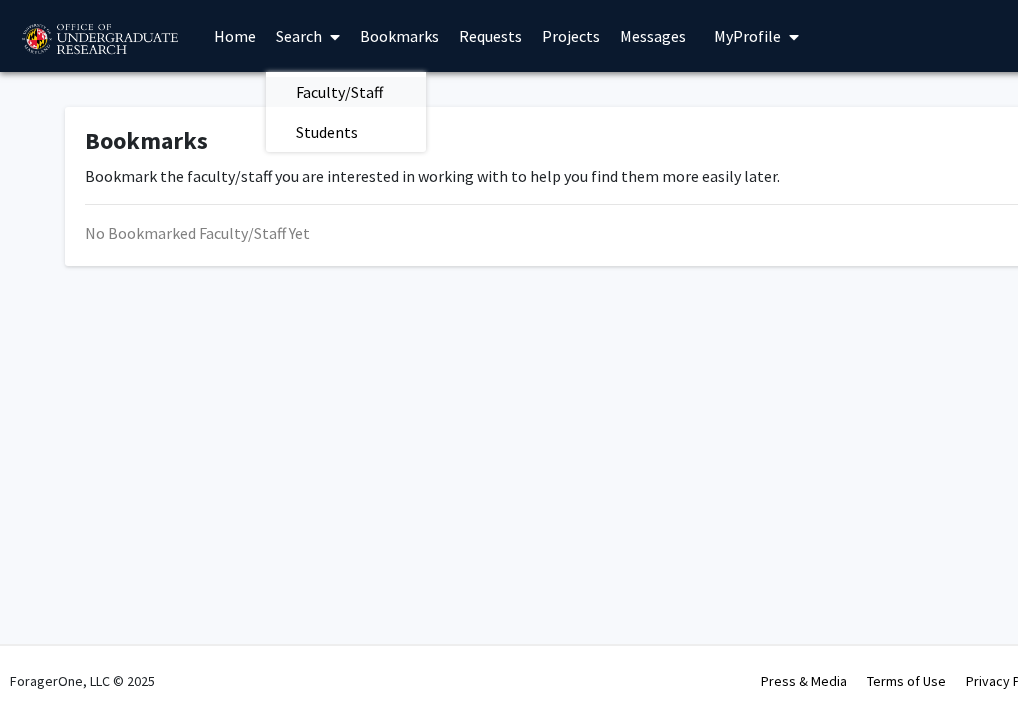 click on "Faculty/Staff" at bounding box center [339, 92] 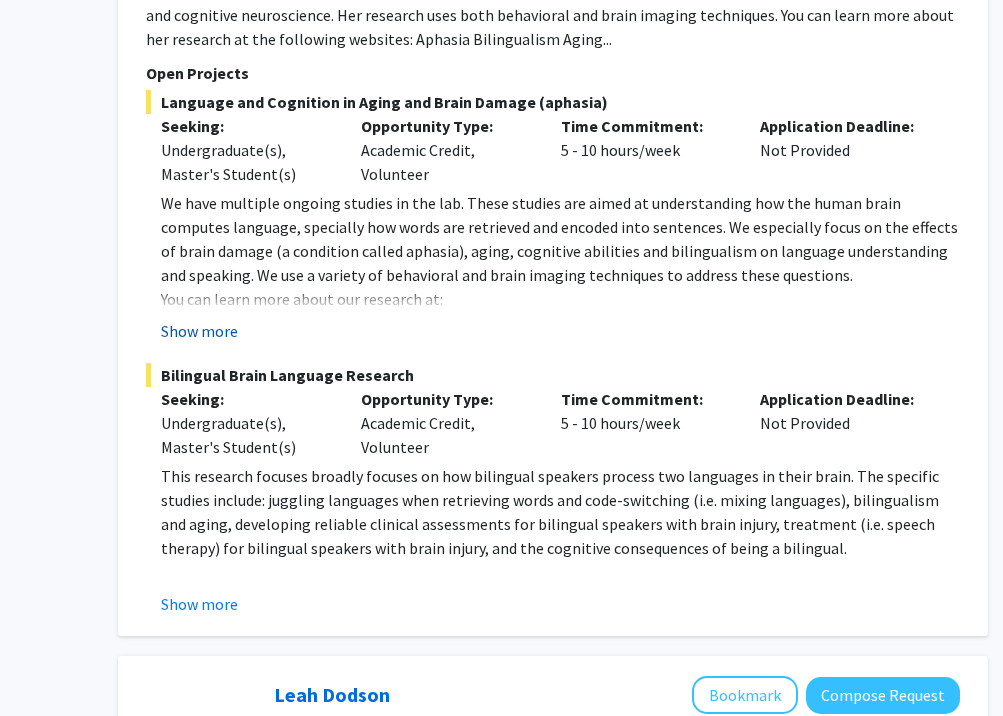 scroll, scrollTop: 2661, scrollLeft: 197, axis: both 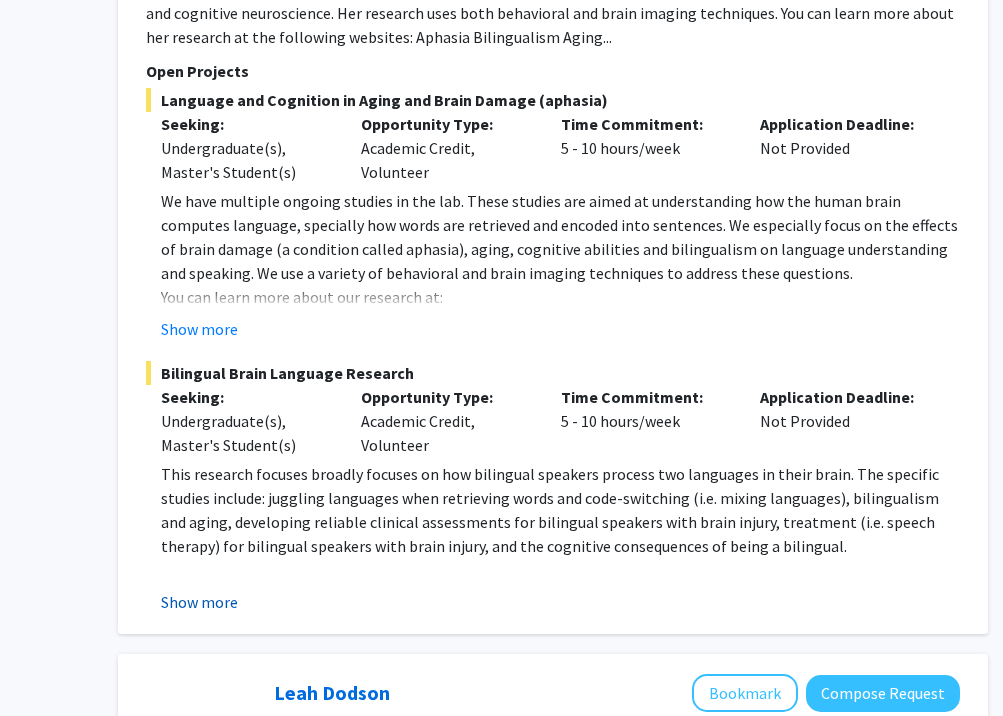 click on "Show more" 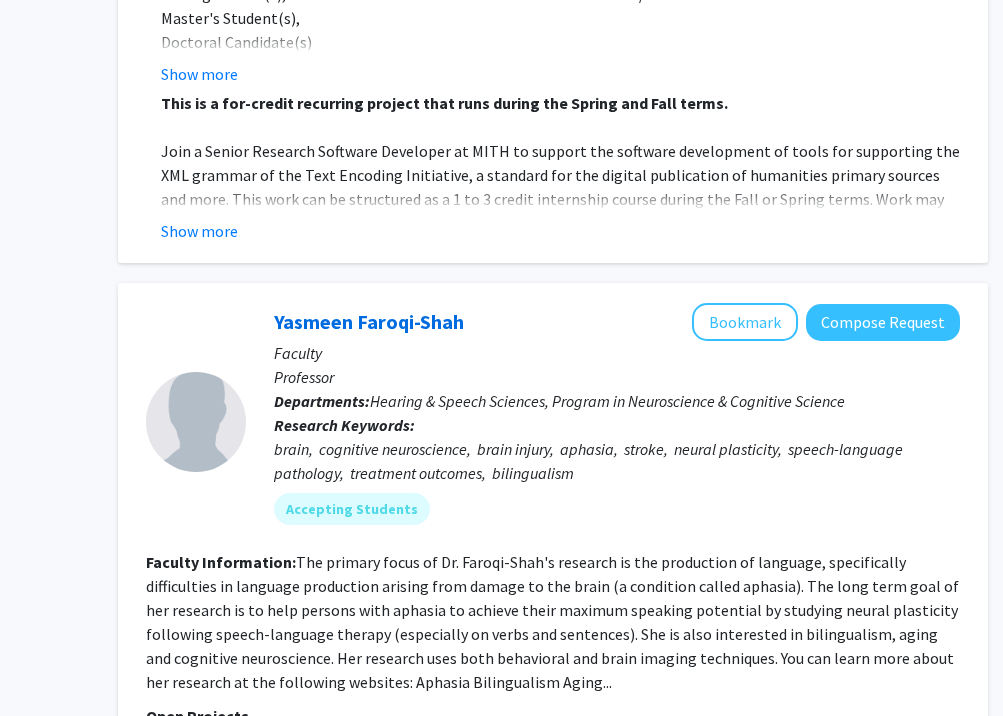 scroll, scrollTop: 2007, scrollLeft: 197, axis: both 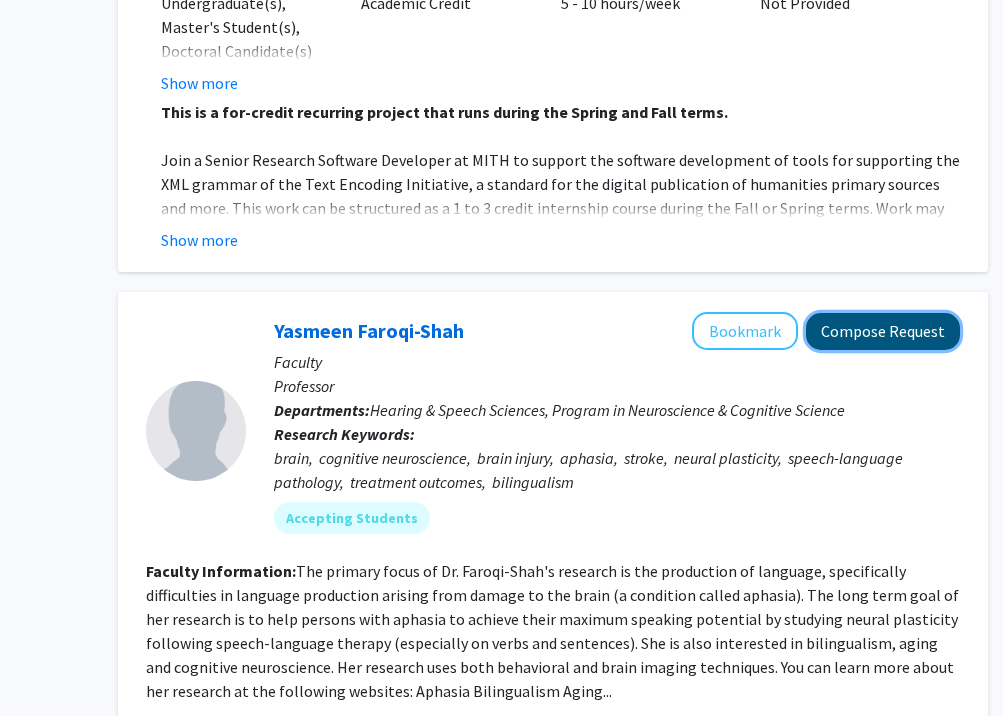 click on "Compose Request" 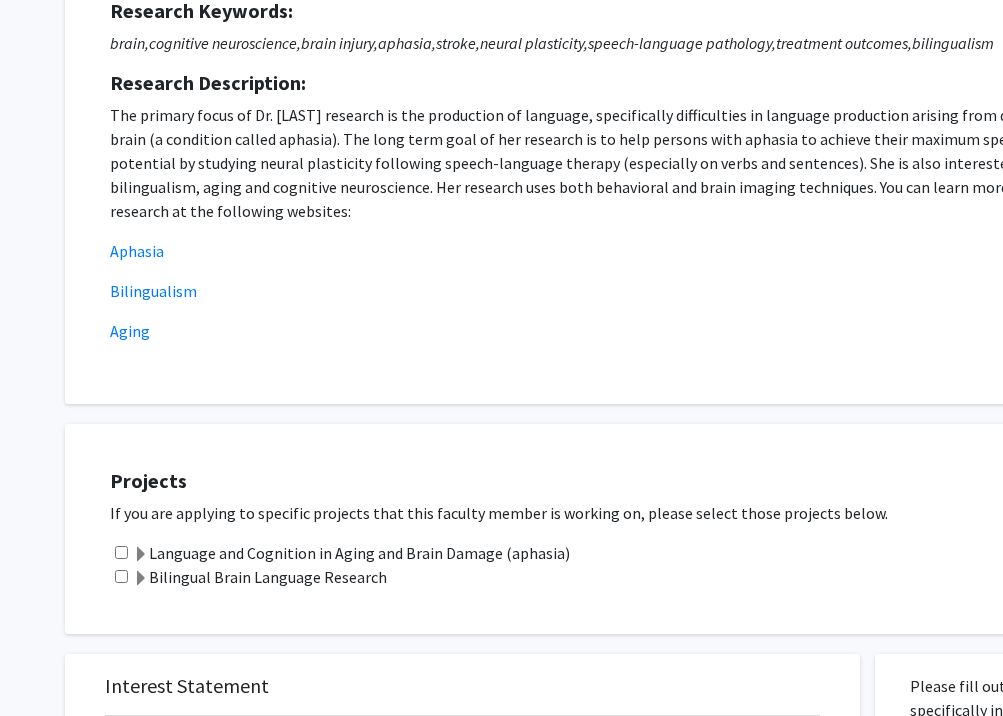 scroll, scrollTop: 282, scrollLeft: 0, axis: vertical 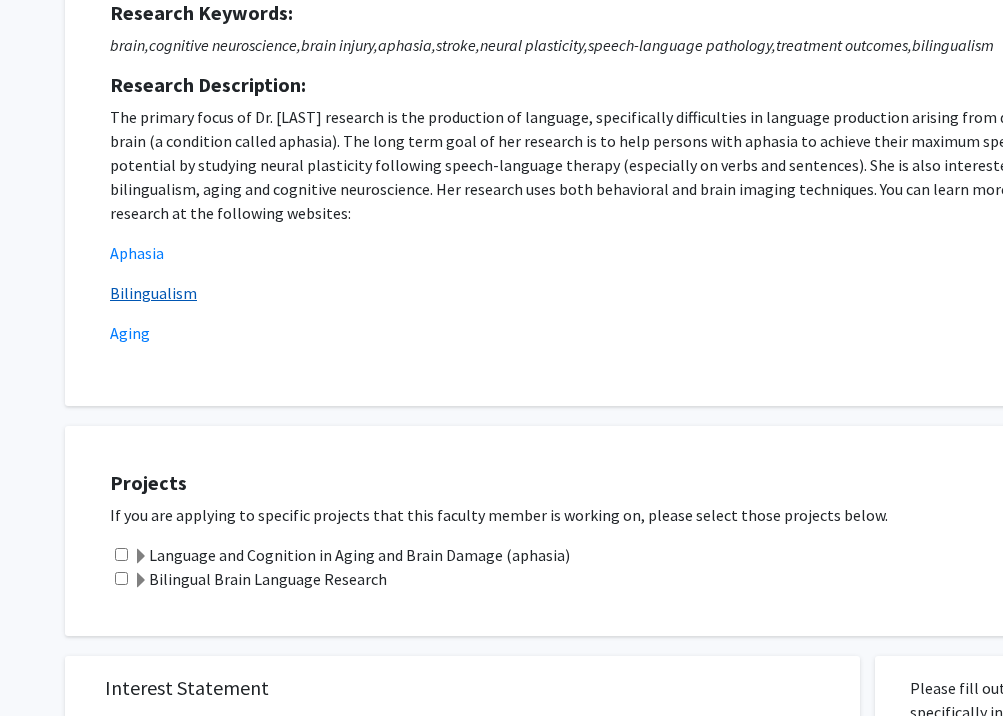 click on "Bilingualism" 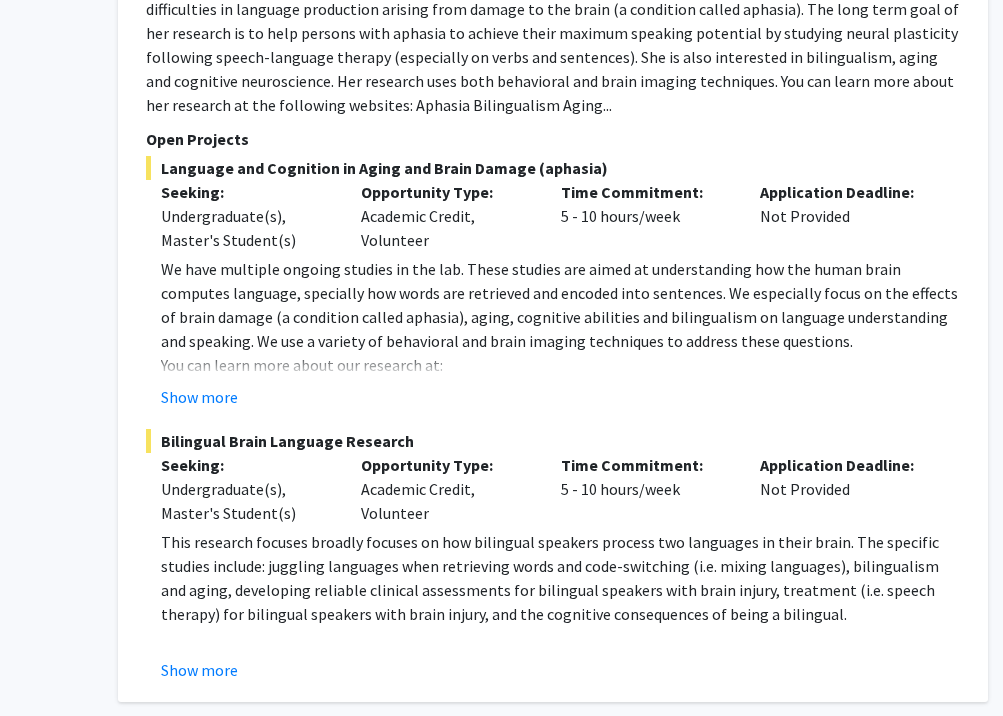 scroll, scrollTop: 2594, scrollLeft: 197, axis: both 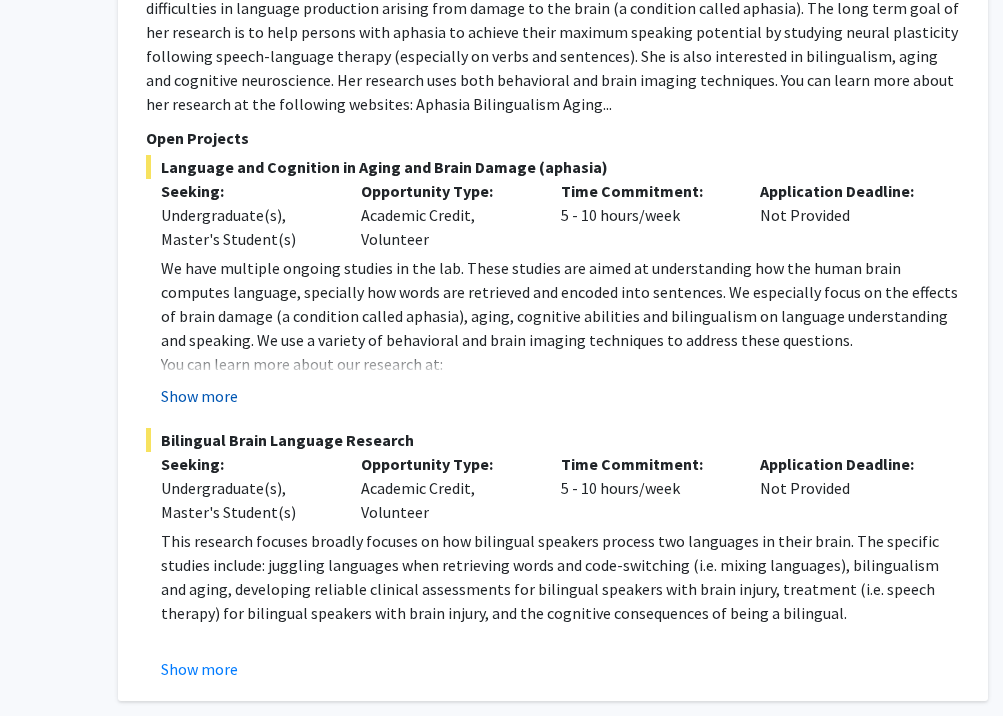 click on "Show more" 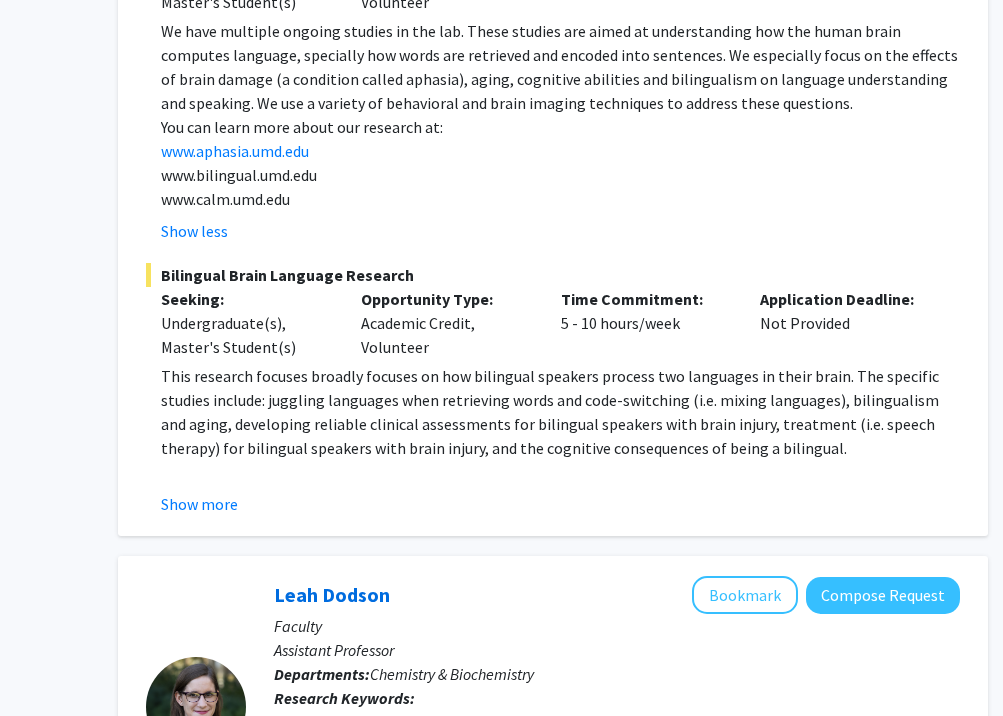 scroll, scrollTop: 2832, scrollLeft: 197, axis: both 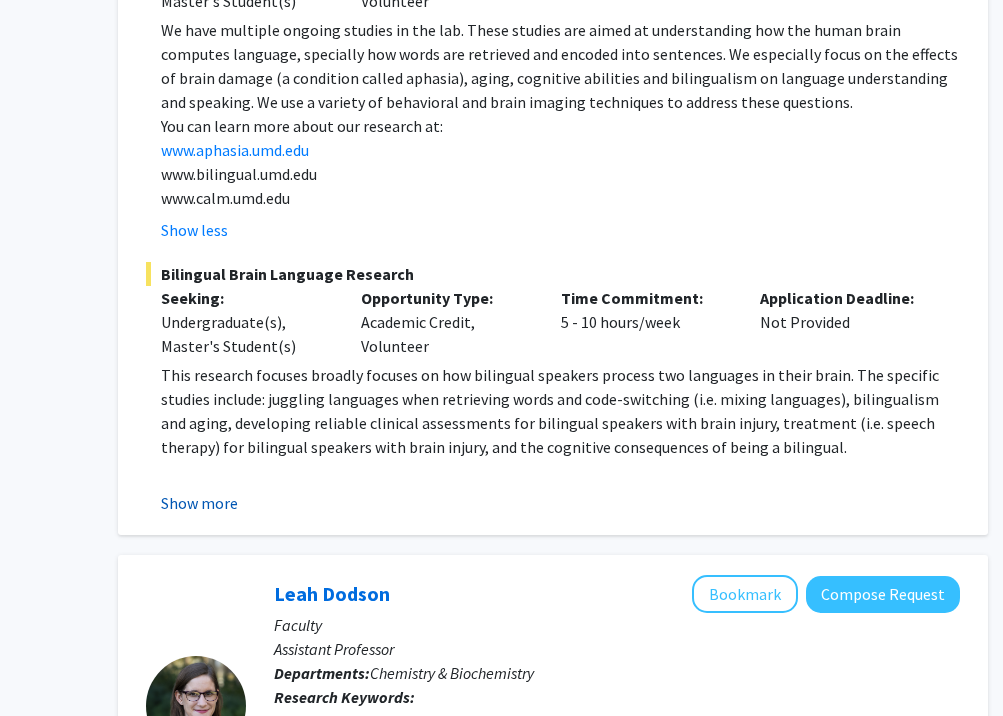 click on "Show more" 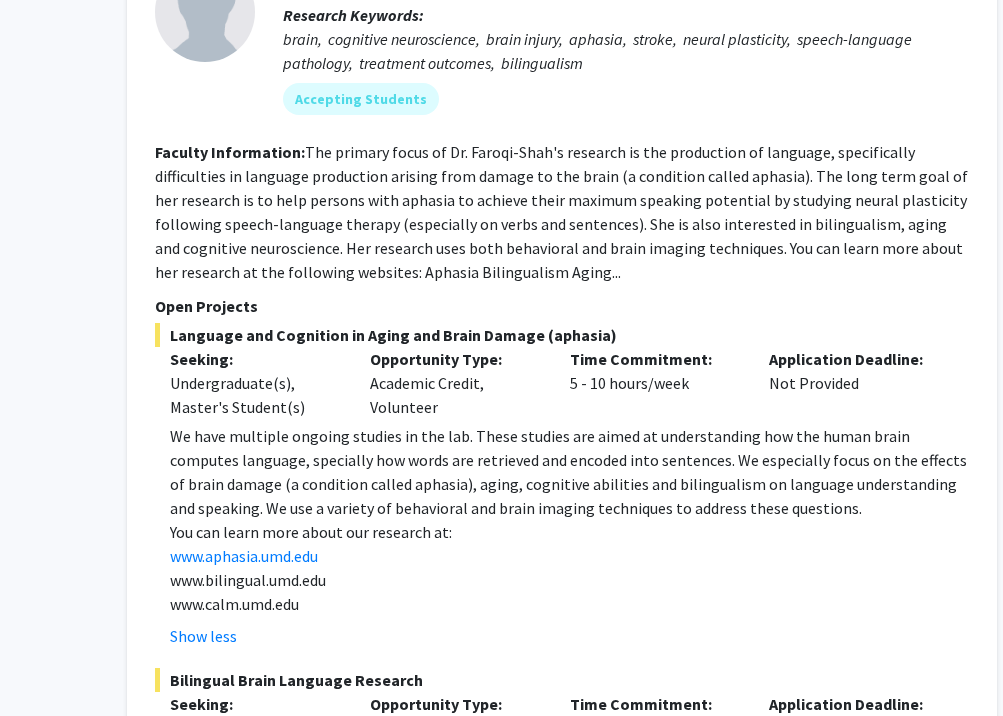 scroll, scrollTop: 2427, scrollLeft: 187, axis: both 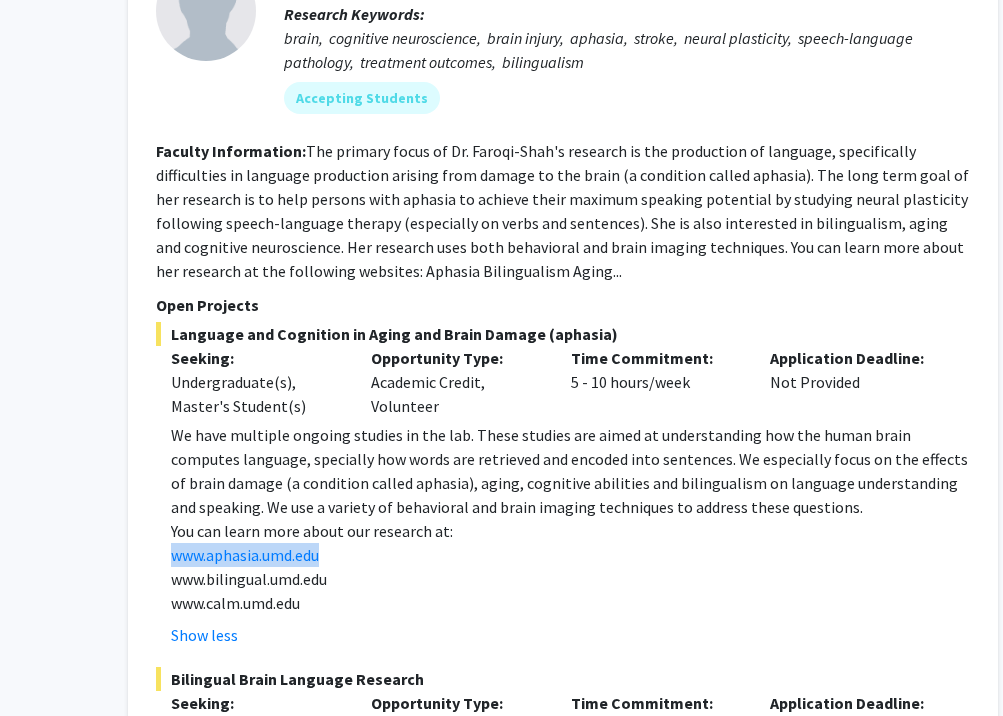 drag, startPoint x: 340, startPoint y: 513, endPoint x: 168, endPoint y: 507, distance: 172.10461 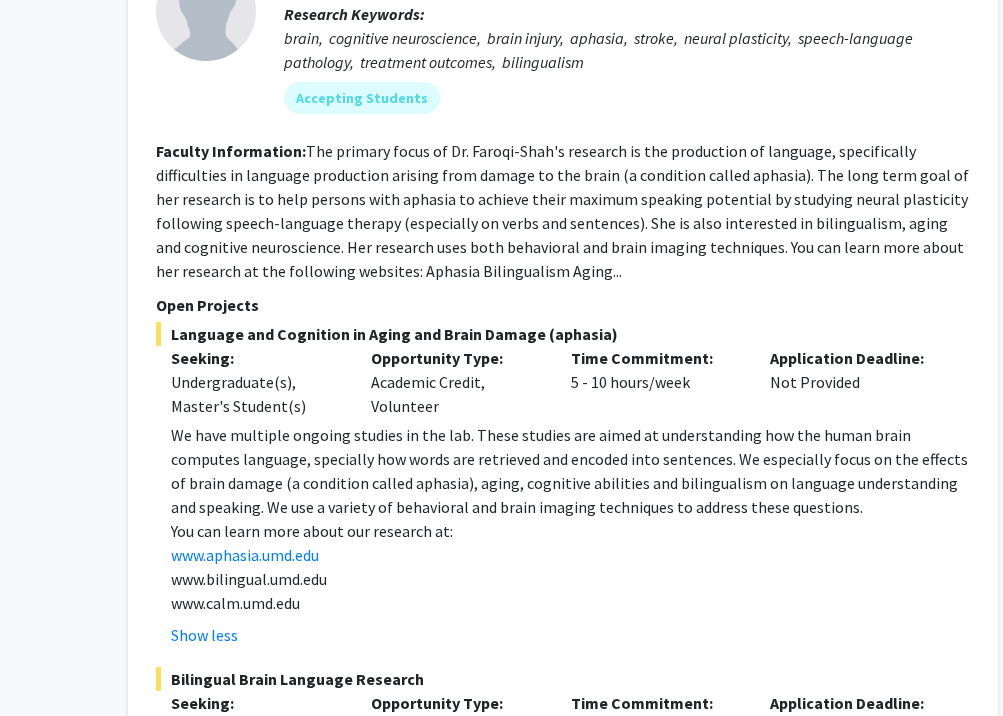 click on "We have multiple ongoing studies in the lab. These studies are aimed at understanding how the human brain computes language, specially how words are retrieved and encoded into sentences. We especially focus on the effects of brain damage (a condition called aphasia), aging, cognitive abilities and bilingualism on language understanding and speaking. We use a variety of behavioral and brain imaging techniques to address these questions." 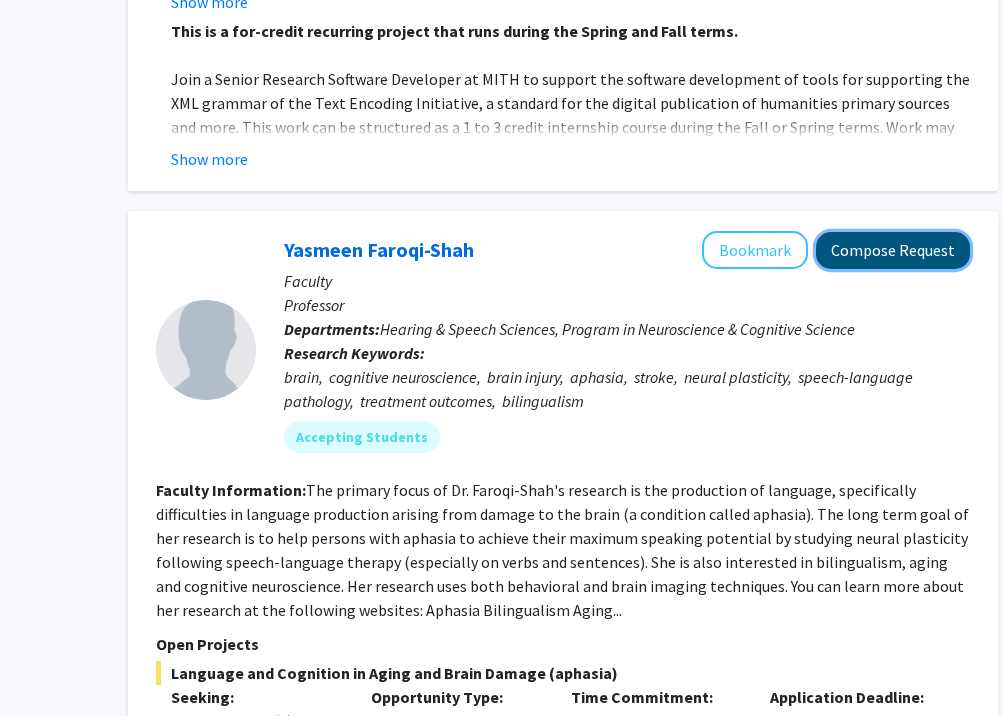 click on "Compose Request" 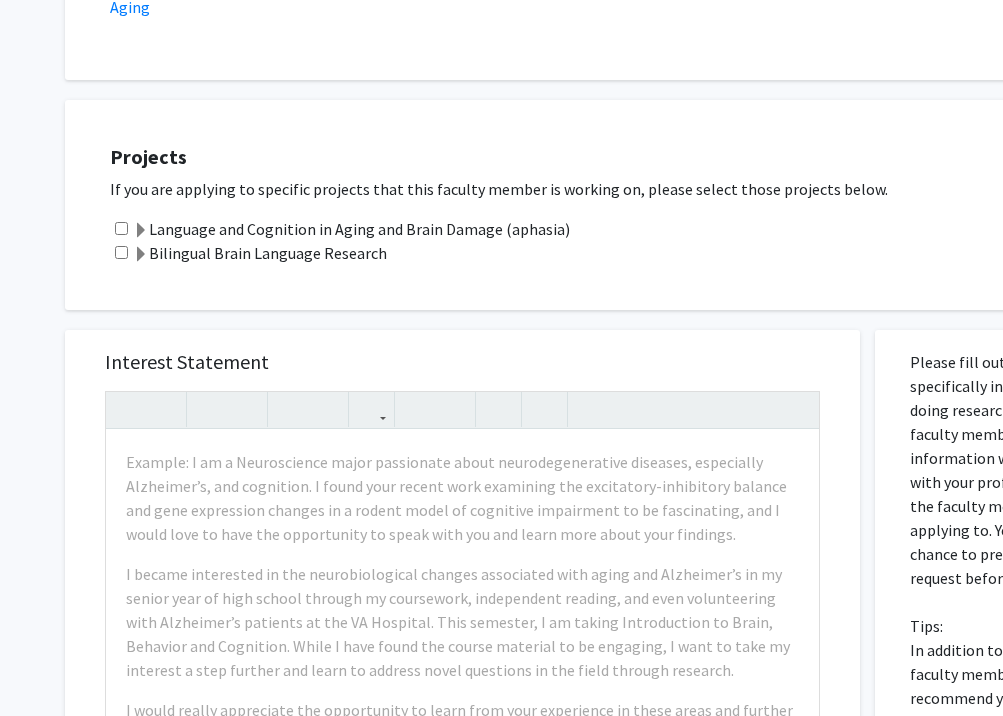 scroll, scrollTop: 609, scrollLeft: 0, axis: vertical 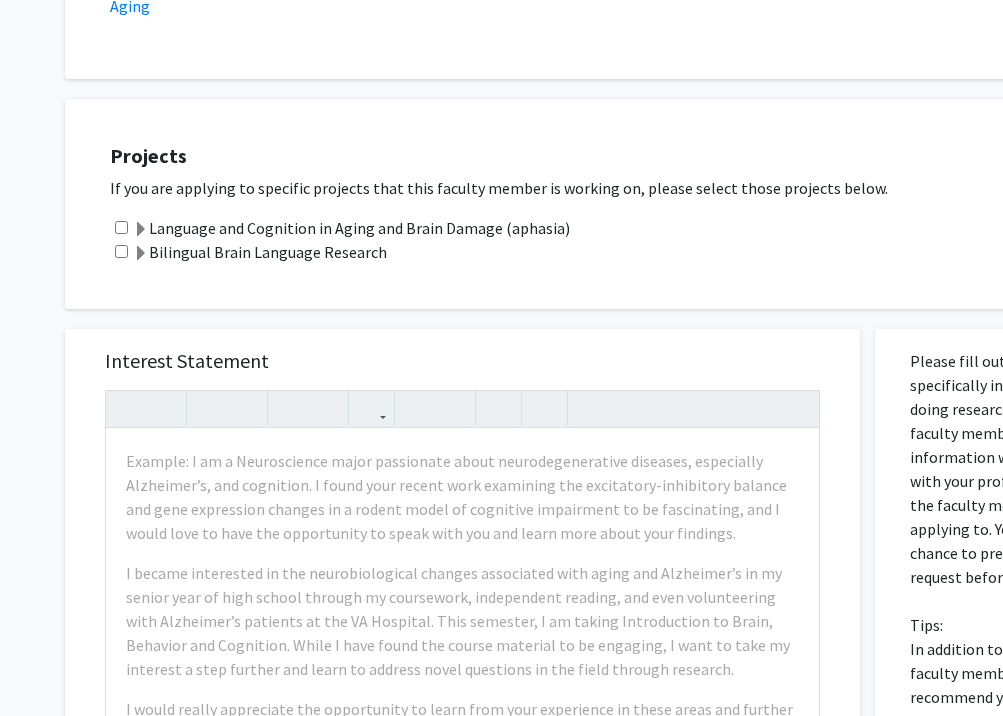 click 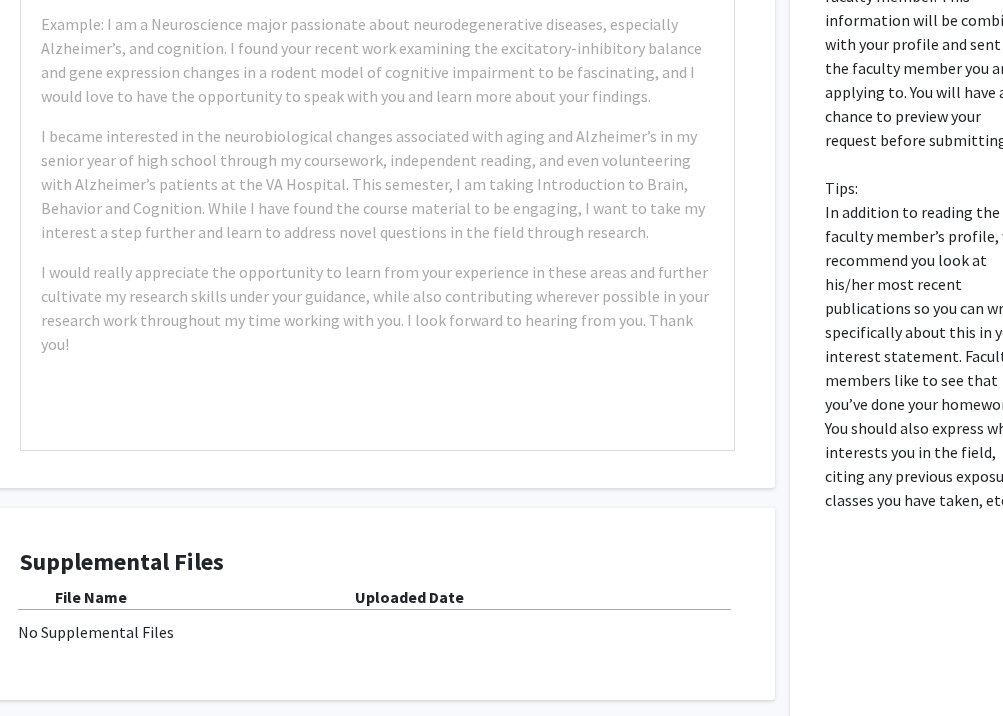scroll, scrollTop: 994, scrollLeft: 85, axis: both 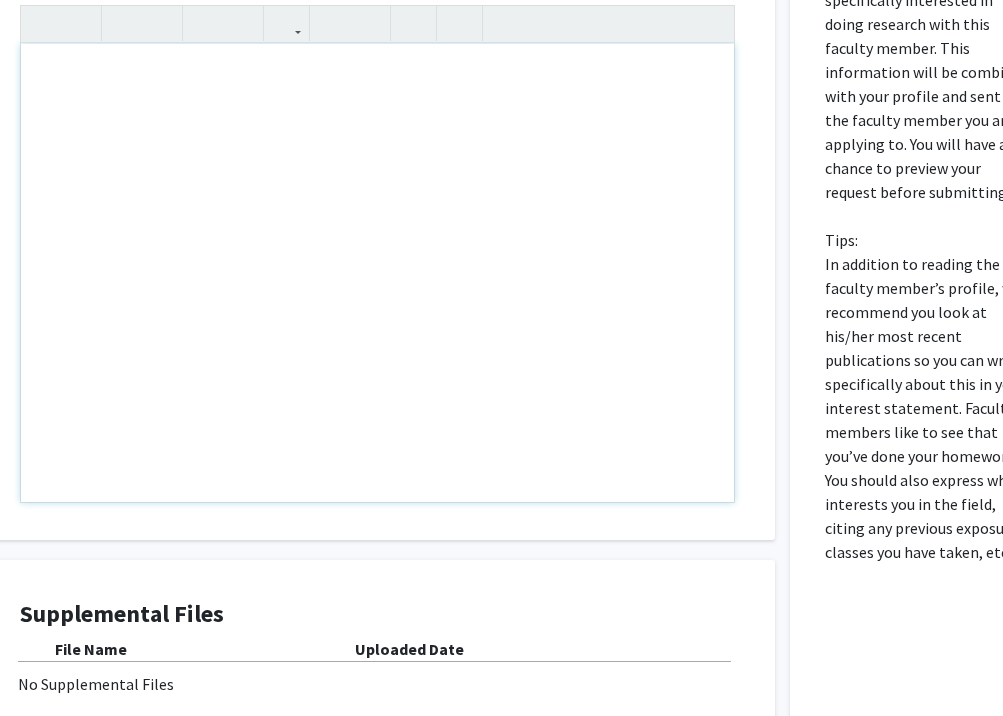click on "Interest Statement Insert link Remove link Supplemental Files File Name Uploaded Date No Supplemental Files  Cancel   Save   Preview & Submit" at bounding box center (377, 376) 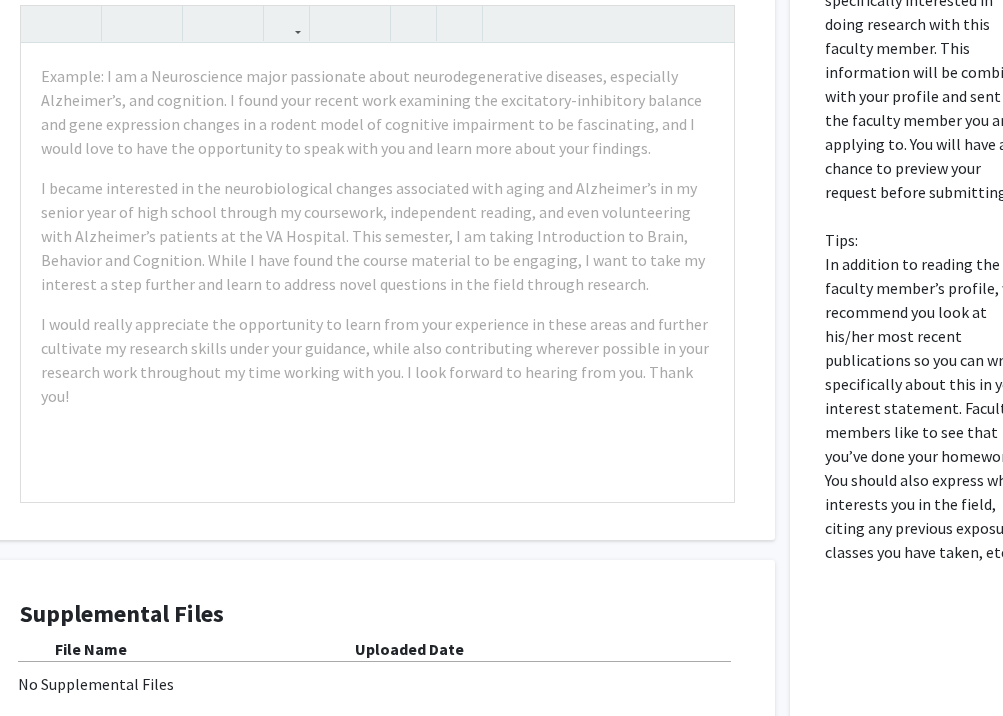 click on "Interest Statement
Example: I am a Neuroscience major passionate about neurodegenerative diseases, especially Alzheimer’s, and cognition. I found your recent work examining the excitatory-inhibitory balance and gene expression changes in a rodent model of cognitive impairment to be fascinating, and I would love to have the opportunity to speak with you and learn more about your findings.
I became interested in the neurobiological changes associated with aging and Alzheimer’s in my senior year of high school through my coursework, independent reading, and even volunteering with Alzheimer’s patients at the VA Hospital. This semester, I am taking Introduction to Brain, Behavior and Cognition. While I have found the course material to be engaging, I want to take my interest a step further and learn to address novel questions in the field through research.
Insert link Remove link" at bounding box center (377, 242) 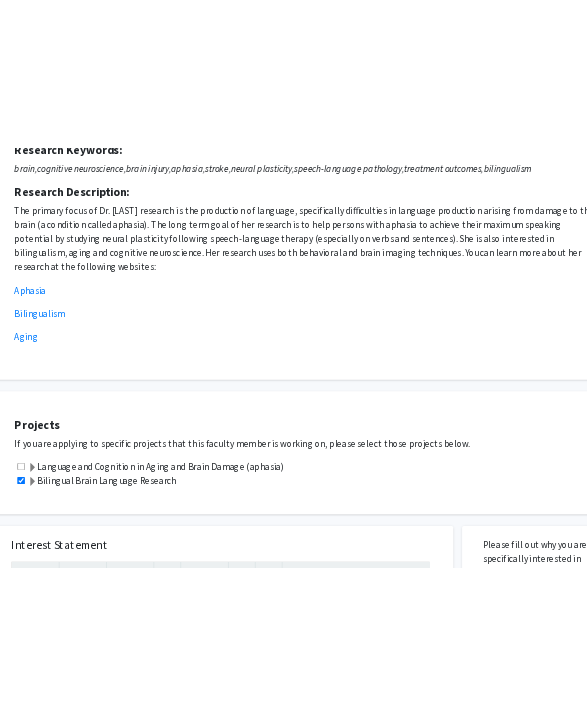 scroll, scrollTop: 0, scrollLeft: 85, axis: horizontal 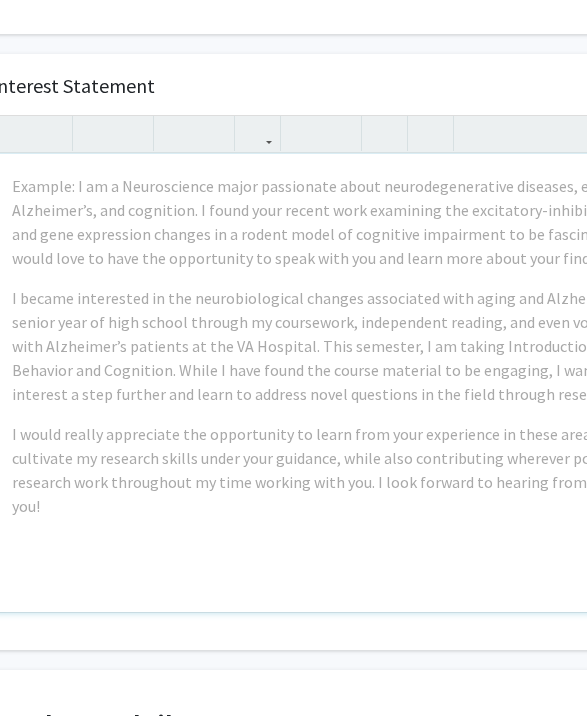 click on "Example: I am a Neuroscience major passionate about neurodegenerative diseases, especially Alzheimer’s, and cognition. I found your recent work examining the excitatory-inhibitory balance and gene expression changes in a rodent model of cognitive impairment to be fascinating, and I would love to have the opportunity to speak with you and learn more about your findings.
I became interested in the neurobiological changes associated with aging and Alzheimer’s in my senior year of high school through my coursework, independent reading, and even volunteering with Alzheimer’s patients at the VA Hospital. This semester, I am taking Introduction to Brain, Behavior and Cognition. While I have found the course material to be engaging, I want to take my interest a step further and learn to address novel questions in the field through research." at bounding box center [348, 383] 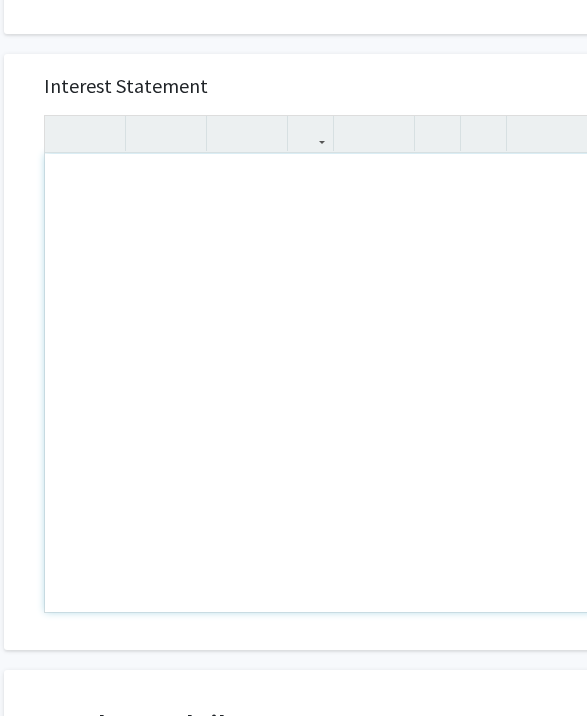 scroll, scrollTop: 884, scrollLeft: 58, axis: both 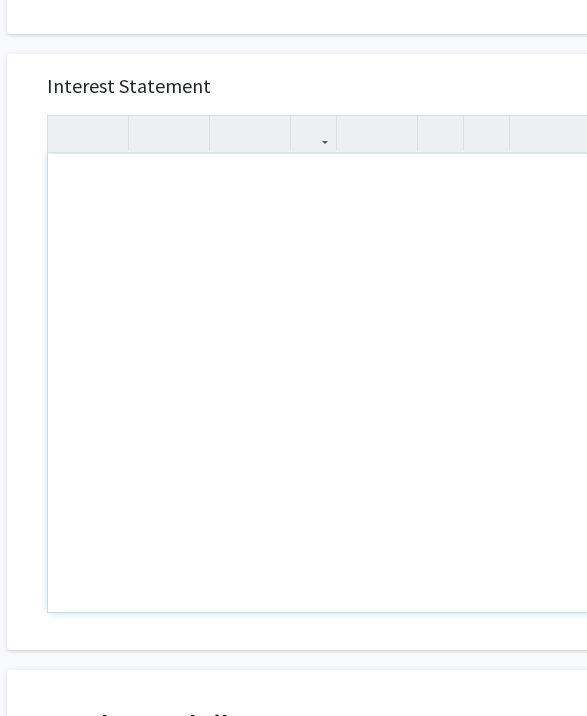 type 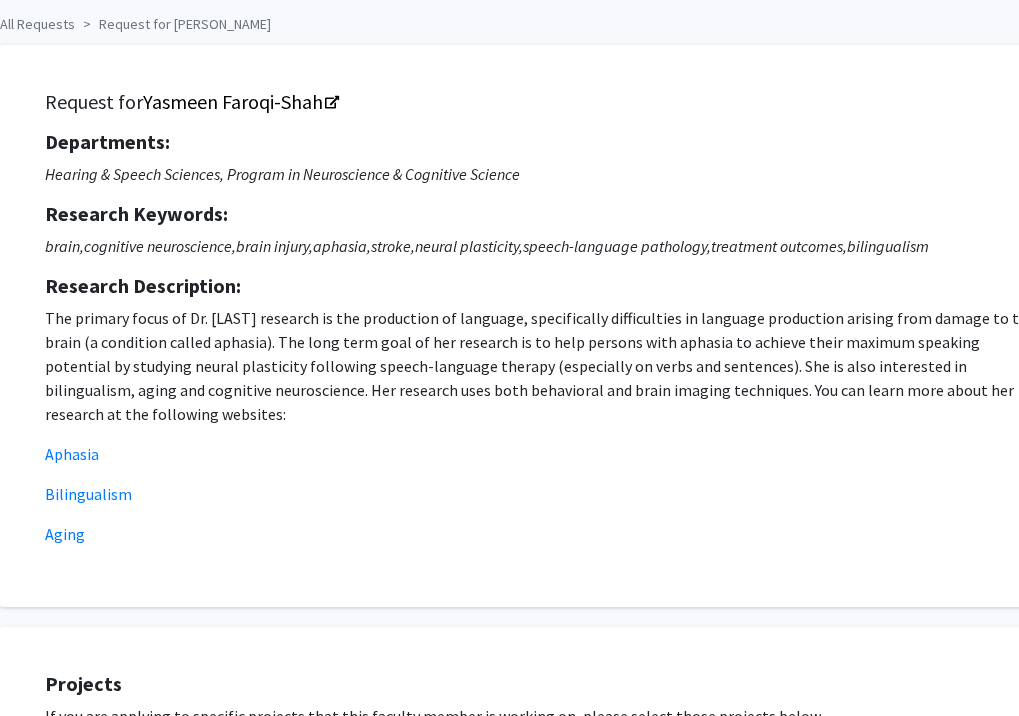 scroll, scrollTop: 0, scrollLeft: 65, axis: horizontal 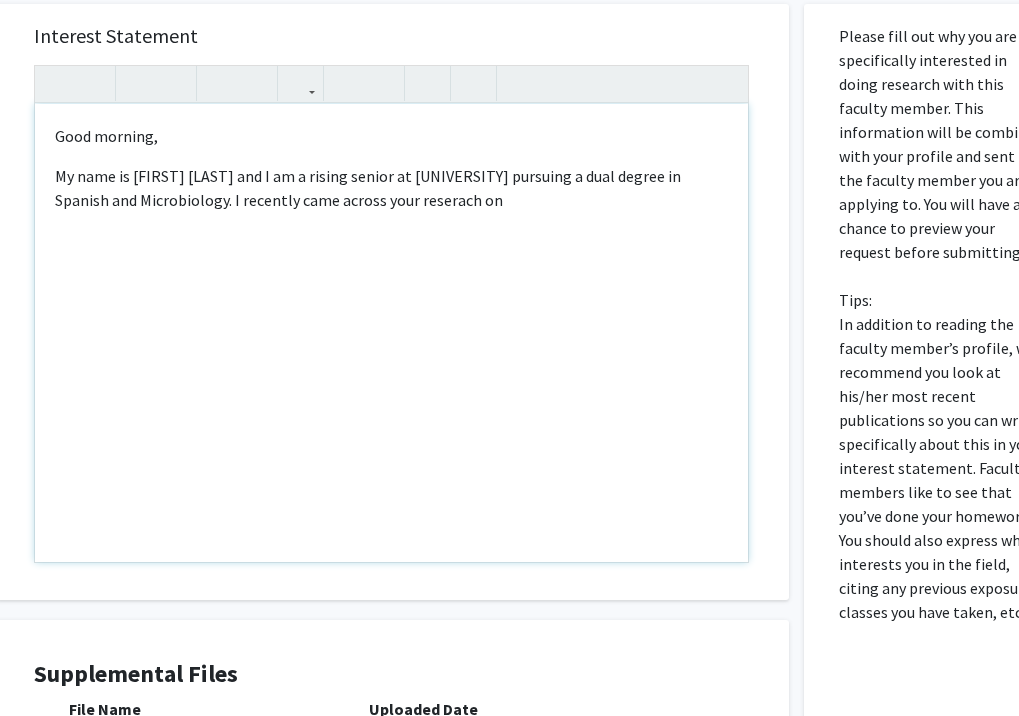 click on "Good morning, &nbsp;My name is [FIRST] [LAST] and I am a rising senior at UMD pursuing a dual degree in Spanish and Microbiology. I recently came across your reserach on" at bounding box center [391, 333] 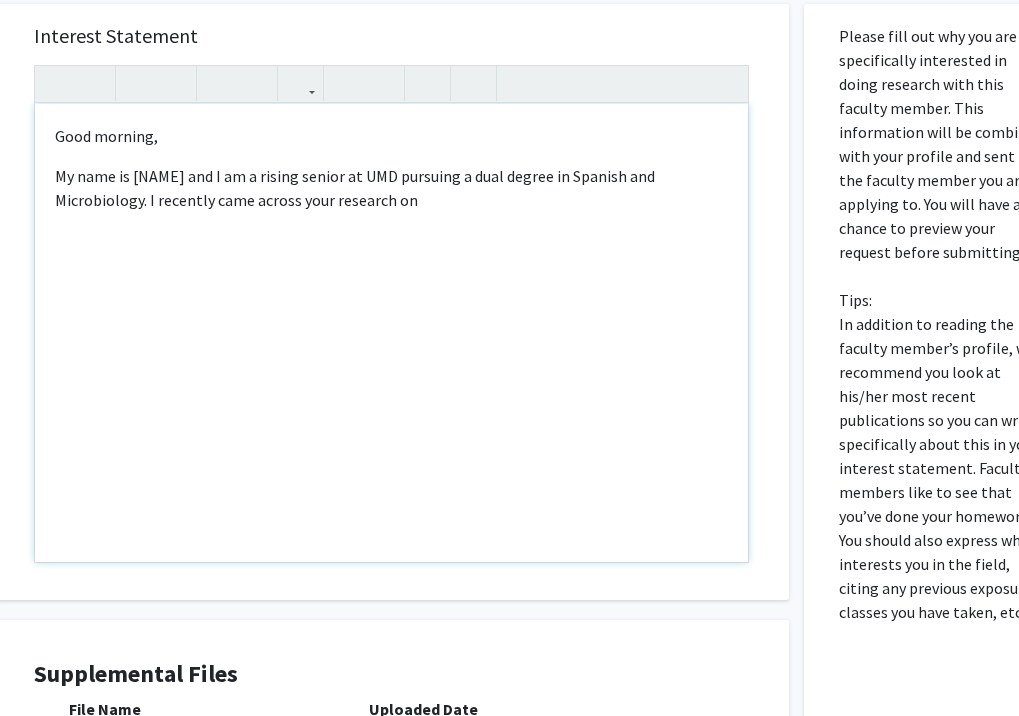 click on "Good morning, My name is [FIRST] [LAST] and I am a rising senior at UMD pursuing a dual degree in Spanish and Microbiology. I recently came across your research on" at bounding box center (391, 333) 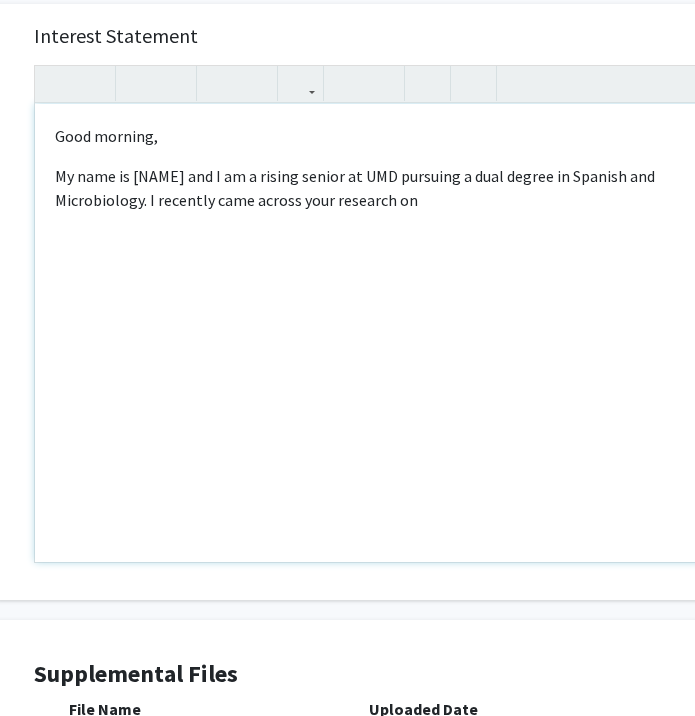 click on "Good morning, My name is [FIRST] [LAST] and I am a rising senior at UMD pursuing a dual degree in Spanish and Microbiology. I recently came across your research on" at bounding box center (391, 333) 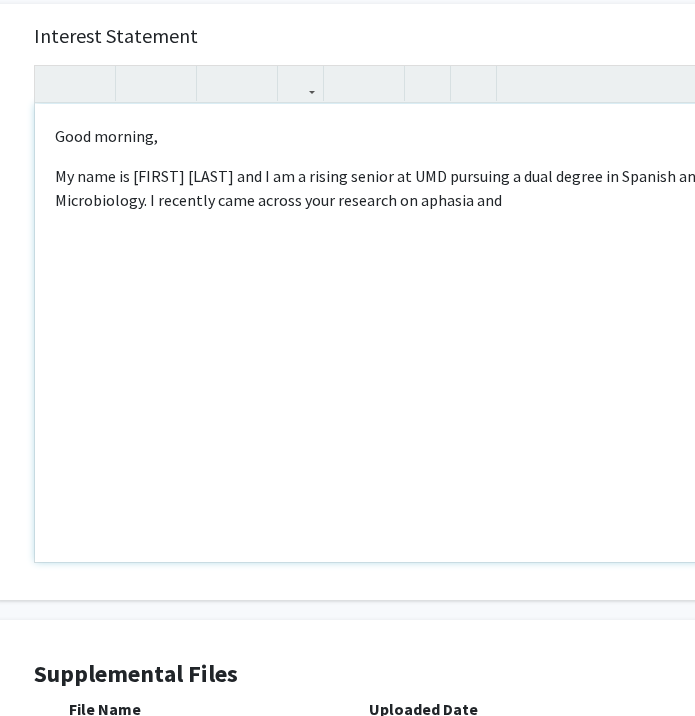 drag, startPoint x: 517, startPoint y: 205, endPoint x: 411, endPoint y: 202, distance: 106.04244 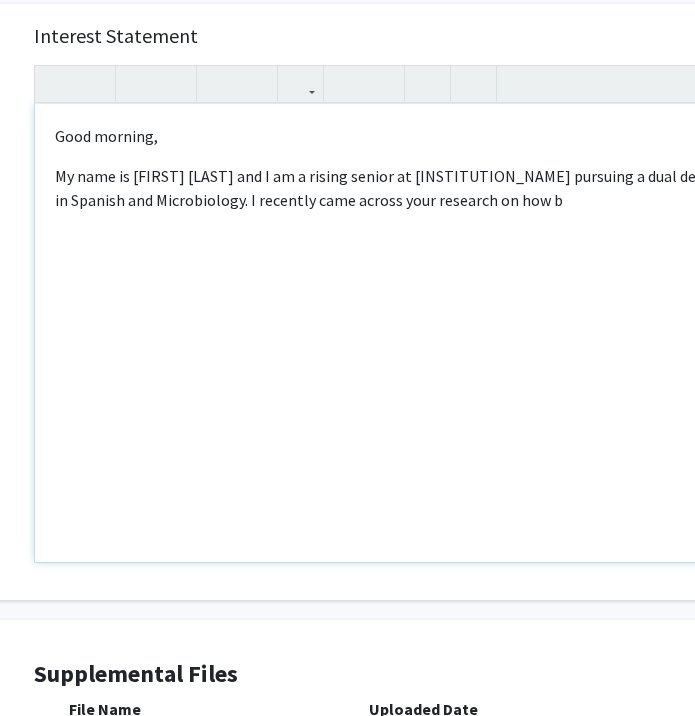click on "My name is [FIRST] [LAST] and I am a rising senior at [INSTITUTION_NAME] pursuing a dual degree in Spanish and Microbiology. I recently came across your research on how b" at bounding box center (391, 188) 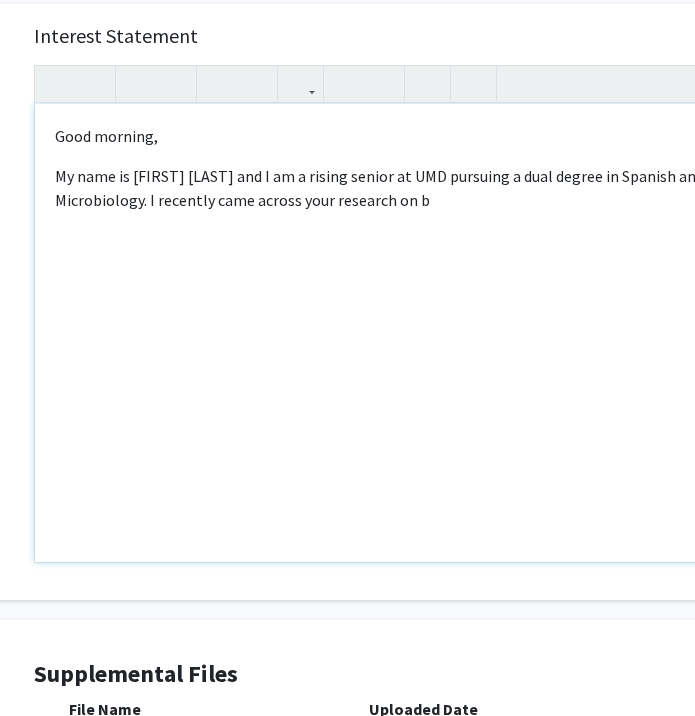 click on "My name is [FIRST] [LAST] and I am a rising senior at UMD pursuing a dual degree in Spanish and Microbiology. I recently came across your research on b" at bounding box center [391, 188] 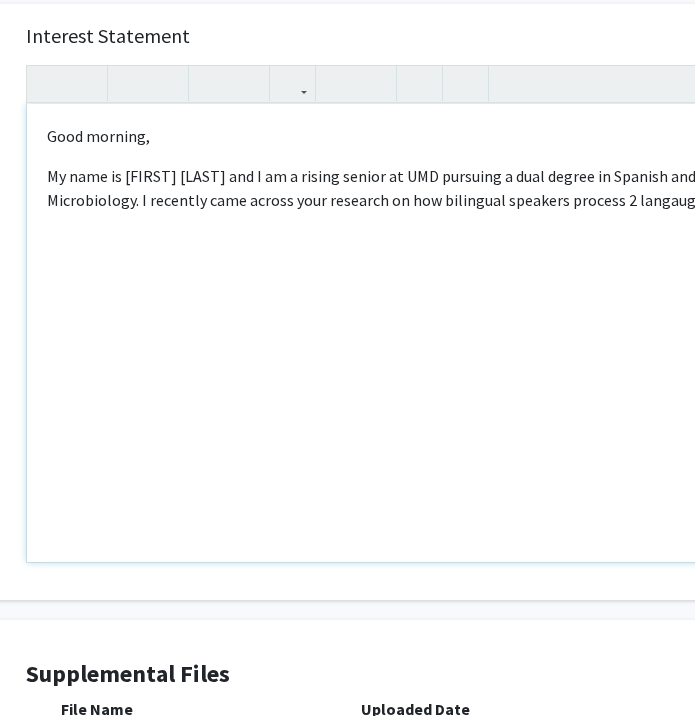 scroll, scrollTop: 934, scrollLeft: 82, axis: both 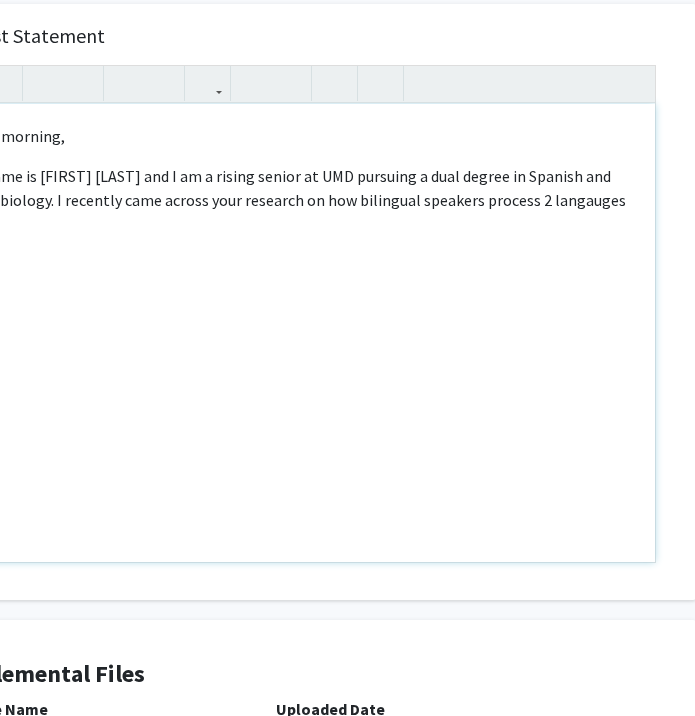 drag, startPoint x: 616, startPoint y: 204, endPoint x: 530, endPoint y: 205, distance: 86.00581 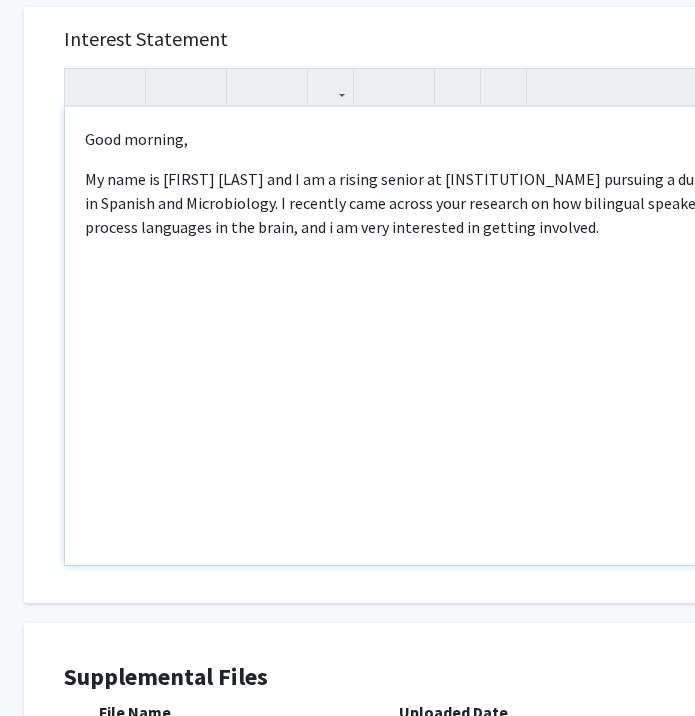 scroll, scrollTop: 932, scrollLeft: 41, axis: both 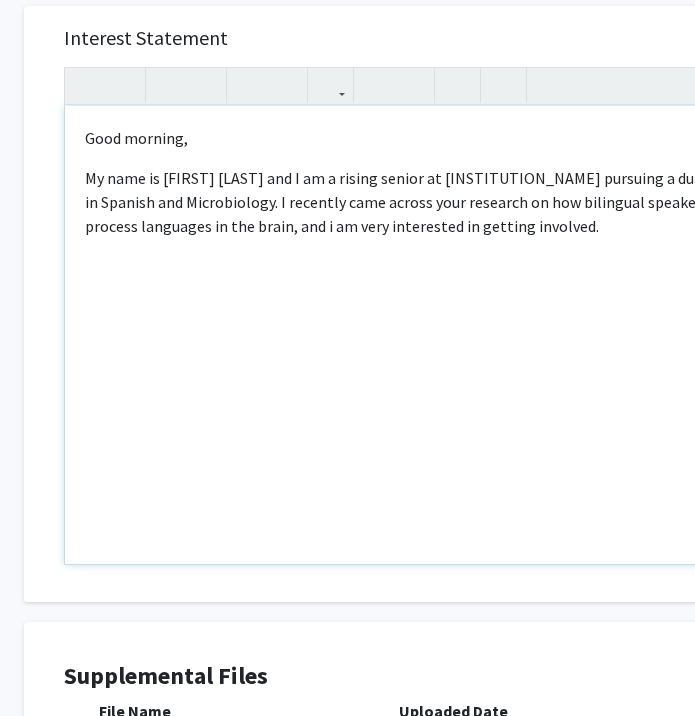 click on "My name is [FIRST] [LAST] and I am a rising senior at [INSTITUTION_NAME] pursuing a dual degree in Spanish and Microbiology. I recently came across your research on how bilingual speakers process languages in the brain, and i am very interested in getting involved." at bounding box center (421, 202) 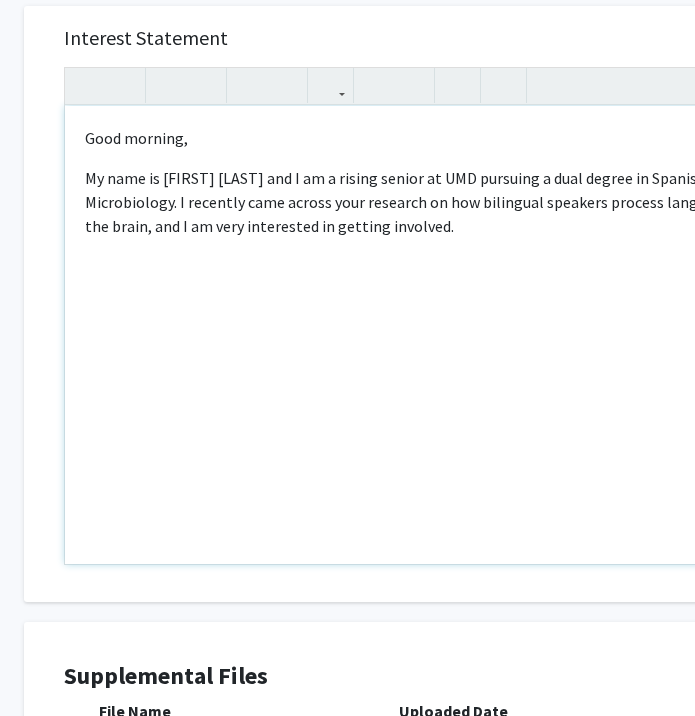 click on "Good morning,  My name is [FIRST] [LAST] and I am a rising senior at [INSTITUTION] pursuing a dual degree in Spanish and Microbiology. I recently came across your research on how bilingual speakers process languages in the brain, and I am very interested in getting involved." at bounding box center [421, 335] 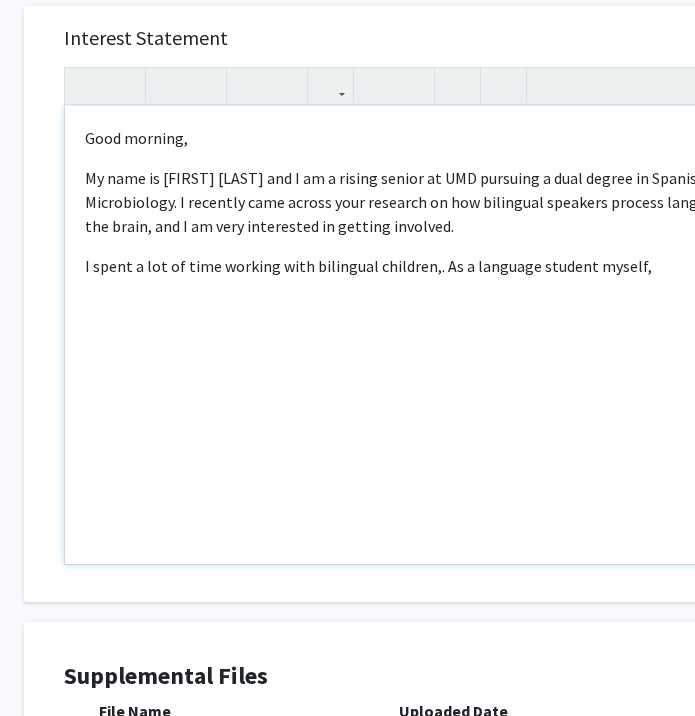 click on "I spent a lot of time working with bilingual children,. As a language student myself," at bounding box center (421, 266) 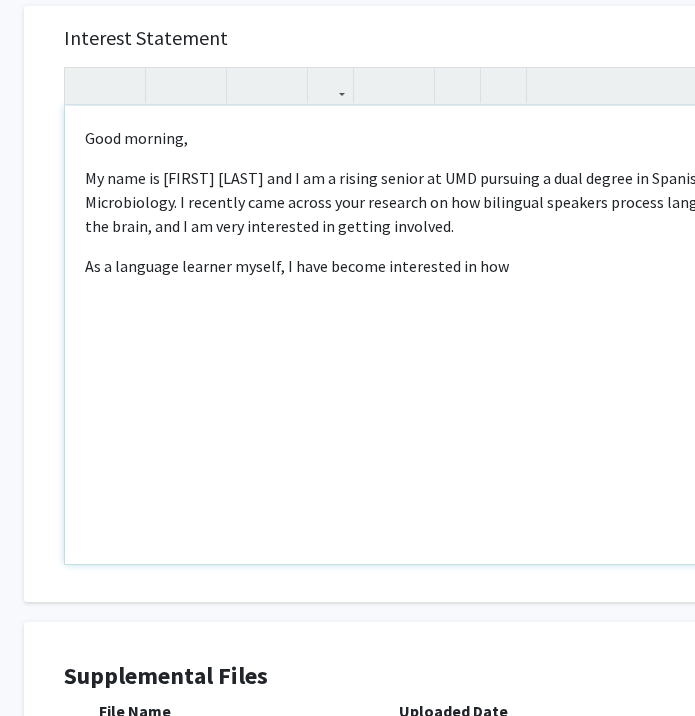 click on "Good morning,&nbsp;&nbsp;My name is [FIRST] [LAST] and I am a rising senior at UMD pursuing a dual degree in Spanish and Microbiology. I recently came across your research on how bilingual speakers process languages in the brain, and I am very interested in getting involved.&nbsp;&nbsp;As a language learner myself, I have become interested in how" at bounding box center (421, 335) 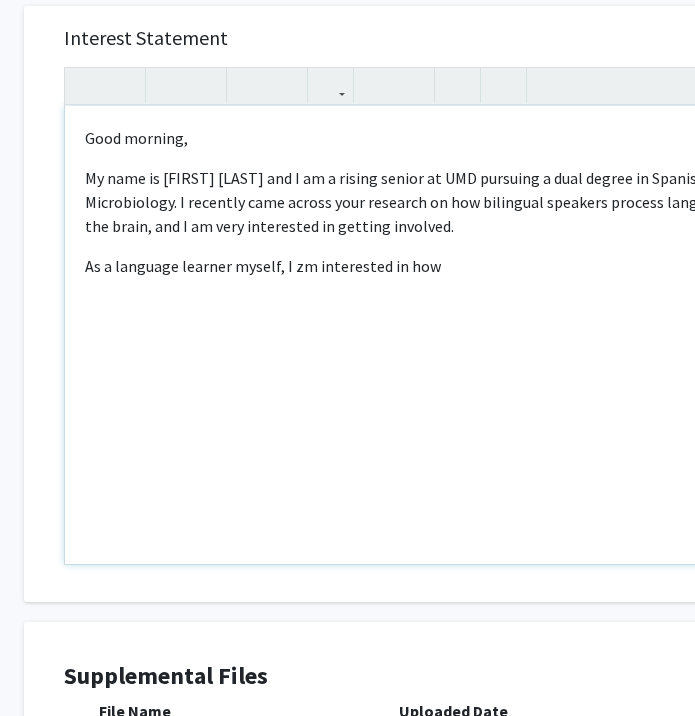click on "As a language learner myself, I zm interested in how" at bounding box center (421, 266) 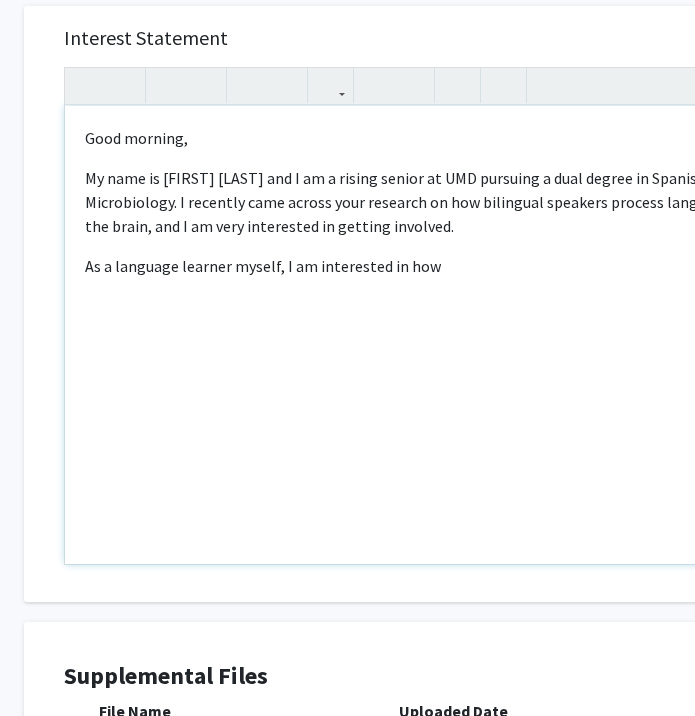 click on "As a language learner myself, I am interested in how" at bounding box center (421, 266) 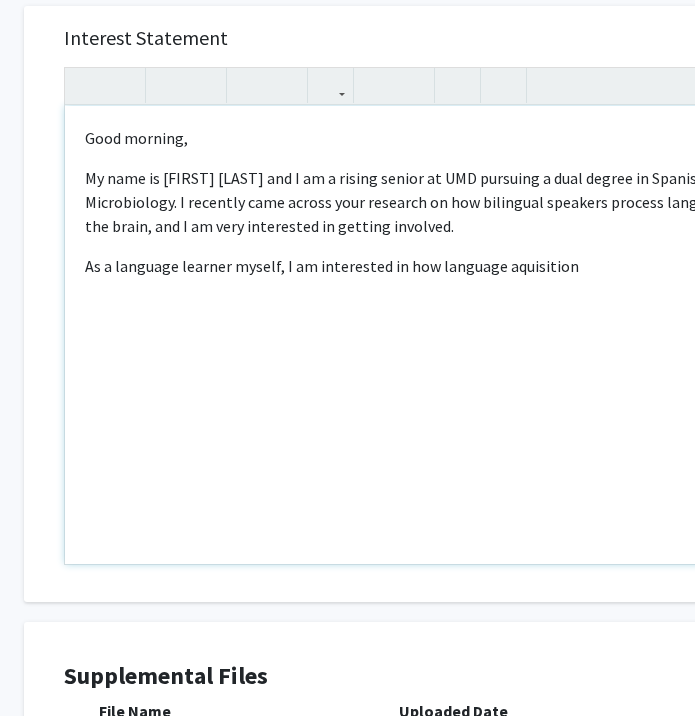 click on "As a language learner myself, I am interested in how language aquisition" at bounding box center (421, 266) 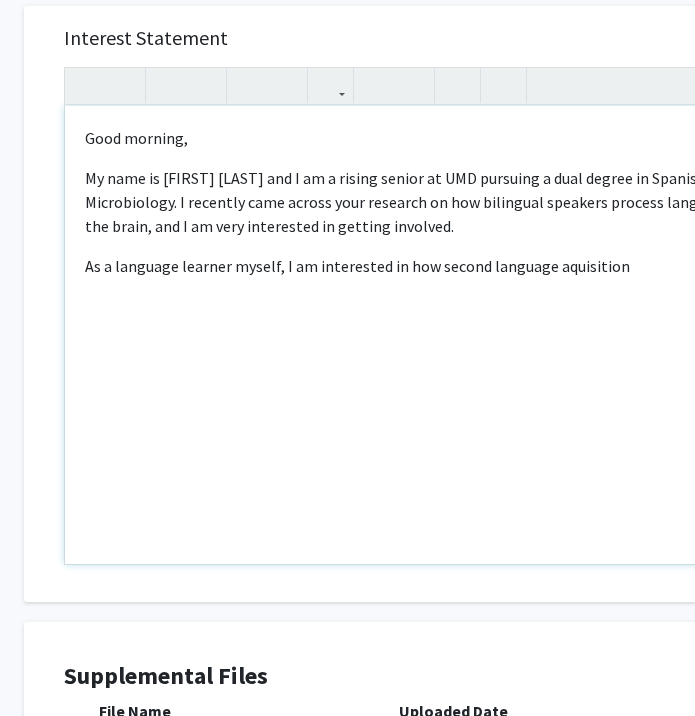 click on "As a language learner myself, I am interested in how second language aquisition" at bounding box center [421, 266] 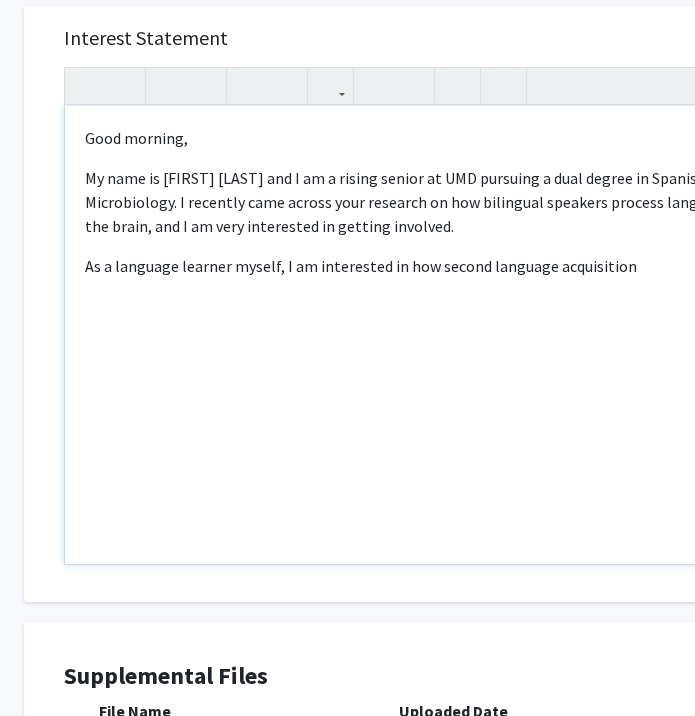 click on "As a language learner myself, I am interested in how second language acquisition" at bounding box center [421, 266] 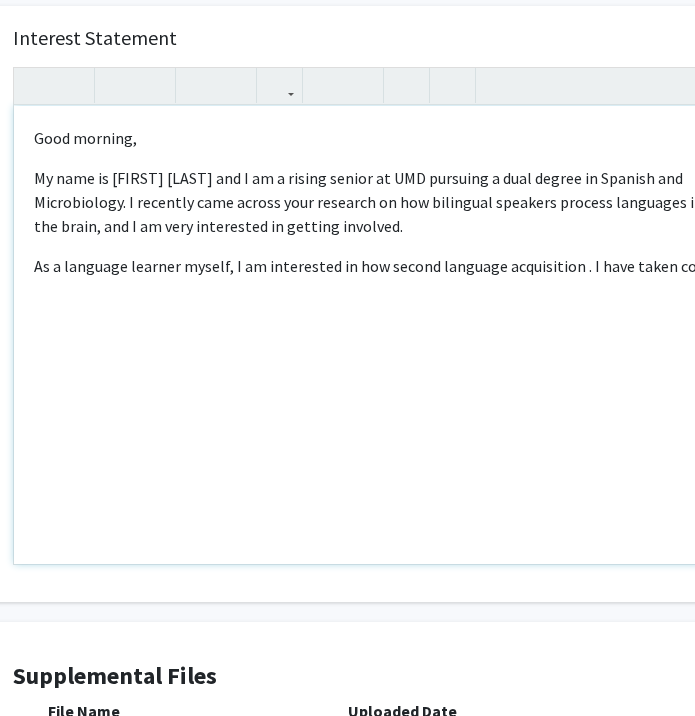 scroll, scrollTop: 932, scrollLeft: 98, axis: both 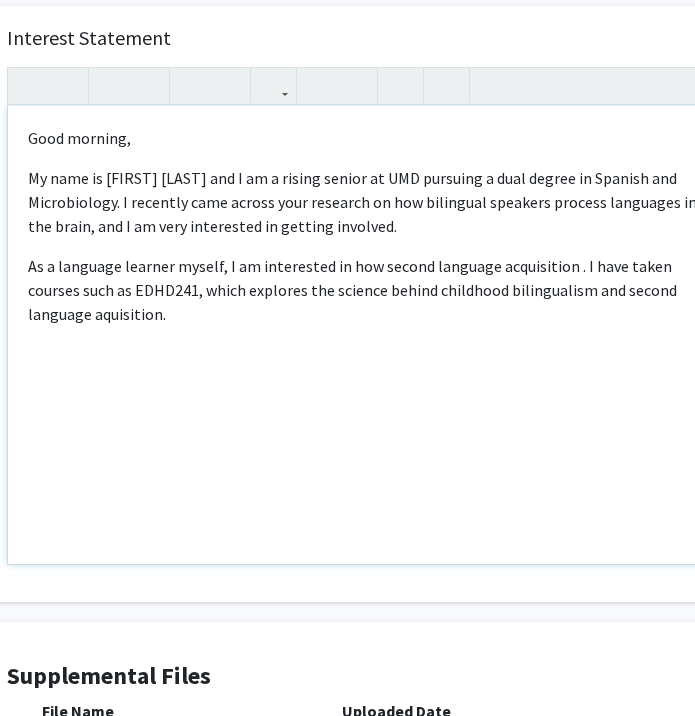 click on "As a language learner myself, I am interested in how second language acquisition . I have taken courses such as EDHD241, which explores the science behind childhood bilingualism and second language aquisition." at bounding box center [364, 290] 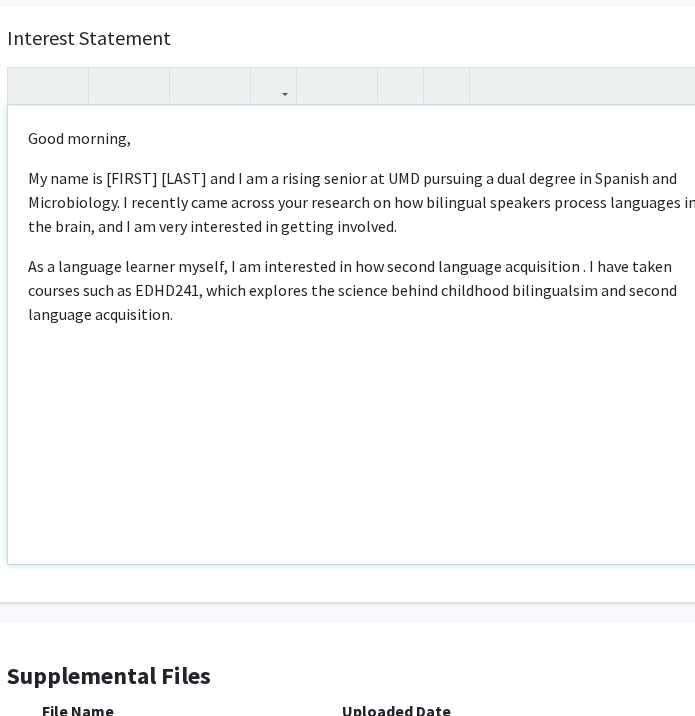 click on "As a language learner myself, I am interested in how second language acquisition . I have taken courses such as EDHD241, which explores the science behind childhood bilingualsim and second language acquisition." at bounding box center [364, 290] 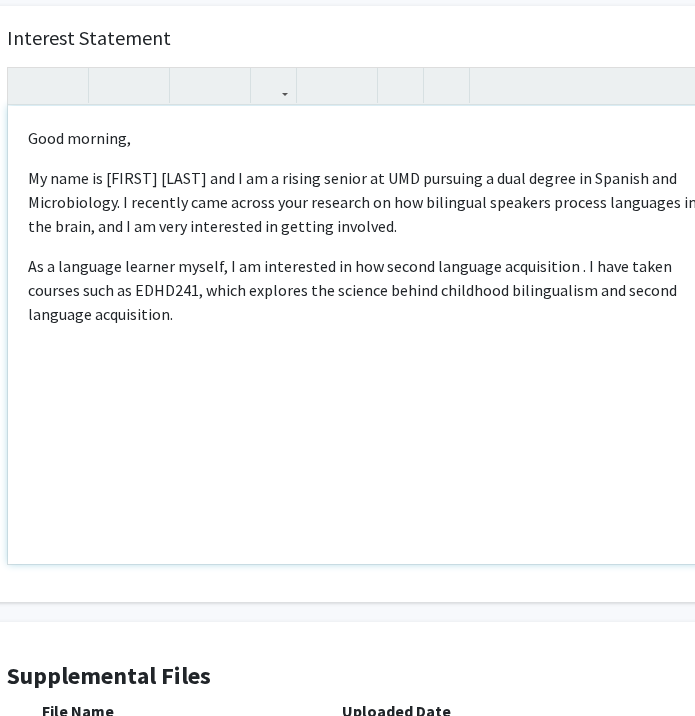 click on "As a language learner myself, I am interested in how second language acquisition . I have taken courses such as EDHD241, which explores the science behind childhood bilingualism and second language acquisition." at bounding box center [364, 290] 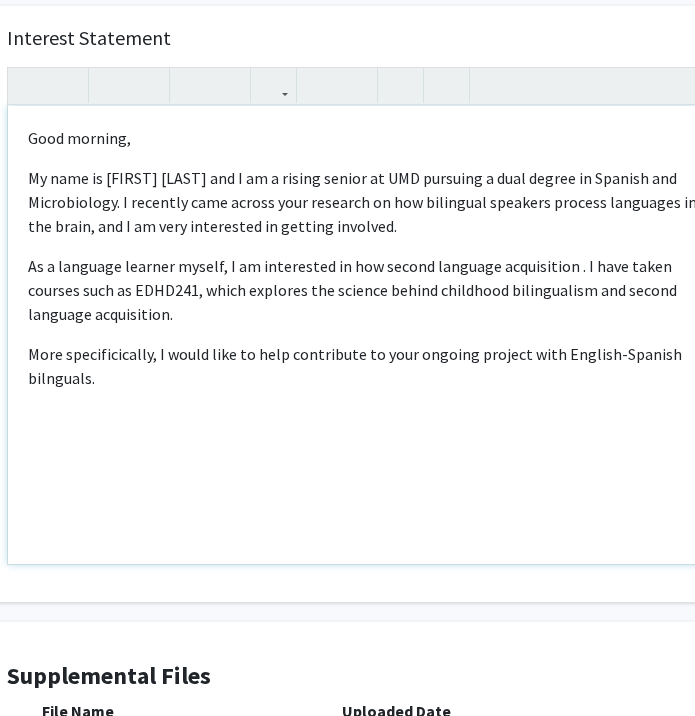 drag, startPoint x: 300, startPoint y: 423, endPoint x: 12, endPoint y: 133, distance: 408.71017 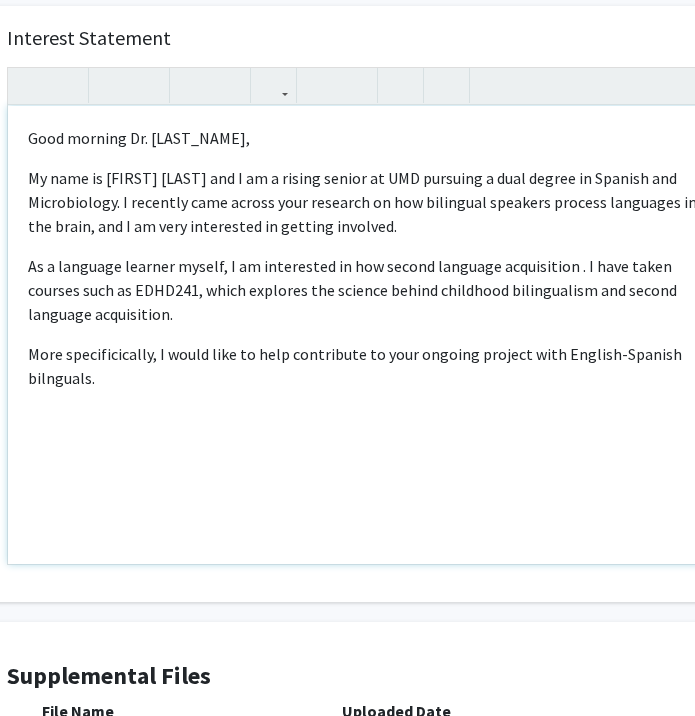 click on "More specificically, I would like to help contribute to your ongoing project with English-Spanish bilnguals." at bounding box center [364, 366] 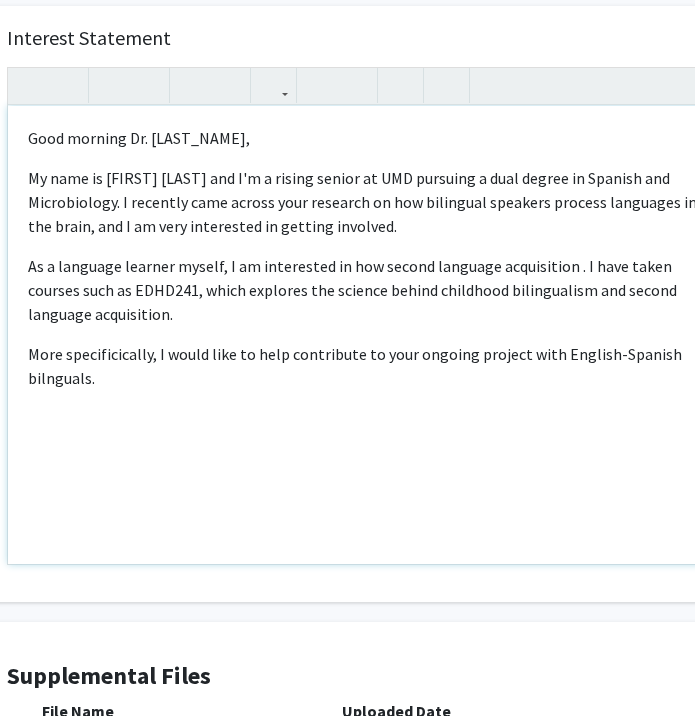 click on "Good morning Dr. [LAST_NAME], My name is [FIRST] [LAST] and I'm a rising senior at UMD pursuing a dual degree in Spanish and Microbiology. I recently came across your research on how bilingual speakers process languages in the brain, and I am very interested in getting involved. As a language learner myself, I am interested in how second language acquisition . I have taken courses such as EDHD241, which explores the science behind childhood bilingualism and second language acquisition. More specificically, I would like to help contribute to your ongoing project with English-Spanish bilnguals." at bounding box center (364, 335) 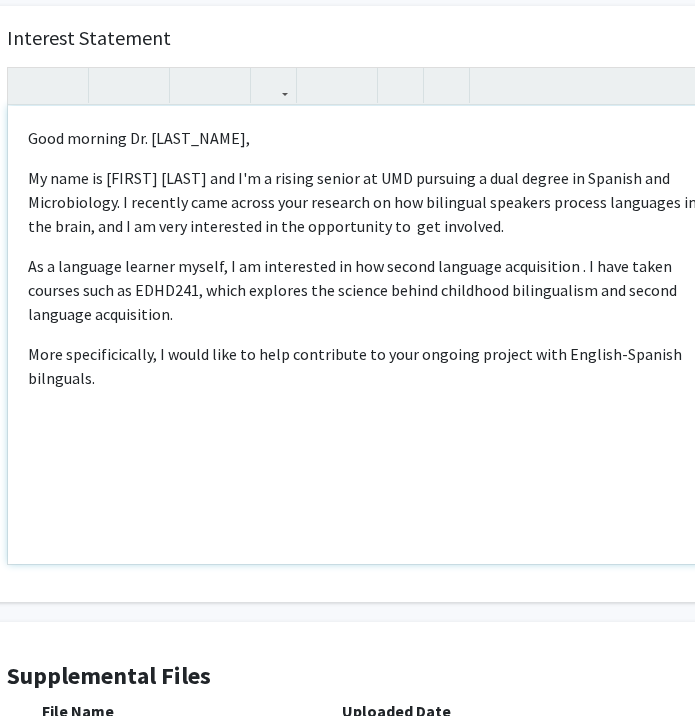 click on "My name is [FIRST] [LAST] and I'm a rising senior at UMD pursuing a dual degree in Spanish and Microbiology. I recently came across your research on how bilingual speakers process languages in the brain, and I am very interested in the opportunity to  get involved." at bounding box center (364, 202) 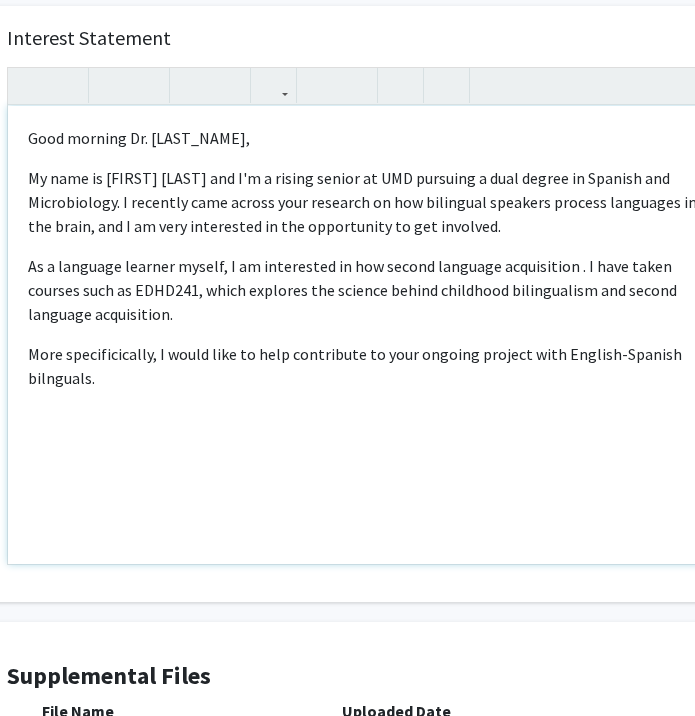 click on "More specificically, I would like to help contribute to your ongoing project with English-Spanish bilnguals." at bounding box center (364, 366) 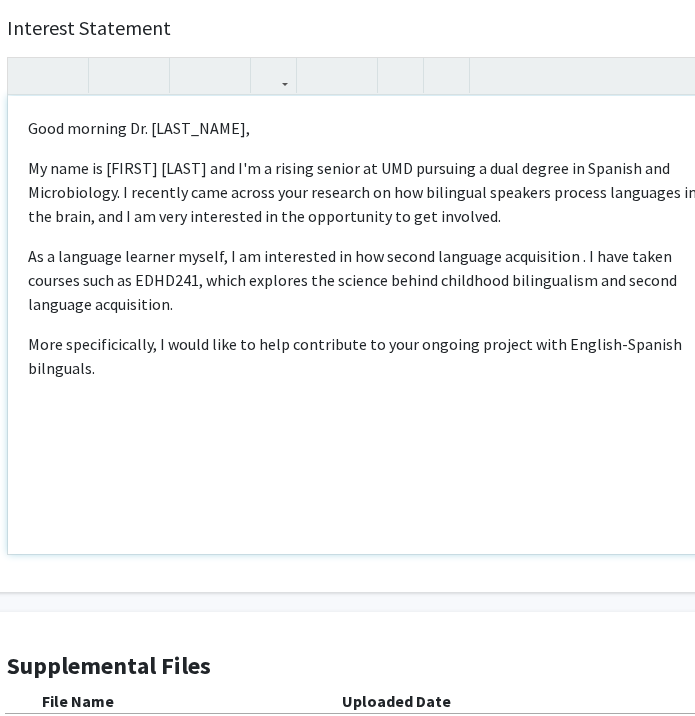scroll, scrollTop: 937, scrollLeft: 98, axis: both 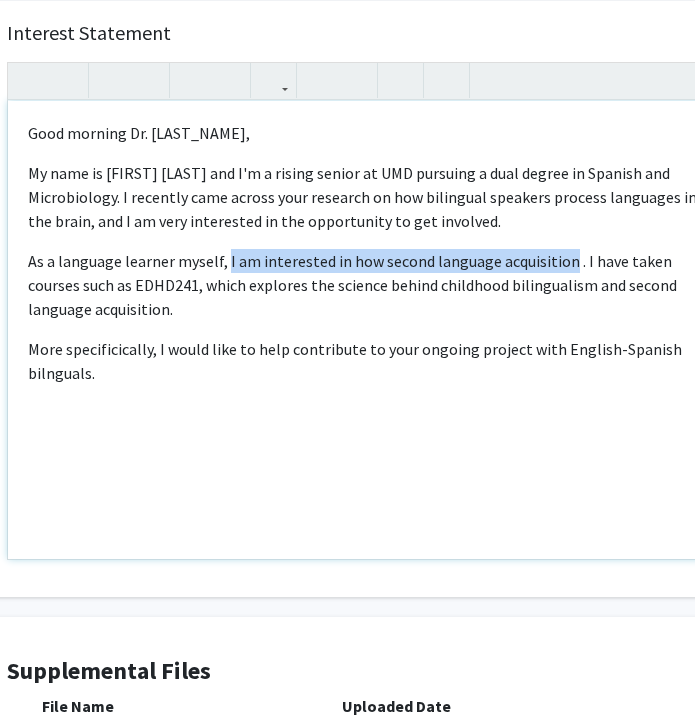 drag, startPoint x: 225, startPoint y: 262, endPoint x: 563, endPoint y: 254, distance: 338.09467 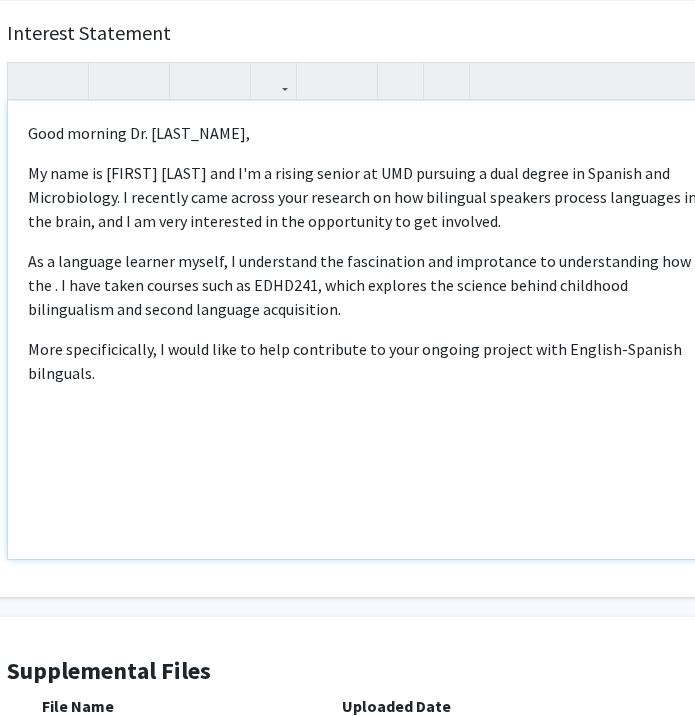 scroll, scrollTop: 937, scrollLeft: 101, axis: both 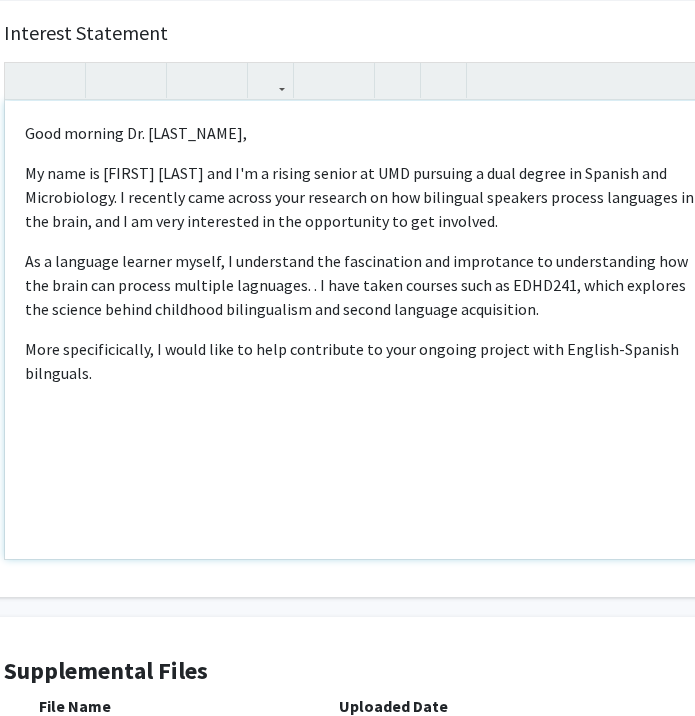 click on "As a language learner myself, I understand the fascination and improtance to understanding how the brain can process multiple lagnuages. . I have taken courses such as EDHD241, which explores the science behind childhood bilingualism and second language acquisition." at bounding box center [361, 285] 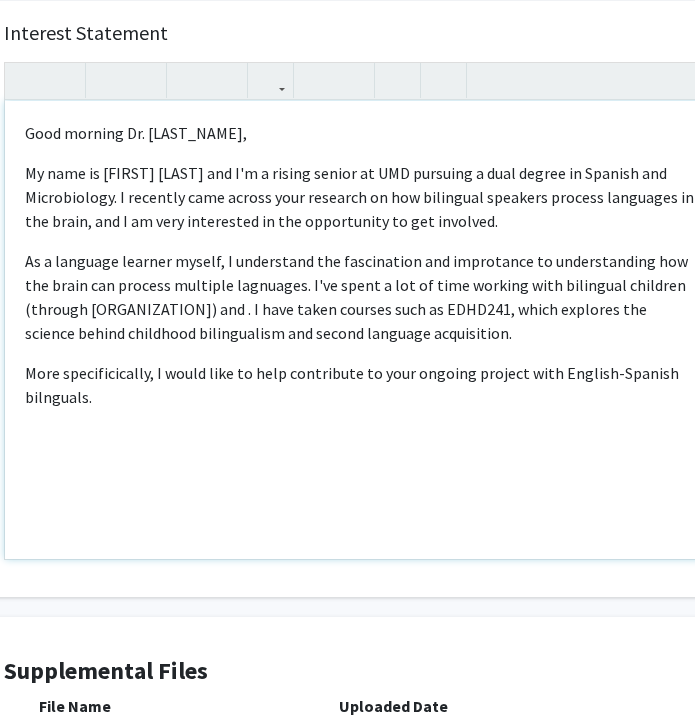 click on "As a language learner myself, I understand the fascination and improtance to understanding how the brain can process multiple lagnuages. I've spent a lot of time working with bilingual children (through [ORGANIZATION]) and . I have taken courses such as EDHD241, which explores the science behind childhood bilingualism and second language acquisition." at bounding box center (361, 297) 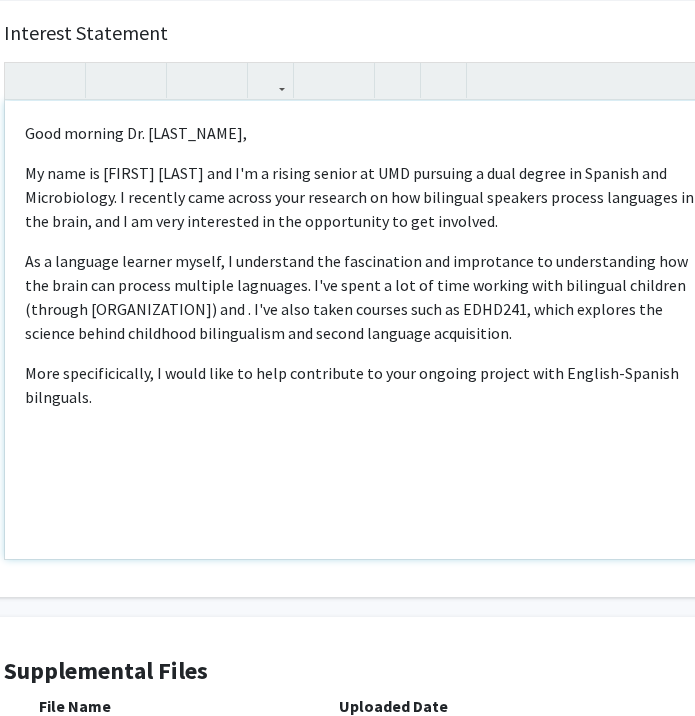 click on "As a language learner myself, I understand the fascination and improtance to understanding how the brain can process multiple lagnuages. I've spent a lot of time working with bilingual children (through [ORGANIZATION]) and . I've also taken courses such as EDHD241, which explores the science behind childhood bilingualism and second language acquisition." at bounding box center (361, 297) 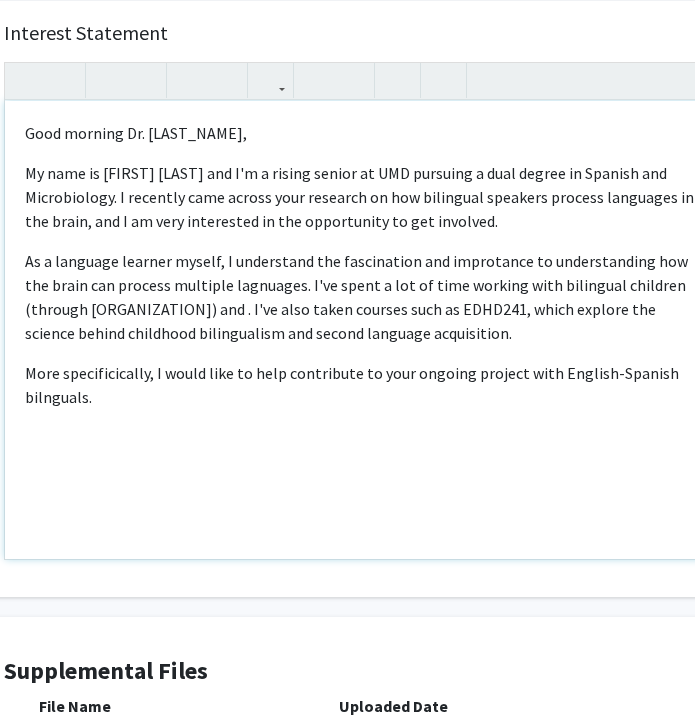 click on "As a language learner myself, I understand the fascination and improtance to understanding how the brain can process multiple lagnuages. I've spent a lot of time working with bilingual children (through [ORGANIZATION]) and . I've also taken courses such as EDHD241, which explore the science behind childhood bilingualism and second language acquisition." at bounding box center (361, 297) 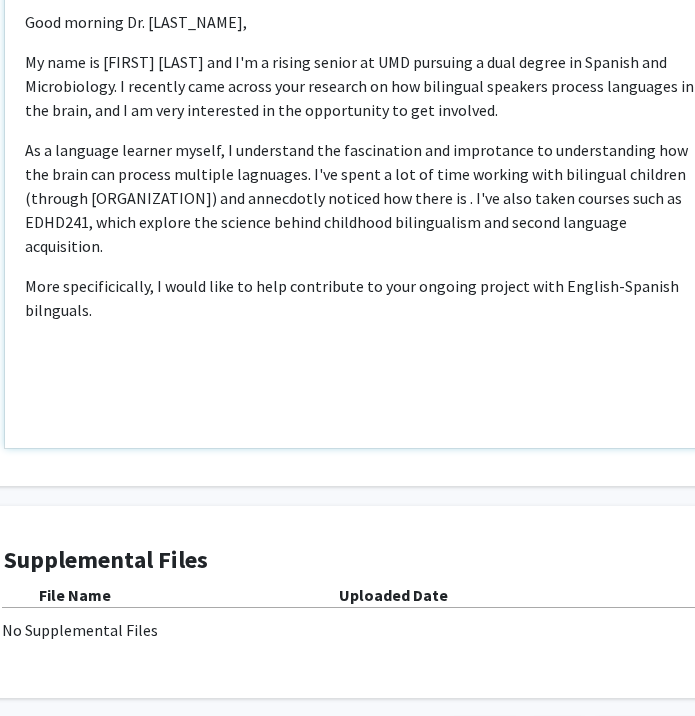 scroll, scrollTop: 1047, scrollLeft: 101, axis: both 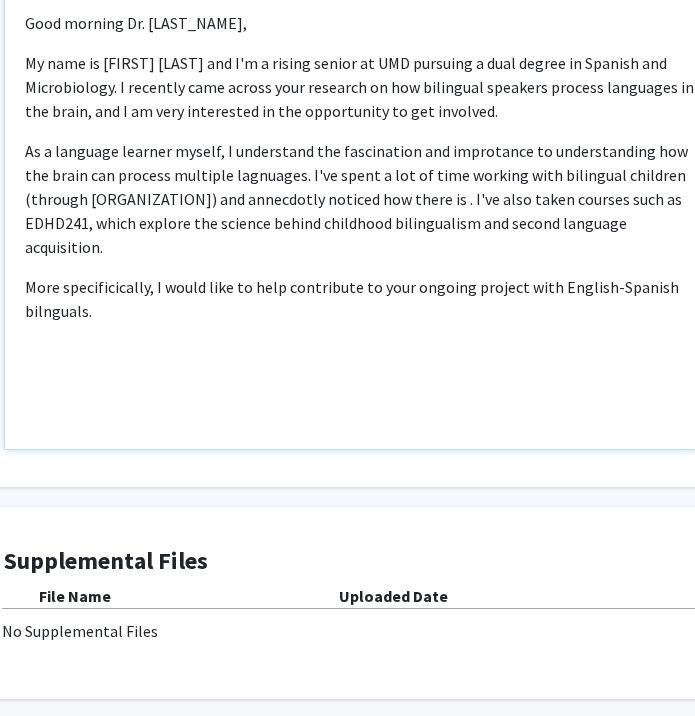 click on "As a language learner myself, I understand the fascination and improtance to understanding how the brain can process multiple lagnuages. I've spent a lot of time working with bilingual children (through [ORGANIZATION]) and annecdotly noticed how there is . I've also taken courses such as EDHD241, which explore the science behind childhood bilingualism and second language acquisition." at bounding box center [361, 199] 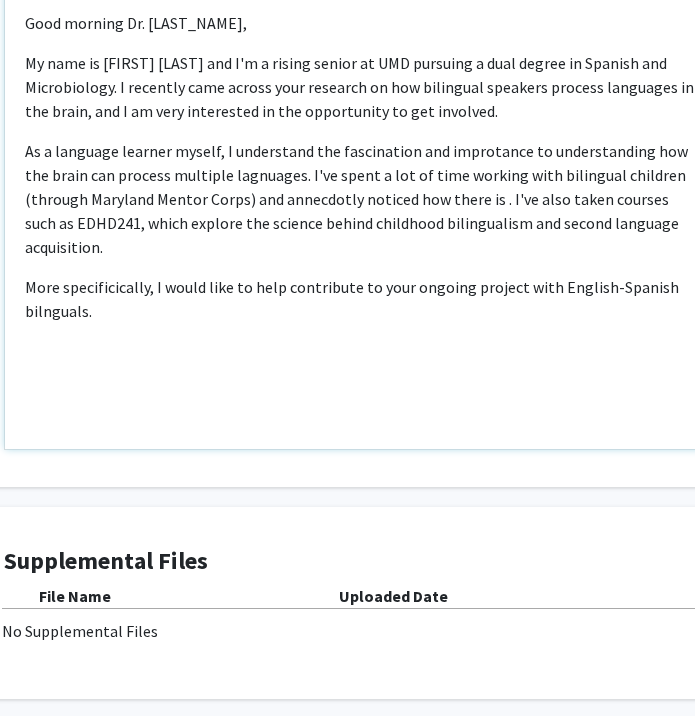 click on "As a language learner myself, I understand the fascination and improtance to understanding how the brain can process multiple lagnuages. I've spent a lot of time working with bilingual children (through Maryland Mentor Corps) and annecdotly noticed how there is . I've also taken courses such as EDHD241, which explore the science behind childhood bilingualism and second language acquisition." at bounding box center [361, 199] 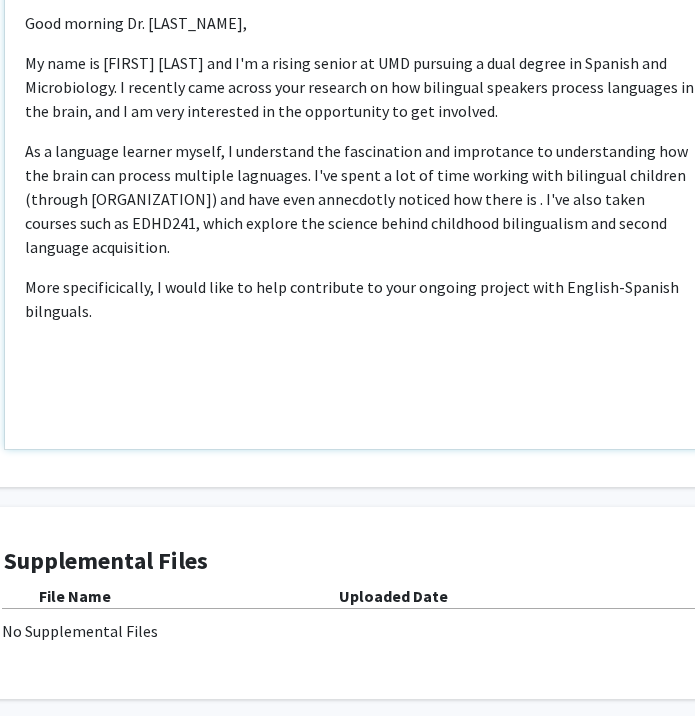 click on "As a language learner myself, I understand the fascination and improtance to understanding how the brain can process multiple lagnuages. I've spent a lot of time working with bilingual children (through [ORGANIZATION]) and have even annecdotly noticed how there is . I've also taken courses such as EDHD241, which explore the science behind childhood bilingualism and second language acquisition." at bounding box center [361, 199] 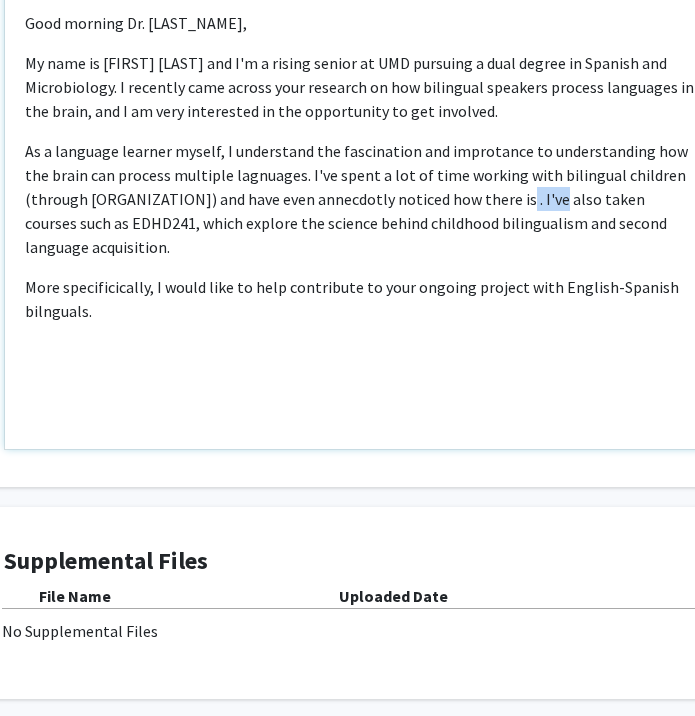 drag, startPoint x: 562, startPoint y: 198, endPoint x: 517, endPoint y: 206, distance: 45.705578 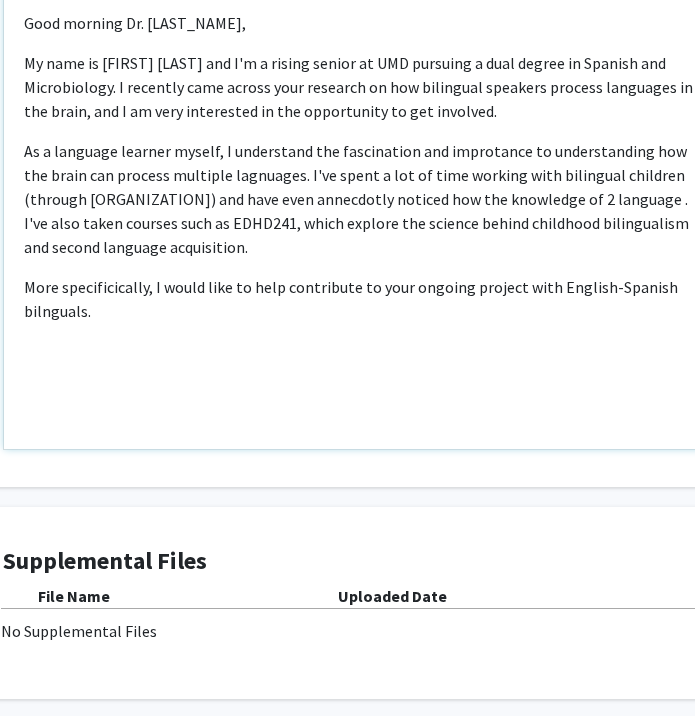 scroll, scrollTop: 1047, scrollLeft: 103, axis: both 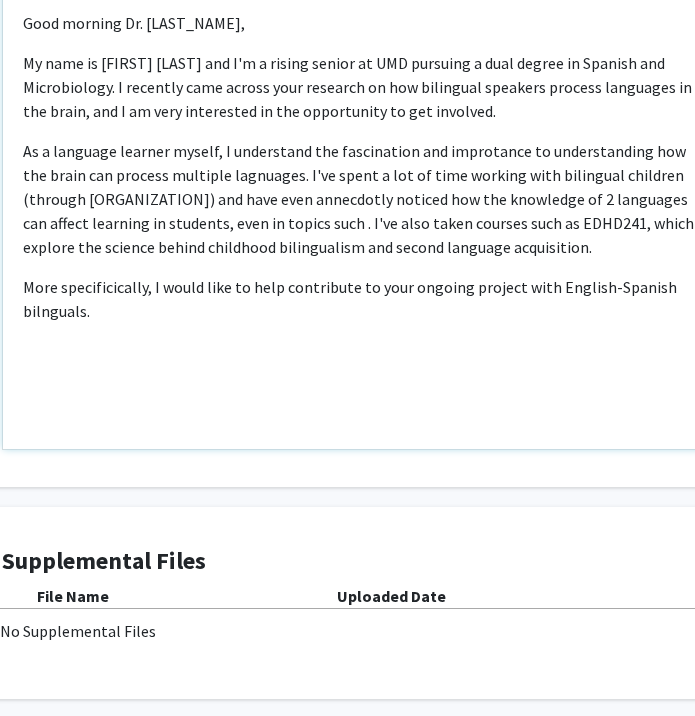 click on "My name is [FIRST] [LAST] and I'm a rising senior at UMD pursuing a dual degree in Spanish and Microbiology. I recently came across your research on how bilingual speakers process languages in the brain, and I am very interested in the opportunity to get involved." at bounding box center (359, 87) 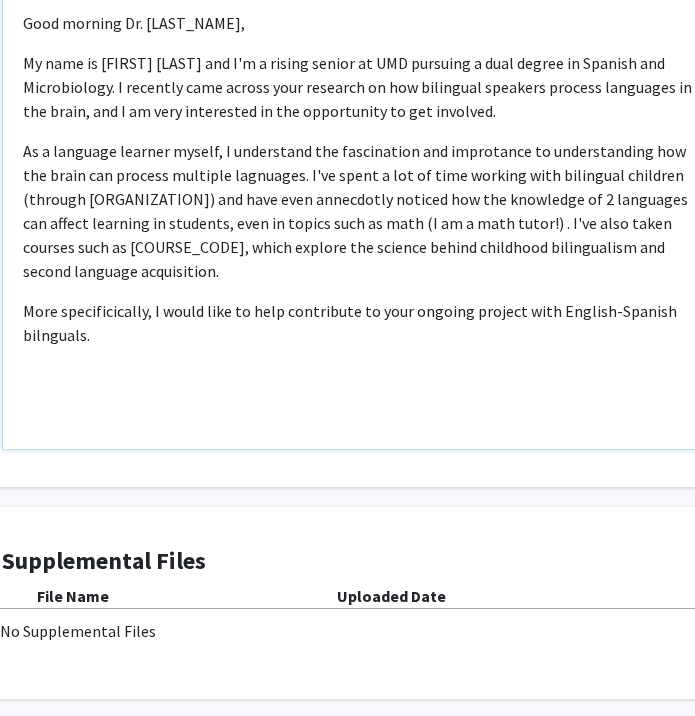 click on "Good morning Dr. [LAST NAME],&nbsp;&nbsp;My name is [FIRST] [LAST] and I'm a rising senior at UMD pursuing a dual degree in Spanish and Microbiology. I recently came across your research on how bilingual speakers process languages in the brain, and I am very interested in the opportunity to get involved.&nbsp;&nbsp;As a language learner myself, I understand the fascination and improtance to understanding how the brain can process multiple lagnuages. I've spent a lot of time working with bilingual children (through [ORGANIZATION]) and have even annecdotly noticed how the knowledge of 2 languages can affect learning in students, even in topics such as math (I am a math tutor!) .&nbsp;I've also taken courses such as EDHD241, which explore the science behind childhood bilingualism and second language acquisition.&nbsp;&nbsp;More specificically, I would like to help contribute to your ongoing project with English-Spanish bilnguals." at bounding box center [359, 220] 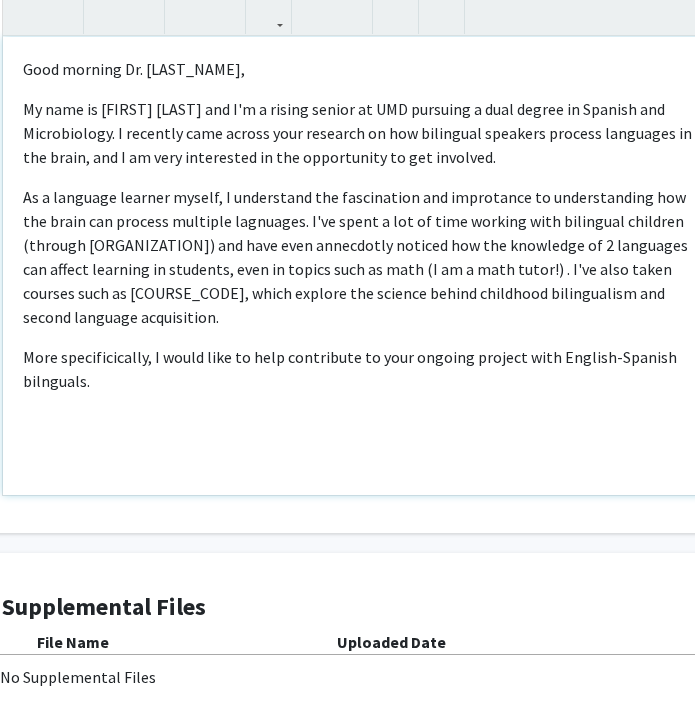 scroll, scrollTop: 989, scrollLeft: 103, axis: both 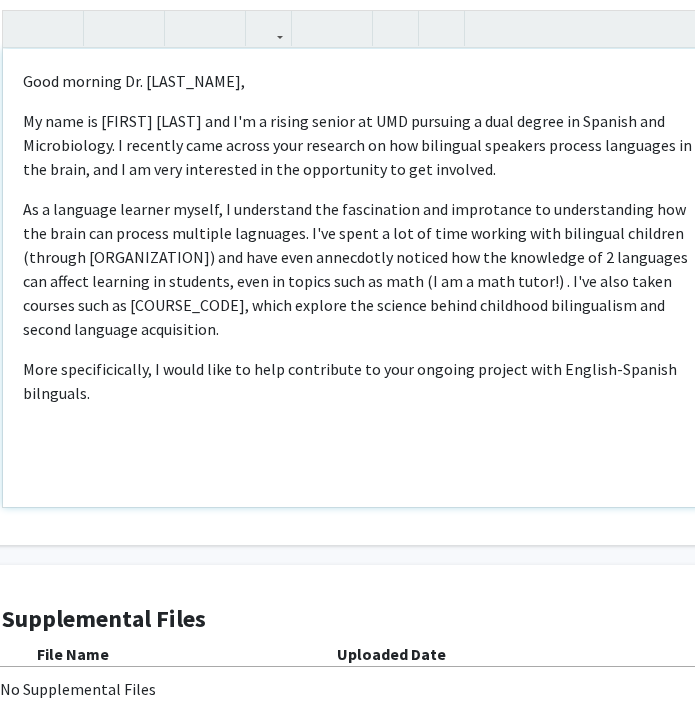 click on "As a language learner myself, I understand the fascination and improtance to understanding how the brain can process multiple lagnuages. I've spent a lot of time working with bilingual children (through [ORGANIZATION]) and have even annecdotly noticed how the knowledge of 2 languages can affect learning in students, even in topics such as math (I am a math tutor!) . I've also taken courses such as [COURSE_CODE], which explore the science behind childhood bilingualism and second language acquisition." at bounding box center (359, 269) 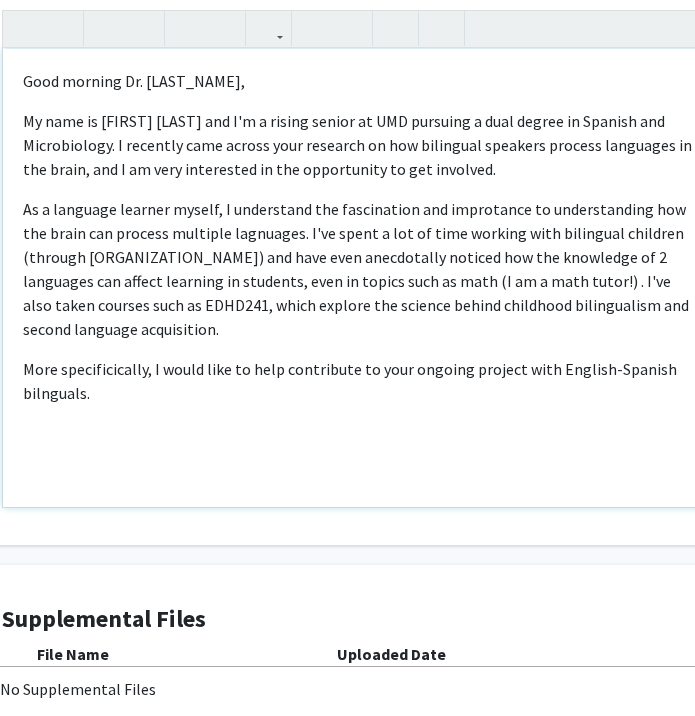 click on "As a language learner myself, I understand the fascination and improtance to understanding how the brain can process multiple lagnuages. I've spent a lot of time working with bilingual children (through [ORGANIZATION_NAME]) and have even anecdotally noticed how the knowledge of 2 languages can affect learning in students, even in topics such as math (I am a math tutor!) . I've also taken courses such as EDHD241, which explore the science behind childhood bilingualism and second language acquisition." at bounding box center (359, 269) 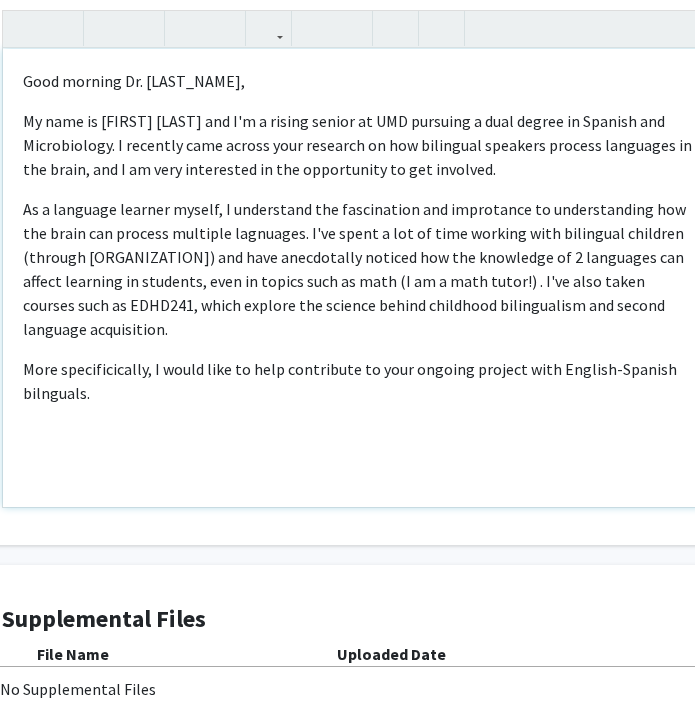 click on "As a language learner myself, I understand the fascination and improtance to understanding how the brain can process multiple lagnuages. I've spent a lot of time working with bilingual children (through [ORGANIZATION]) and have anecdotally noticed how the knowledge of 2 languages can affect learning in students, even in topics such as math (I am a math tutor!) . I've also taken courses such as EDHD241, which explore the science behind childhood bilingualism and second language acquisition." at bounding box center (359, 269) 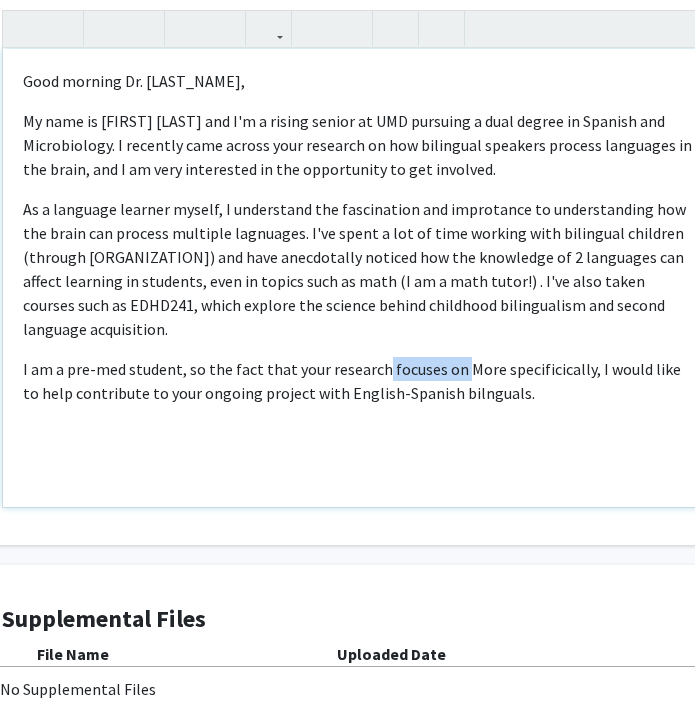 drag, startPoint x: 455, startPoint y: 372, endPoint x: 378, endPoint y: 372, distance: 77 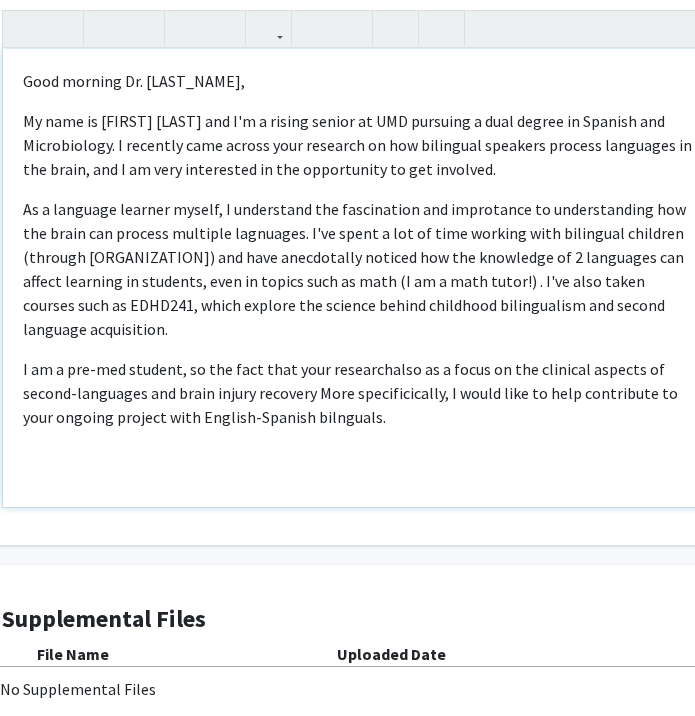 click on "I am a pre-med student, so the fact that your researchalso as a focus on the clinical aspects of second-languages and brain injury recovery More specificically, I would like to help contribute to your ongoing project with English-Spanish bilnguals." at bounding box center (359, 393) 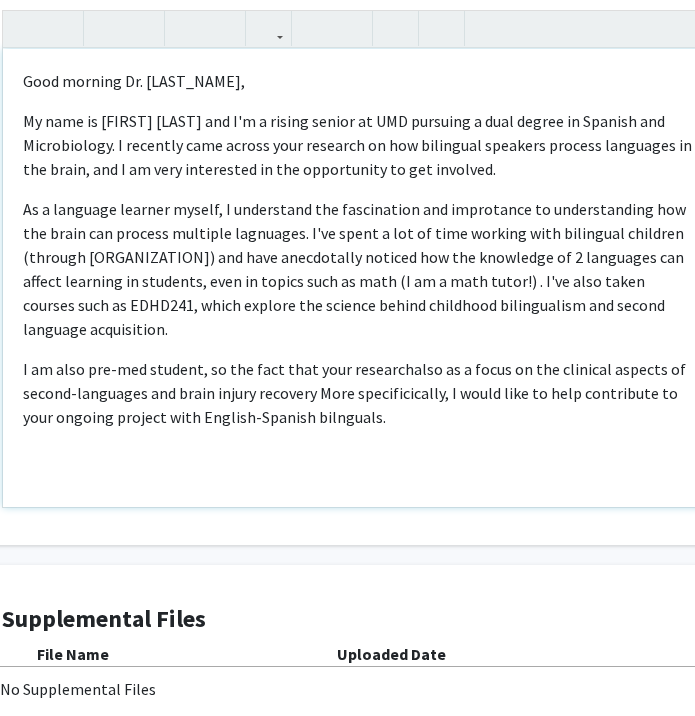 click on "I am also pre-med student, so the fact that your researchalso as a focus on the clinical aspects of second-languages and brain injury recovery More specificically, I would like to help contribute to your ongoing project with English-Spanish bilnguals." at bounding box center (359, 393) 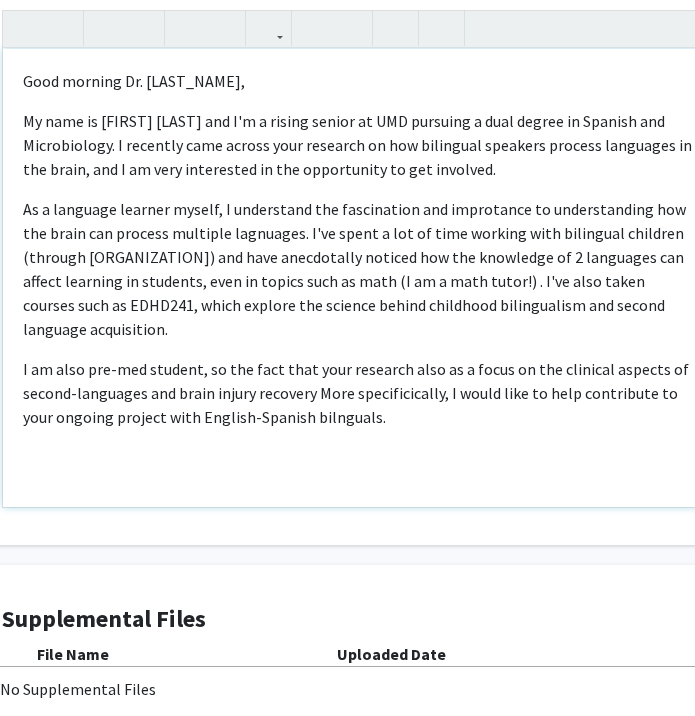 click on "I am also pre-med student, so the fact that your research also as a focus on the clinical aspects of second-languages and brain injury recovery More specificically, I would like to help contribute to your ongoing project with English-Spanish bilnguals." at bounding box center (359, 393) 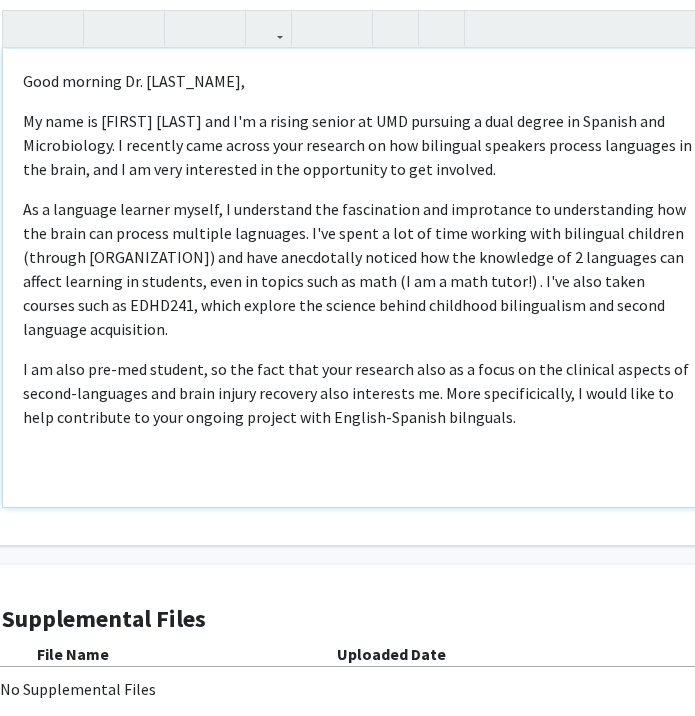 drag, startPoint x: 508, startPoint y: 431, endPoint x: 442, endPoint y: 402, distance: 72.09022 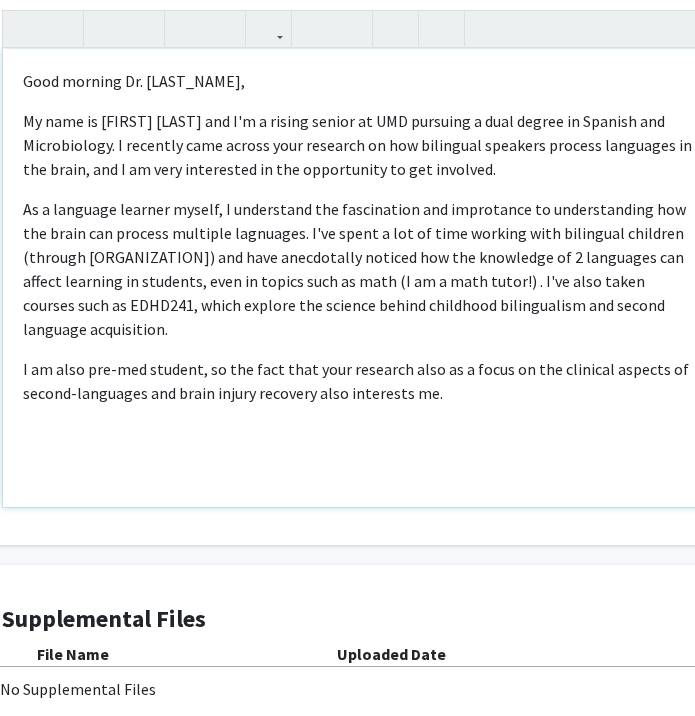 scroll, scrollTop: 989, scrollLeft: 0, axis: vertical 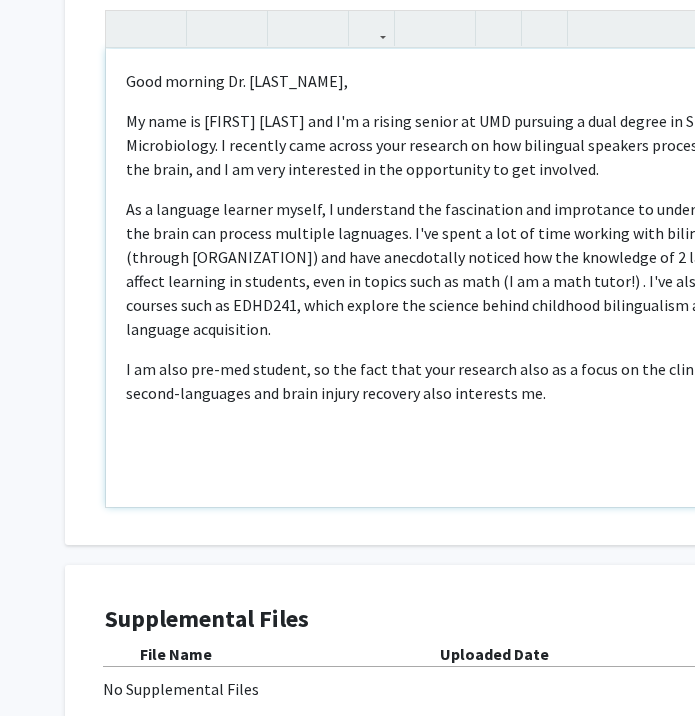 drag, startPoint x: 465, startPoint y: 391, endPoint x: 95, endPoint y: 84, distance: 480.77957 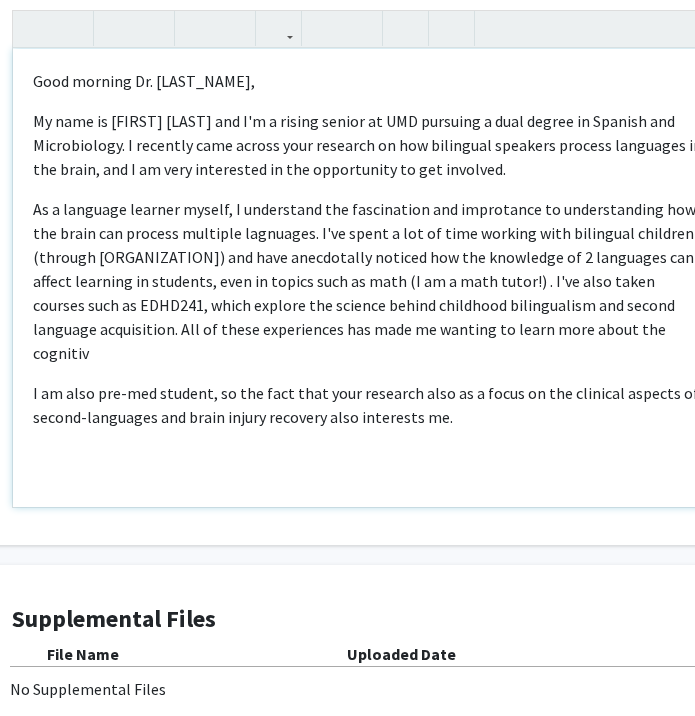 scroll, scrollTop: 989, scrollLeft: 100, axis: both 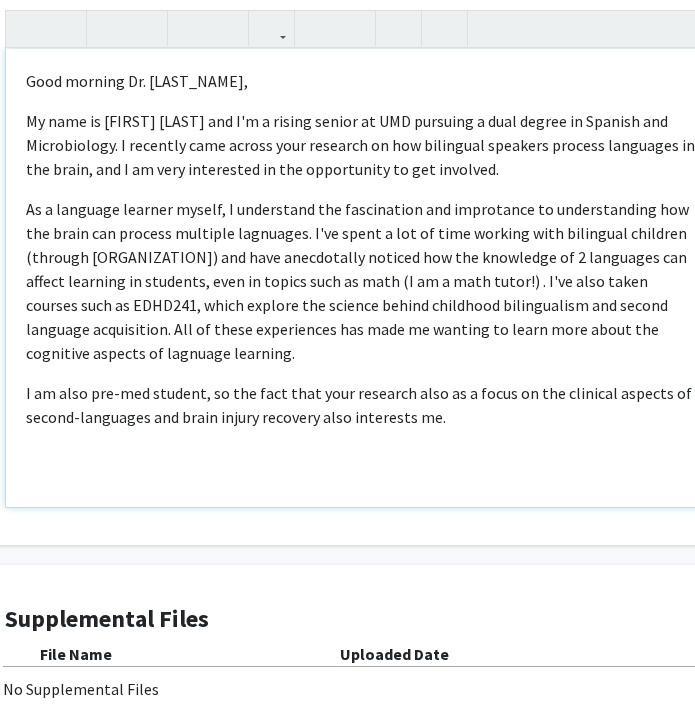 click on "As a language learner myself, I understand the fascination and improtance to understanding how the brain can process multiple lagnuages. I've spent a lot of time working with bilingual children (through [ORGANIZATION]) and have anecdotally noticed how the knowledge of 2 languages can affect learning in students, even in topics such as math (I am a math tutor!) . I've also taken courses such as EDHD241, which explore the science behind childhood bilingualism and second language acquisition. All of these experiences has made me wanting to learn more about the cognitive aspects of lagnuage learning." at bounding box center (362, 281) 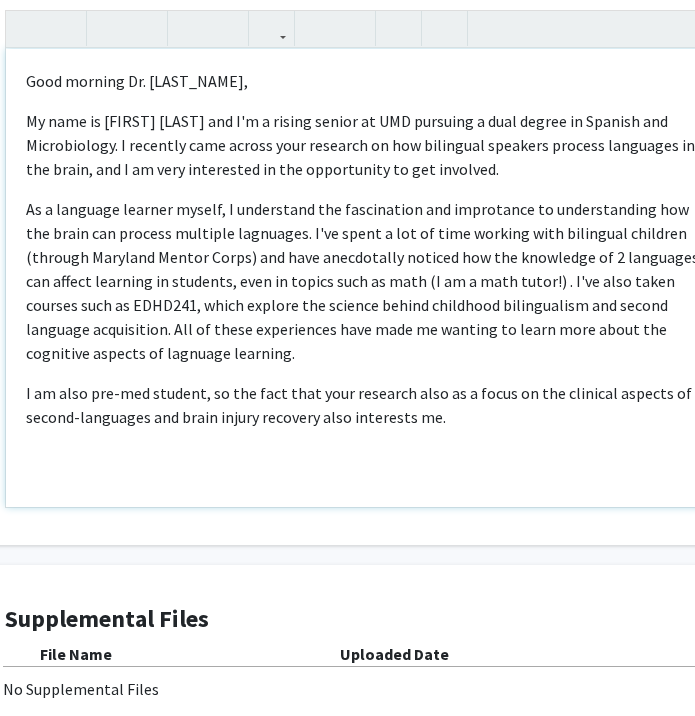click on "I am also pre-med student, so the fact that your research also as a focus on the clinical aspects of second-languages and brain injury recovery also interests me." at bounding box center (362, 405) 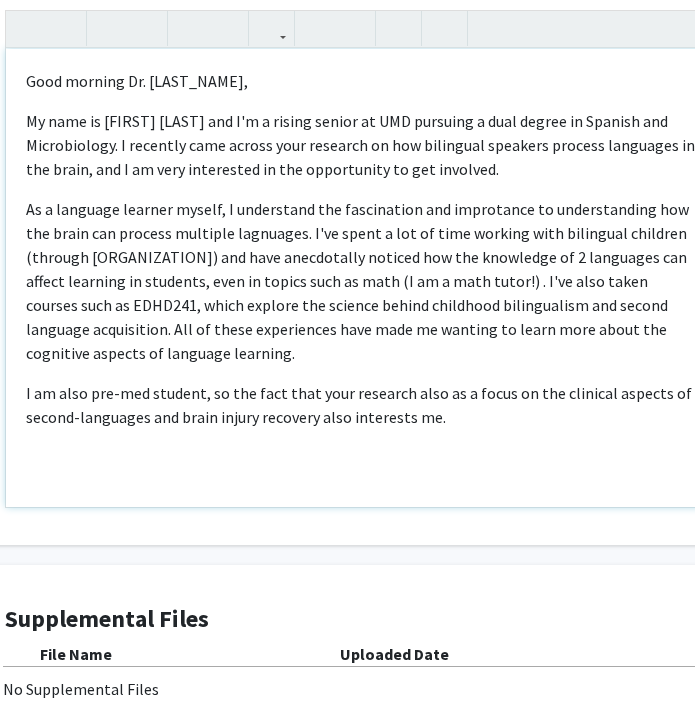 click on "Good morning Dr. [LAST],  My name is [FIRST] [LAST] and I'm a rising senior at UMD pursuing a dual degree in Spanish and Microbiology. I recently came across your research on how bilingual speakers process languages in the brain, and I am very interested in the opportunity to get involved.  As a language learner myself, I understand the fascination and improtance to understanding how the brain can process multiple lagnuages. I've spent a lot of time working with bilingual children (through [ORGANIZATION] Mentor Corps) and have anecdotally noticed how the knowledge of 2 languages can affect learning in students, even in topics such as math (I am a math tutor!) . I've also taken courses such as EDHD241, which explore the science behind childhood bilingualism and second language acquisition. All of these experiences have made me wanting to learn more about the cognitive aspects of language learning." at bounding box center [362, 278] 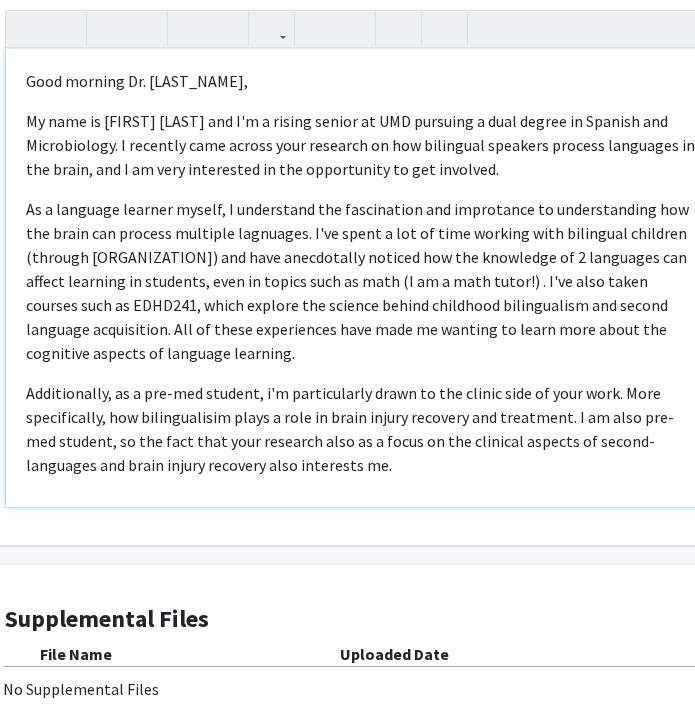 drag, startPoint x: 567, startPoint y: 413, endPoint x: 568, endPoint y: 458, distance: 45.01111 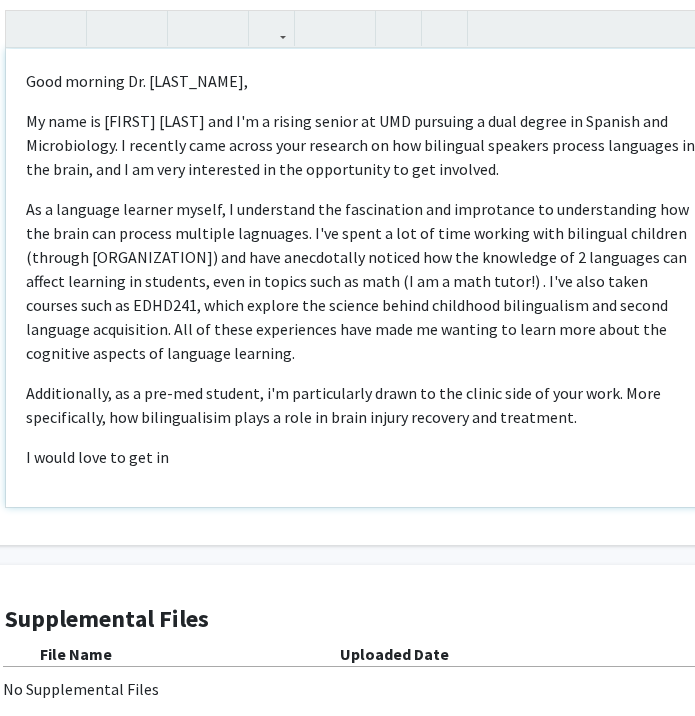 click on "Additionally, as a pre-med student, i'm particularly drawn to the clinic side of your work. More specifically, how bilingualisim plays a role in brain injury recovery and treatment." at bounding box center [362, 405] 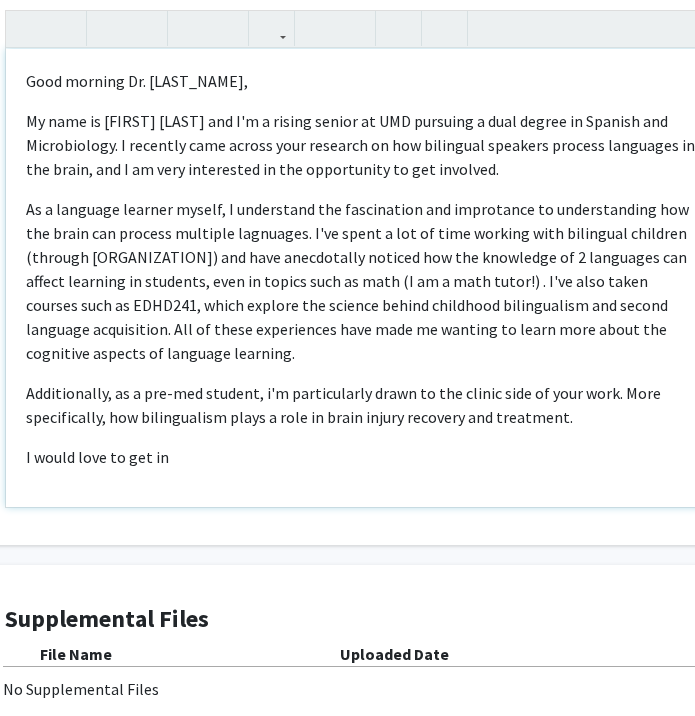 click on "Additionally, as a pre-med student, i'm particularly drawn to the clinic side of your work. More specifically, how bilingualism plays a role in brain injury recovery and treatment." at bounding box center (362, 405) 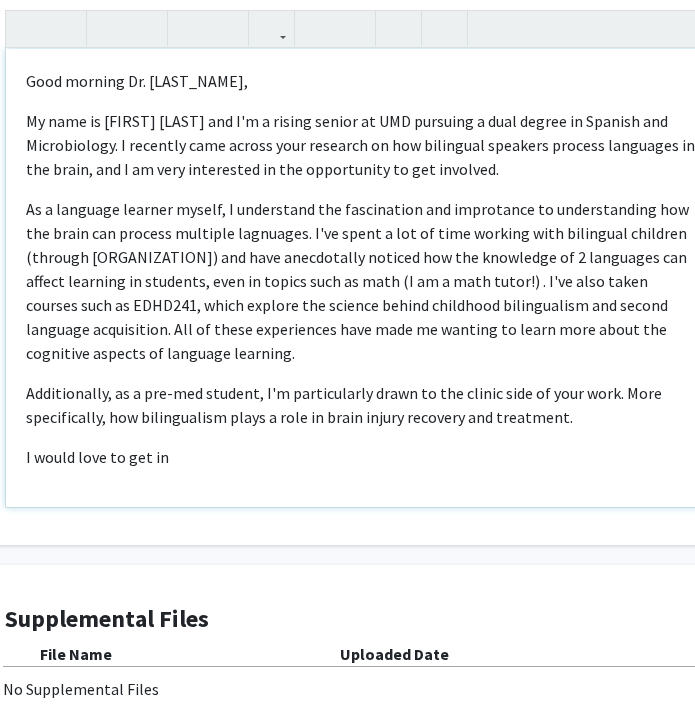 click on "As a language learner myself, I understand the fascination and improtance to understanding how the brain can process multiple lagnuages. I've spent a lot of time working with bilingual children (through [ORGANIZATION]) and have anecdotally noticed how the knowledge of 2 languages can affect learning in students, even in topics such as math (I am a math tutor!) . I've also taken courses such as EDHD241, which explore the science behind childhood bilingualism and second language acquisition. All of these experiences have made me wanting to learn more about the cognitive aspects of language learning." at bounding box center [362, 281] 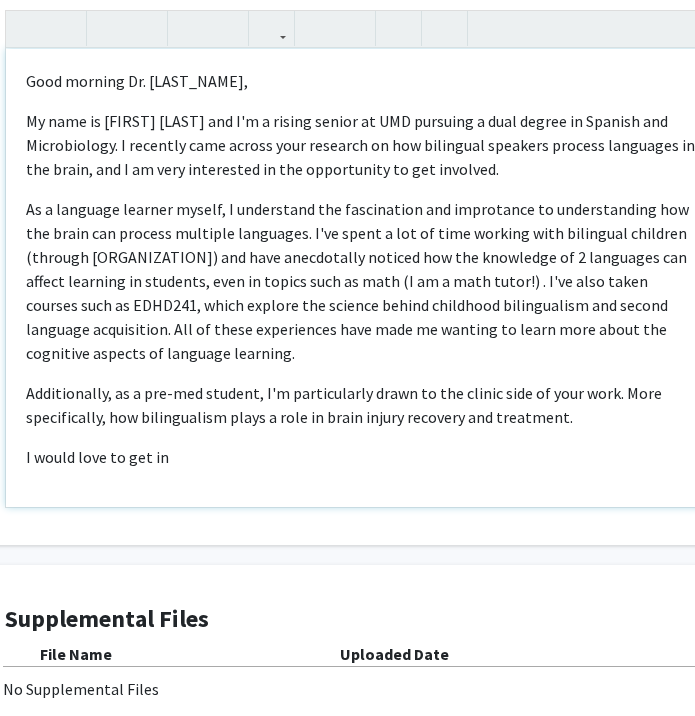 click on "As a language learner myself, I understand the fascination and improtance to understanding how the brain can process multiple languages. I've spent a lot of time working with bilingual children (through [ORGANIZATION]) and have anecdotally noticed how the knowledge of 2 languages can affect learning in students, even in topics such as math (I am a math tutor!) . I've also taken courses such as EDHD241, which explore the science behind childhood bilingualism and second language acquisition. All of these experiences have made me wanting to learn more about the cognitive aspects of language learning." at bounding box center [362, 281] 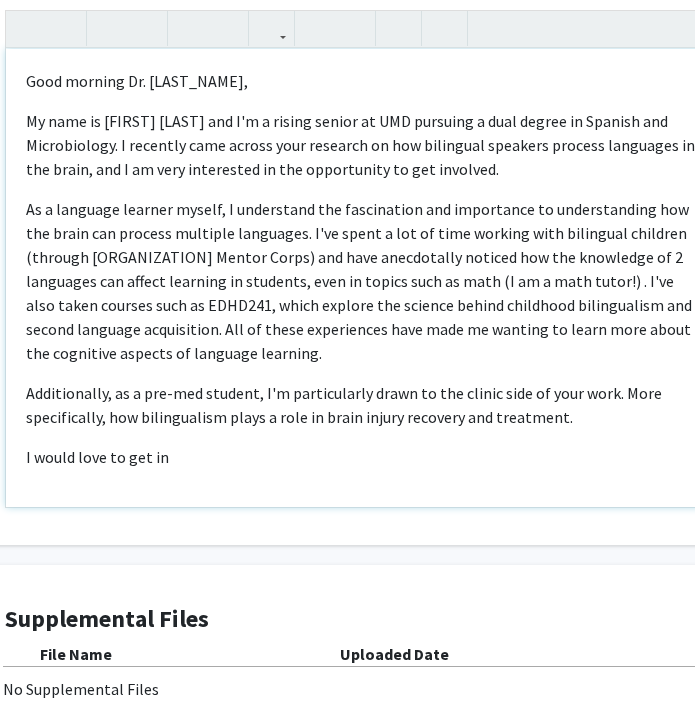 click on "Additionally, as a pre-med student, I'm particularly drawn to the clinic side of your work. More specifically, how bilingualism plays a role in brain injury recovery and treatment." at bounding box center [362, 405] 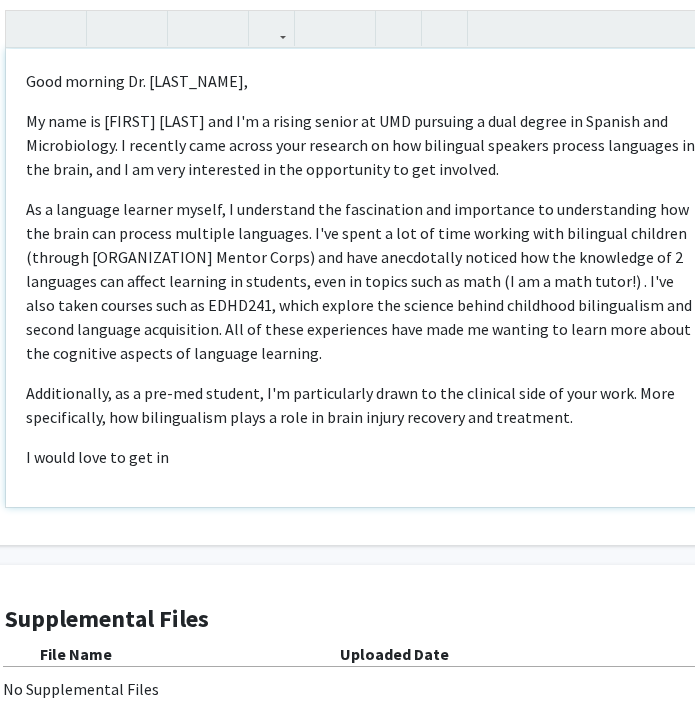 click on "I would love to get in" at bounding box center (362, 457) 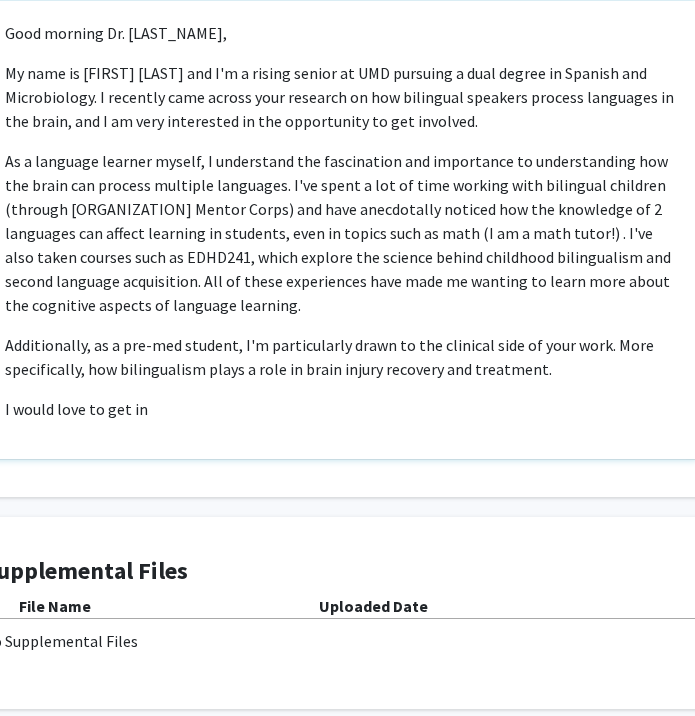 scroll, scrollTop: 1037, scrollLeft: 114, axis: both 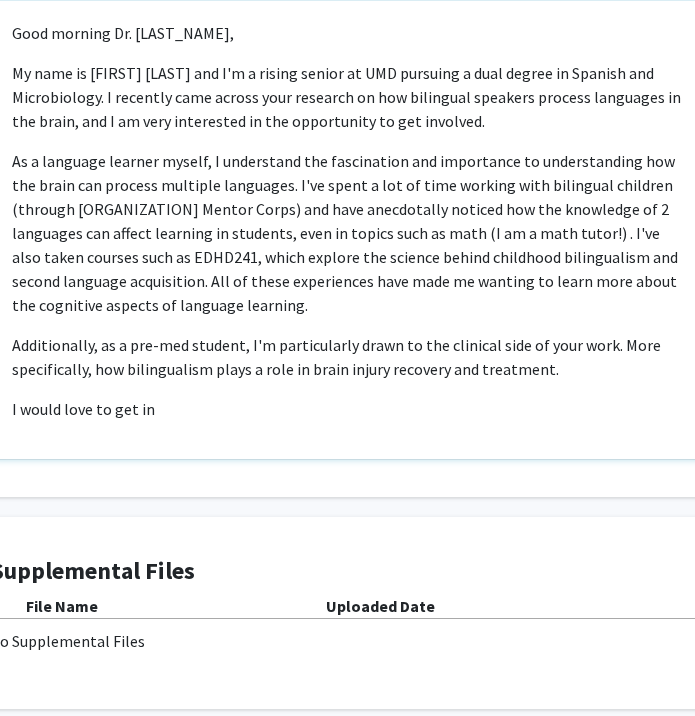 click on "Additionally, as a pre-med student, I'm particularly drawn to the clinical side of your work. More specifically, how bilingualism plays a role in brain injury recovery and treatment." at bounding box center [348, 357] 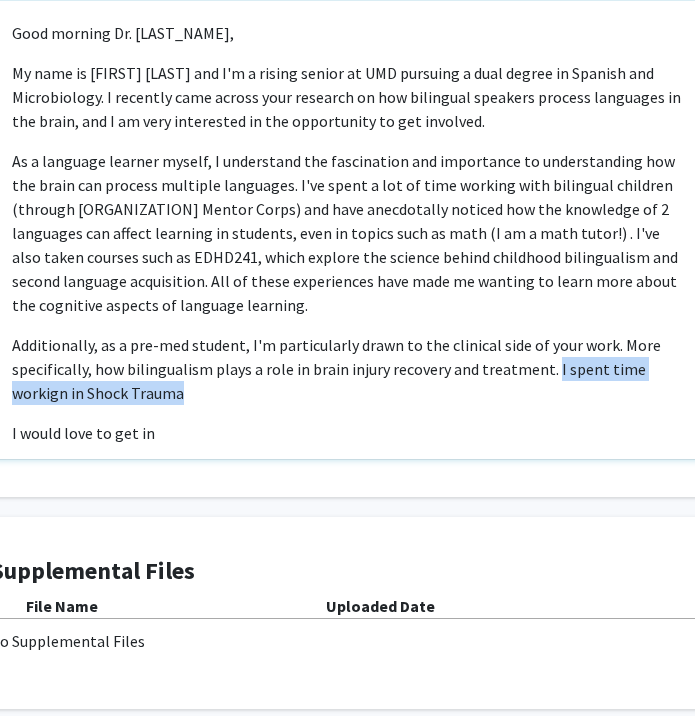 drag, startPoint x: 548, startPoint y: 366, endPoint x: 552, endPoint y: 381, distance: 15.524175 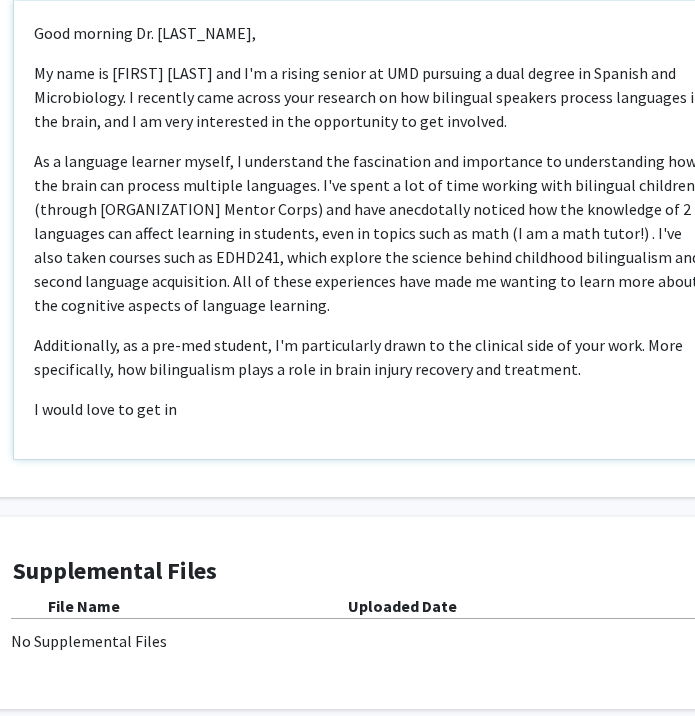 scroll, scrollTop: 1037, scrollLeft: 91, axis: both 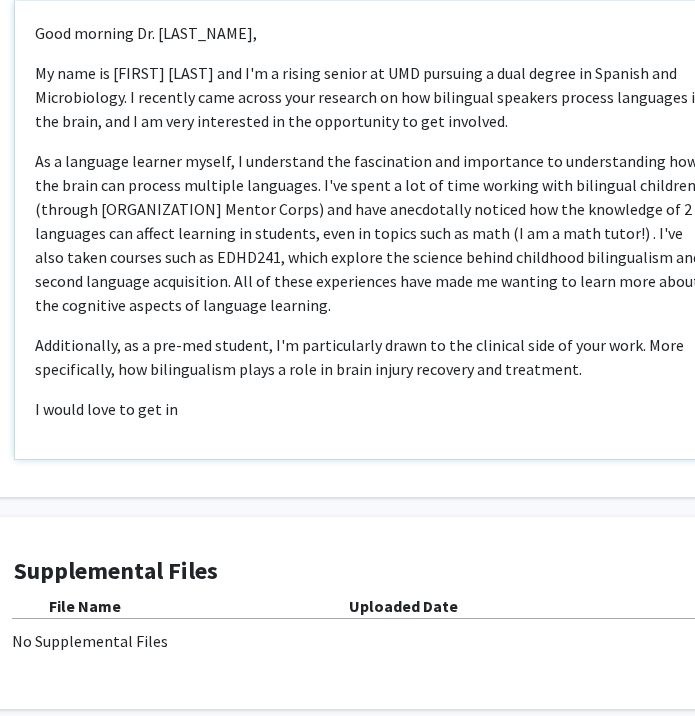 click on "I would love to get in" at bounding box center [371, 409] 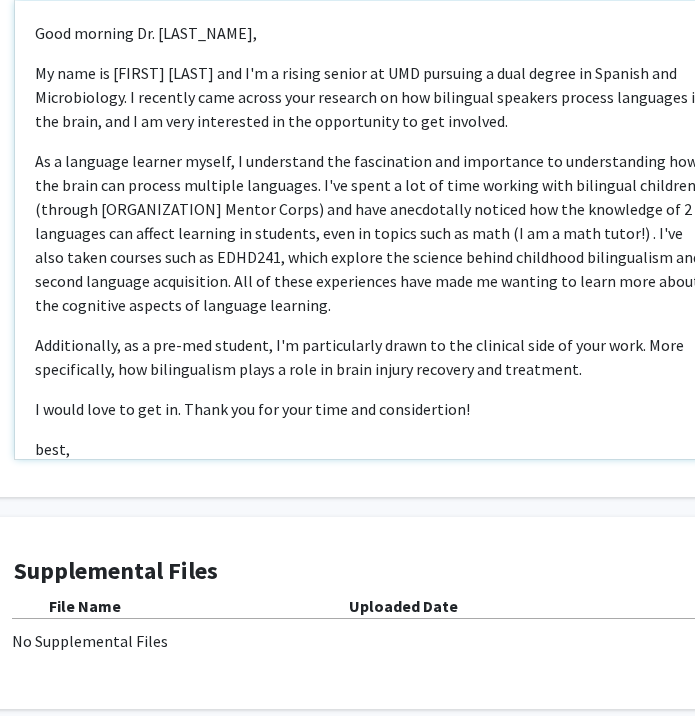 scroll, scrollTop: 40, scrollLeft: 0, axis: vertical 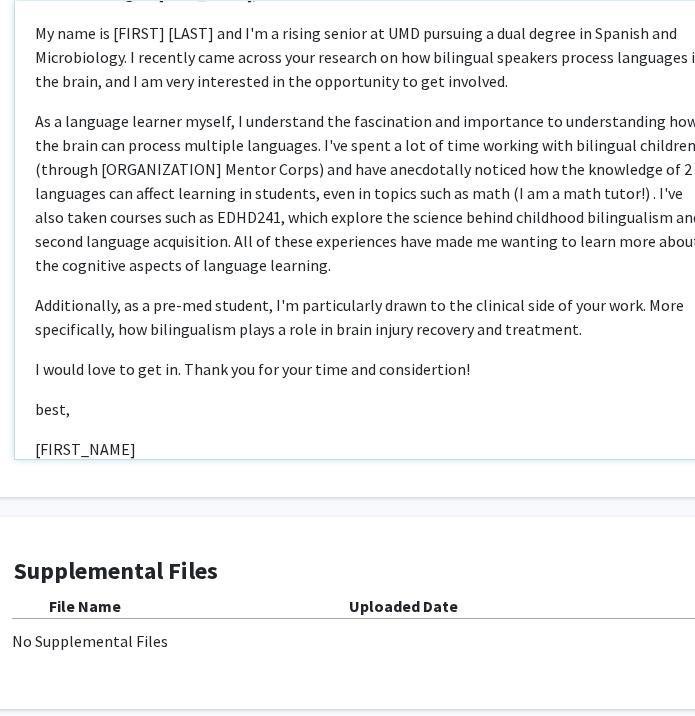 click on "best," at bounding box center (371, 409) 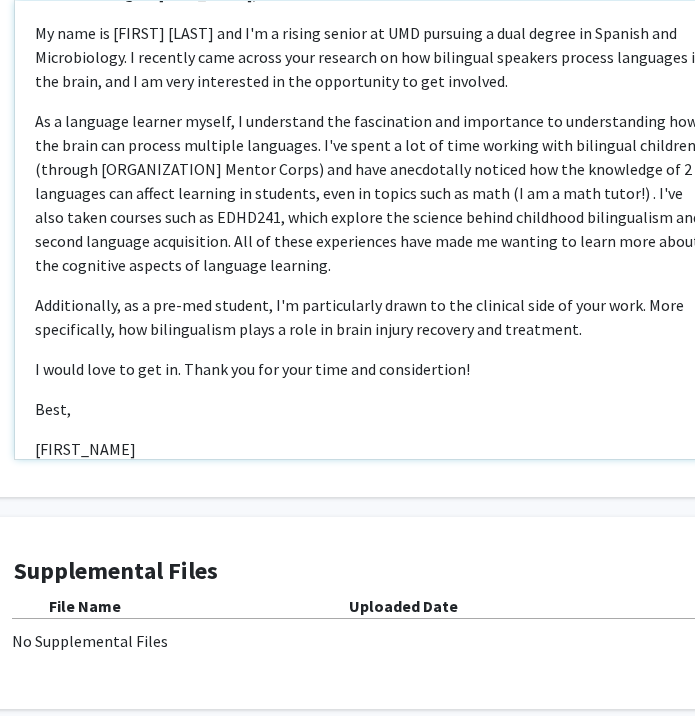 click on "I would love to get in. Thank you for your time and considertion!" at bounding box center (371, 369) 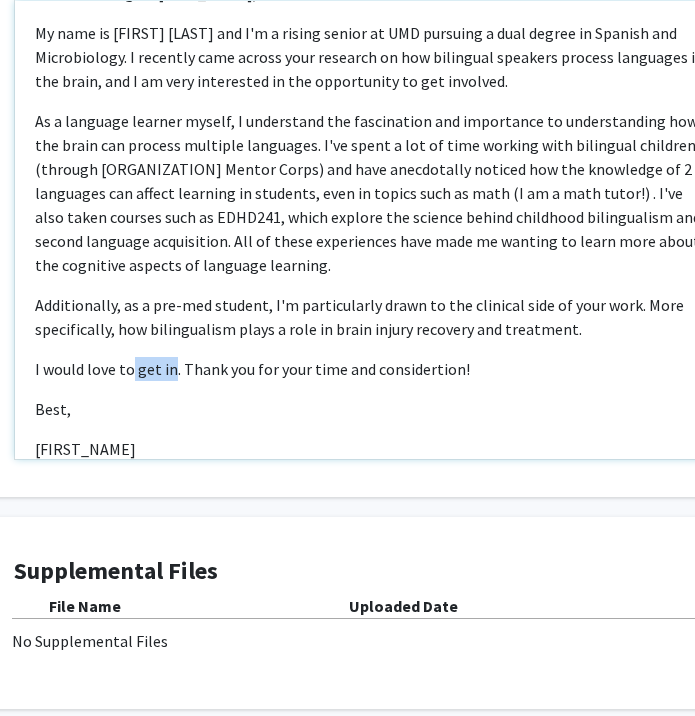 drag, startPoint x: 169, startPoint y: 371, endPoint x: 131, endPoint y: 374, distance: 38.118237 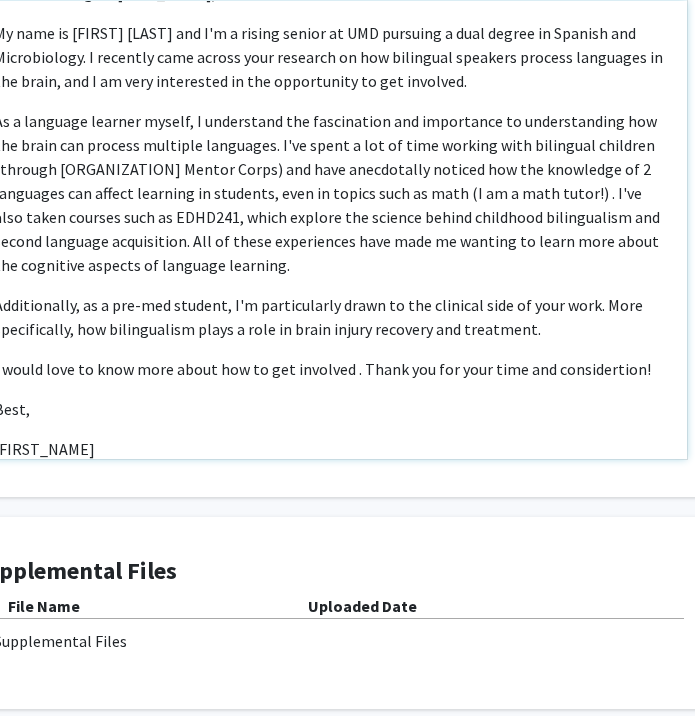 scroll, scrollTop: 1037, scrollLeft: 131, axis: both 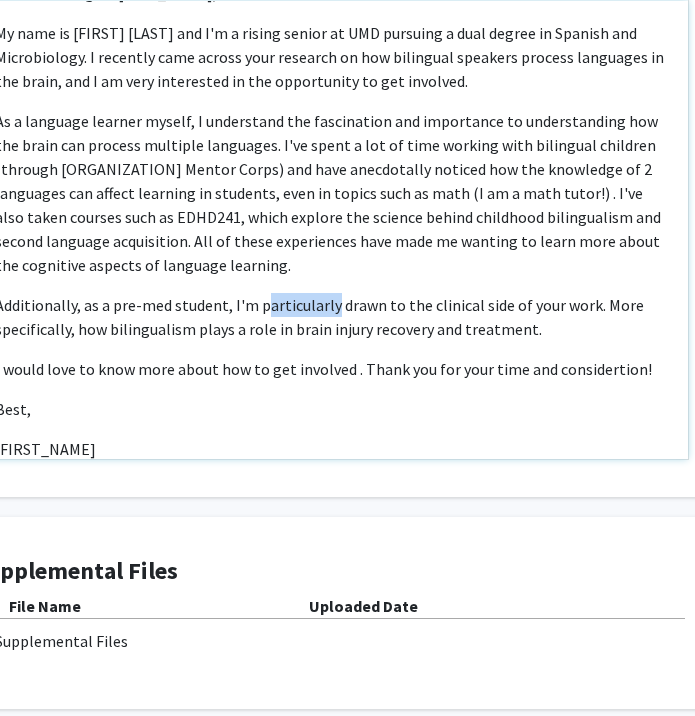 drag, startPoint x: 331, startPoint y: 306, endPoint x: 260, endPoint y: 306, distance: 71 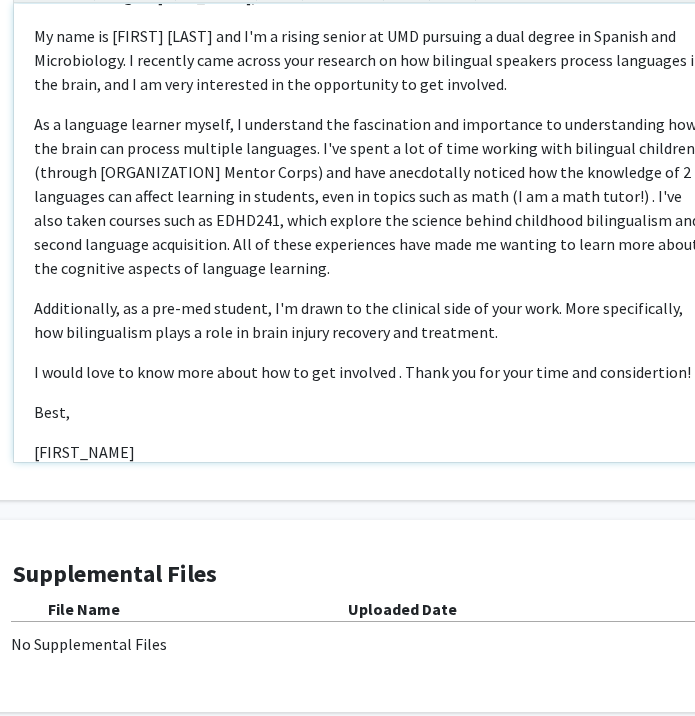 scroll, scrollTop: 1034, scrollLeft: 90, axis: both 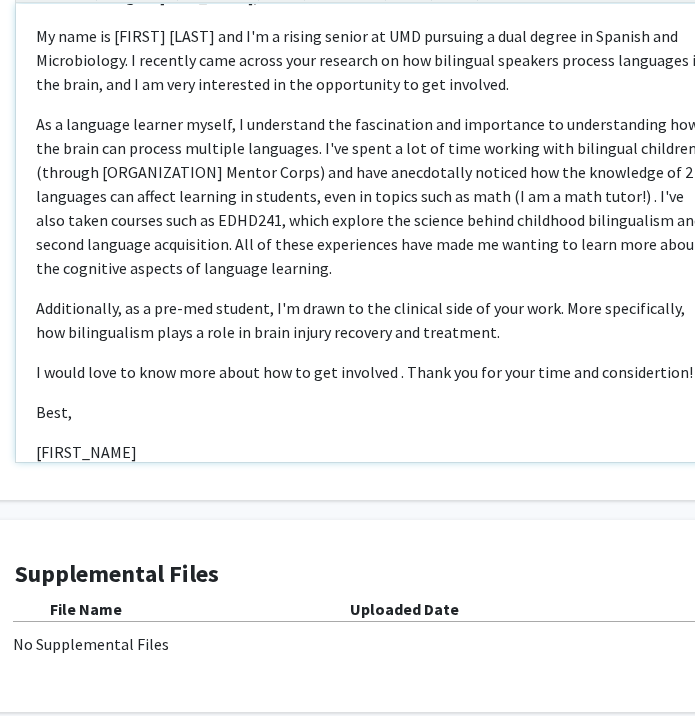click on "Additionally, as a pre-med student, I'm drawn to the clinical side of your work. More specifically, how bilingualism plays a role in brain injury recovery and treatment." at bounding box center [372, 320] 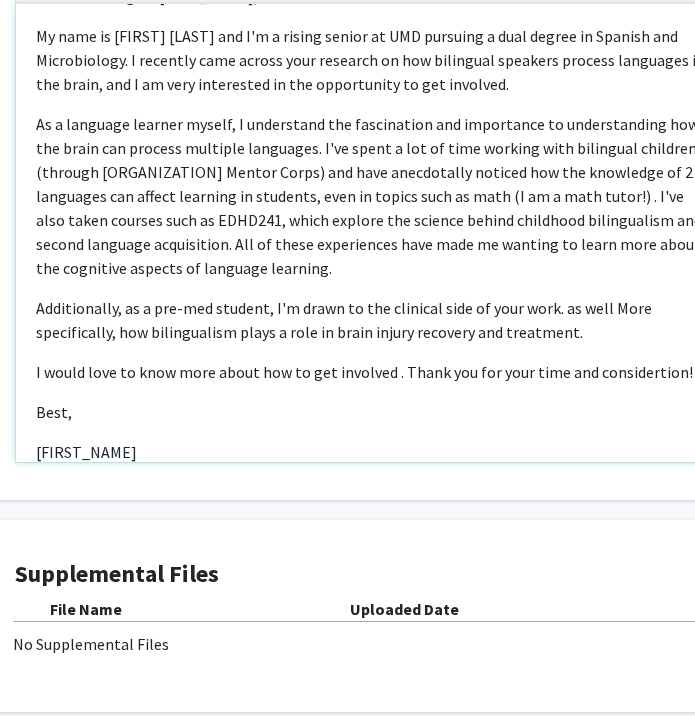 click on "Good morning Dr. [LAST_NAME],  My name is [FIRST] [LAST] and I'm a rising senior at UMD pursuing a dual degree in Spanish and Microbiology. I recently came across your research on how bilingual speakers process languages in the brain, and I am very interested in the opportunity to get involved.  As a language learner myself, I understand the fascination and importance to understanding how the brain can process multiple languages. I've spent a lot of time working with bilingual children (through [ORGANIZATION]) and have anecdotally noticed how the knowledge of 2 languages can affect learning in students, even in topics such as math (I am a math tutor!) . I've also taken courses such as EDHD241, which explore the science behind childhood bilingualism and second language acquisition. All of these experiences have made me wanting to learn more about the cognitive aspects of language learning.  I would love to know more about how to get involved . Thank you for your time and considertion! Best," at bounding box center (372, 233) 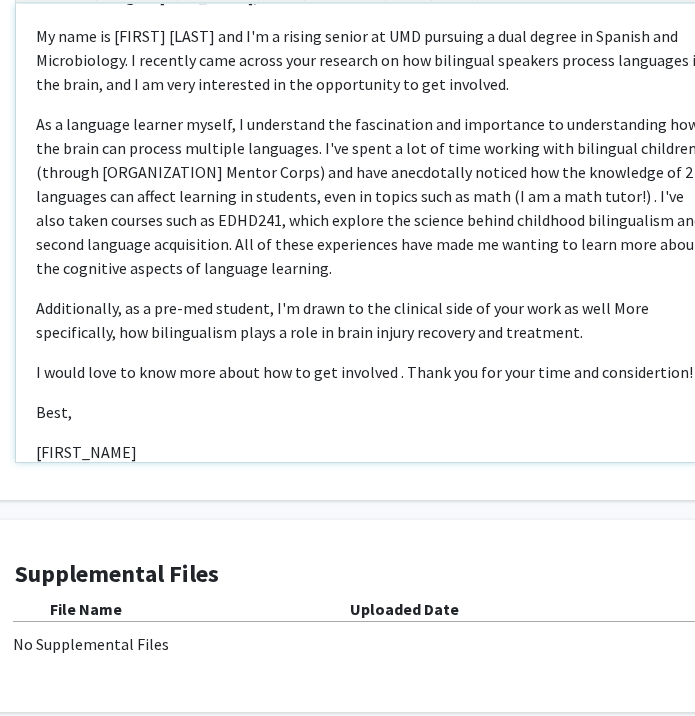 click on "Additionally, as a pre-med student, I'm drawn to the clinical side of your work as well More specifically, how bilingualism plays a role in brain injury recovery and treatment." at bounding box center [372, 320] 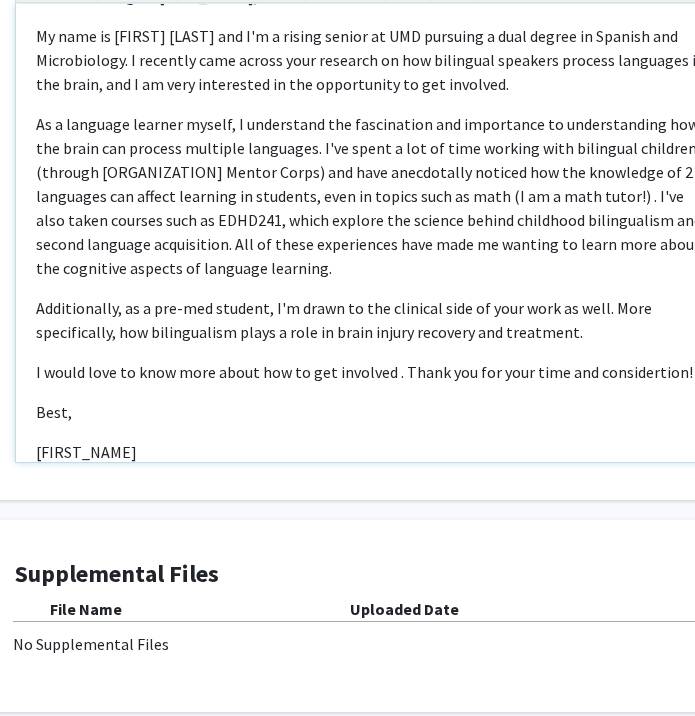 click on "Good morning Dr. [LAST_NAME],  My name is [FIRST] [LAST] and I'm a rising senior at UMD pursuing a dual degree in Spanish and Microbiology. I recently came across your research on how bilingual speakers process languages in the brain, and I am very interested in the opportunity to get involved.  As a language learner myself, I understand the fascination and importance to understanding how the brain can process multiple languages. I've spent a lot of time working with bilingual children (through [ORGANIZATION]) and have anecdotally noticed how the knowledge of 2 languages can affect learning in students, even in topics such as math (I am a math tutor!) . I've also taken courses such as EDHD241, which explore the science behind childhood bilingualism and second language acquisition. All of these experiences have made me wanting to learn more about the cognitive aspects of language learning.  I would love to know more about how to get involved . Thank you for your time and considertion! Best," at bounding box center [372, 233] 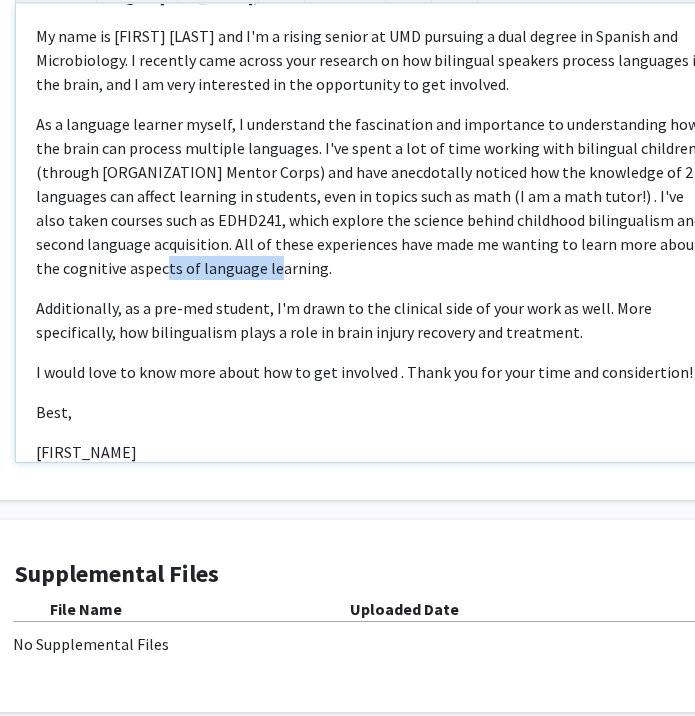 drag, startPoint x: 290, startPoint y: 268, endPoint x: 170, endPoint y: 271, distance: 120.03749 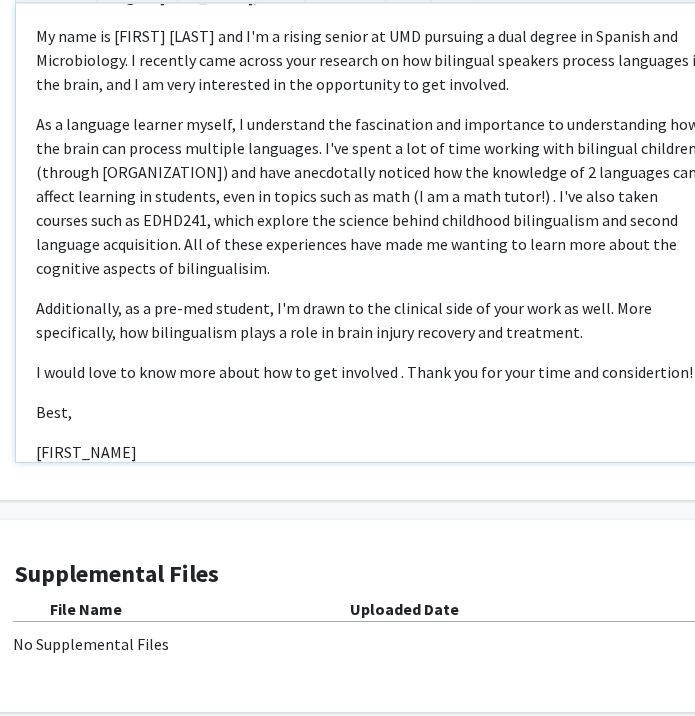 click on "[FIRST_NAME]" at bounding box center (372, 452) 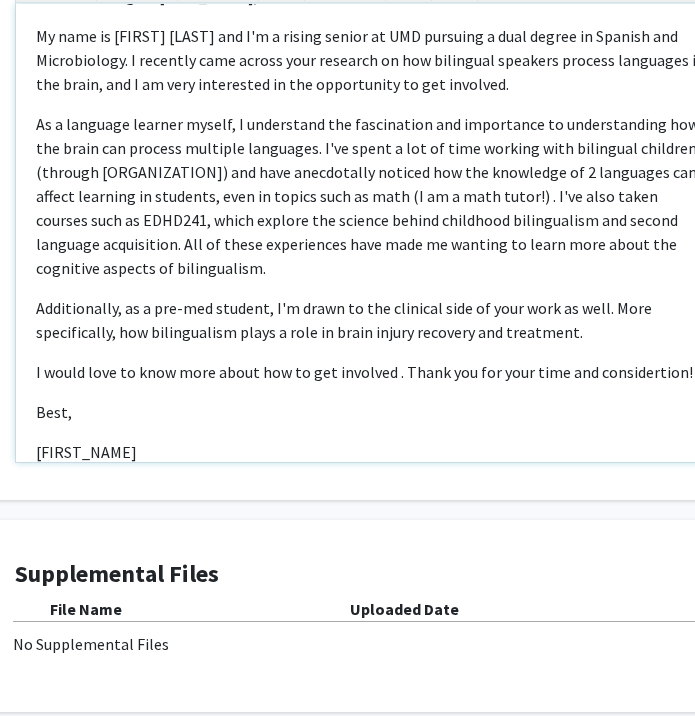 click on "Good morning Dr. Faroqi-Shah, My name is [FIRST] [LAST] and I'm a rising senior at UMD pursuing a dual degree in Spanish and Microbiology. I recently came across your research on how bilingual speakers process languages in the brain, and I am very interested in the opportunity to get involved. As a language learner myself, I understand the fascination and importance to understanding how the brain can process multiple languages. I've spent a lot of time working with bilingual children (through [ORGANIZATION]) and have anecdotally noticed how the knowledge of 2 languages can affect learning in students, even in topics such as math (I am a math tutor!) . I've also taken courses such as EDHD241, which explore the science behind childhood bilingualism and second language acquisition. All of these experiences have made me wanting to learn more about the cognitive aspects of bilingualism. I would love to know more about how to get involved . Thank you for your time and considertion! Best, [FIRST]" at bounding box center [372, 233] 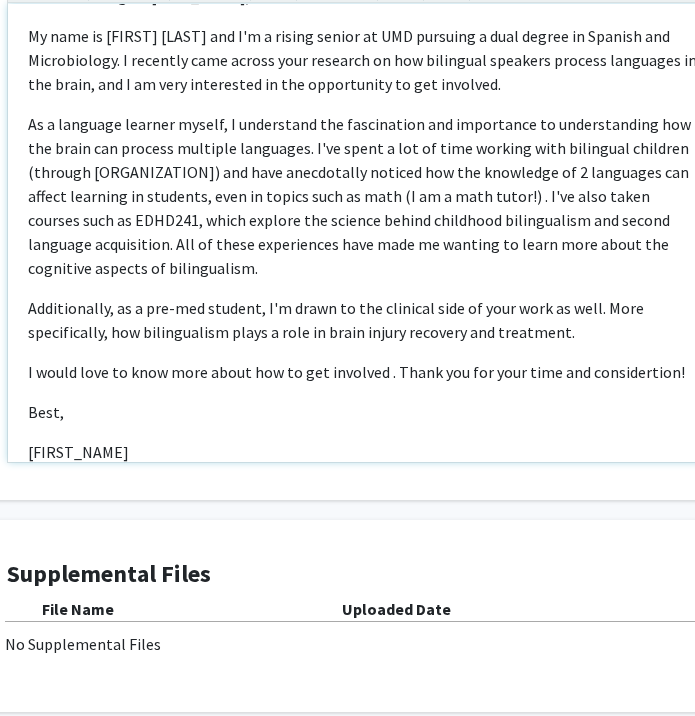 click on "I would love to know more about how to get involved . Thank you for your time and considertion!" at bounding box center (364, 372) 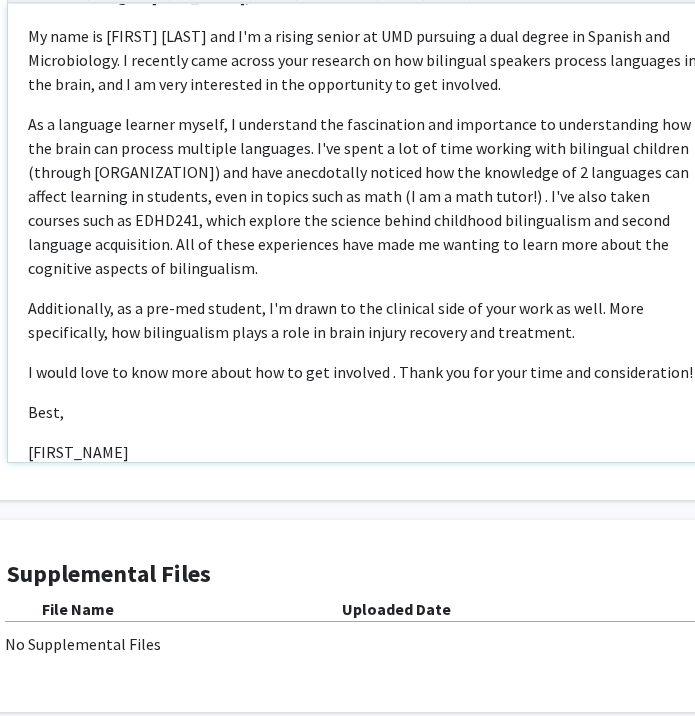 click on "Good morning Dr. Faroqi-Shah,  My name is [FIRST] [LAST] and I'm a rising senior at [ORGANIZATION] pursuing a dual degree in Spanish and Microbiology. I recently came across your research on how bilingual speakers process languages in the brain, and I am very interested in the opportunity to get involved.  As a language learner myself, I understand the fascination and importance to understanding how the brain can process multiple languages. I've spent a lot of time working with bilingual children (through [ORGANIZATION]) and have anecdotally noticed how the knowledge of 2 languages can affect learning in students, even in topics such as math (I am a math tutor!) . I've also taken courses such as EDHD241, which explore the science behind childhood bilingualism and second language acquisition. All of these experiences have made me wanting to learn more about the cognitive aspects of bilingualism.  I would love to know more about how to get involved . Thank you for your time and consideration! Best, [FIRST]" at bounding box center (364, 233) 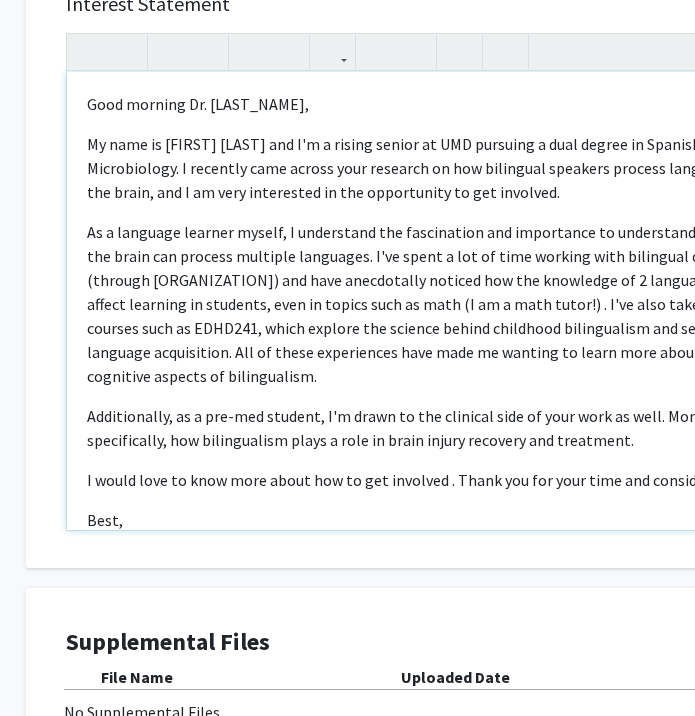 scroll, scrollTop: 966, scrollLeft: 0, axis: vertical 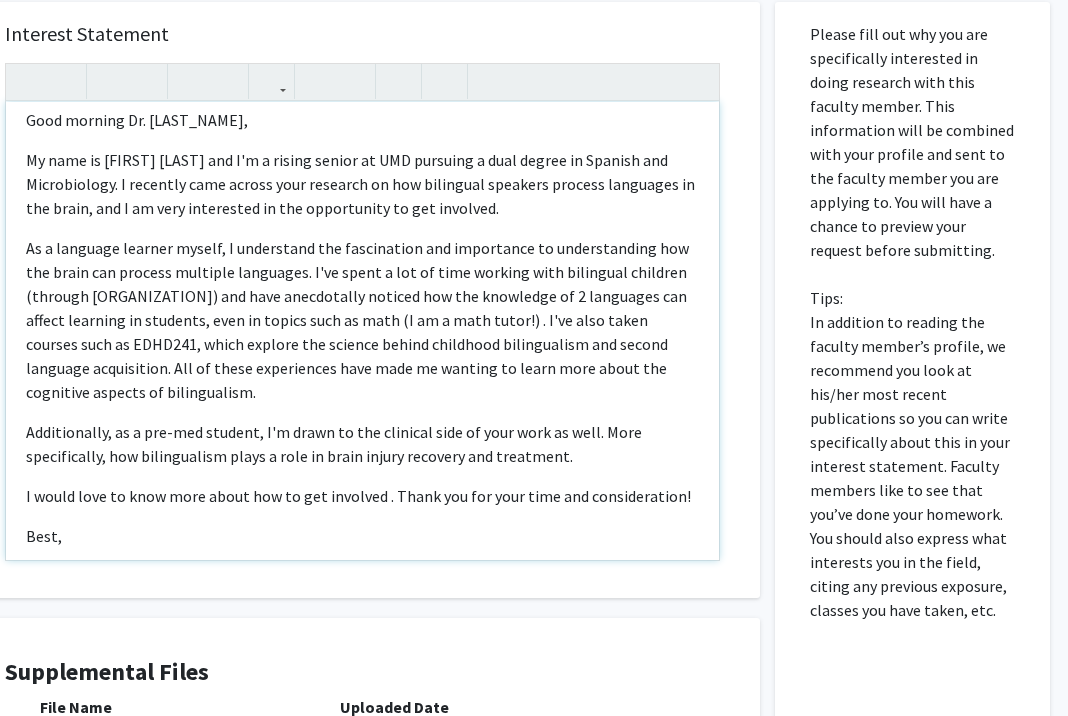 click on "Additionally, as a pre-med student, I'm drawn to the clinical side of your work as well. More specifically, how bilingualism plays a role in brain injury recovery and treatment." at bounding box center (362, 444) 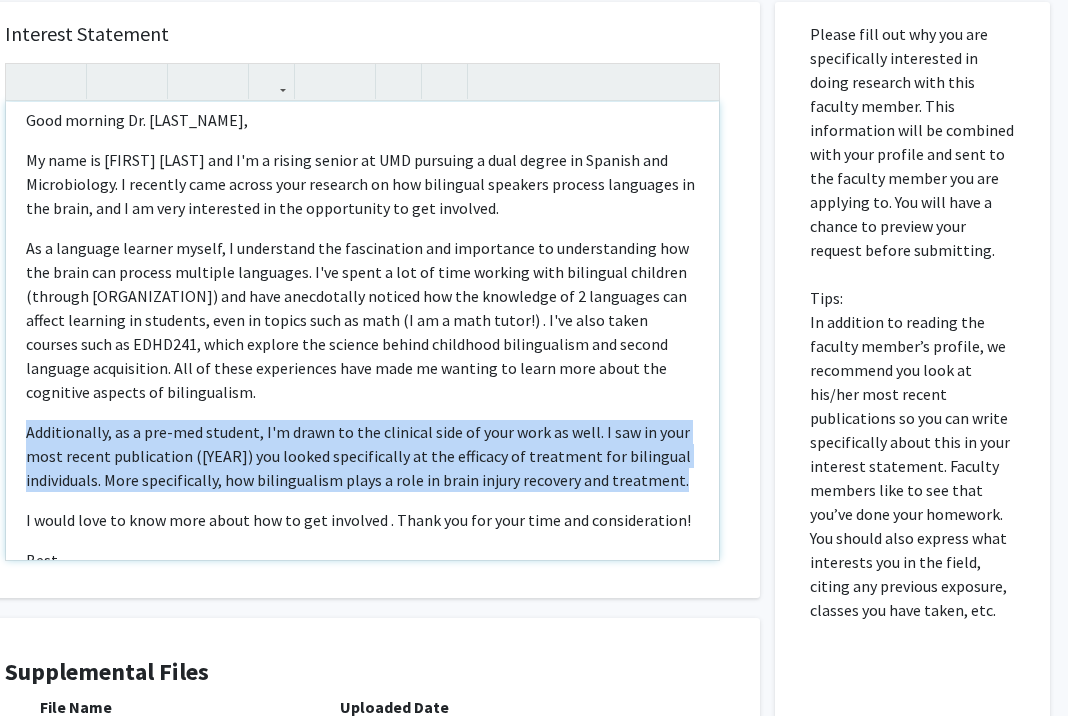 drag, startPoint x: 694, startPoint y: 489, endPoint x: 21, endPoint y: 436, distance: 675.0837 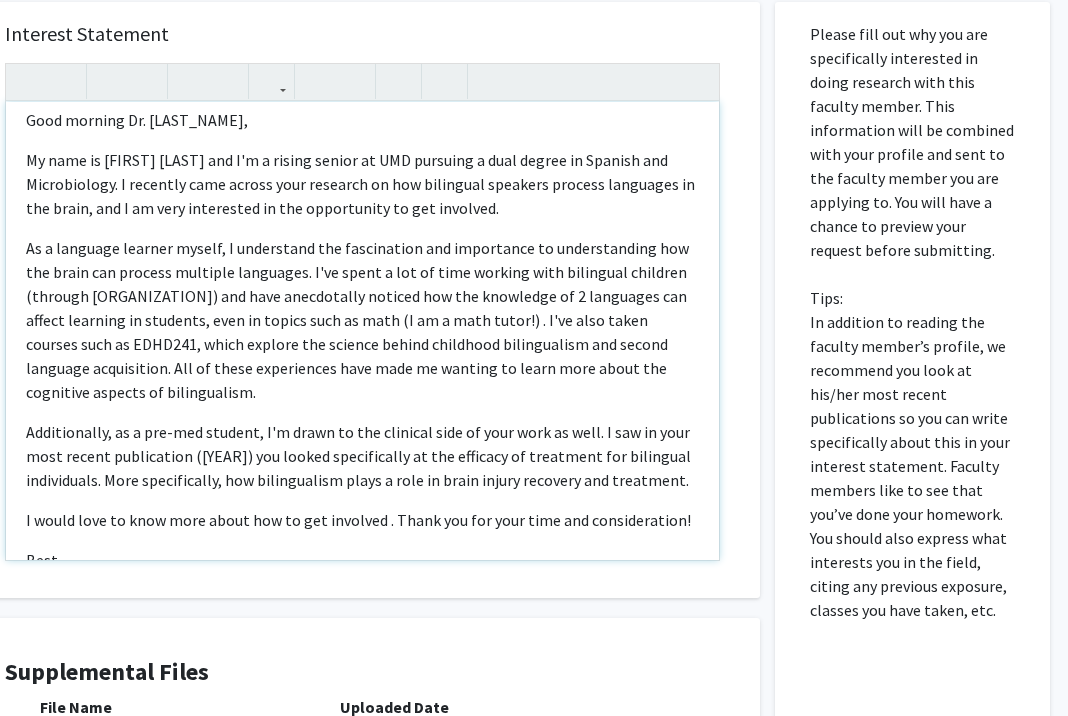 click on "As a language learner myself, I understand the fascination and importance to understanding how the brain can process multiple languages. I've spent a lot of time working with bilingual children (through [ORGANIZATION]) and have anecdotally noticed how the knowledge of 2 languages can affect learning in students, even in topics such as math (I am a math tutor!) . I've also taken courses such as EDHD241, which explore the science behind childhood bilingualism and second language acquisition. All of these experiences have made me wanting to learn more about the cognitive aspects of bilingualism." at bounding box center [362, 320] 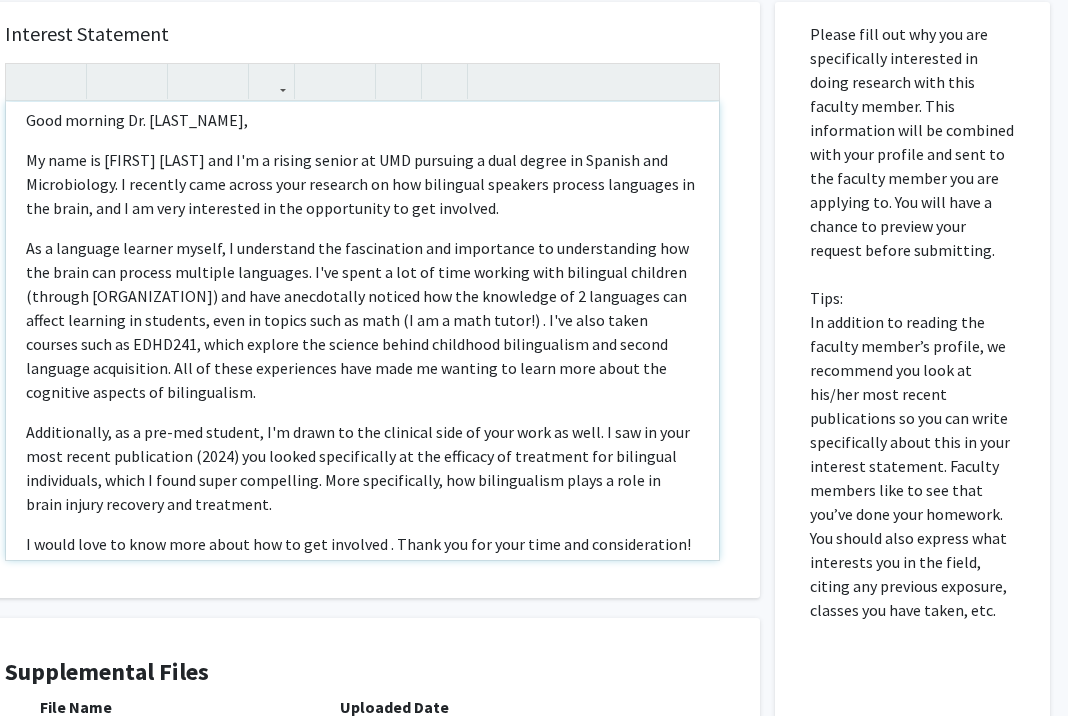 click on "As a language learner myself, I understand the fascination and importance to understanding how the brain can process multiple languages. I've spent a lot of time working with bilingual children (through [ORGANIZATION]) and have anecdotally noticed how the knowledge of 2 languages can affect learning in students, even in topics such as math (I am a math tutor!) . I've also taken courses such as EDHD241, which explore the science behind childhood bilingualism and second language acquisition. All of these experiences have made me wanting to learn more about the cognitive aspects of bilingualism." at bounding box center (362, 320) 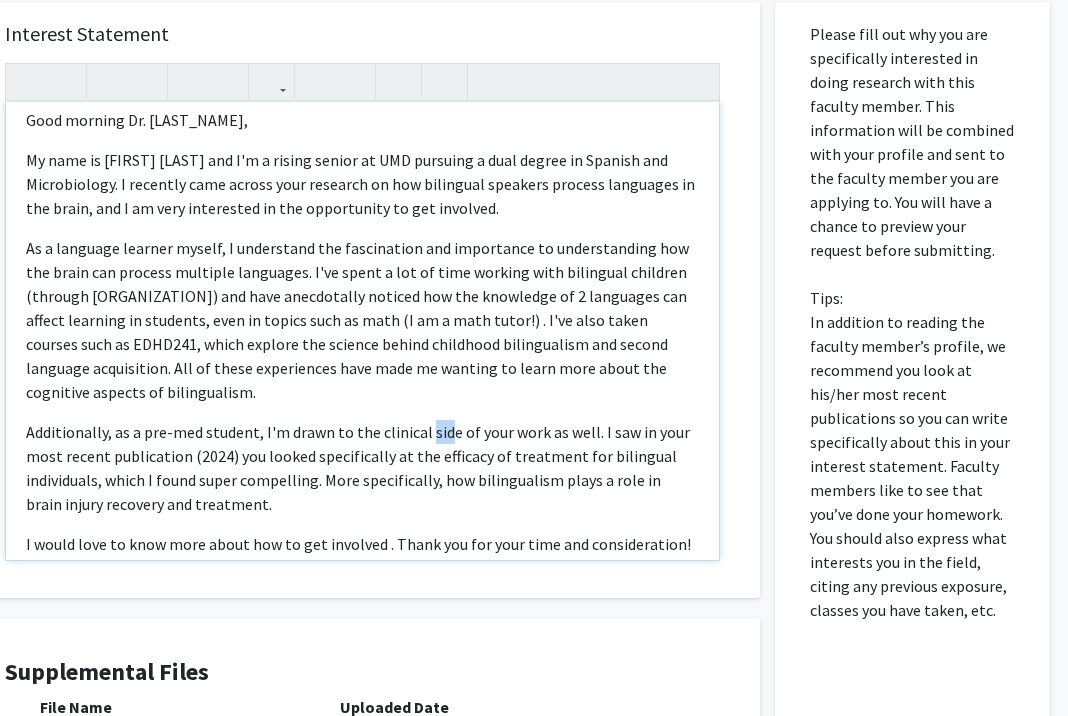 drag, startPoint x: 447, startPoint y: 428, endPoint x: 425, endPoint y: 428, distance: 22 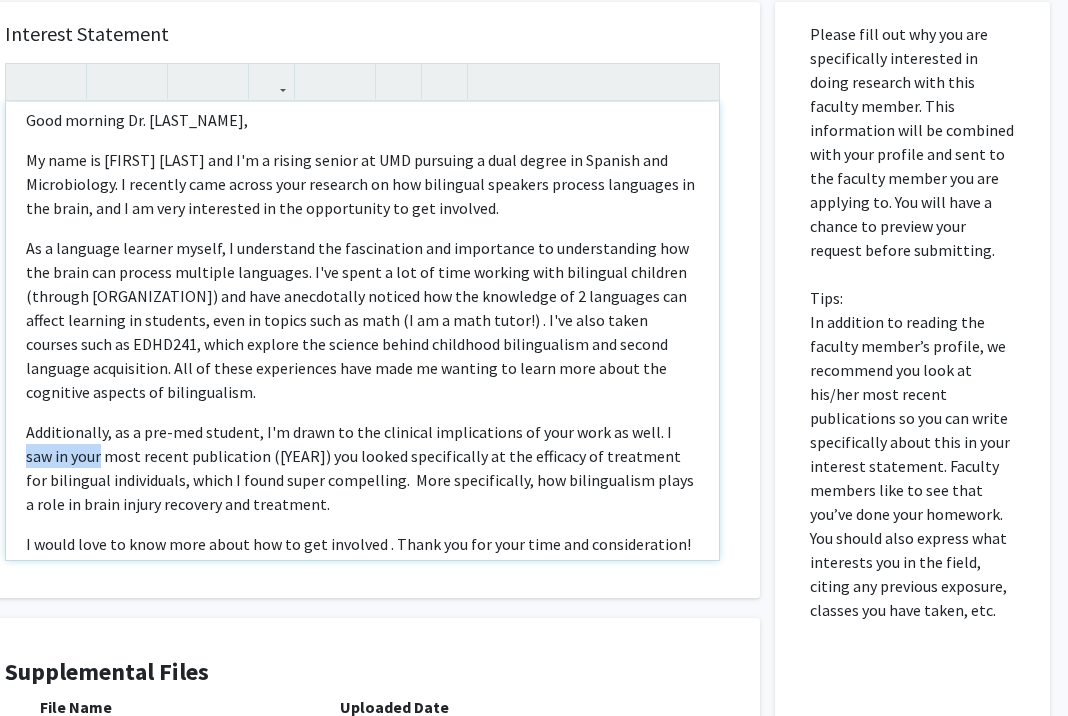 drag, startPoint x: 27, startPoint y: 455, endPoint x: 99, endPoint y: 455, distance: 72 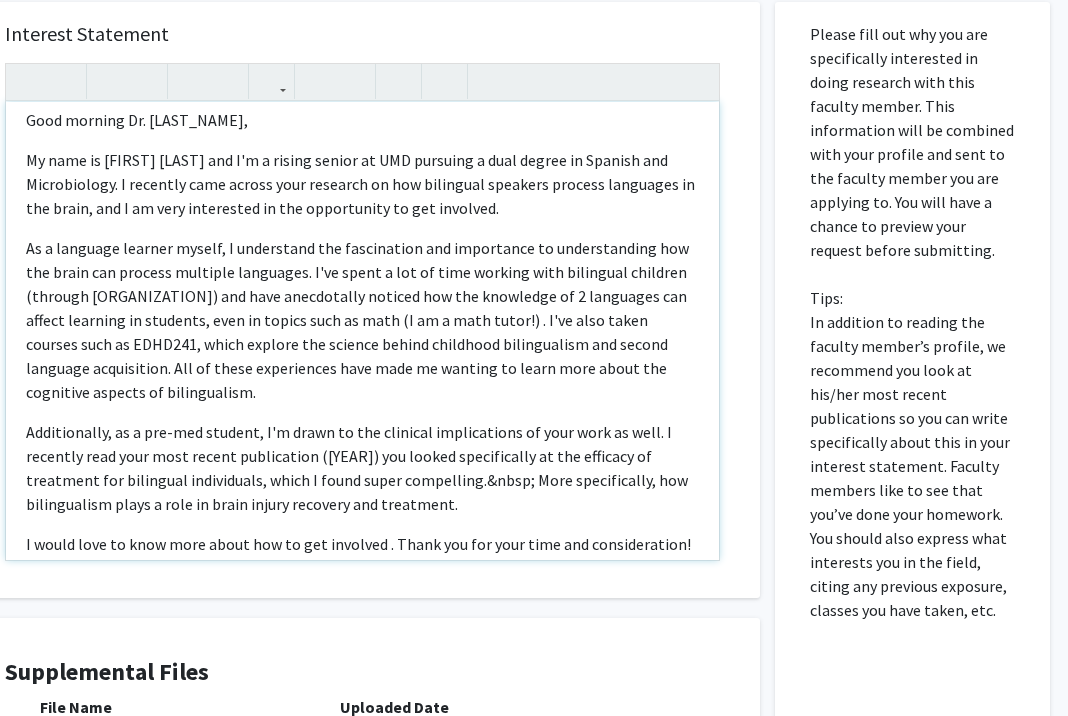 click on "As a language learner myself, I understand the fascination and importance to understanding how the brain can process multiple languages. I've spent a lot of time working with bilingual children (through [ORGANIZATION]) and have anecdotally noticed how the knowledge of 2 languages can affect learning in students, even in topics such as math (I am a math tutor!) . I've also taken courses such as EDHD241, which explore the science behind childhood bilingualism and second language acquisition. All of these experiences have made me wanting to learn more about the cognitive aspects of bilingualism." at bounding box center [362, 320] 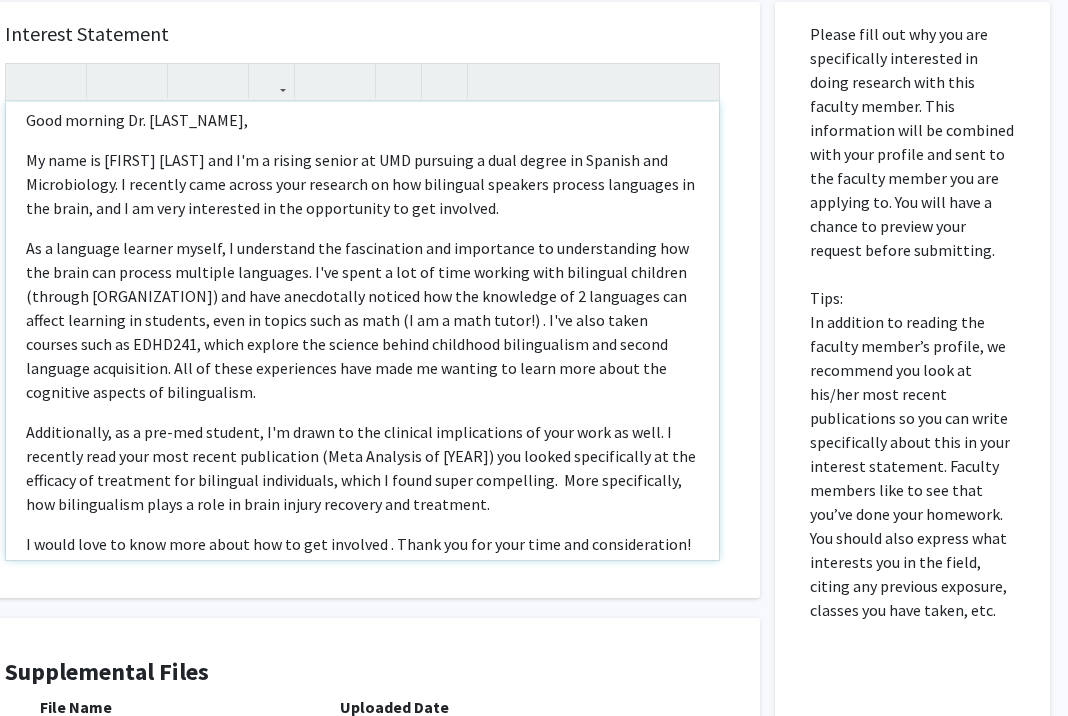 click on "As a language learner myself, I understand the fascination and importance to understanding how the brain can process multiple languages. I've spent a lot of time working with bilingual children (through [ORGANIZATION]) and have anecdotally noticed how the knowledge of 2 languages can affect learning in students, even in topics such as math (I am a math tutor!) . I've also taken courses such as EDHD241, which explore the science behind childhood bilingualism and second language acquisition. All of these experiences have made me wanting to learn more about the cognitive aspects of bilingualism." at bounding box center (362, 320) 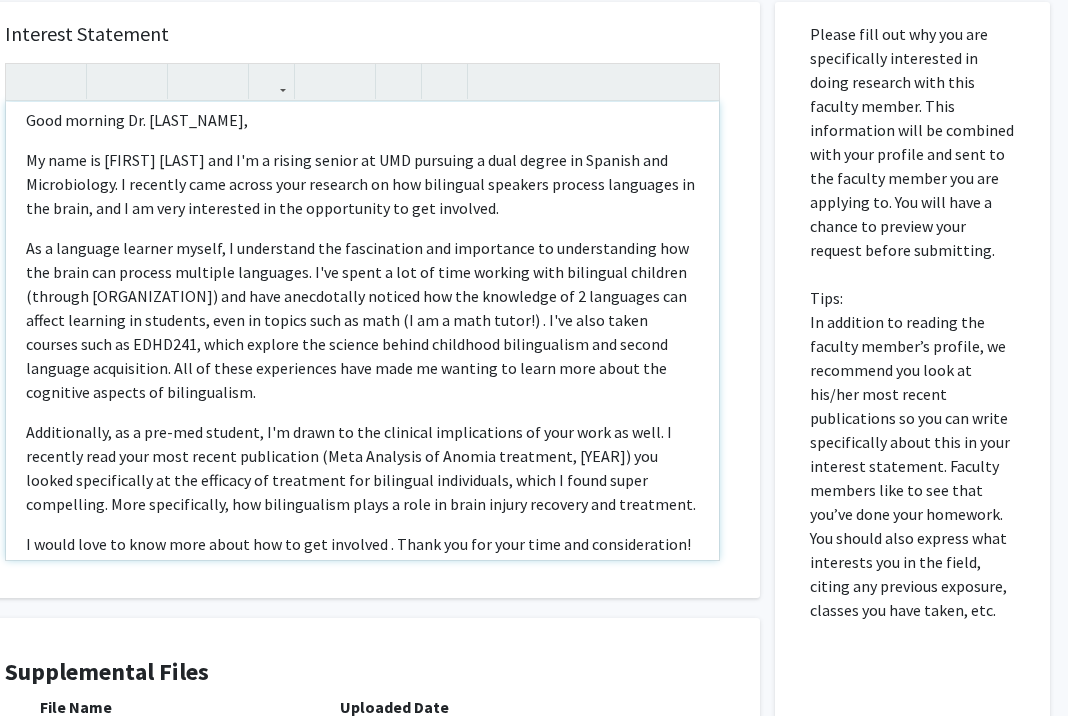 drag, startPoint x: 464, startPoint y: 389, endPoint x: 539, endPoint y: 477, distance: 115.62439 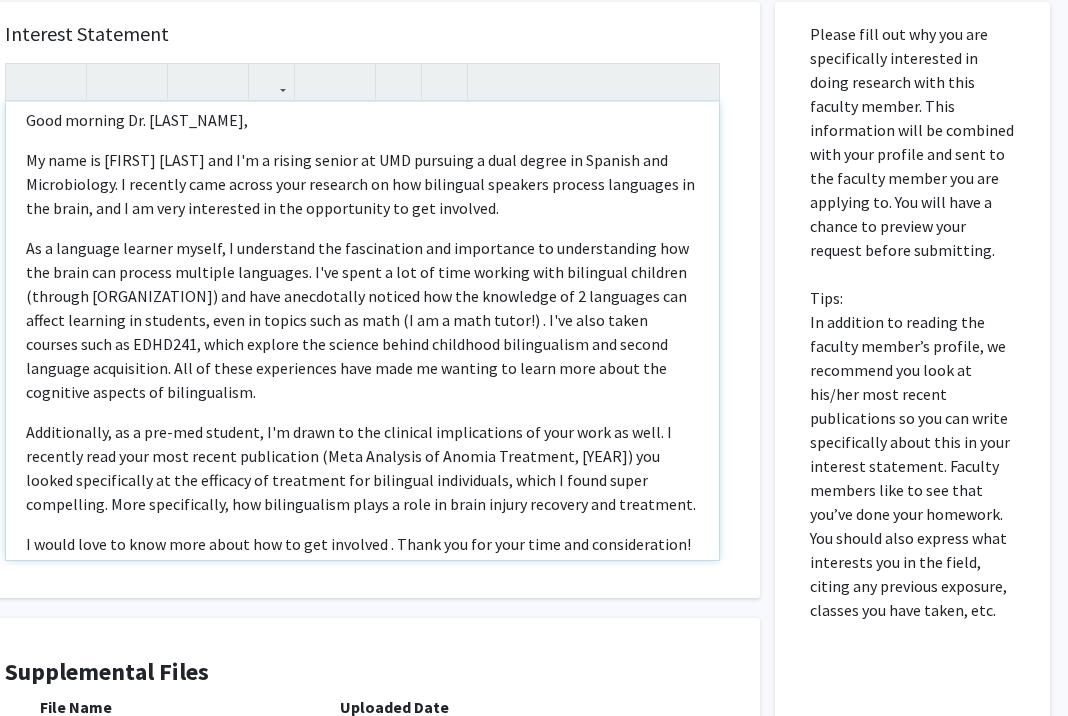 click on "Additionally, as a pre-med student, I'm drawn to the clinical implications of your work as well. I recently read your most recent publication (Meta Analysis of Anomia Treatment, [YEAR]) you looked specifically at the efficacy of treatment for bilingual individuals, which I found super compelling. More specifically, how bilingualism plays a role in brain injury recovery and treatment." at bounding box center (362, 468) 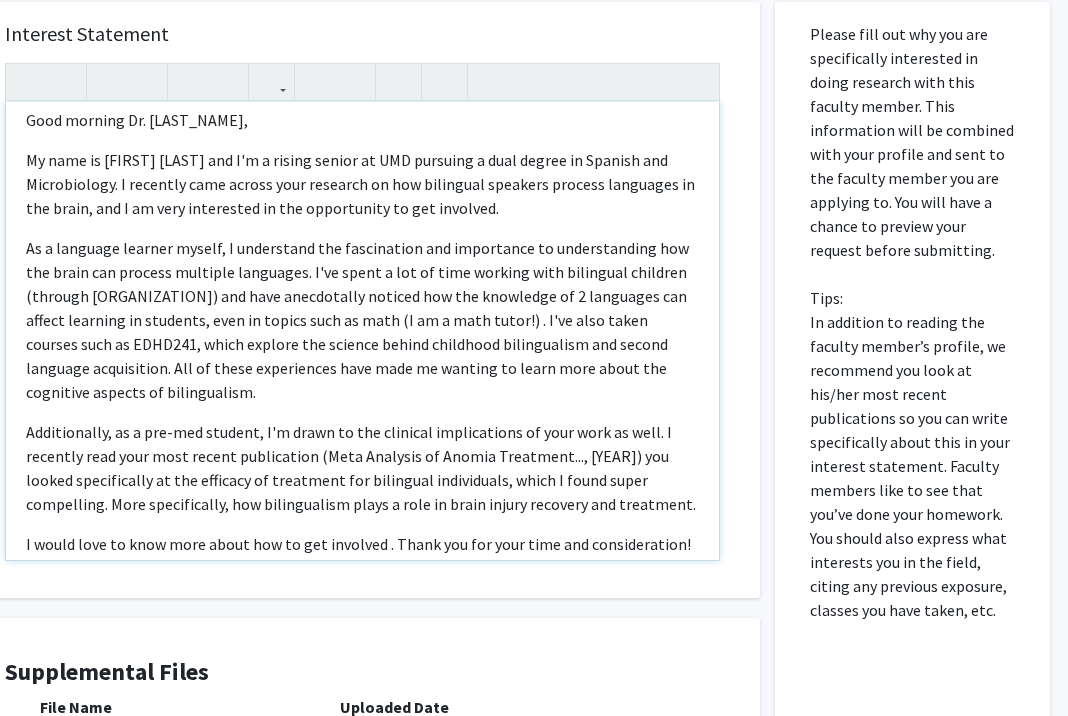 click on "Additionally, as a pre-med student, I'm drawn to the clinical implications of your work as well. I recently read your most recent publication (Meta Analysis of Anomia Treatment..., [YEAR]) you looked specifically at the efficacy of treatment for bilingual individuals, which I found super compelling. More specifically, how bilingualism plays a role in brain injury recovery and treatment." at bounding box center [362, 468] 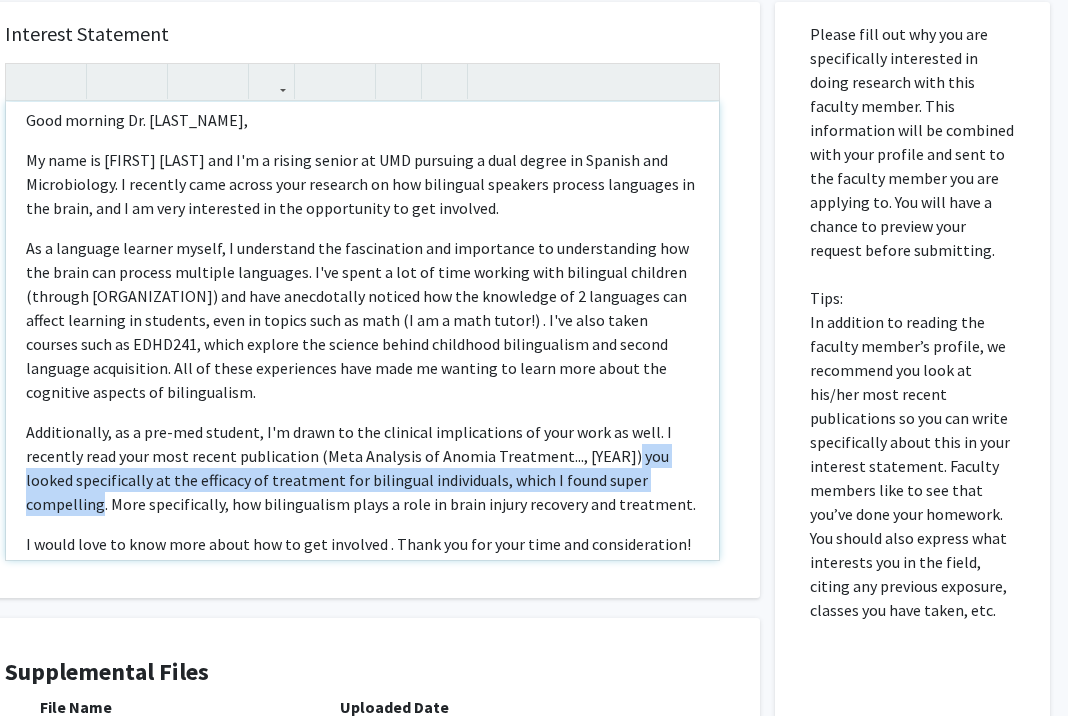 drag, startPoint x: 616, startPoint y: 450, endPoint x: 108, endPoint y: 510, distance: 511.53104 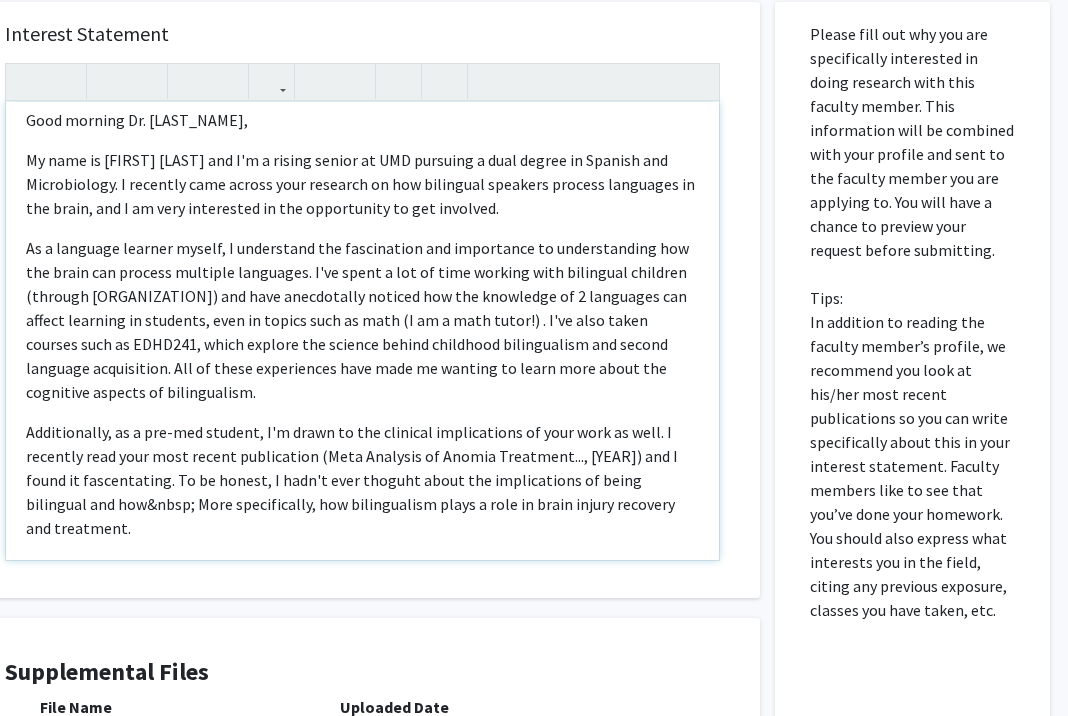 click on "As a language learner myself, I understand the fascination and importance to understanding how the brain can process multiple languages. I've spent a lot of time working with bilingual children (through [ORGANIZATION]) and have anecdotally noticed how the knowledge of 2 languages can affect learning in students, even in topics such as math (I am a math tutor!) . I've also taken courses such as EDHD241, which explore the science behind childhood bilingualism and second language acquisition. All of these experiences have made me wanting to learn more about the cognitive aspects of bilingualism." at bounding box center [362, 320] 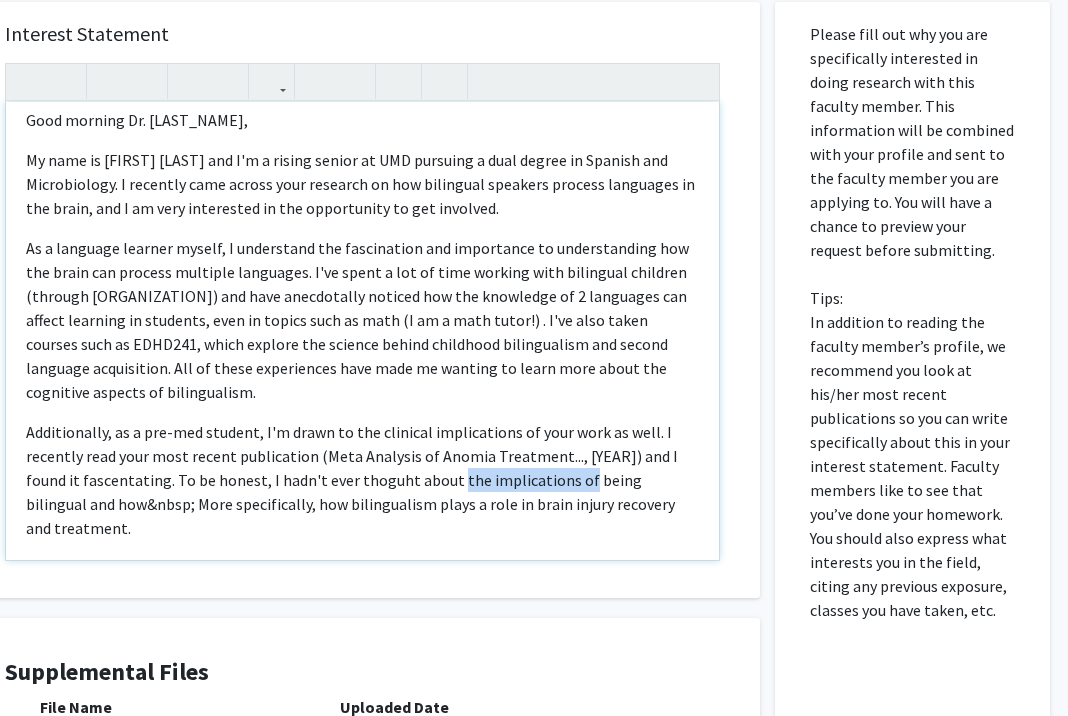 drag, startPoint x: 452, startPoint y: 481, endPoint x: 574, endPoint y: 472, distance: 122.33152 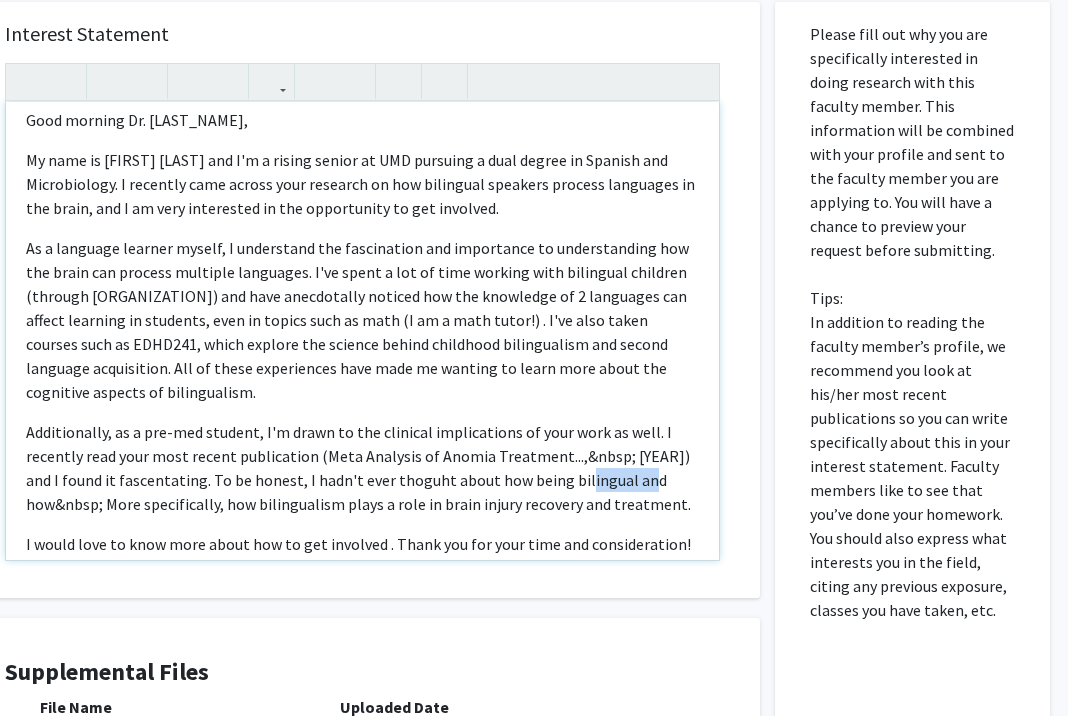 drag, startPoint x: 646, startPoint y: 483, endPoint x: 585, endPoint y: 482, distance: 61.008198 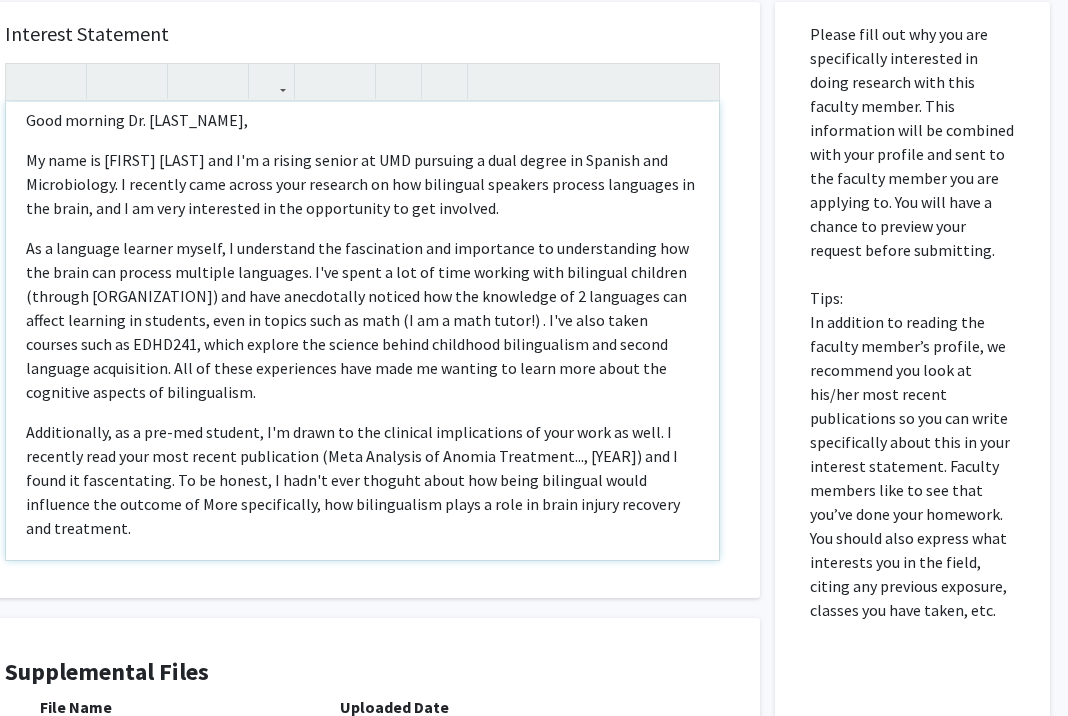 click on "As a language learner myself, I understand the fascination and importance to understanding how the brain can process multiple languages. I've spent a lot of time working with bilingual children (through [ORGANIZATION]) and have anecdotally noticed how the knowledge of 2 languages can affect learning in students, even in topics such as math (I am a math tutor!) . I've also taken courses such as EDHD241, which explore the science behind childhood bilingualism and second language acquisition. All of these experiences have made me wanting to learn more about the cognitive aspects of bilingualism." at bounding box center (362, 320) 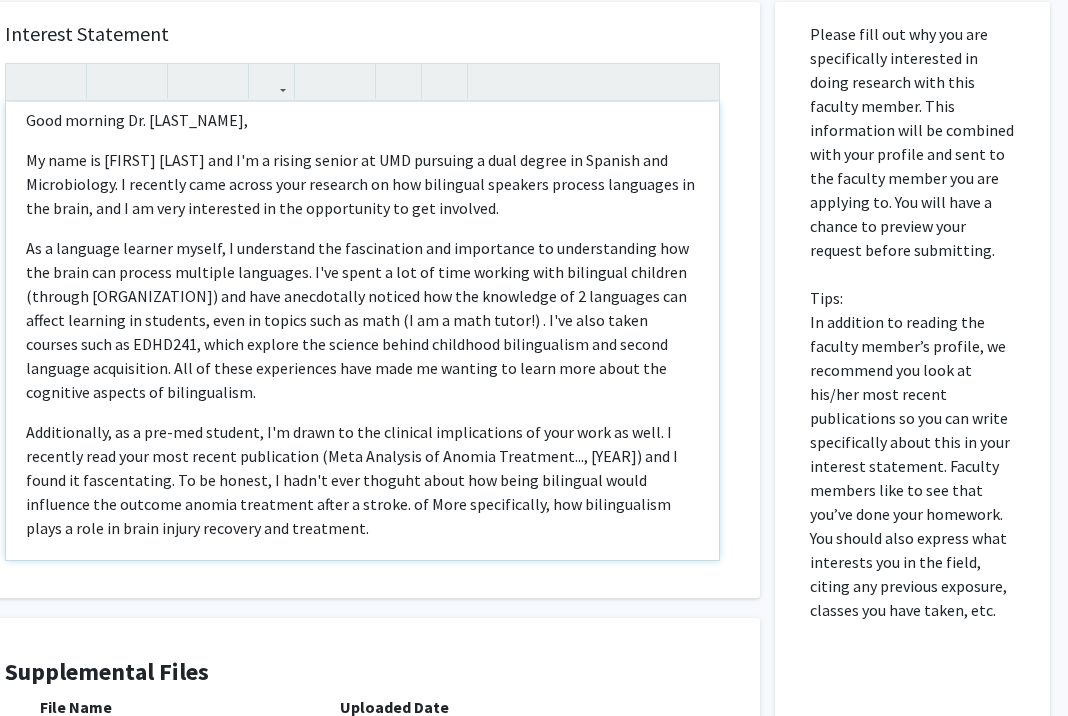 click on "Additionally, as a pre-med student, I'm drawn to the clinical implications of your work as well. I recently read your most recent publication (Meta Analysis of Anomia Treatment..., [YEAR]) and I found it fascentating. To be honest, I hadn't ever thoguht about how being bilingual would influence the outcome anomia treatment after a stroke. of More specifically, how bilingualism plays a role in brain injury recovery and treatment." at bounding box center (362, 480) 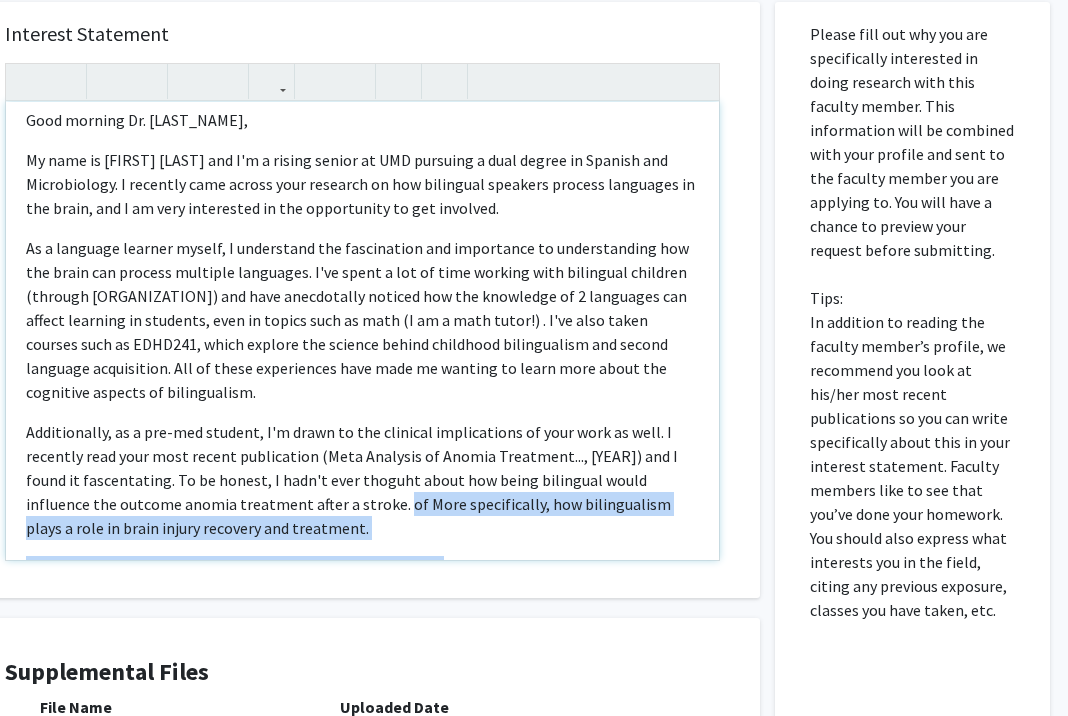 drag, startPoint x: 400, startPoint y: 506, endPoint x: 432, endPoint y: 542, distance: 48.166378 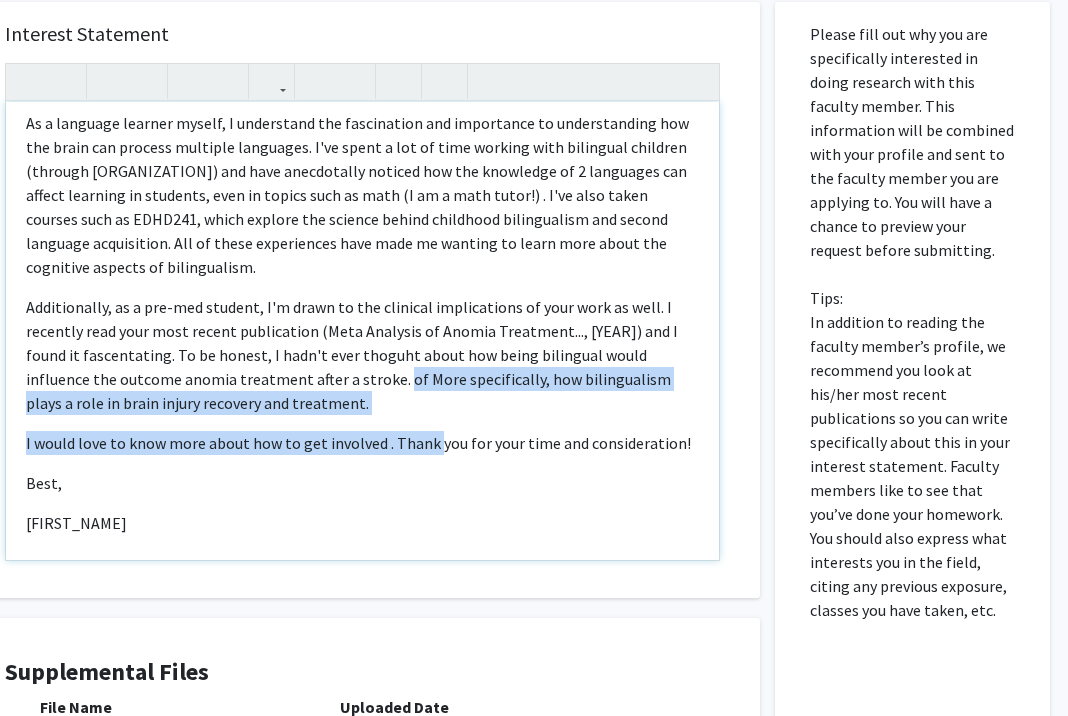 click on "Additionally, as a pre-med student, I'm drawn to the clinical implications of your work as well. I recently read your most recent publication (Meta Analysis of Anomia Treatment..., [YEAR]) and I found it fascentating. To be honest, I hadn't ever thoguht about how being bilingual would influence the outcome anomia treatment after a stroke. of More specifically, how bilingualism plays a role in brain injury recovery and treatment." at bounding box center [362, 355] 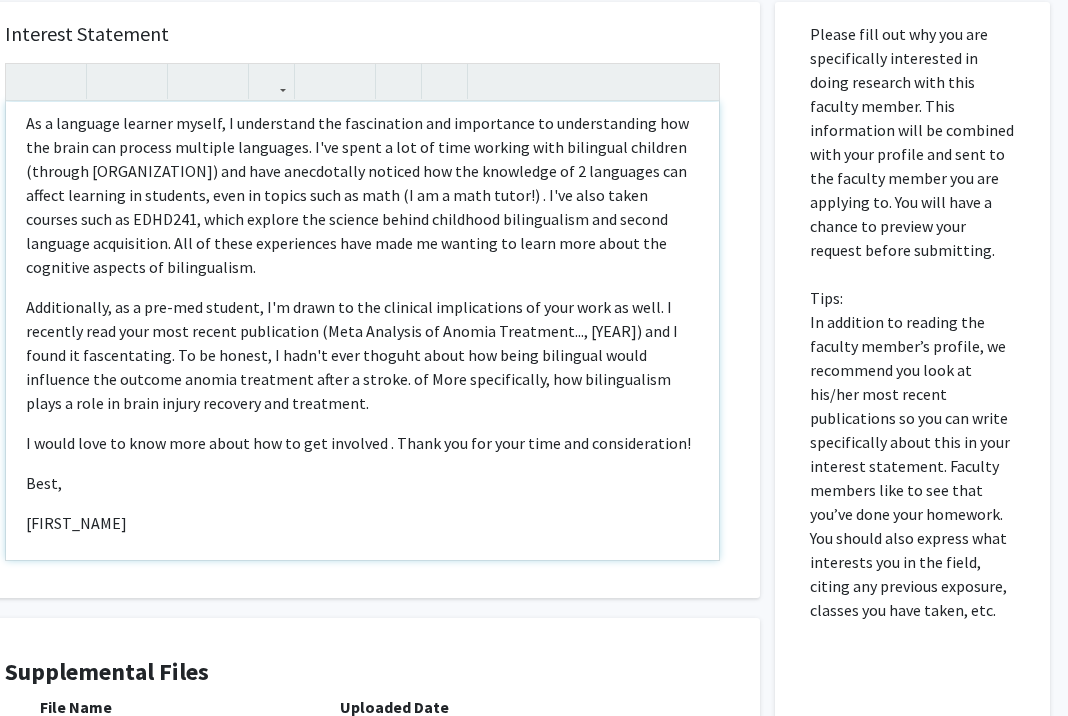 drag, startPoint x: 391, startPoint y: 395, endPoint x: 395, endPoint y: 379, distance: 16.492422 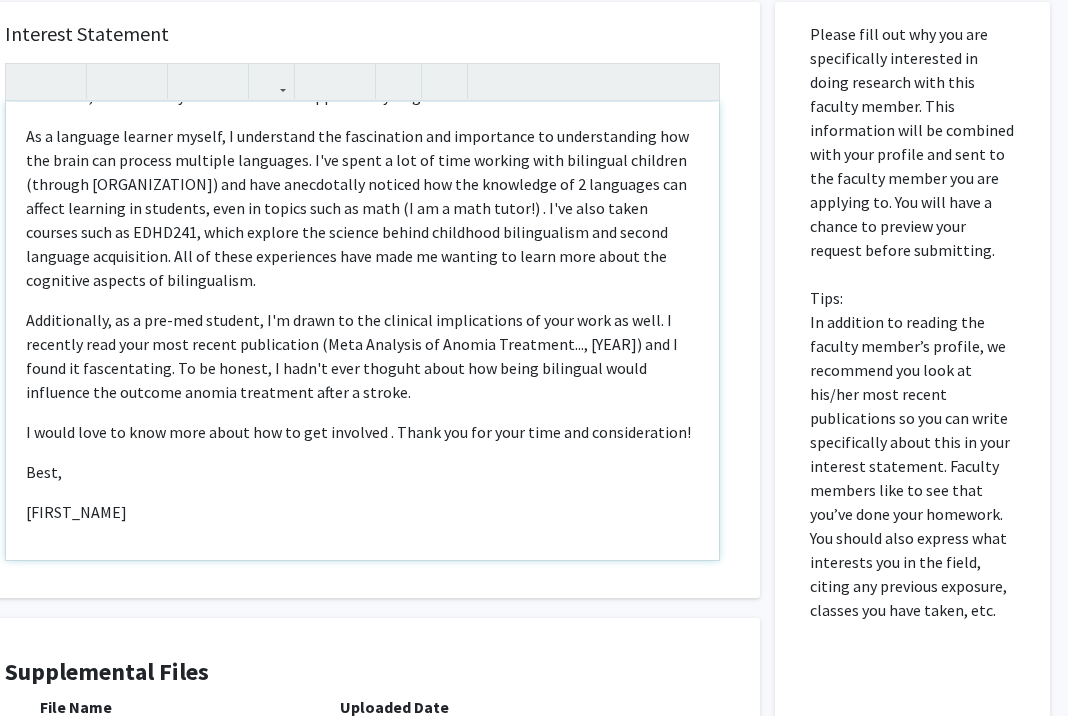 click on "Additionally, as a pre-med student, I'm drawn to the clinical implications of your work as well. I recently read your most recent publication (Meta Analysis of Anomia Treatment..., [YEAR]) and I found it fascentating. To be honest, I hadn't ever thoguht about how being bilingual would influence the outcome anomia treatment after a stroke." at bounding box center [362, 356] 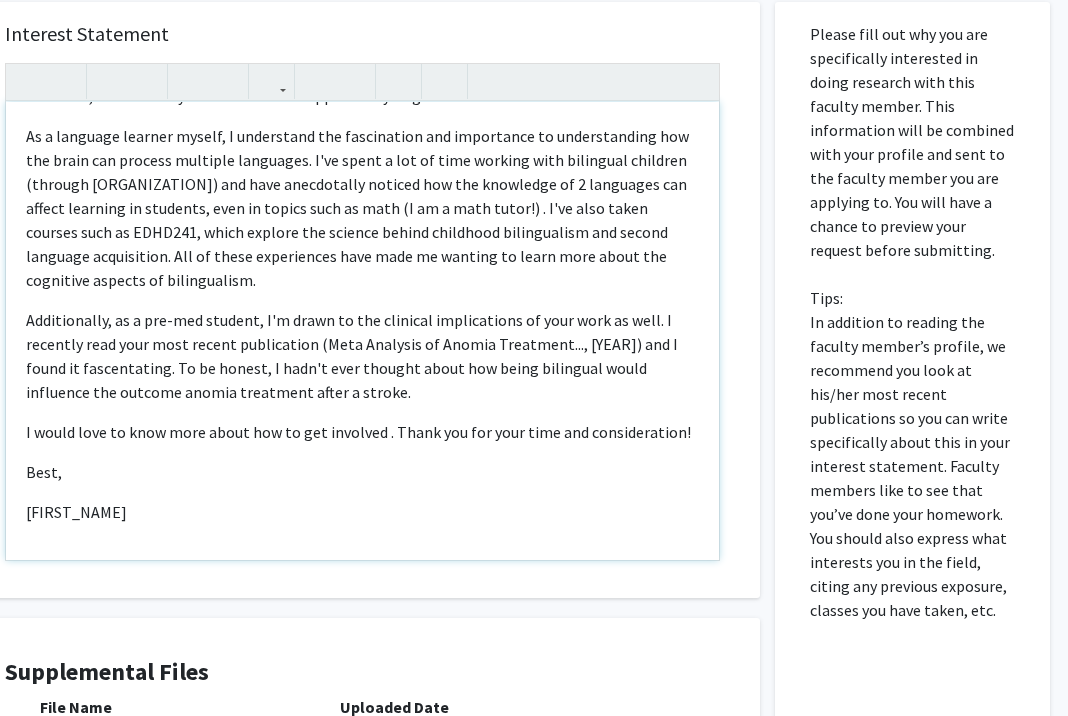 click on "Additionally, as a pre-med student, I'm drawn to the clinical implications of your work as well. I recently read your most recent publication (Meta Analysis of Anomia Treatment..., [YEAR]) and I found it fascentating. To be honest, I hadn't ever thought about how being bilingual would influence the outcome anomia treatment after a stroke." at bounding box center (362, 356) 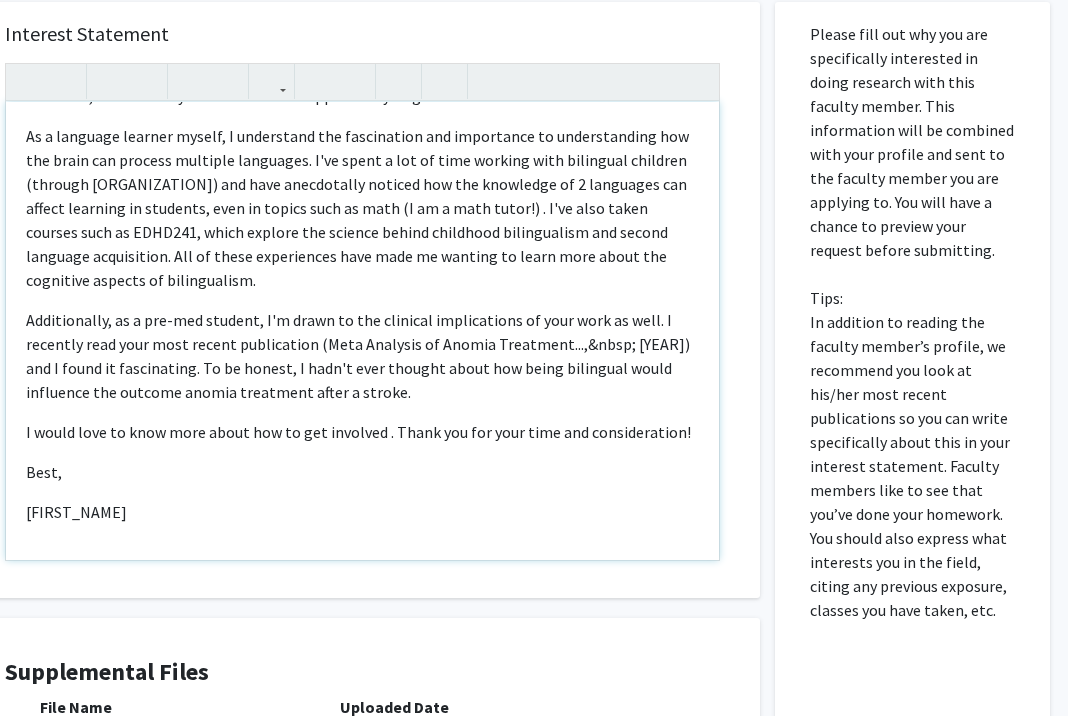 click on "Additionally, as a pre-med student, I'm drawn to the clinical implications of your work as well. I recently read your most recent publication (Meta Analysis of Anomia Treatment...,&nbsp; [YEAR]) and I found it fascinating. To be honest, I hadn't ever thought about how being bilingual would influence the outcome anomia treatment after a stroke." at bounding box center (362, 356) 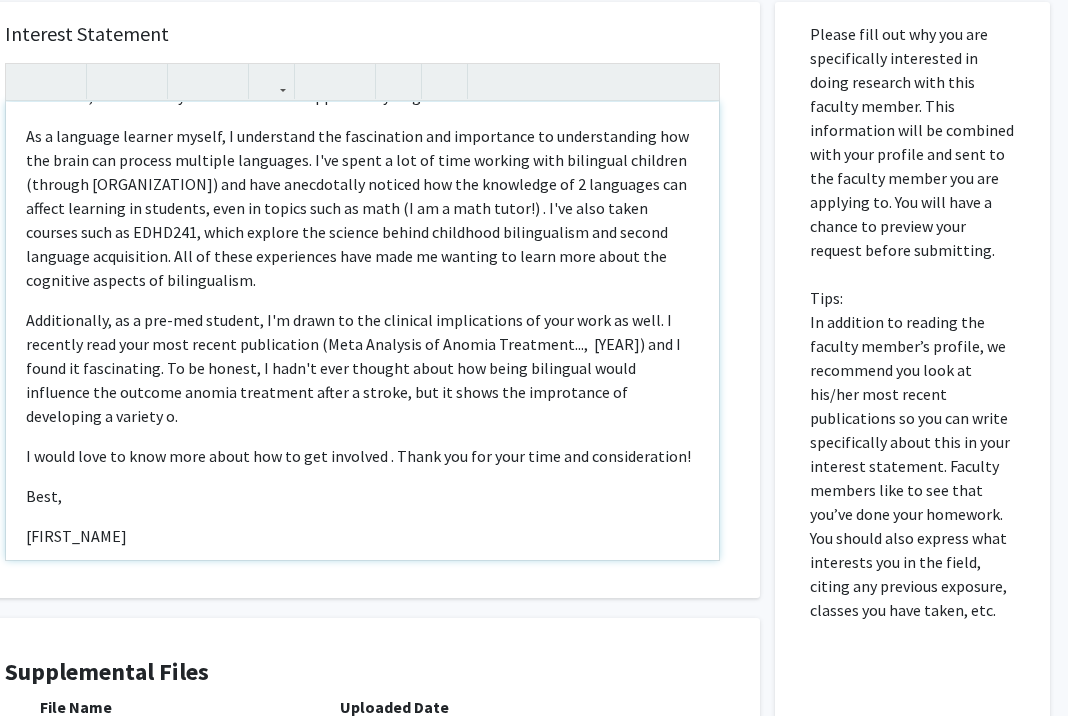 scroll, scrollTop: 139, scrollLeft: 0, axis: vertical 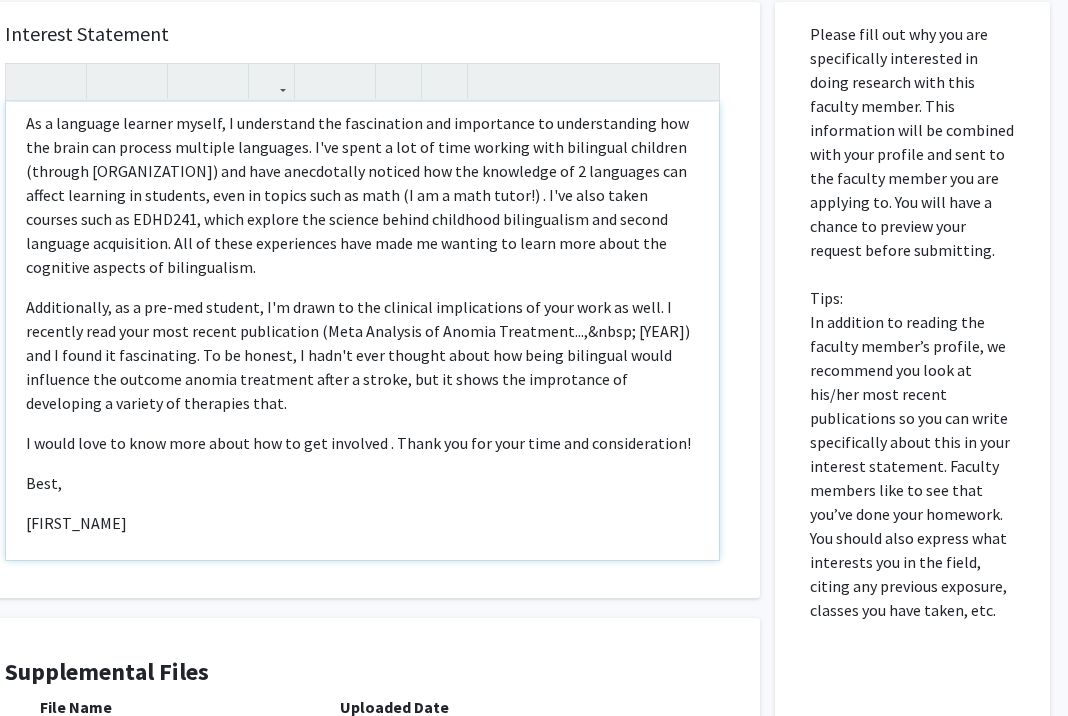 click on "I would love to know more about how to get involved . Thank you for your time and consideration!" at bounding box center (362, 443) 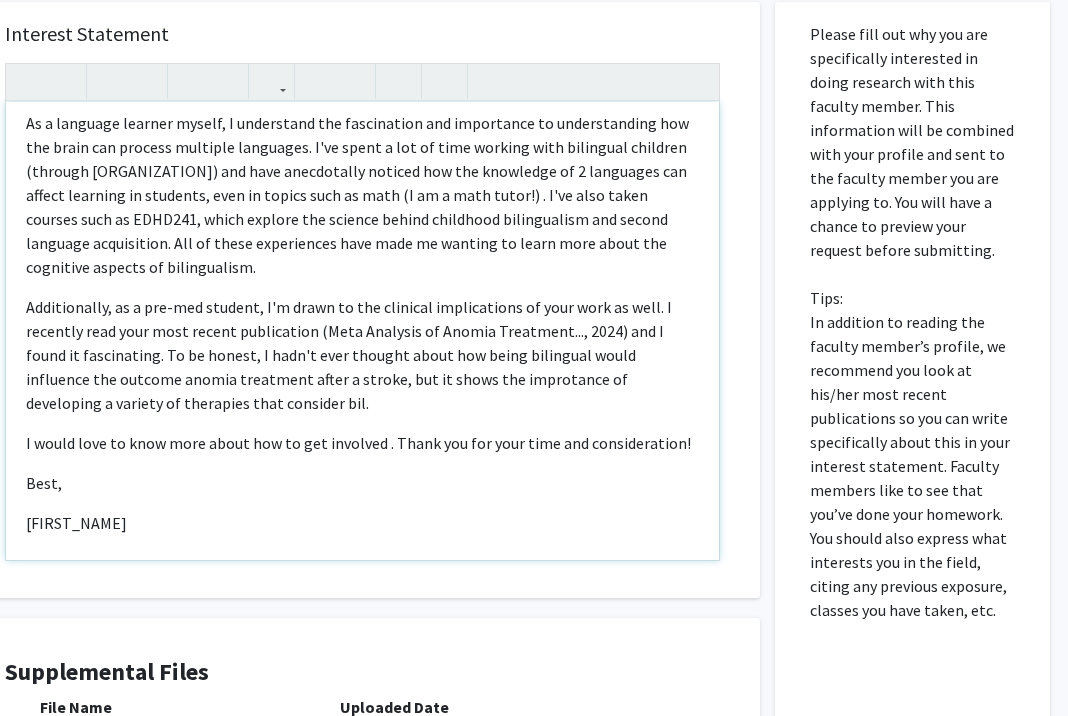 click on "Additionally, as a pre-med student, I'm drawn to the clinical implications of your work as well. I recently read your most recent publication (Meta Analysis of Anomia Treatment..., 2024) and I found it fascinating. To be honest, I hadn't ever thought about how being bilingual would influence the outcome anomia treatment after a stroke, but it shows the improtance of developing a variety of therapies that consider bil." at bounding box center (362, 355) 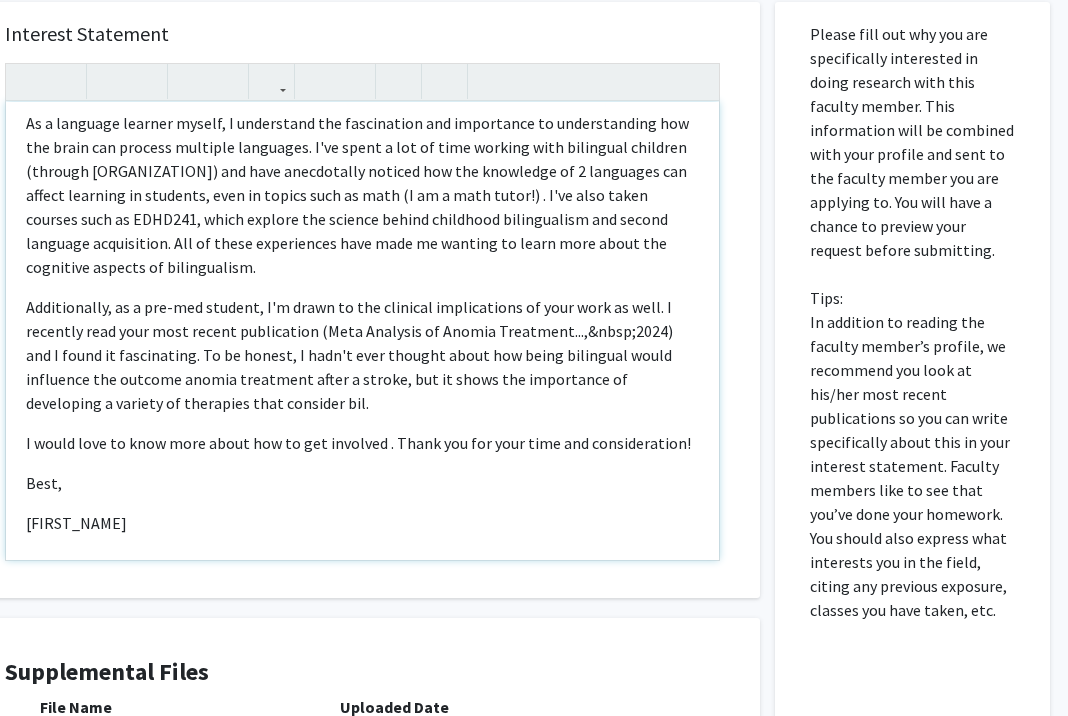 click on "Additionally, as a pre-med student, I'm drawn to the clinical implications of your work as well. I recently read your most recent publication (Meta Analysis of Anomia Treatment...,&nbsp;2024) and I found it fascinating. To be honest, I hadn't ever thought about how being bilingual would influence the outcome anomia treatment after a stroke, but it shows the importance of developing a variety of therapies that consider bil." at bounding box center [362, 355] 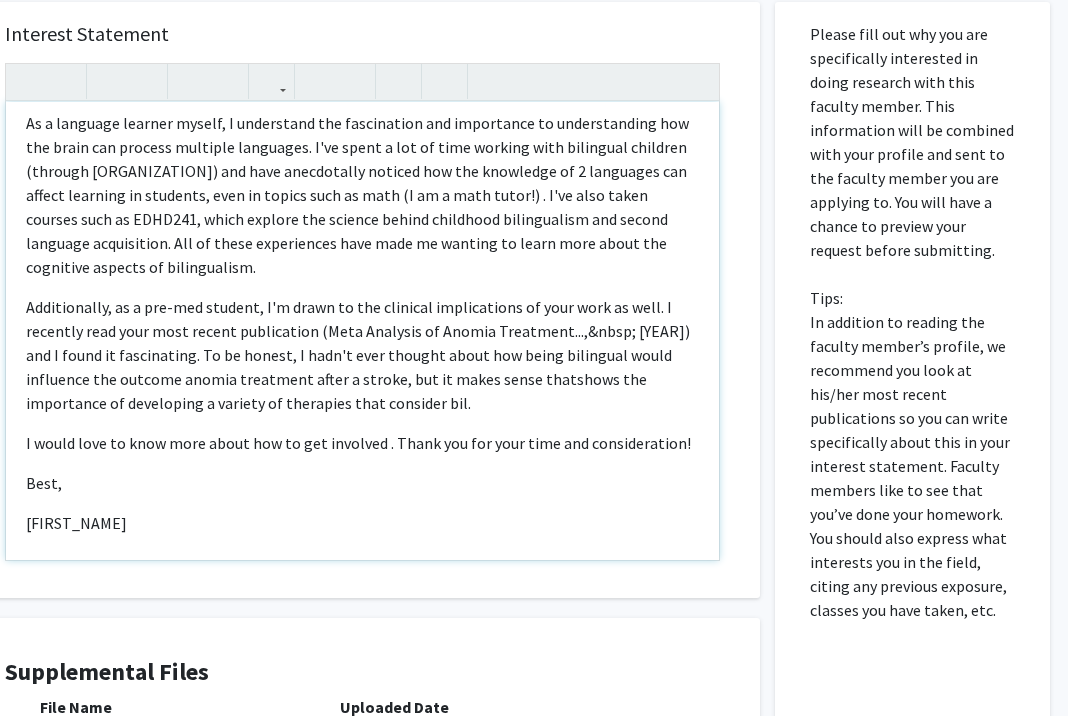 click on "Additionally, as a pre-med student, I'm drawn to the clinical implications of your work as well. I recently read your most recent publication (Meta Analysis of Anomia Treatment...,&nbsp; [YEAR]) and I found it fascinating. To be honest, I hadn't ever thought about how being bilingual would influence the outcome anomia treatment after a stroke, but it makes sense thatshows the importance of developing a variety of therapies that consider bil." at bounding box center (362, 355) 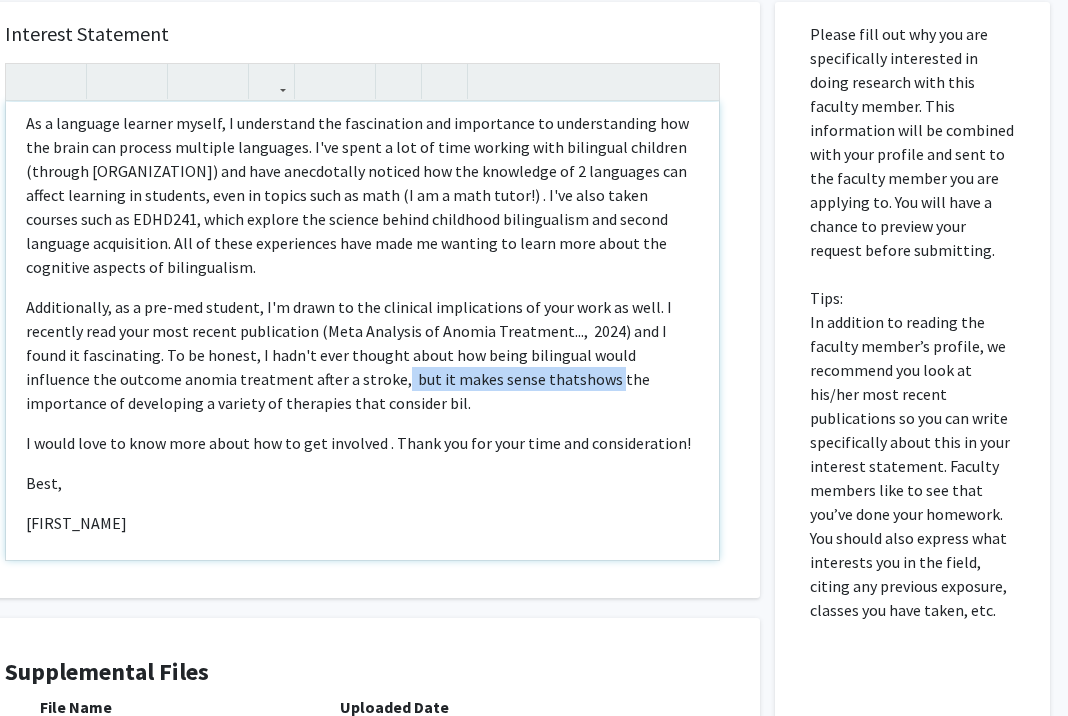 drag, startPoint x: 329, startPoint y: 381, endPoint x: 536, endPoint y: 378, distance: 207.02174 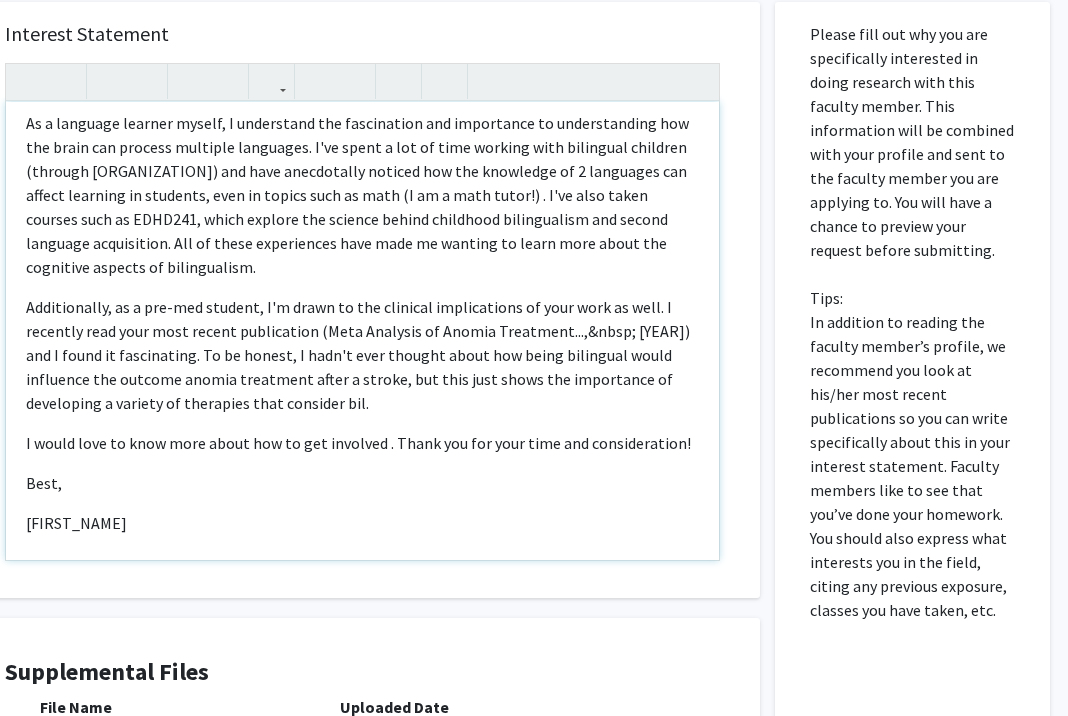 click on "Additionally, as a pre-med student, I'm drawn to the clinical implications of your work as well. I recently read your most recent publication (Meta Analysis of Anomia Treatment...,&nbsp; [YEAR]) and I found it fascinating. To be honest, I hadn't ever thought about how being bilingual would influence the outcome anomia treatment after a stroke, but this just shows the importance of developing a variety of therapies that consider bil." at bounding box center [362, 355] 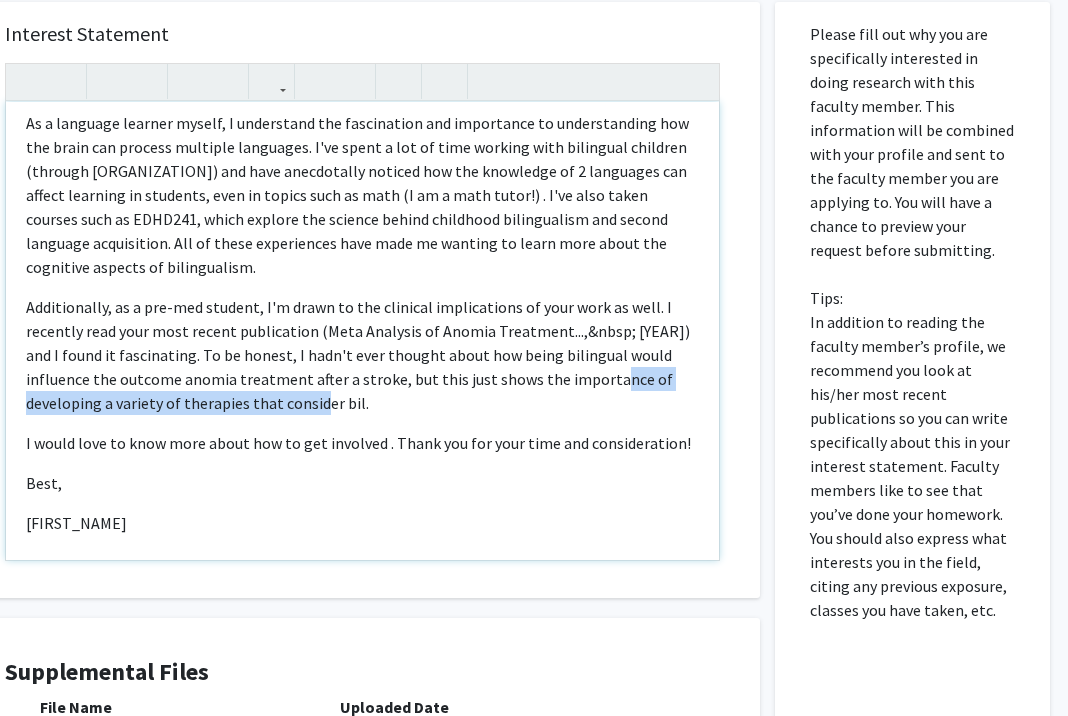 drag, startPoint x: 580, startPoint y: 377, endPoint x: 590, endPoint y: 396, distance: 21.470911 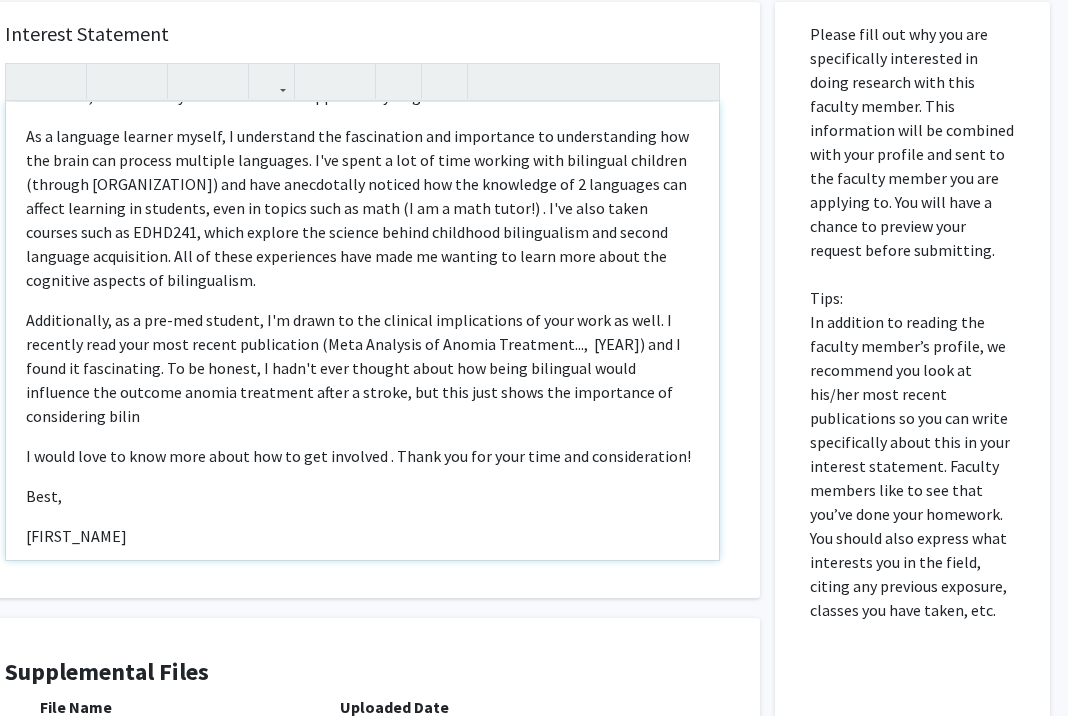 scroll, scrollTop: 139, scrollLeft: 0, axis: vertical 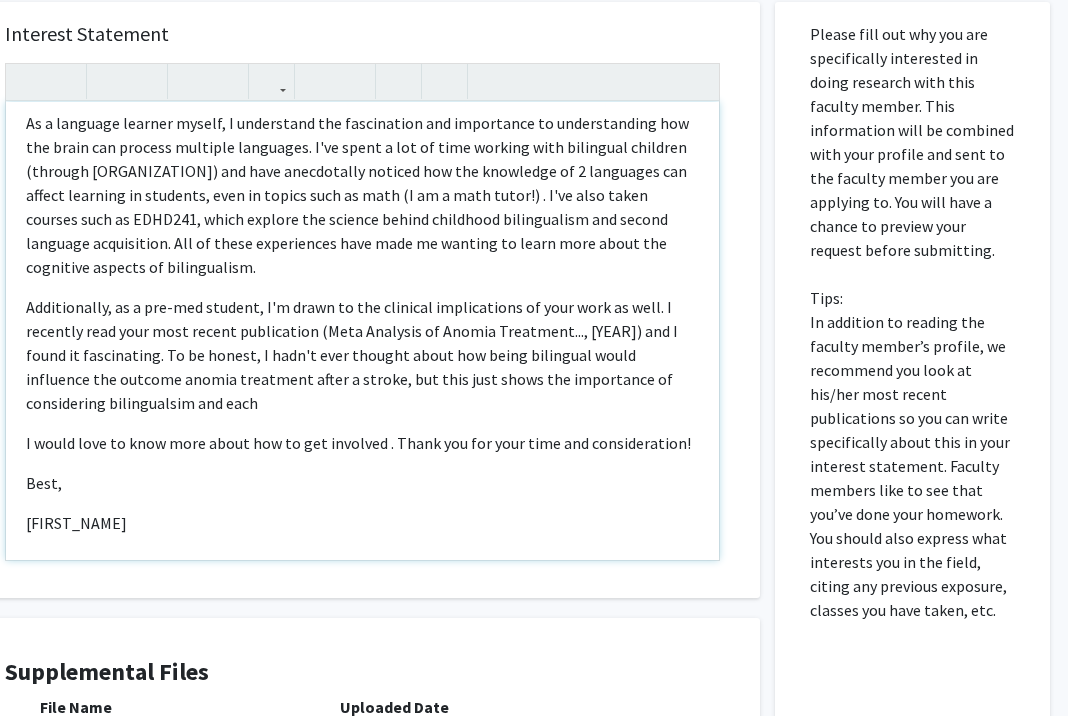 click on "Additionally, as a pre-med student, I'm drawn to the clinical implications of your work as well. I recently read your most recent publication (Meta Analysis of Anomia Treatment..., [YEAR]) and I found it fascinating. To be honest, I hadn't ever thought about how being bilingual would influence the outcome anomia treatment after a stroke, but this just shows the importance of considering bilingualsim and each" at bounding box center (362, 355) 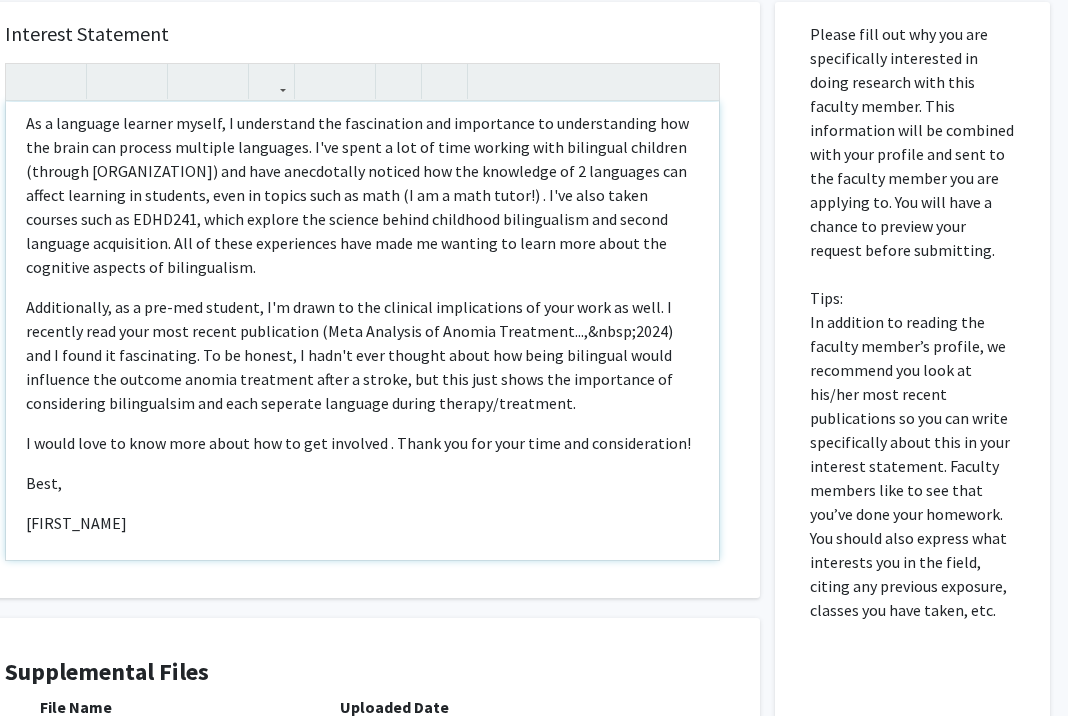 click on "Additionally, as a pre-med student, I'm drawn to the clinical implications of your work as well. I recently read your most recent publication (Meta Analysis of Anomia Treatment...,&nbsp;2024) and I found it fascinating. To be honest, I hadn't ever thought about how being bilingual would influence the outcome anomia treatment after a stroke, but this just shows the importance of considering bilingualsim and each seperate language during therapy/treatment." at bounding box center (362, 355) 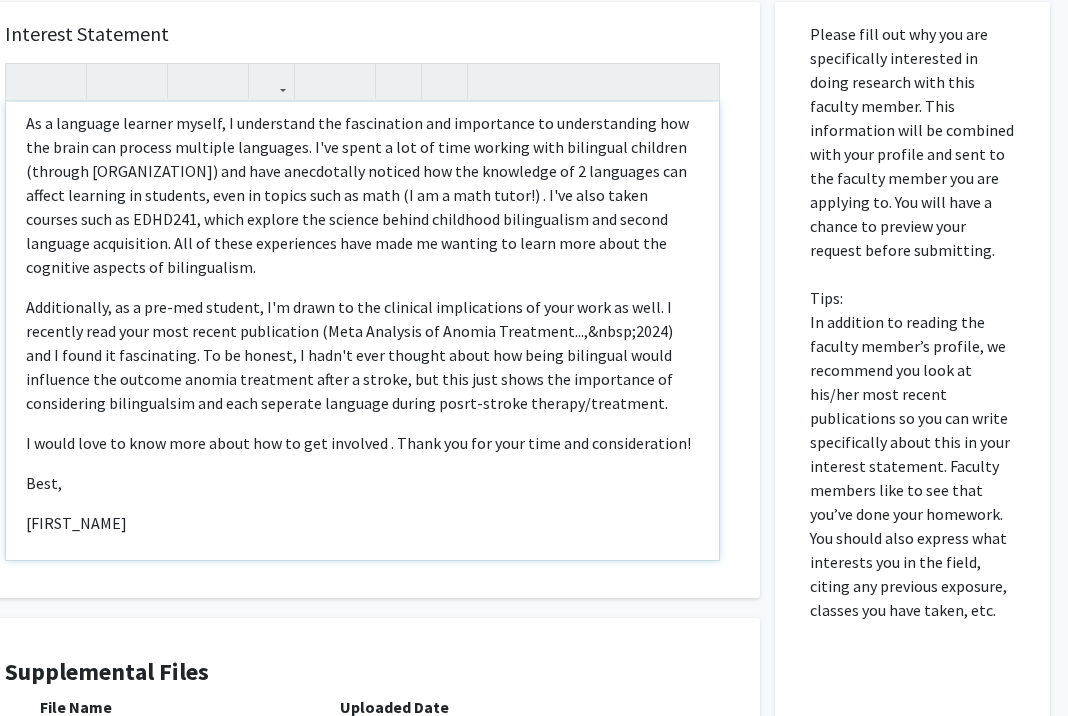 click on "Additionally, as a pre-med student, I'm drawn to the clinical implications of your work as well. I recently read your most recent publication (Meta Analysis of Anomia Treatment...,&nbsp;2024) and I found it fascinating. To be honest, I hadn't ever thought about how being bilingual would influence the outcome anomia treatment after a stroke, but this just shows the importance of considering bilingualsim and each seperate language during posrt-stroke therapy/treatment." at bounding box center (362, 355) 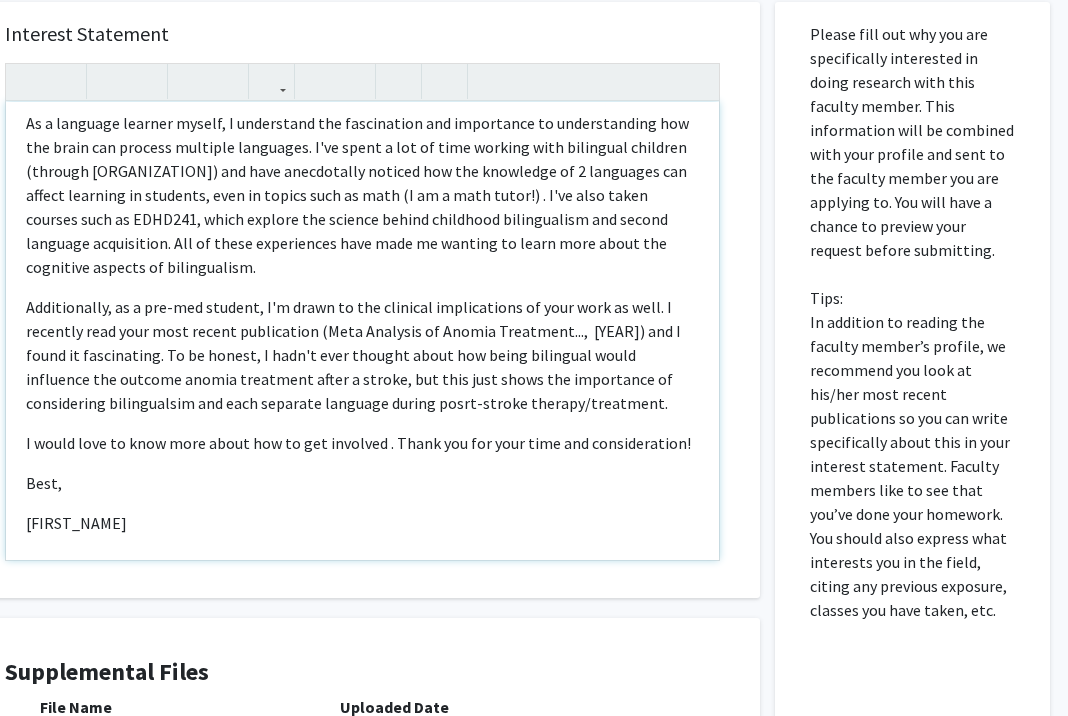 click on "Additionally, as a pre-med student, I'm drawn to the clinical implications of your work as well. I recently read your most recent publication (Meta Analysis of Anomia Treatment...,  [YEAR]) and I found it fascinating. To be honest, I hadn't ever thought about how being bilingual would influence the outcome anomia treatment after a stroke, but this just shows the importance of considering bilingualsim and each separate language during posrt-stroke therapy/treatment." at bounding box center [362, 355] 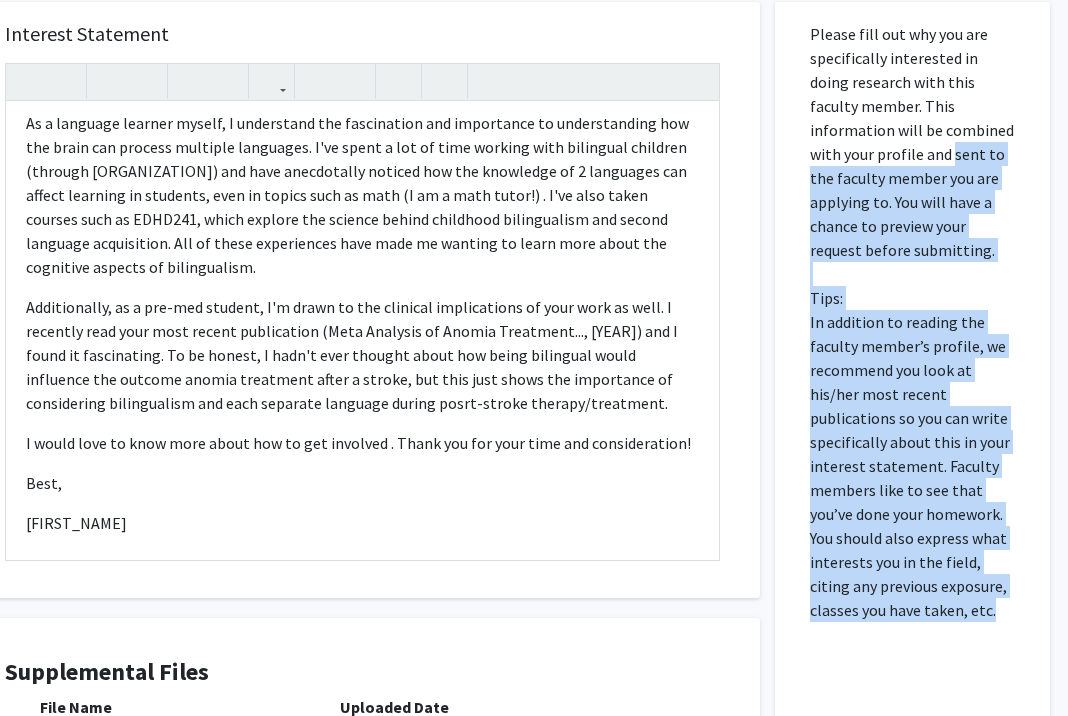 drag, startPoint x: 980, startPoint y: 609, endPoint x: 835, endPoint y: 127, distance: 503.33786 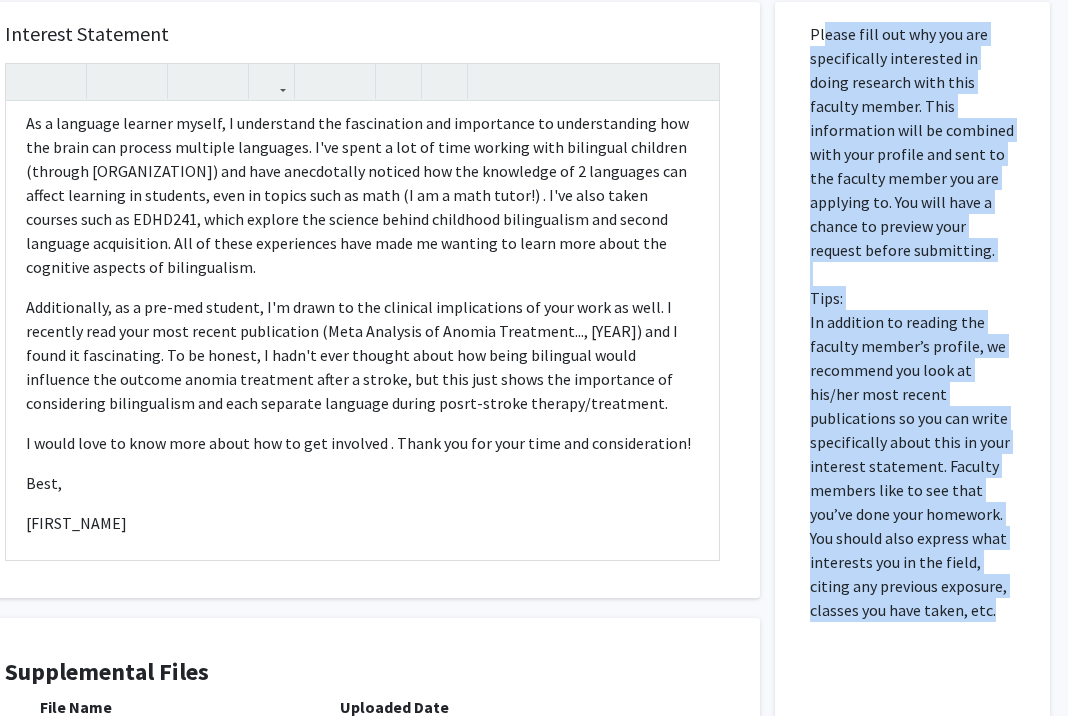 drag, startPoint x: 815, startPoint y: 35, endPoint x: 940, endPoint y: 612, distance: 590.38464 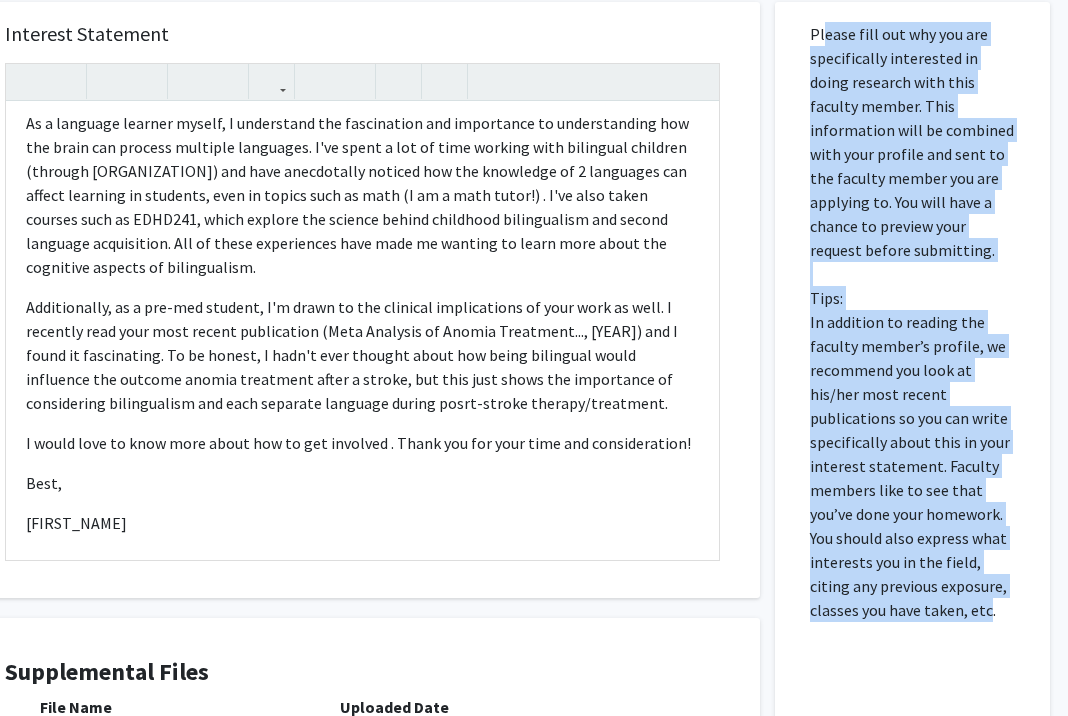 copy on "lease fill out why you are specifically interested in doing research with this faculty member. This information will be combined with your profile and sent to the faculty member you are applying to. You will have a chance to preview your request before submitting. Tips: In addition to reading the faculty member’s profile, we recommend you look at his/her most recent publications so you can write specifically about this in your interest statement. Faculty members like to see that you’ve done your homework. You should also express what interests you in the field, citing any previous exposure, classes you have taken, etc" 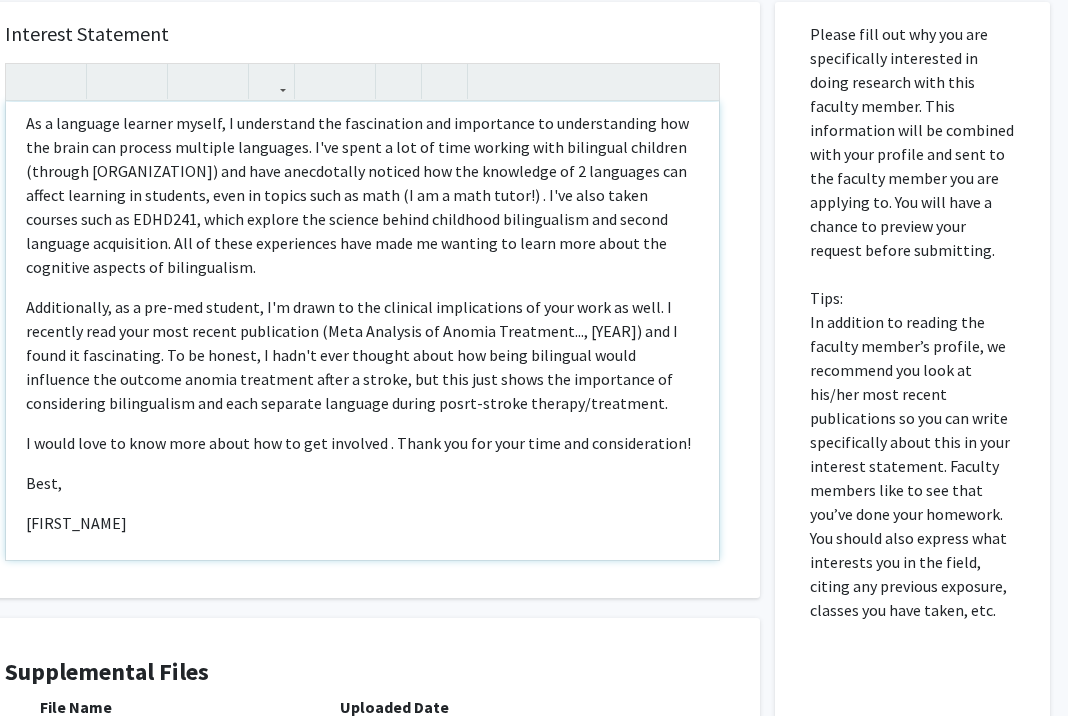 click on "Good morning Dr. Faroqi-Shah,  My name is [FIRST] [LAST] and I'm a rising senior at [ORGANIZATION] pursuing a dual degree in Spanish and Microbiology. I recently came across your research on how bilingual speakers process languages in the brain, and I am very interested in the opportunity to get involved.  As a language learner myself, I understand the fascination and importance to understanding how the brain can process multiple languages. I've spent a lot of time working with bilingual children (through [ORGANIZATION]) and have anecdotally noticed how the knowledge of 2 languages can affect learning in students, even in topics such as math (I am a math tutor!) . I've also taken courses such as EDHD241, which explore the science behind childhood bilingualism and second language acquisition. All of these experiences have made me wanting to learn more about the cognitive aspects of bilingualism.  I would love to know more about how to get involved . Thank you for your time and consideration! Best, [FIRST]" at bounding box center [362, 331] 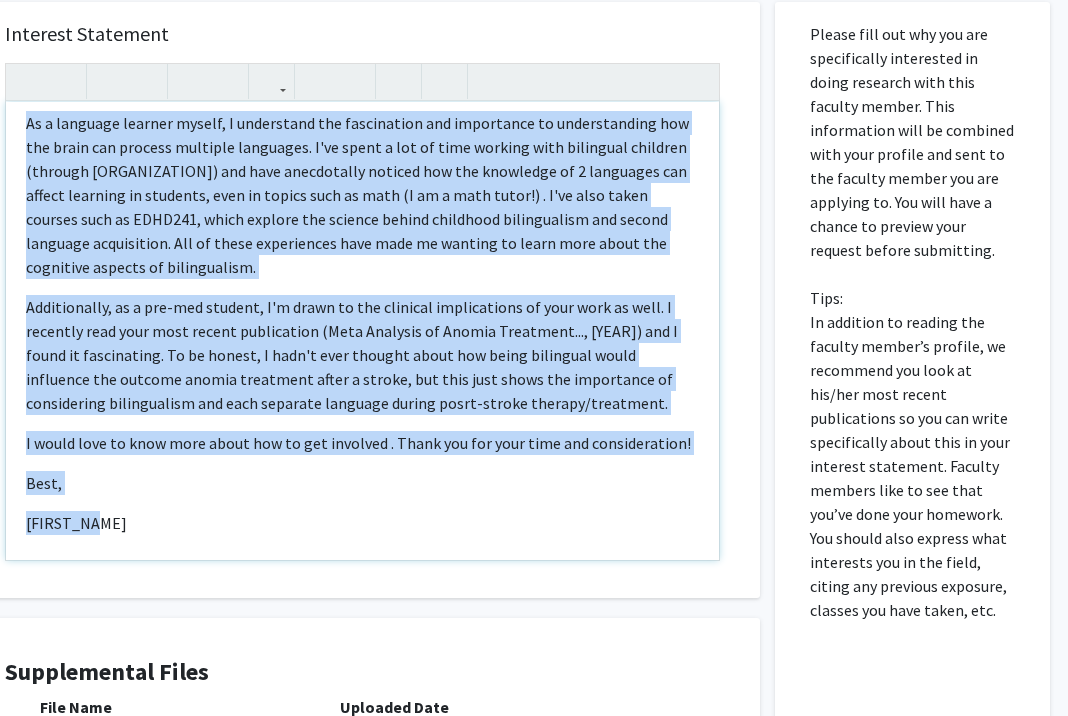 drag, startPoint x: 216, startPoint y: 526, endPoint x: 12, endPoint y: 126, distance: 449.0167 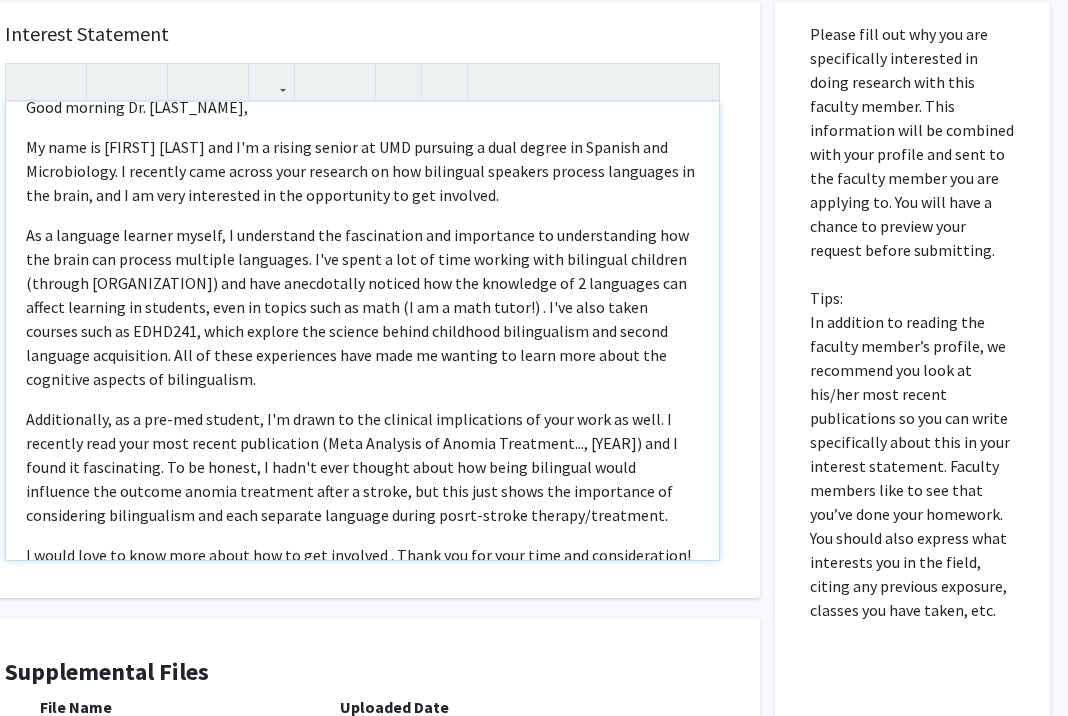 scroll, scrollTop: 25, scrollLeft: 0, axis: vertical 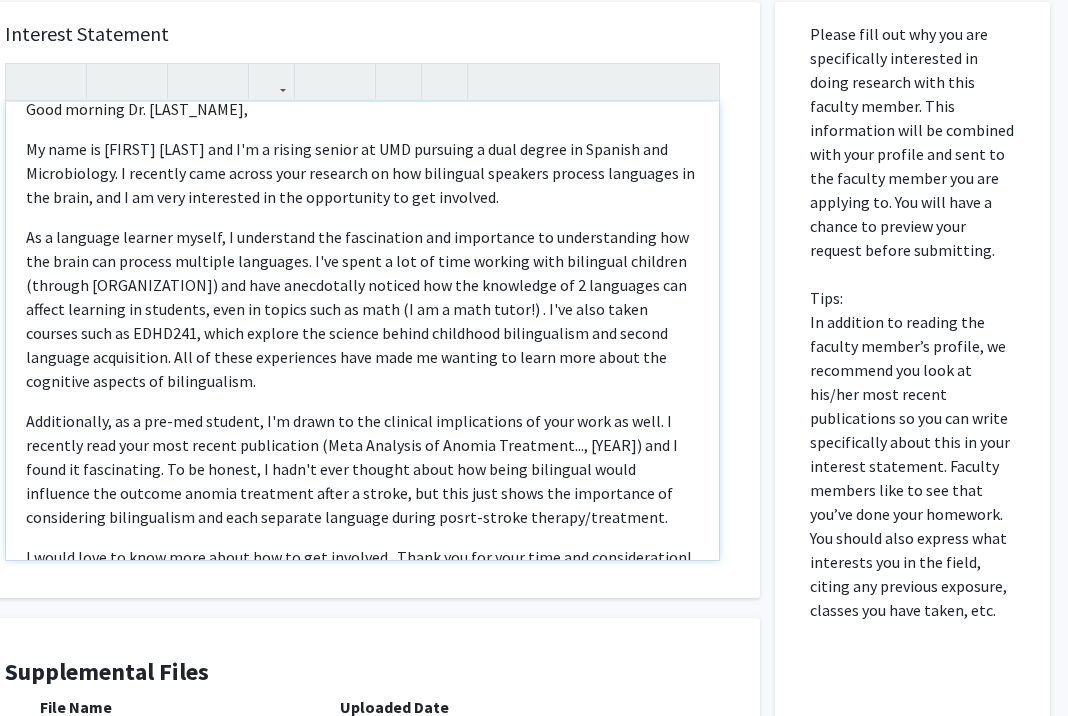 click on "As a language learner myself, I understand the fascination and importance to understanding how the brain can process multiple languages. I've spent a lot of time working with bilingual children (through [ORGANIZATION]) and have anecdotally noticed how the knowledge of 2 languages can affect learning in students, even in topics such as math (I am a math tutor!) . I've also taken courses such as EDHD241, which explore the science behind childhood bilingualism and second language acquisition. All of these experiences have made me wanting to learn more about the cognitive aspects of bilingualism." at bounding box center [362, 309] 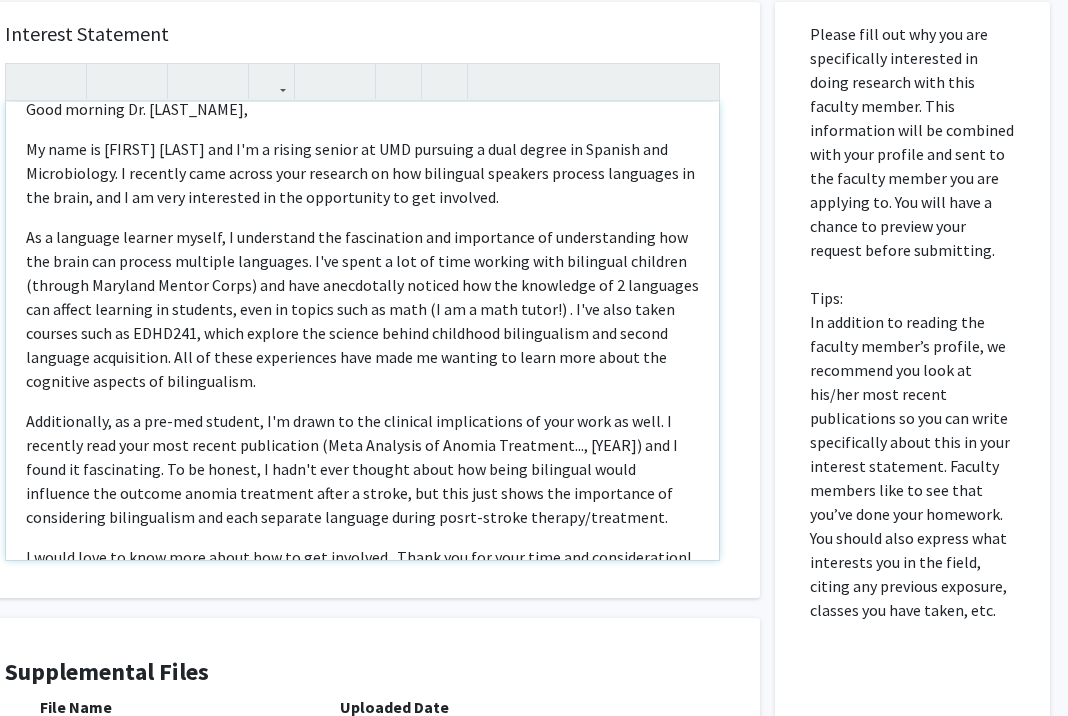 click on "As a language learner myself, I understand the fascination and importance of understanding how the brain can process multiple languages. I've spent a lot of time working with bilingual children (through Maryland Mentor Corps) and have anecdotally noticed how the knowledge of 2 languages can affect learning in students, even in topics such as math (I am a math tutor!) . I've also taken courses such as EDHD241, which explore the science behind childhood bilingualism and second language acquisition. All of these experiences have made me wanting to learn more about the cognitive aspects of bilingualism." at bounding box center (362, 309) 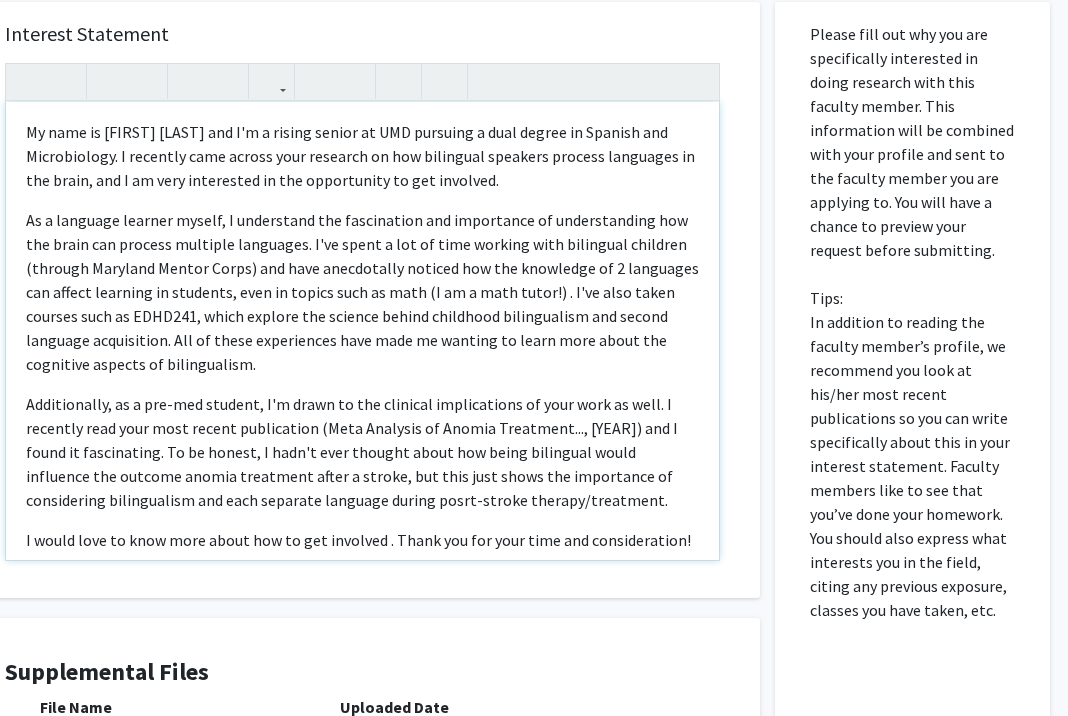 scroll, scrollTop: 45, scrollLeft: 0, axis: vertical 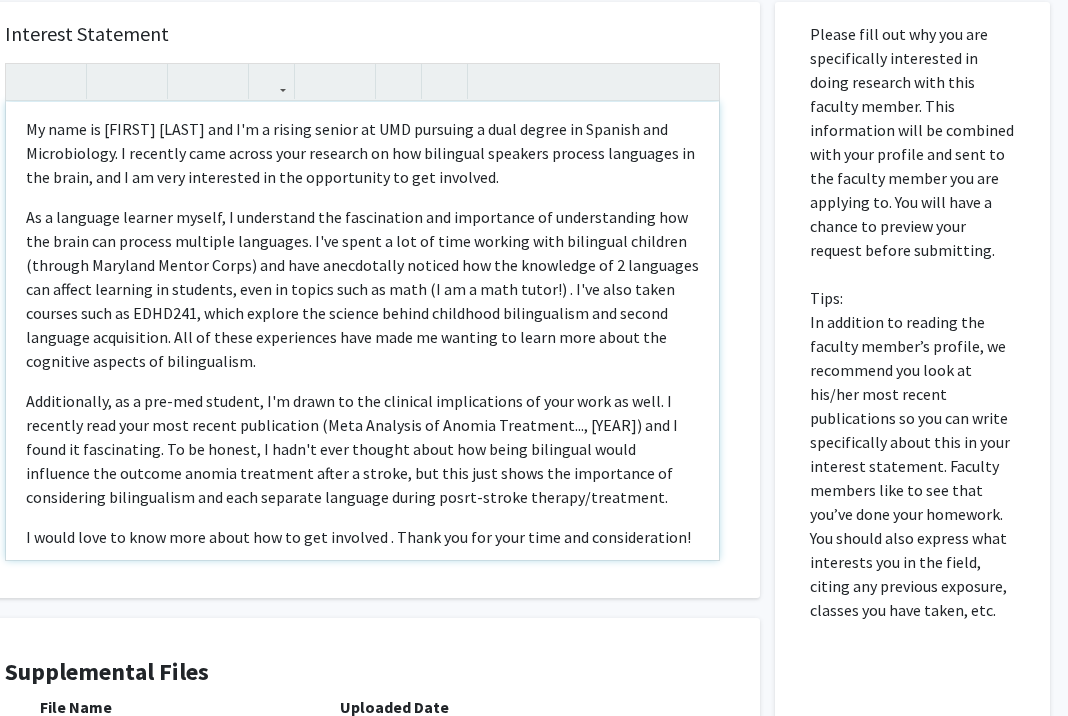 click on "As a language learner myself, I understand the fascination and importance of understanding how the brain can process multiple languages. I've spent a lot of time working with bilingual children (through Maryland Mentor Corps) and have anecdotally noticed how the knowledge of 2 languages can affect learning in students, even in topics such as math (I am a math tutor!) . I've also taken courses such as EDHD241, which explore the science behind childhood bilingualism and second language acquisition. All of these experiences have made me wanting to learn more about the cognitive aspects of bilingualism." at bounding box center [362, 289] 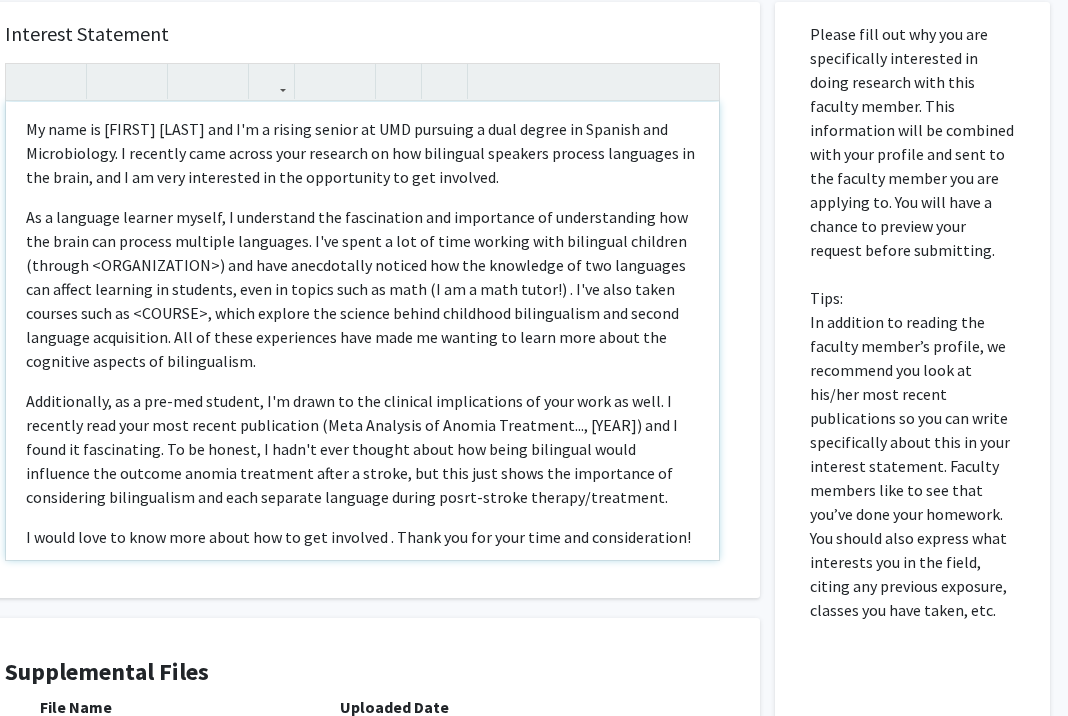 click on "Additionally, as a pre-med student, I'm drawn to the clinical implications of your work as well. I recently read your most recent publication (Meta Analysis of Anomia Treatment..., [YEAR]) and I found it fascinating. To be honest, I hadn't ever thought about how being bilingual would influence the outcome anomia treatment after a stroke, but this just shows the importance of considering bilingualism and each separate language during posrt-stroke therapy/treatment." at bounding box center (362, 449) 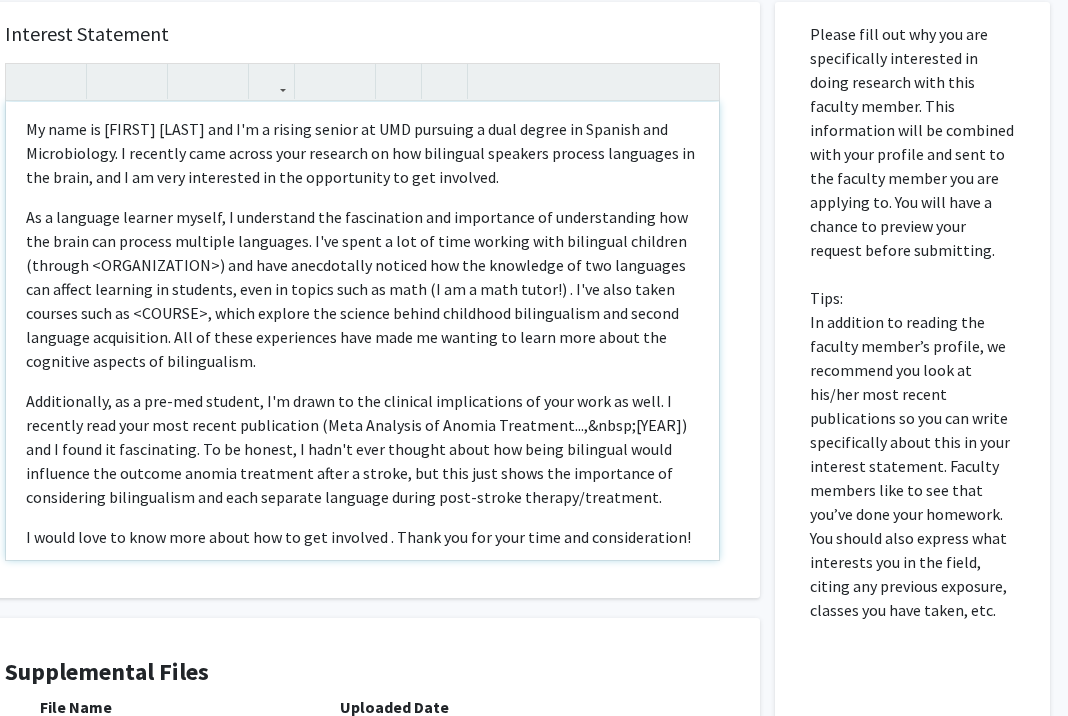 click on "As a language learner myself, I understand the fascination and importance of understanding how the brain can process multiple languages. I've spent a lot of time working with bilingual children (through <ORGANIZATION>) and have anecdotally noticed how the knowledge of two languages can affect learning in students, even in topics such as math (I am a math tutor!) . I've also taken courses such as <COURSE>, which explore the science behind childhood bilingualism and second language acquisition. All of these experiences have made me wanting to learn more about the cognitive aspects of bilingualism." at bounding box center [362, 289] 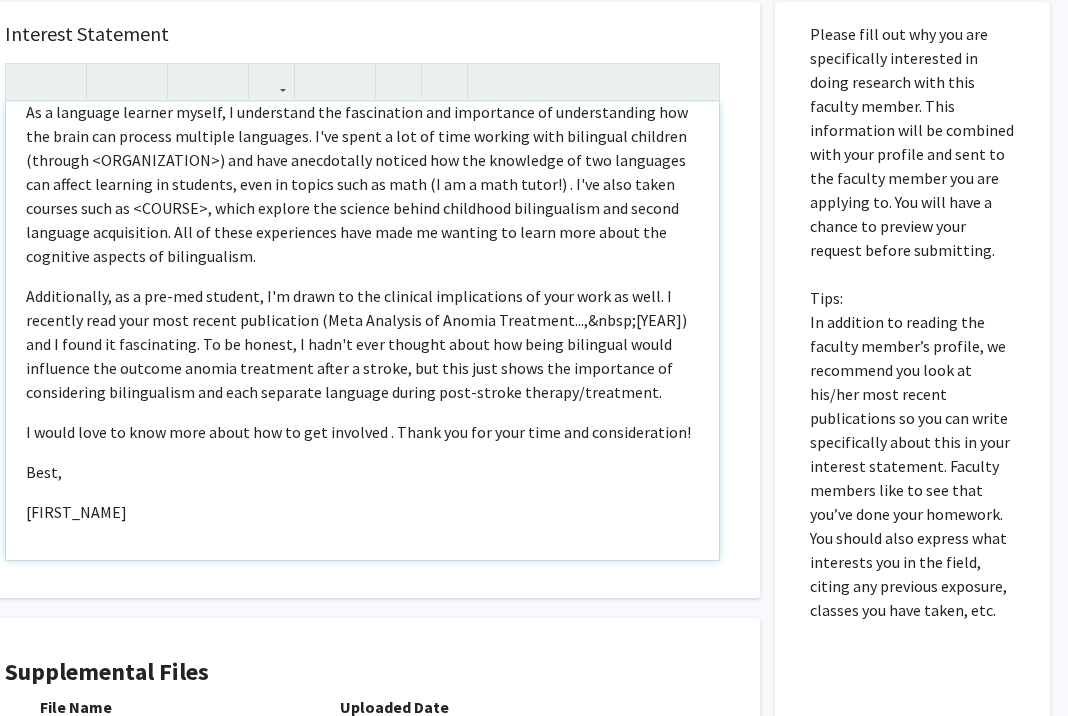 click on "Best," at bounding box center (362, 472) 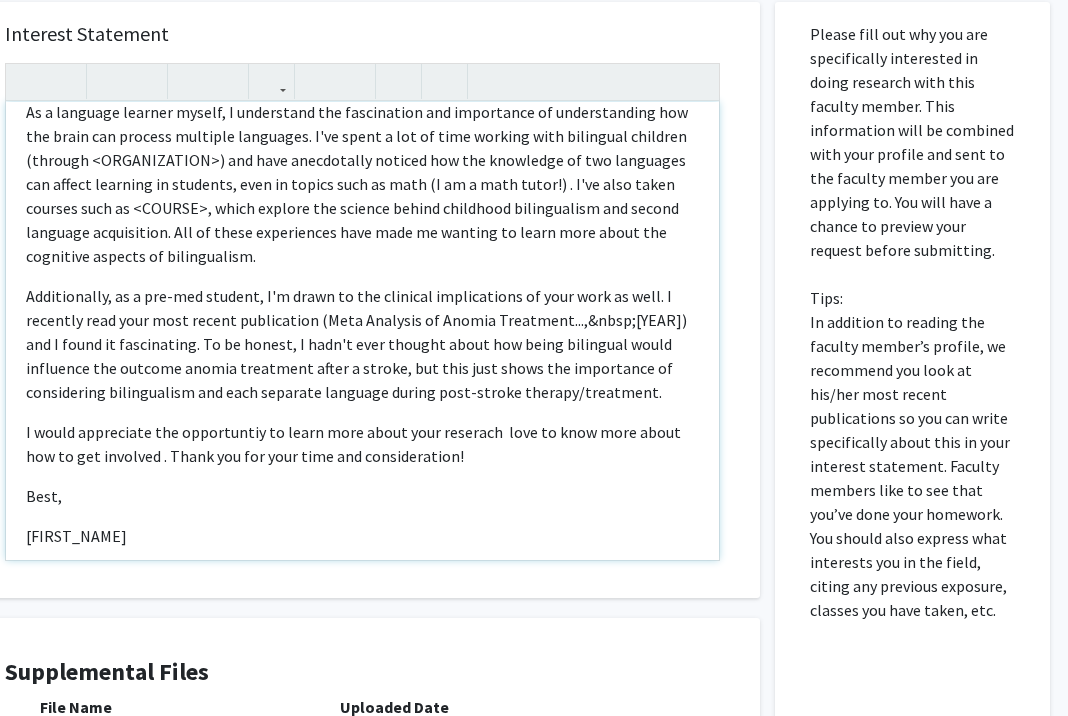 click on "Good morning Dr. Faroqi-Shah,  My name is [FIRST] [LAST] and I'm a rising senior at [ORGANIZATION] pursuing a dual degree in Spanish and Microbiology. I recently came across your research on how bilingual speakers process languages in the brain, and I am very interested in the opportunity to get involved.  As a language learner myself, I understand the fascination and importance of understanding how the brain can process multiple languages. I've spent a lot of time working with bilingual children (through [ORGANIZATION]) and have anecdotally noticed how the knowledge of two languages can affect learning in students, even in topics such as math (I am a math tutor!) . I've also taken courses such as EDHD241, which explore the science behind childhood bilingualism and second language acquisition. All of these experiences have made me wanting to learn more about the cognitive aspects of bilingualism.  Best, [FIRST]" at bounding box center (362, 331) 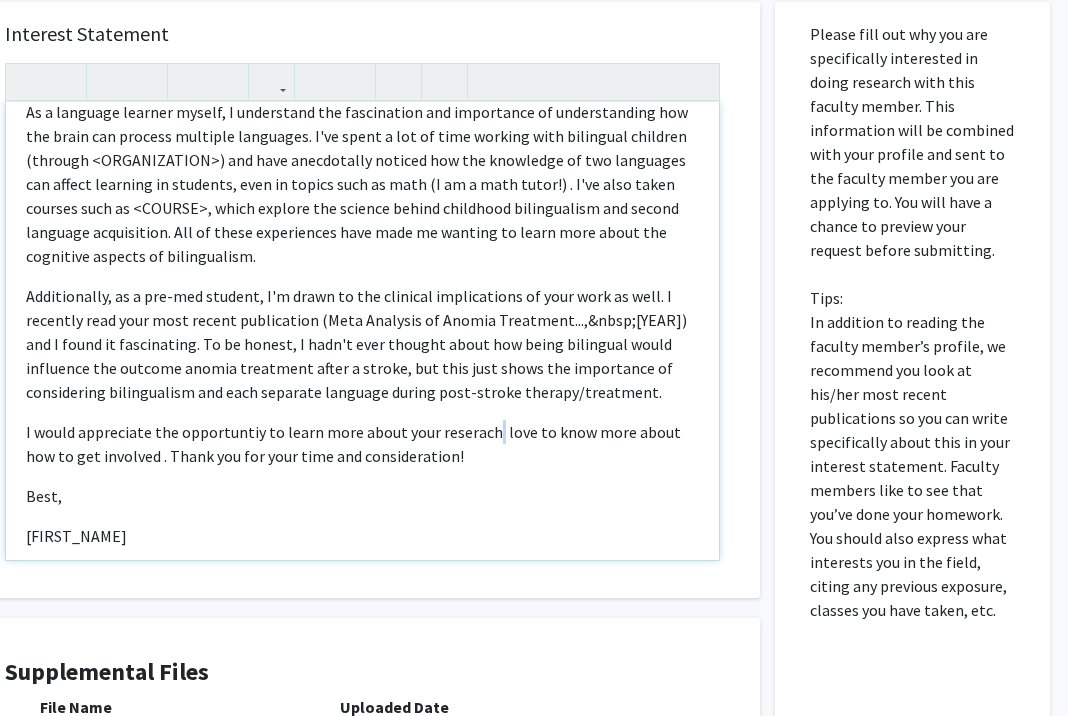 click on "I would appreciate the opportuntiy to learn more about your reserach  love to know more about how to get involved . Thank you for your time and consideration!" at bounding box center (362, 444) 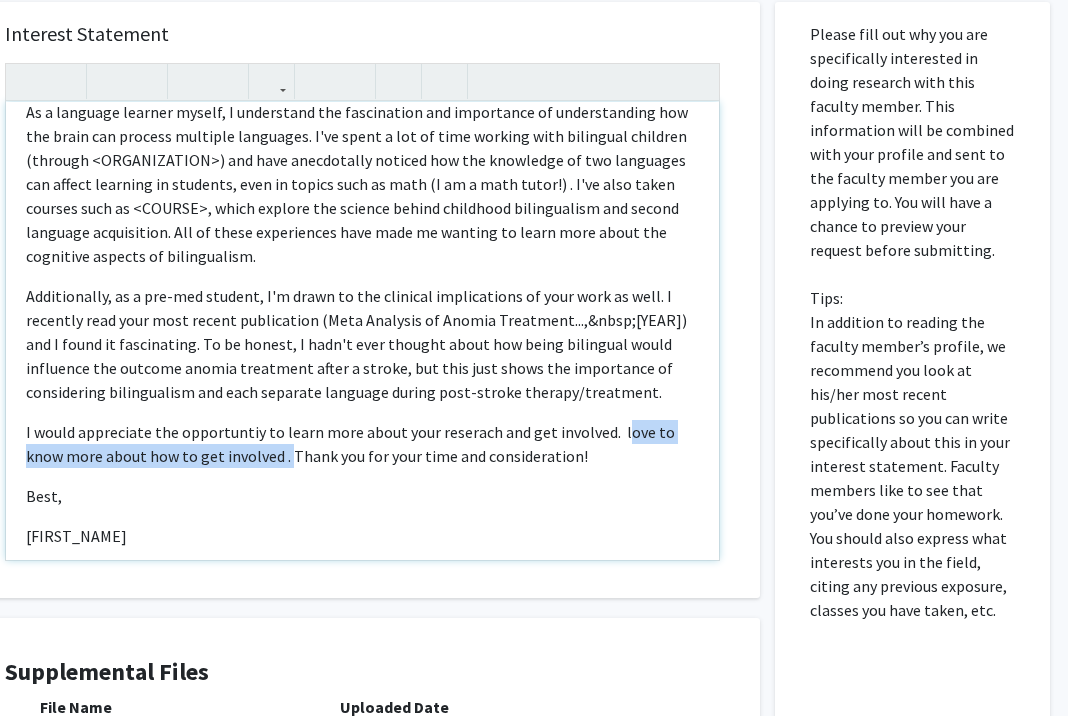 drag, startPoint x: 286, startPoint y: 459, endPoint x: 615, endPoint y: 438, distance: 329.66953 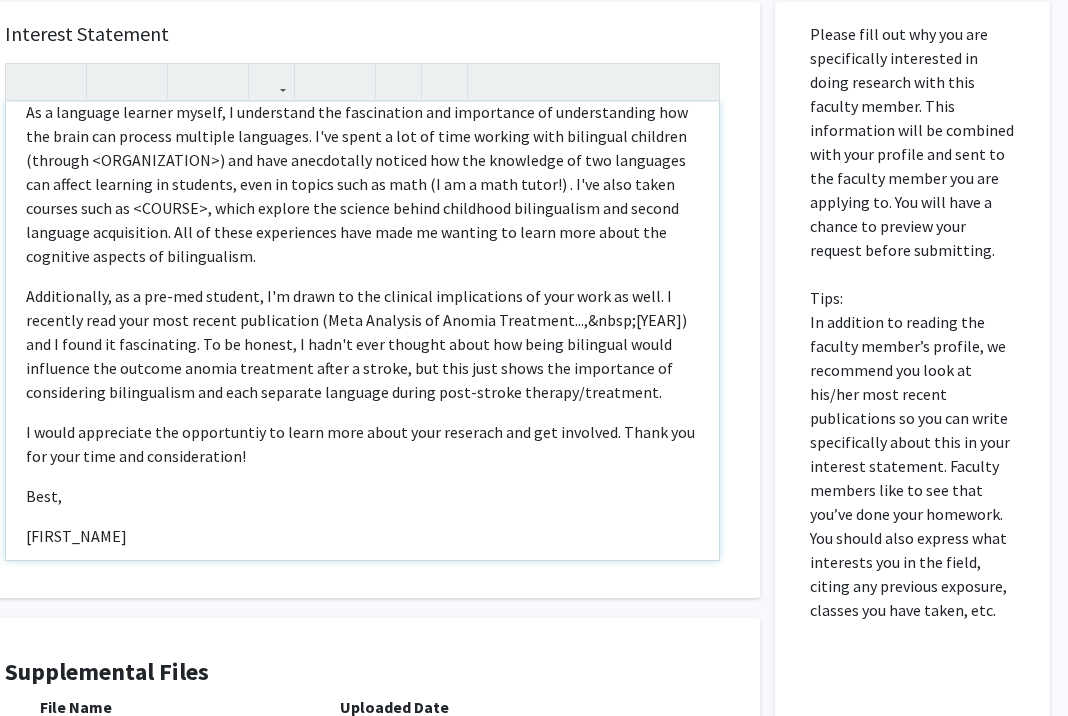 click on "I would appreciate the opportuntiy to learn more about your reserach and get involved. Thank you for your time and consideration!" at bounding box center [362, 444] 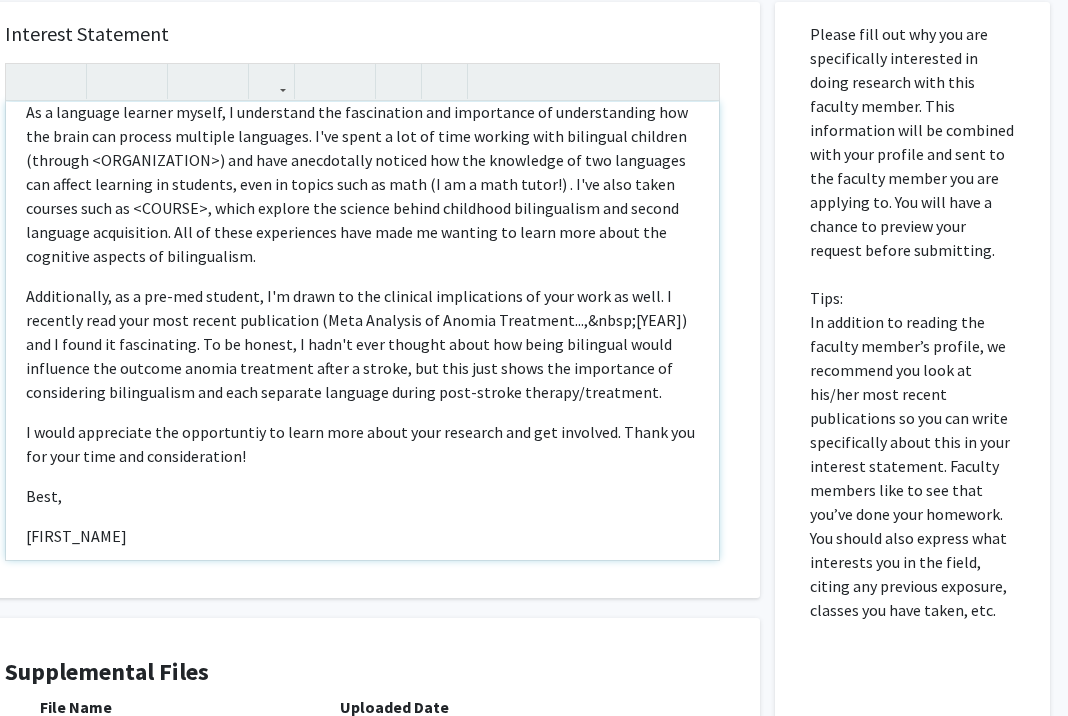click on "I would appreciate the opportuntiy to learn more about your research and get involved. Thank you for your time and consideration!" at bounding box center [362, 444] 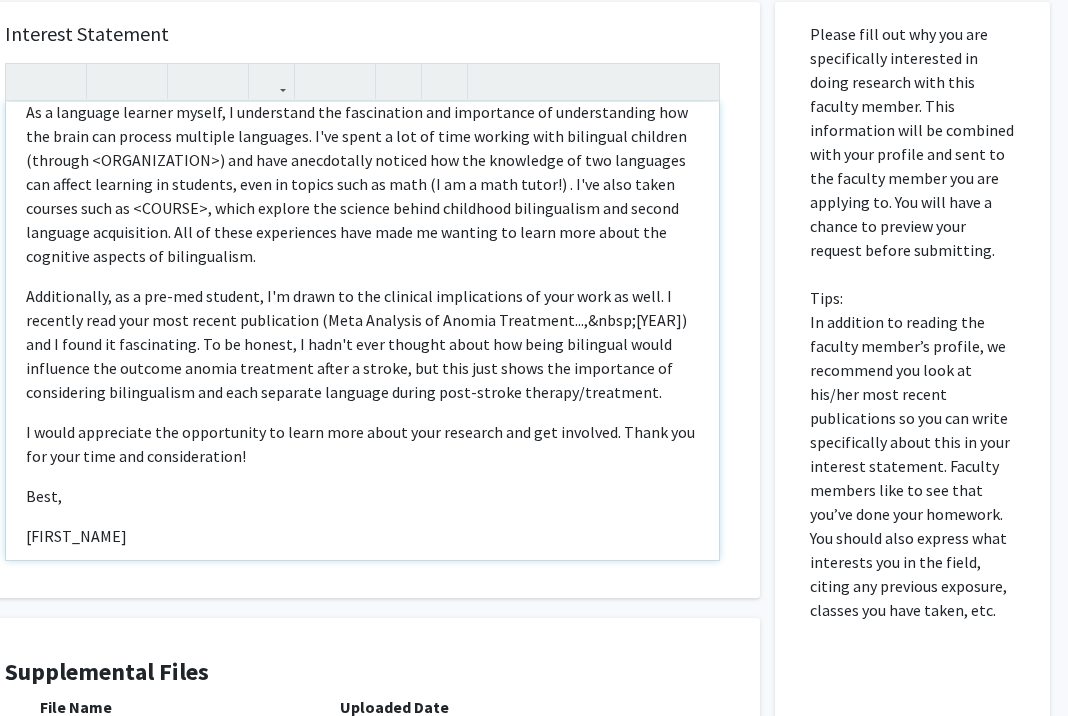click on "I would appreciate the opportunity to learn more about your research and get involved. Thank you for your time and consideration!" at bounding box center [362, 444] 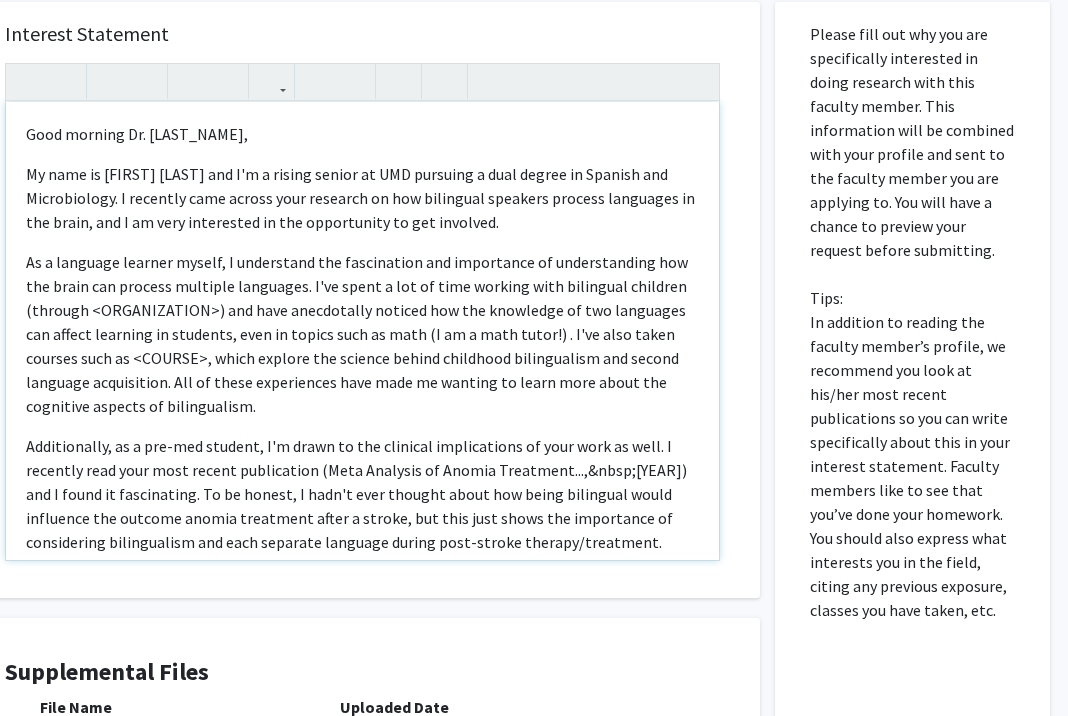 click on "As a language learner myself, I understand the fascination and importance of understanding how the brain can process multiple languages. I've spent a lot of time working with bilingual children (through <ORGANIZATION>) and have anecdotally noticed how the knowledge of two languages can affect learning in students, even in topics such as math (I am a math tutor!) . I've also taken courses such as <COURSE>, which explore the science behind childhood bilingualism and second language acquisition. All of these experiences have made me wanting to learn more about the cognitive aspects of bilingualism." at bounding box center (362, 334) 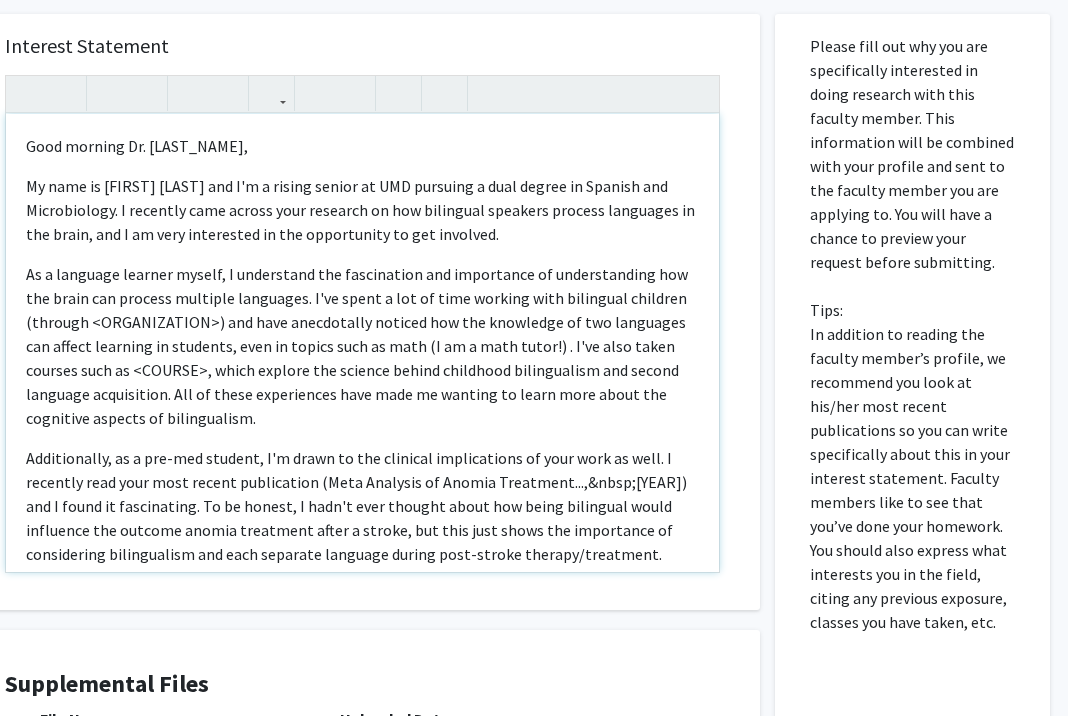 scroll, scrollTop: 927, scrollLeft: 100, axis: both 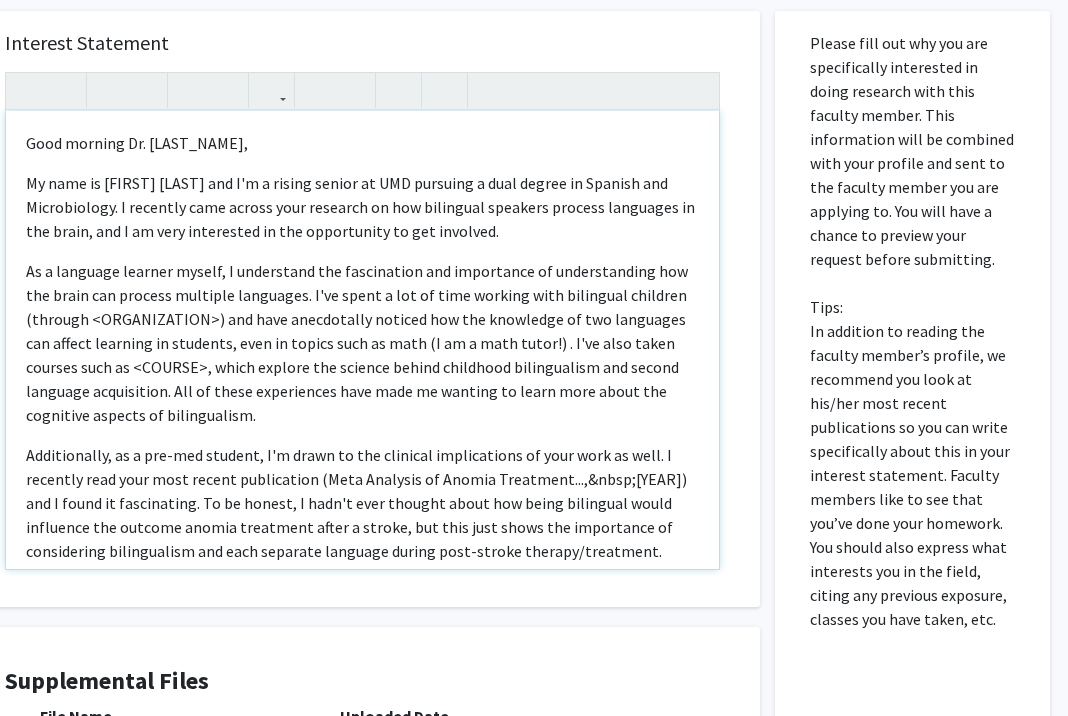 click on "As a language learner myself, I understand the fascination and importance of understanding how the brain can process multiple languages. I've spent a lot of time working with bilingual children (through <ORGANIZATION>) and have anecdotally noticed how the knowledge of two languages can affect learning in students, even in topics such as math (I am a math tutor!) . I've also taken courses such as <COURSE>, which explore the science behind childhood bilingualism and second language acquisition. All of these experiences have made me wanting to learn more about the cognitive aspects of bilingualism." at bounding box center (362, 343) 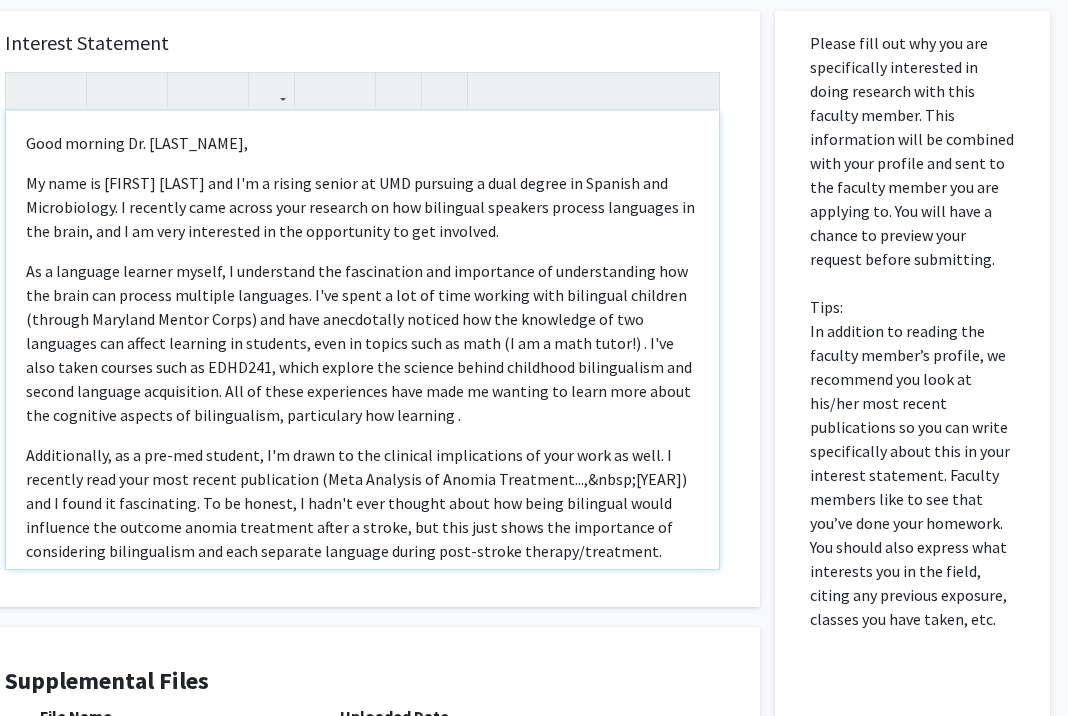 click on "As a language learner myself, I understand the fascination and importance of understanding how the brain can process multiple languages. I've spent a lot of time working with bilingual children (through Maryland Mentor Corps) and have anecdotally noticed how the knowledge of two languages can affect learning in students, even in topics such as math (I am a math tutor!) . I've also taken courses such as EDHD241, which explore the science behind childhood bilingualism and second language acquisition. All of these experiences have made me wanting to learn more about the cognitive aspects of bilingualism, particulary how learning ." at bounding box center [362, 343] 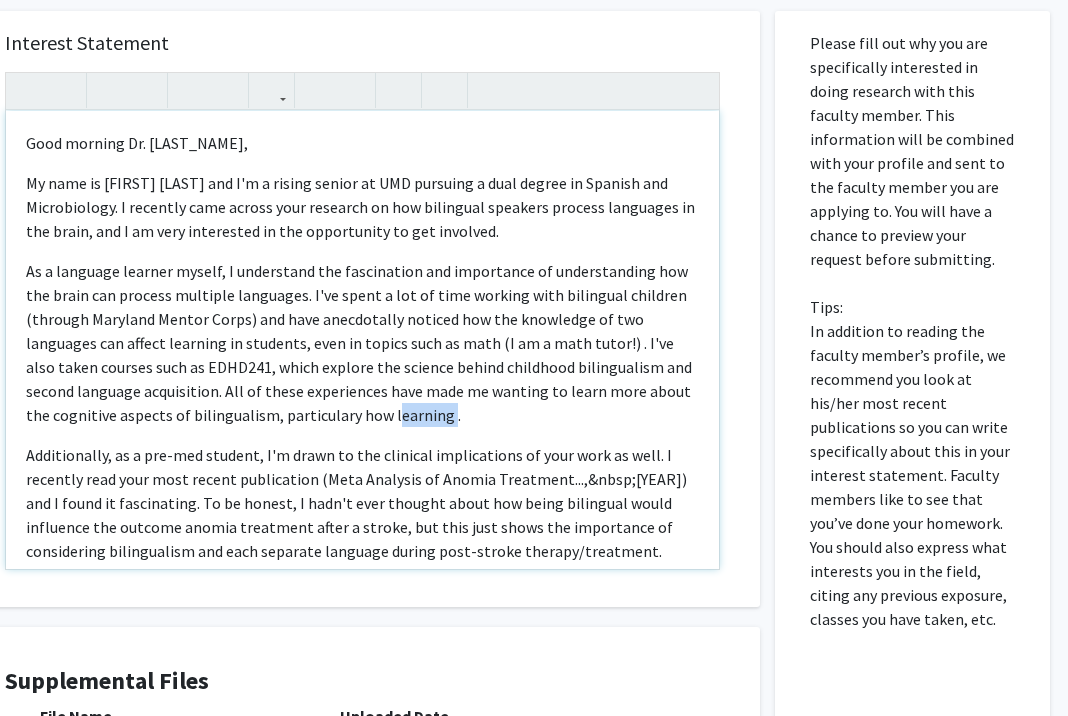 drag, startPoint x: 443, startPoint y: 410, endPoint x: 386, endPoint y: 412, distance: 57.035076 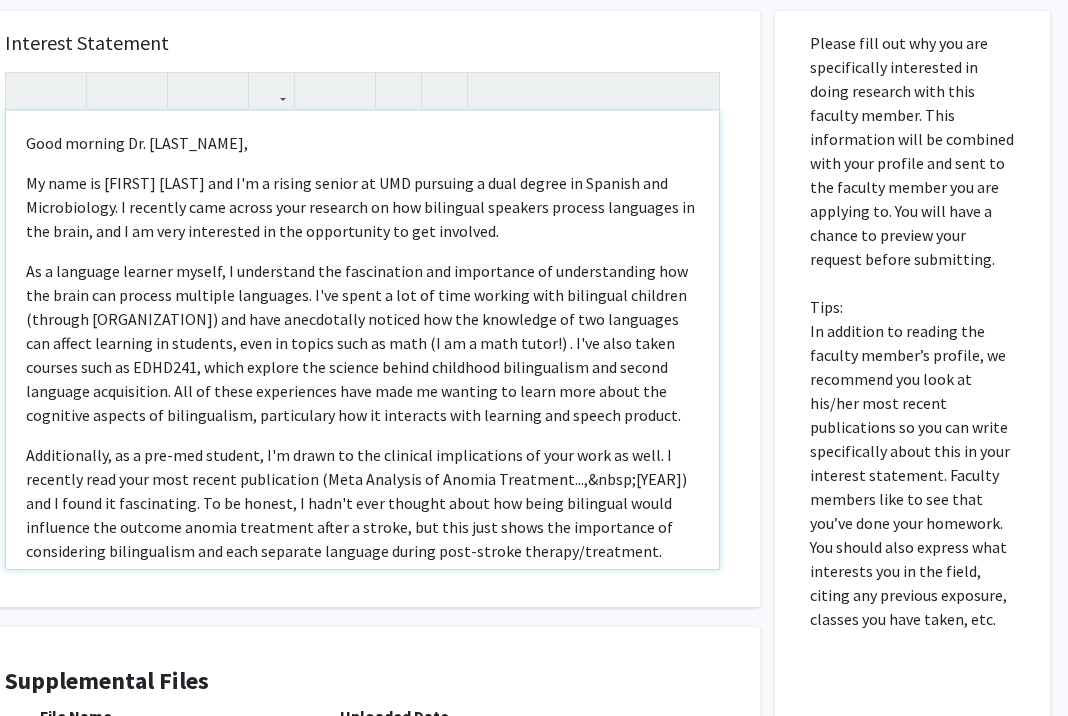 type on "<p>Good morning Dr. Faroqi-Shah,&nbsp;</p><p>My name is [FIRST] [LAST] and I'm a rising senior at UMD pursuing a dual degree in Spanish and Microbiology. I recently came across your research on how bilingual speakers process languages in the brain, and I am very interested in the opportunity to get involved.&nbsp;</p><p>As a language learner myself, I understand the fascination and importance of understanding how the brain can process multiple languages. I've spent a lot of time working with bilingual children (through Maryland Mentor Corps) and have anecdotally noticed how the knowledge of two languages can affect learning in students, even in topics such as math (I am a math tutor!) . I've also taken courses such as EDHD241, which explore the science behind childhood bilingualism and second language acquisition. All of these experiences have made me wanting to learn more about the cognitive aspects of bilingualism, particulary how it interacts with learning and speech production.&nbsp;</p><p>Addition..." 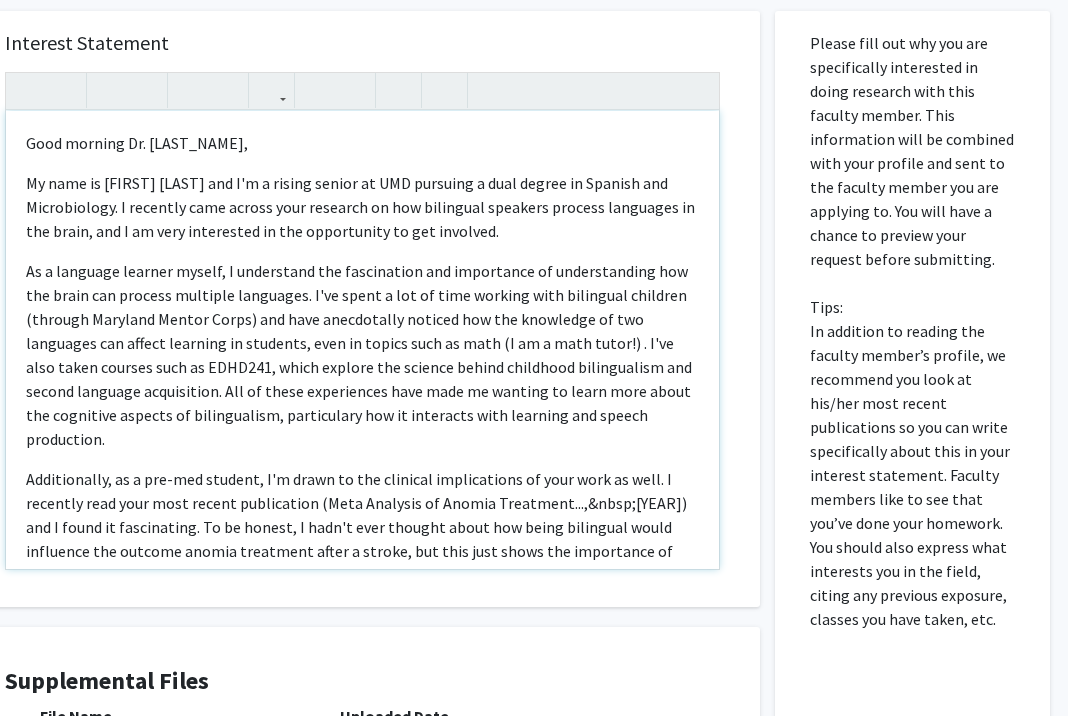 click on "As a language learner myself, I understand the fascination and importance of understanding how the brain can process multiple languages. I've spent a lot of time working with bilingual children (through Maryland Mentor Corps) and have anecdotally noticed how the knowledge of two languages can affect learning in students, even in topics such as math (I am a math tutor!) . I've also taken courses such as EDHD241, which explore the science behind childhood bilingualism and second language acquisition. All of these experiences have made me wanting to learn more about the cognitive aspects of bilingualism, particulary how it interacts with learning and speech production." at bounding box center [362, 355] 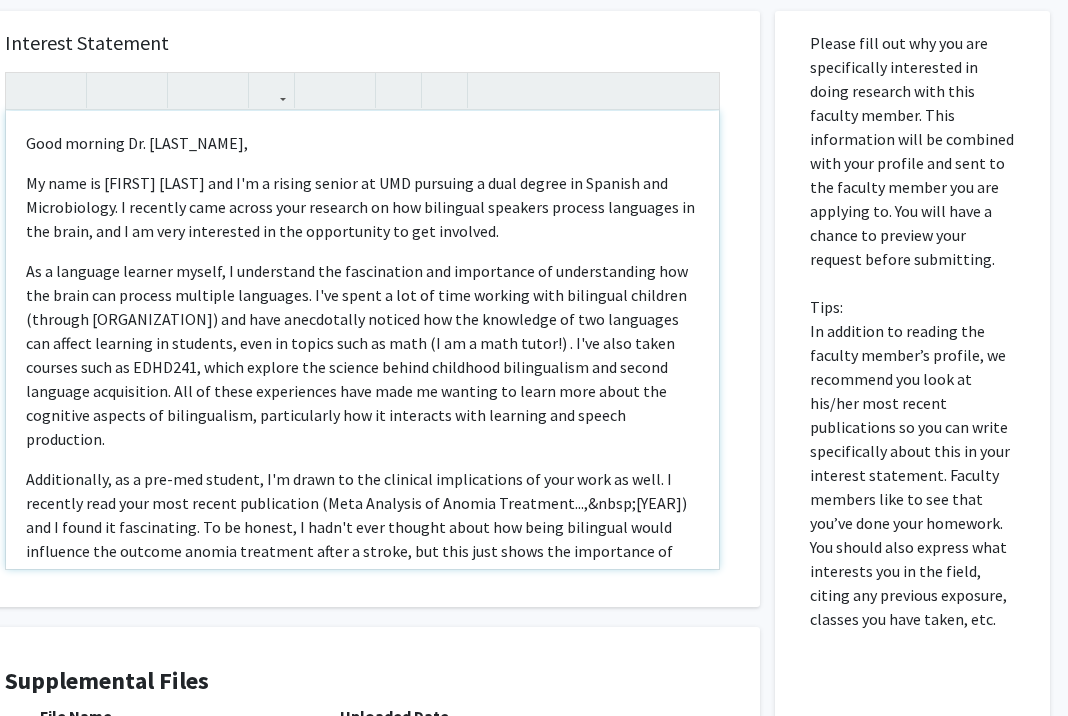 click on "As a language learner myself, I understand the fascination and importance of understanding how the brain can process multiple languages. I've spent a lot of time working with bilingual children (through [ORGANIZATION]) and have anecdotally noticed how the knowledge of two languages can affect learning in students, even in topics such as math (I am a math tutor!) . I've also taken courses such as EDHD241, which explore the science behind childhood bilingualism and second language acquisition. All of these experiences have made me wanting to learn more about the cognitive aspects of bilingualism, particularly how it interacts with learning and speech production." at bounding box center [362, 355] 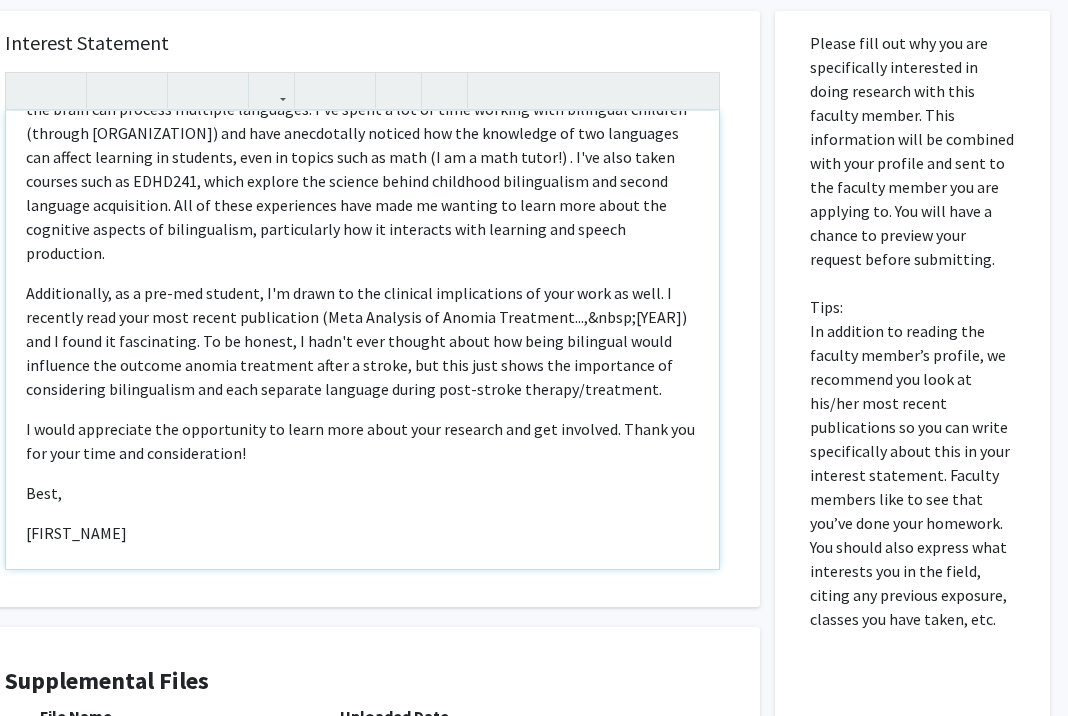 scroll, scrollTop: 198, scrollLeft: 0, axis: vertical 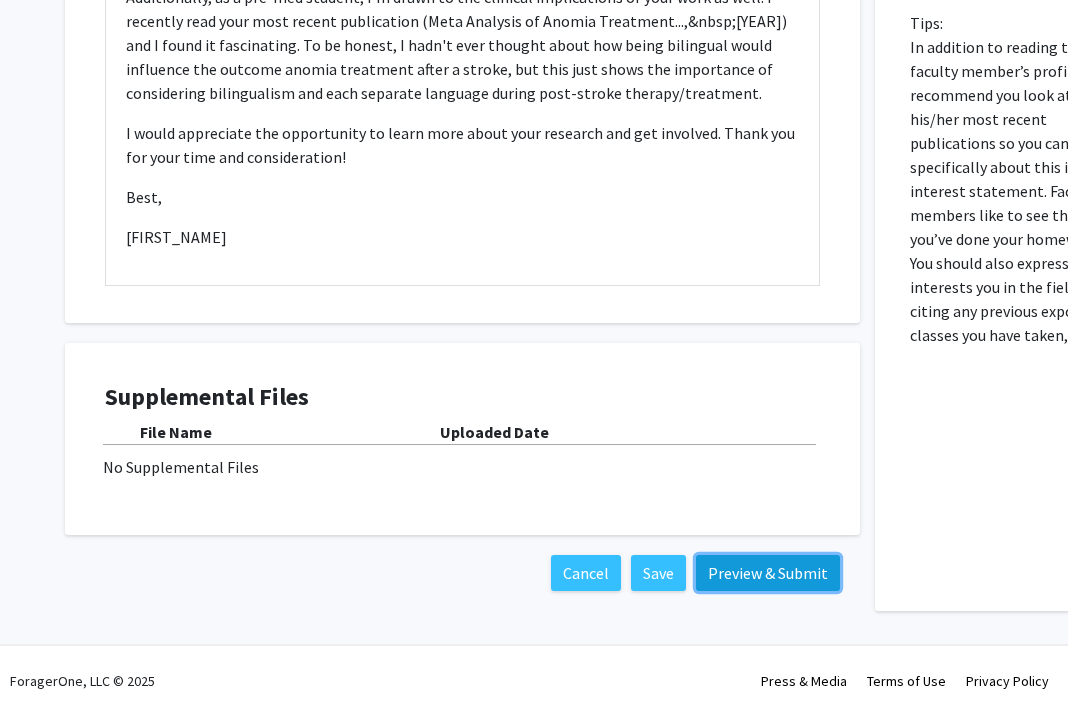 click on "Preview & Submit" at bounding box center [768, 573] 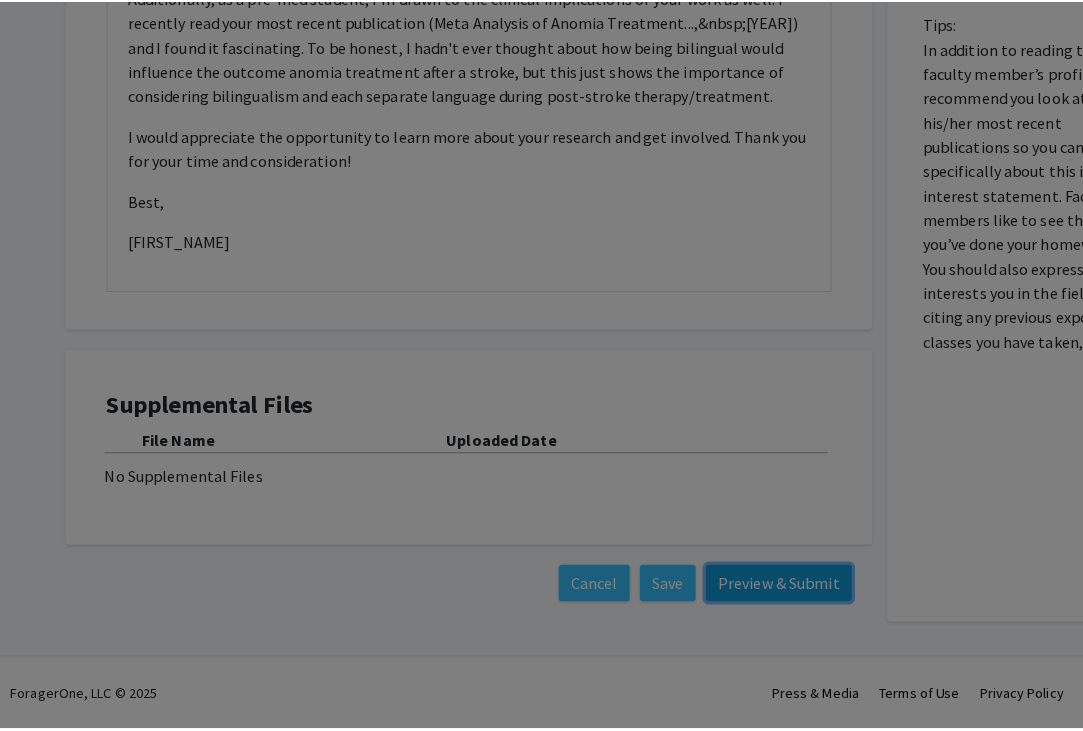 scroll, scrollTop: 1196, scrollLeft: 0, axis: vertical 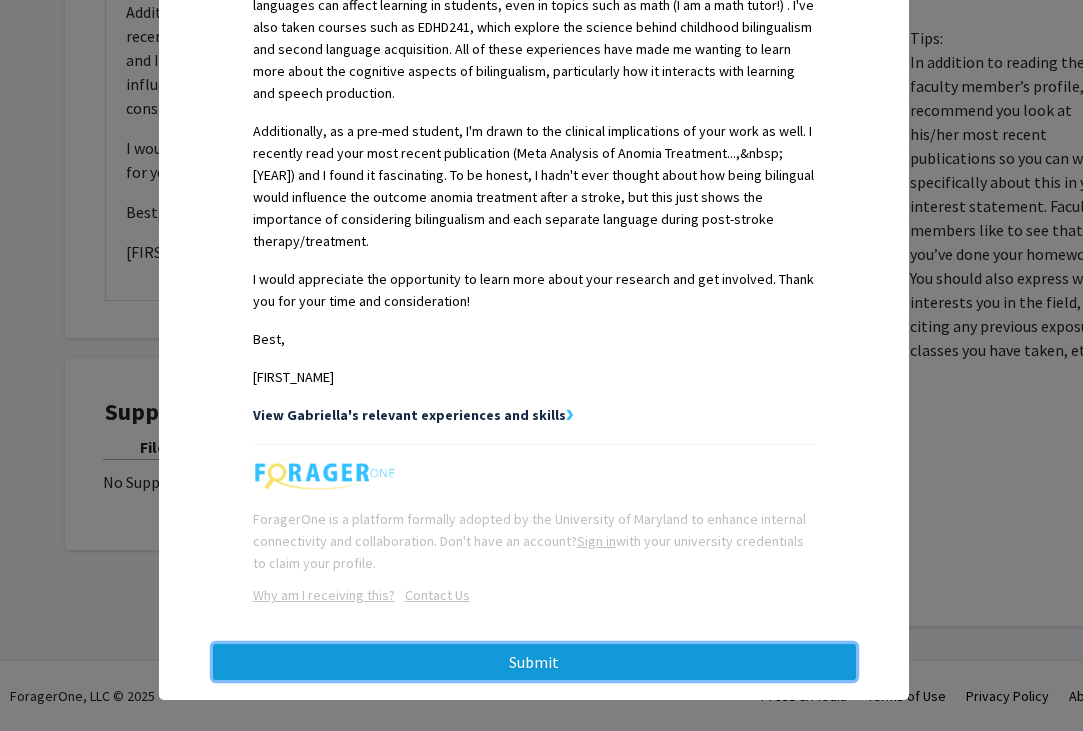 click on "Submit" at bounding box center [534, 662] 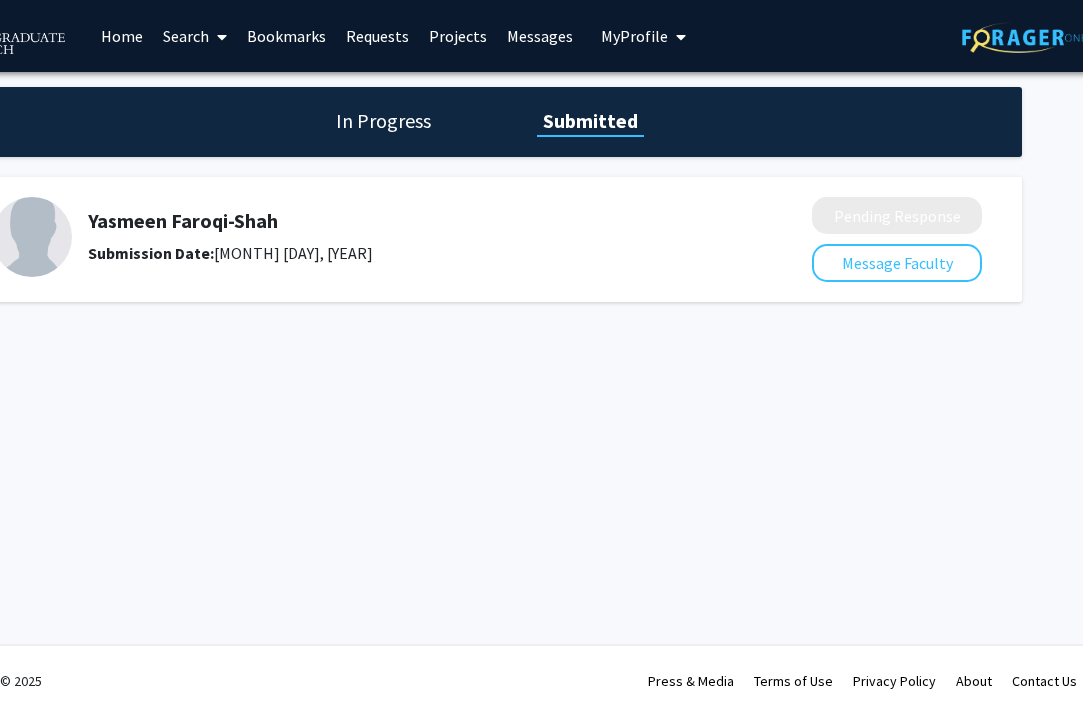 scroll, scrollTop: 0, scrollLeft: 117, axis: horizontal 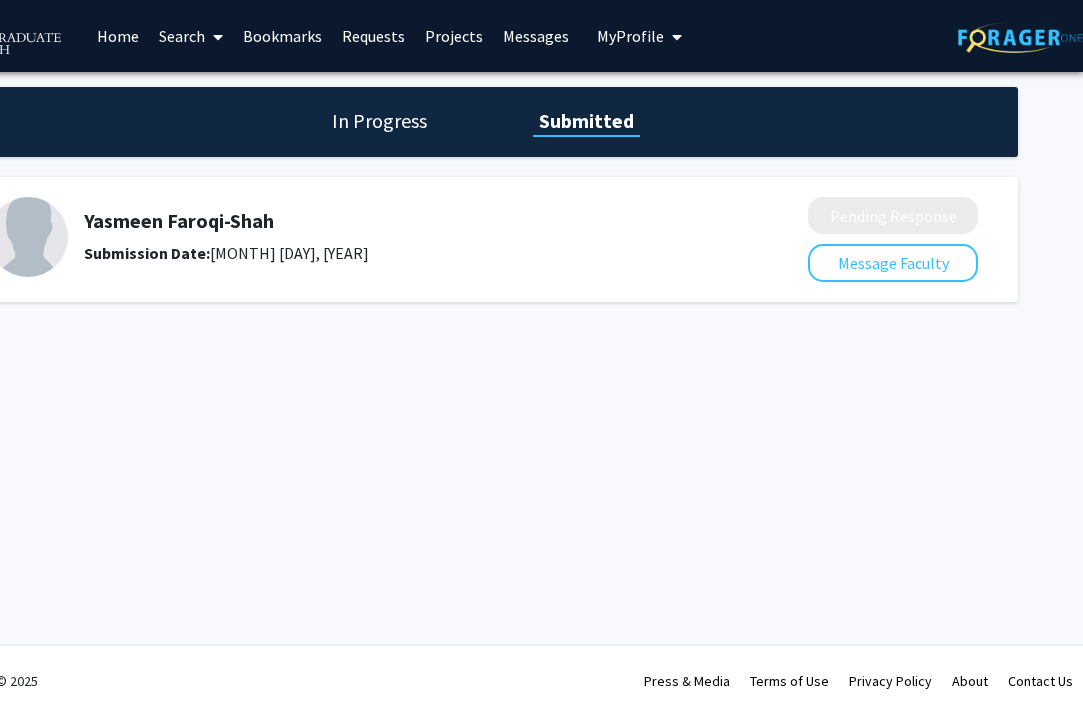 click on "My   Profile" at bounding box center (630, 36) 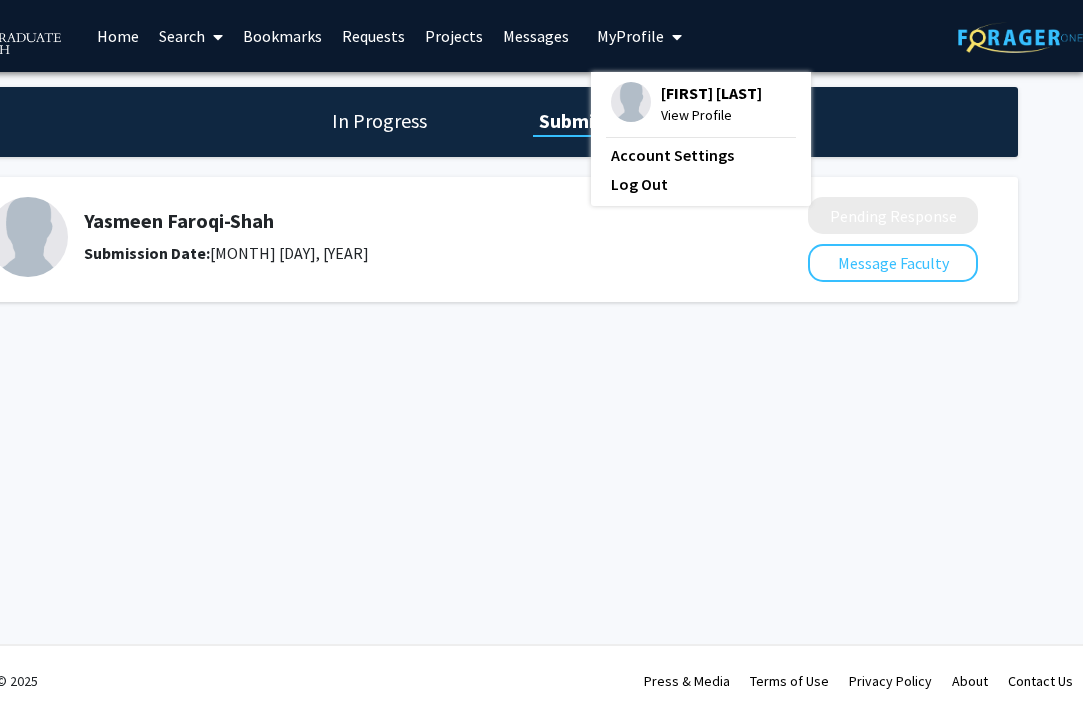 click on "View Profile" at bounding box center (711, 115) 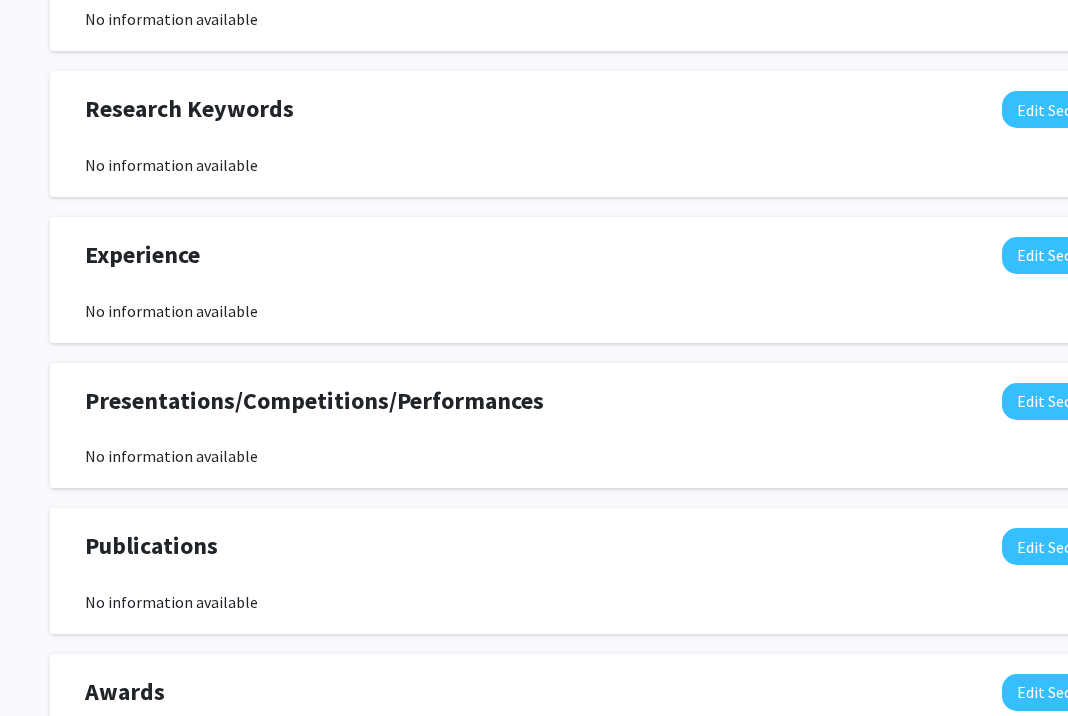 scroll, scrollTop: 1005, scrollLeft: 0, axis: vertical 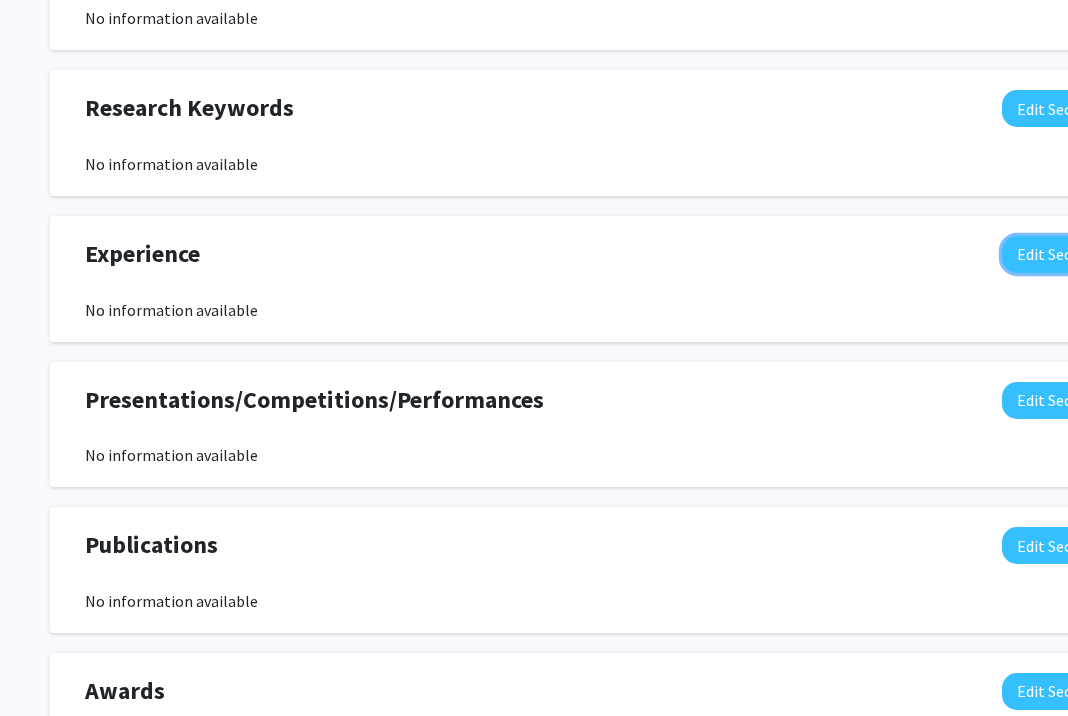 drag, startPoint x: 561, startPoint y: 388, endPoint x: 1046, endPoint y: 239, distance: 507.37167 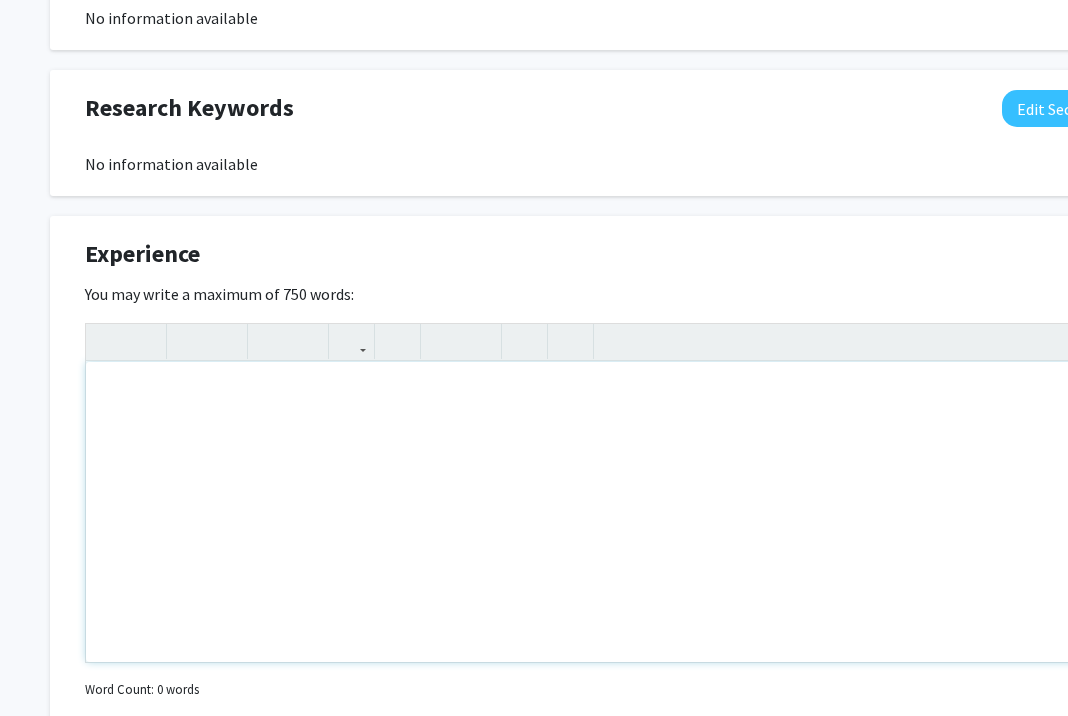 click at bounding box center [600, 512] 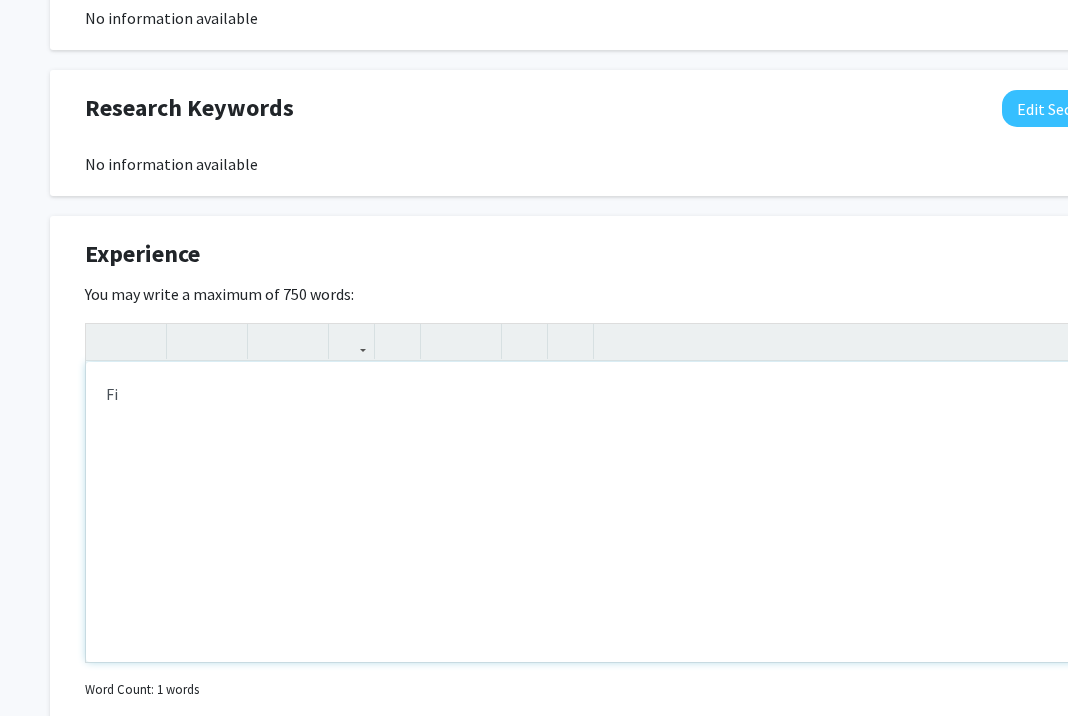 type on "F" 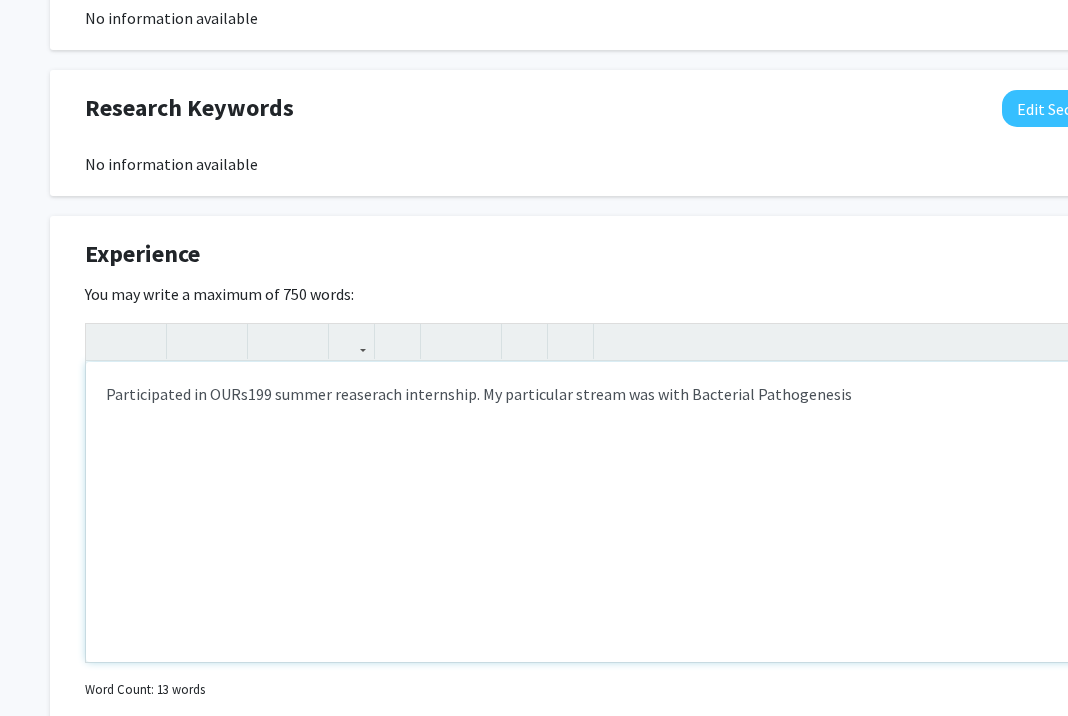 click on "Participated in OURs199 summer reaserach internship. My particular stream was with Bacterial Pathogenesis" at bounding box center (600, 512) 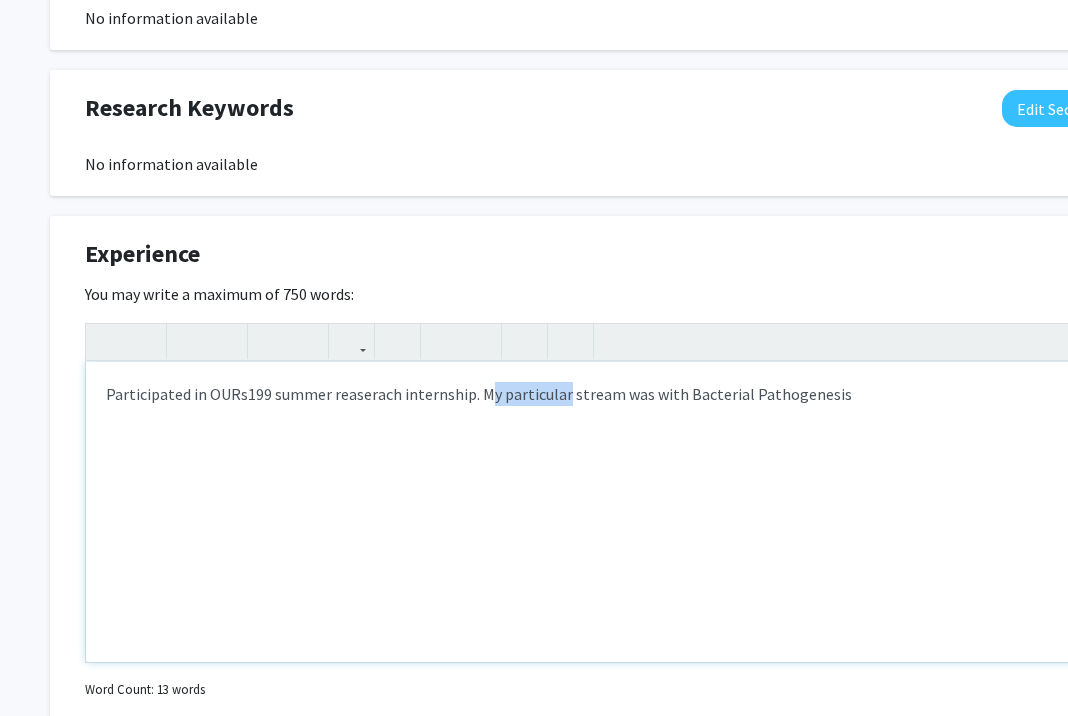 drag, startPoint x: 561, startPoint y: 391, endPoint x: 487, endPoint y: 393, distance: 74.02702 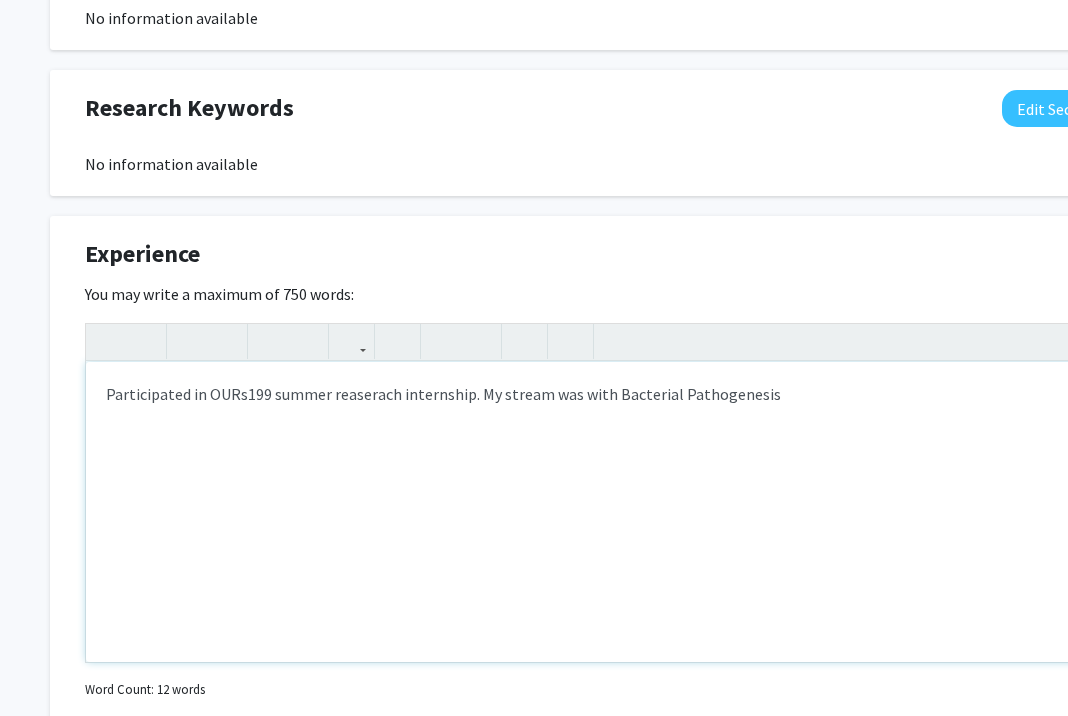 click on "Participated in OURs199 summer reaserach internship. My stream was with Bacterial Pathogenesis" at bounding box center [600, 512] 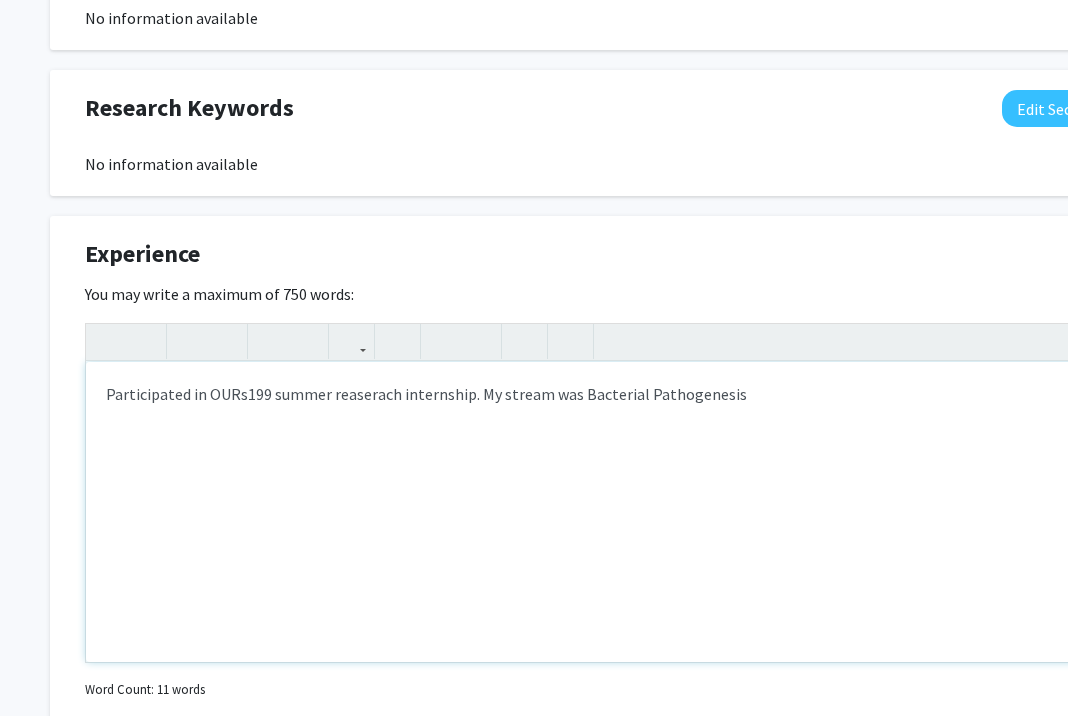 click on "Participated in OURs199 summer reaserach internship. My stream was Bacterial Pathogenesis" at bounding box center (600, 512) 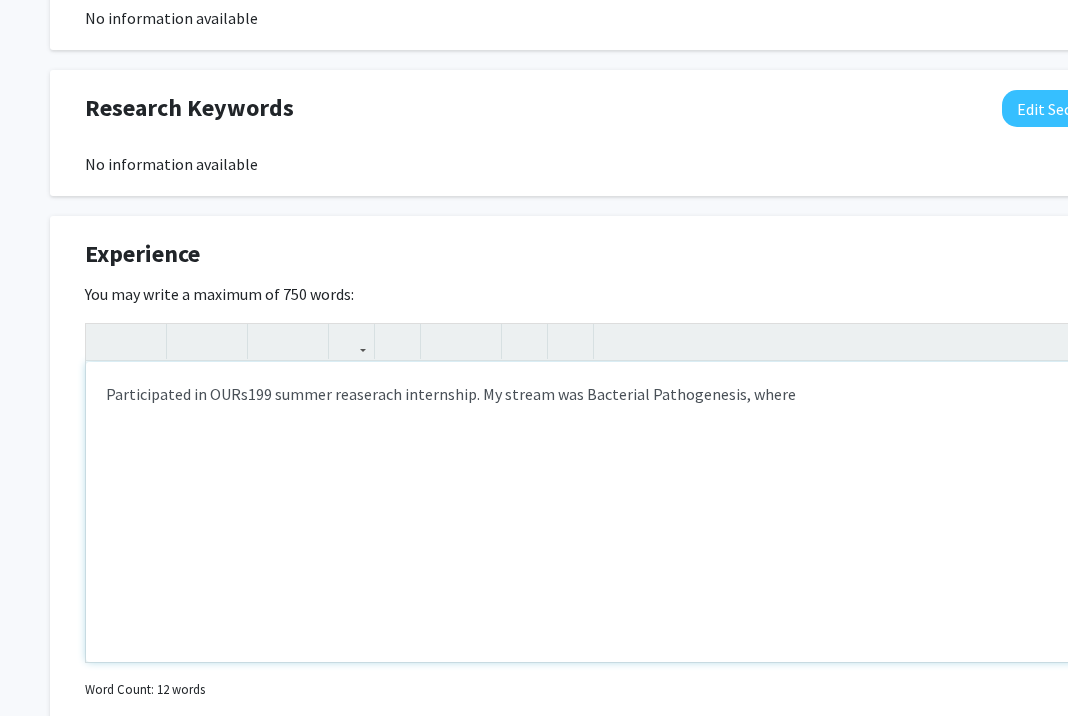 click on "Participated in OURs199 summer reaserach internship. My stream was Bacterial Pathogenesis, where" at bounding box center [600, 512] 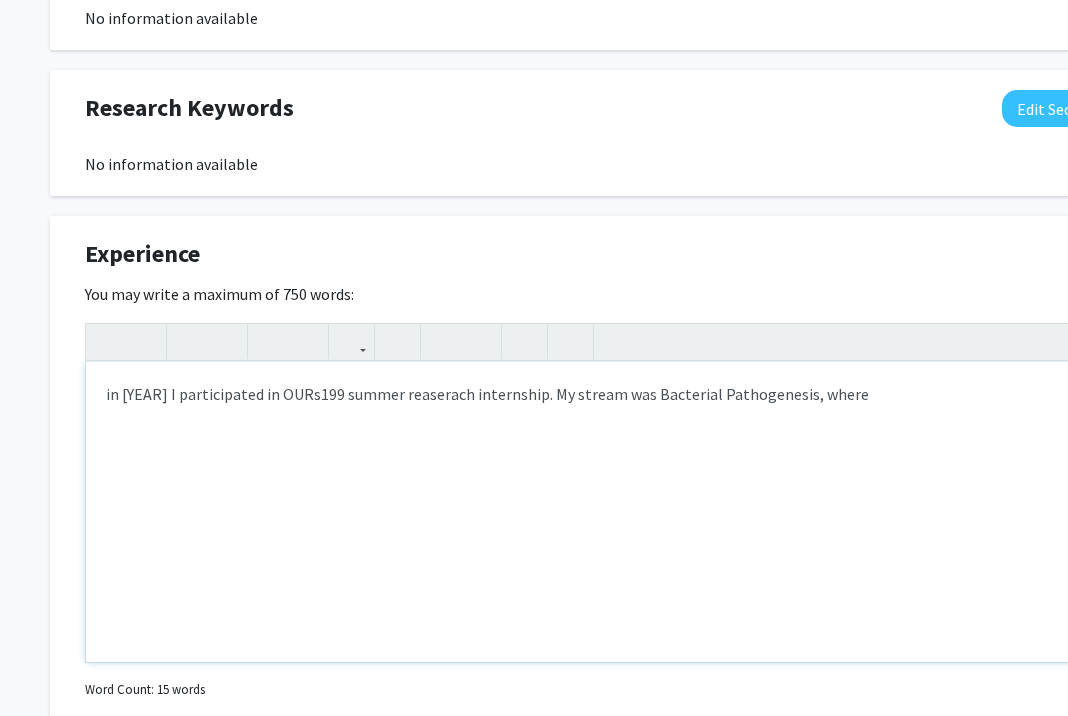 click on "in [YEAR] I participated in OURs199 summer reaserach internship. My stream was Bacterial Pathogenesis, where" at bounding box center [600, 512] 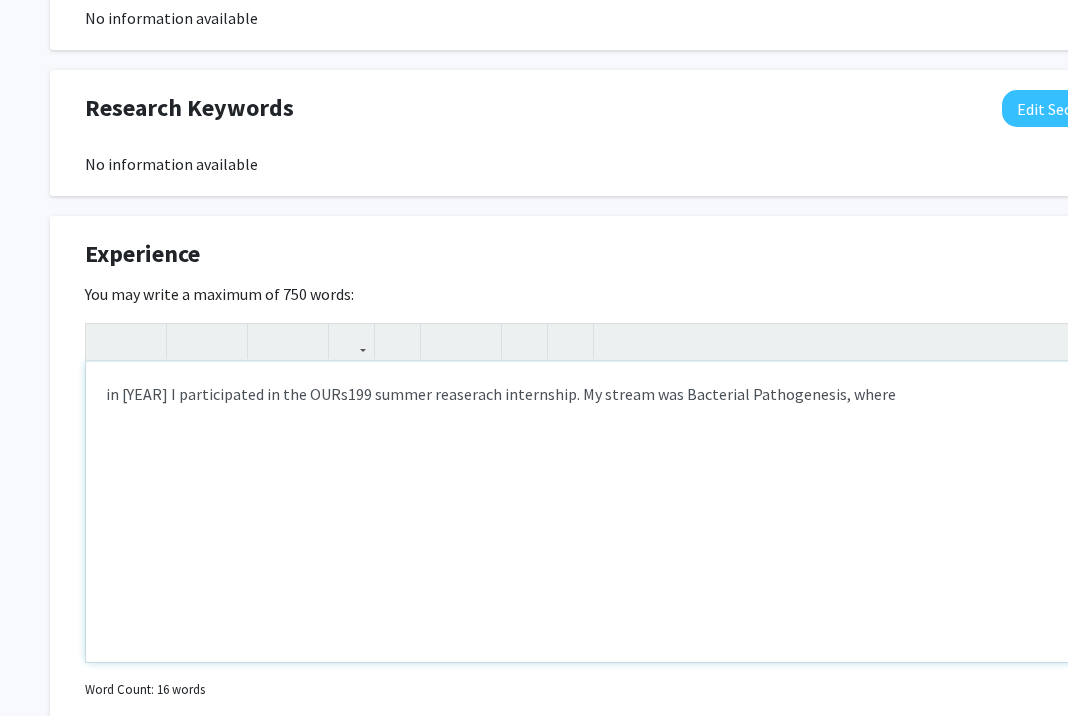 click on "in [YEAR] I participated in the OURs199 summer reaserach internship. My stream was Bacterial Pathogenesis, where" at bounding box center (600, 512) 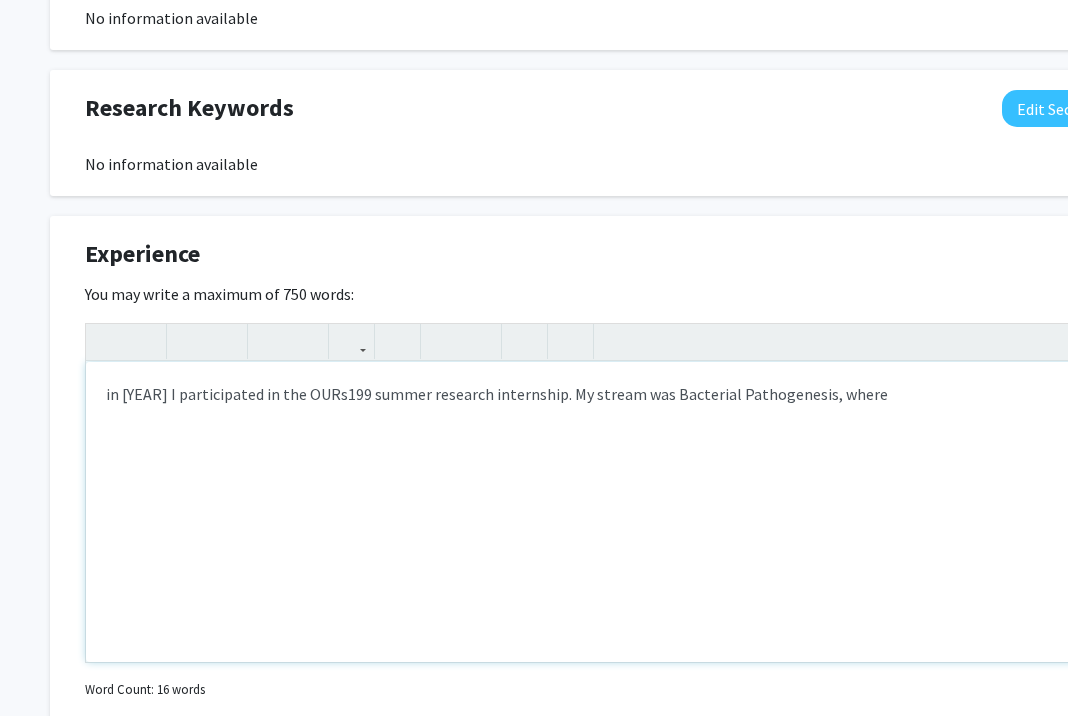 click on "in [YEAR] I participated in the OURs199 summer research internship. My stream was Bacterial Pathogenesis, where" at bounding box center [600, 512] 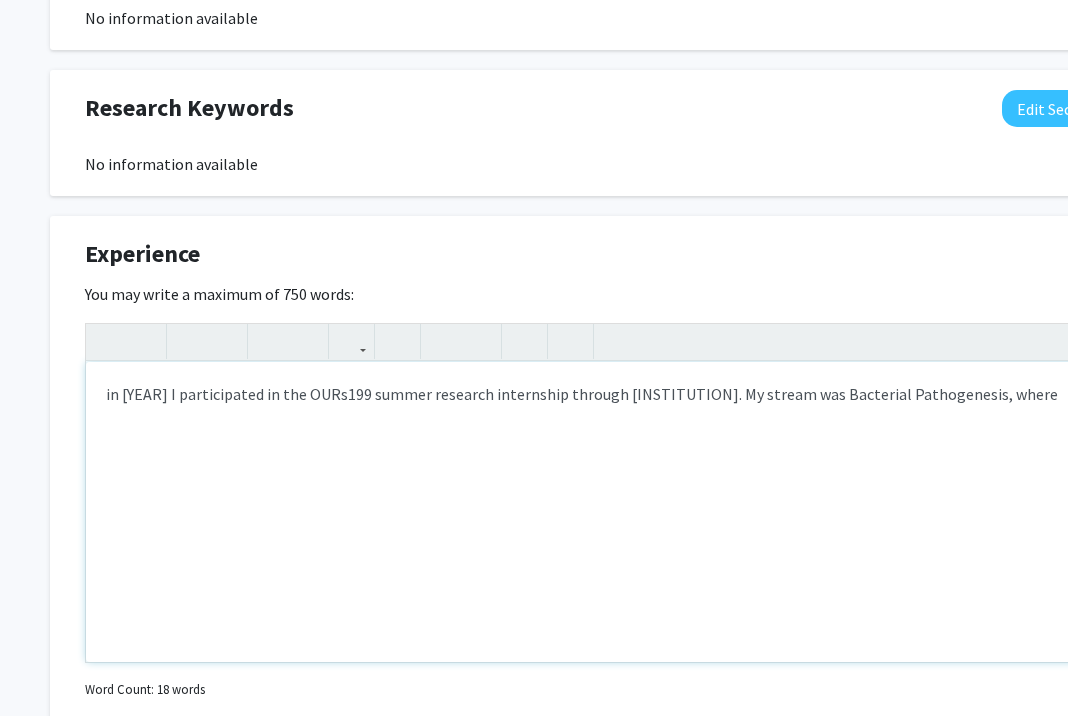 click on "in [YEAR] I participated in the OURs199 summer research internship through [INSTITUTION]. My stream was Bacterial Pathogenesis, where" at bounding box center (600, 512) 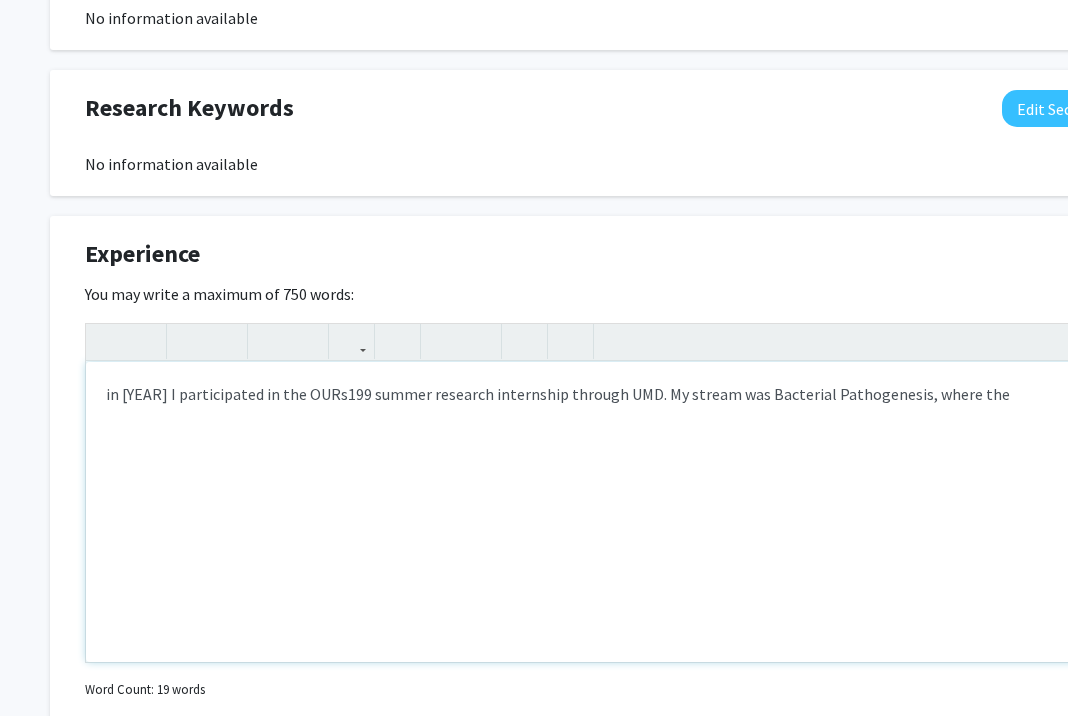 click on "in [YEAR] I participated in the OURs199 summer research internship through UMD. My stream was Bacterial Pathogenesis, where the" at bounding box center (600, 512) 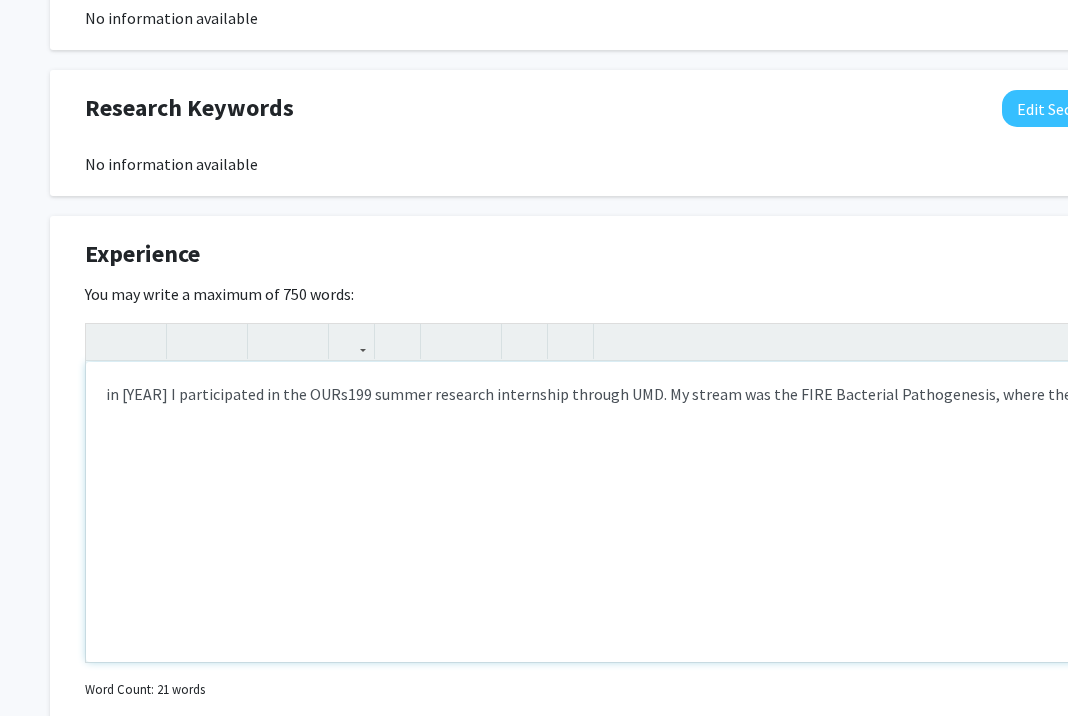 click on "in [YEAR] I participated in the OURs199 summer research internship through UMD. My stream was the FIRE Bacterial Pathogenesis, where the" at bounding box center [600, 512] 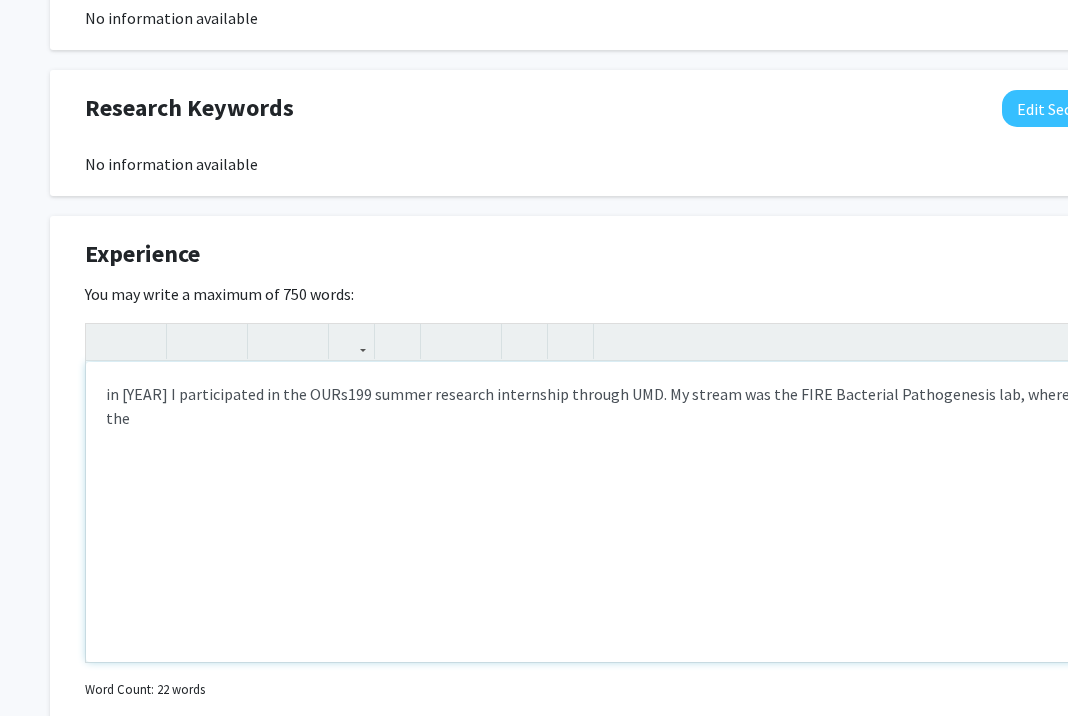 click on "in [YEAR] I participated in the OURs199 summer research internship through UMD. My stream was the FIRE Bacterial Pathogenesis lab, where the" at bounding box center [600, 512] 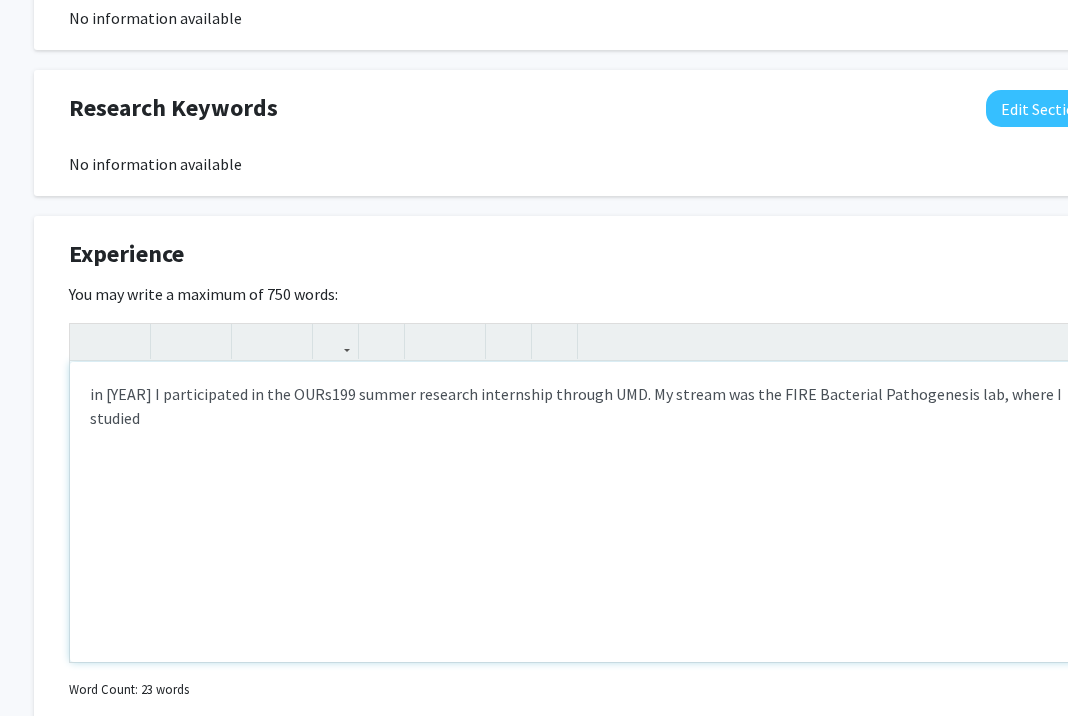 scroll, scrollTop: 1005, scrollLeft: 20, axis: both 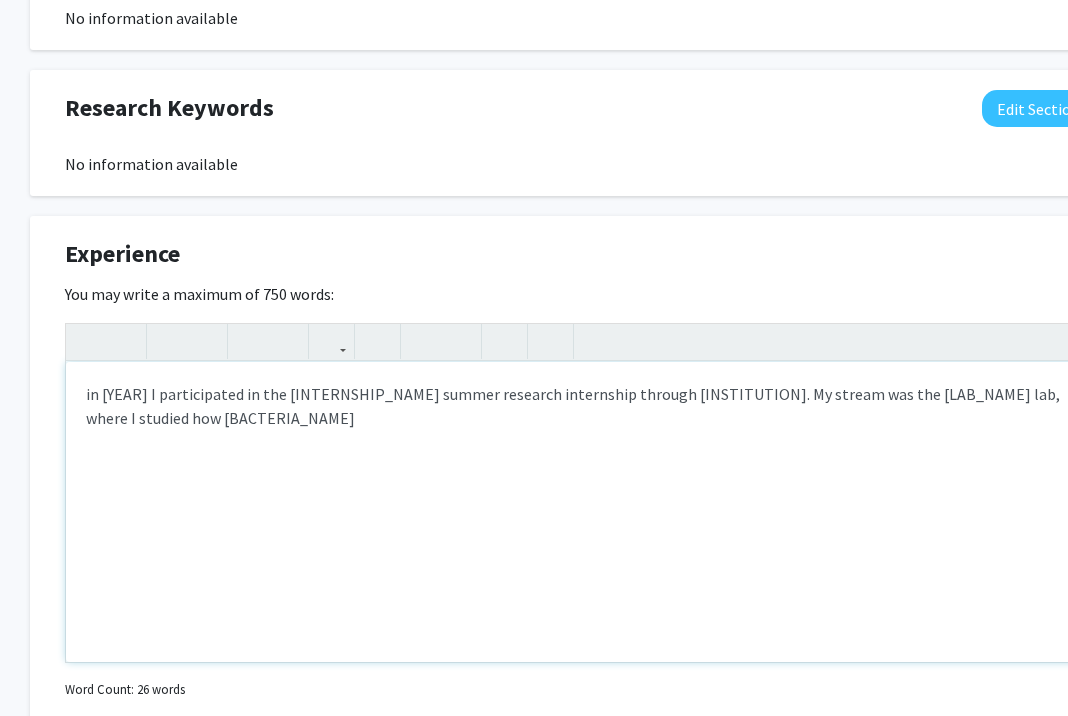 click on "in [YEAR] I participated in the [INTERNSHIP_NAME] summer research internship through [INSTITUTION]. My stream was the [LAB_NAME] lab, where I studied how [BACTERIA_NAME]" at bounding box center (580, 512) 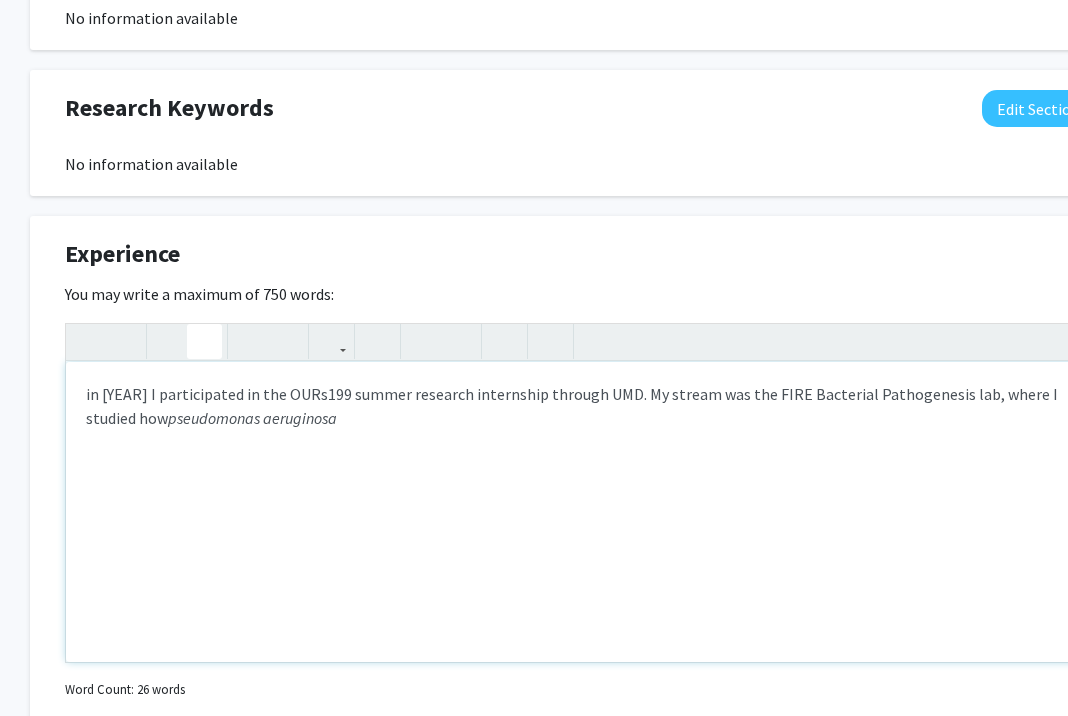 click on "in [YEAR] I participated in the OURs199 summer research internship through UMD. My stream was the FIRE Bacterial Pathogenesis lab, where I studied how  pseudomonas aeruginosa" at bounding box center [580, 406] 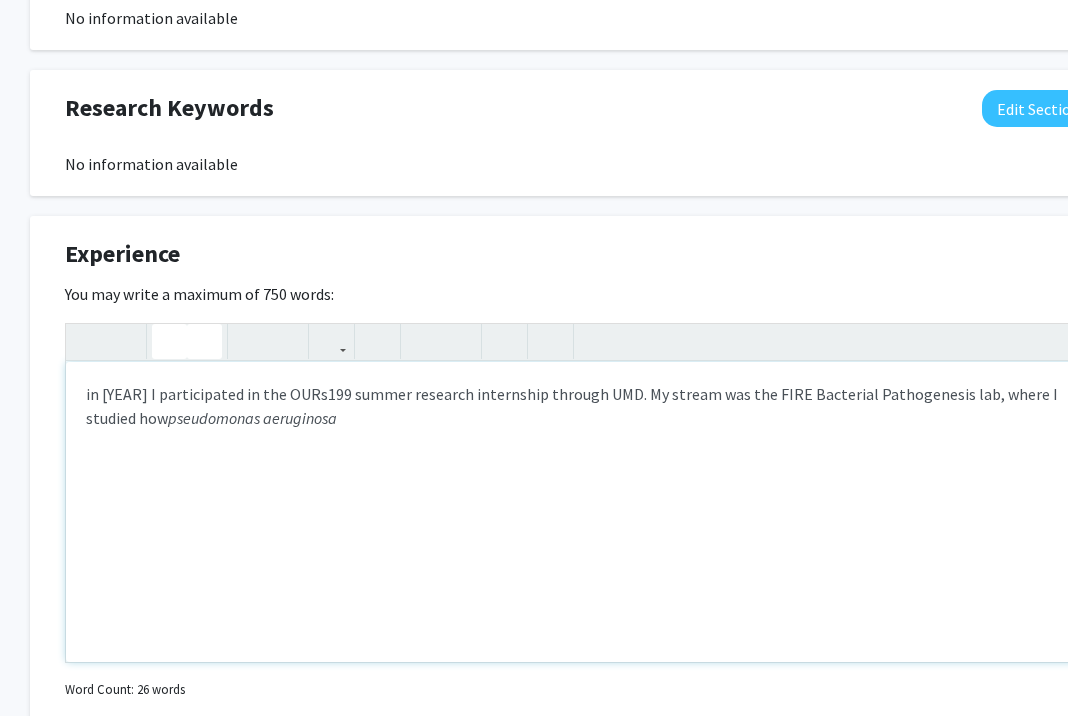 click 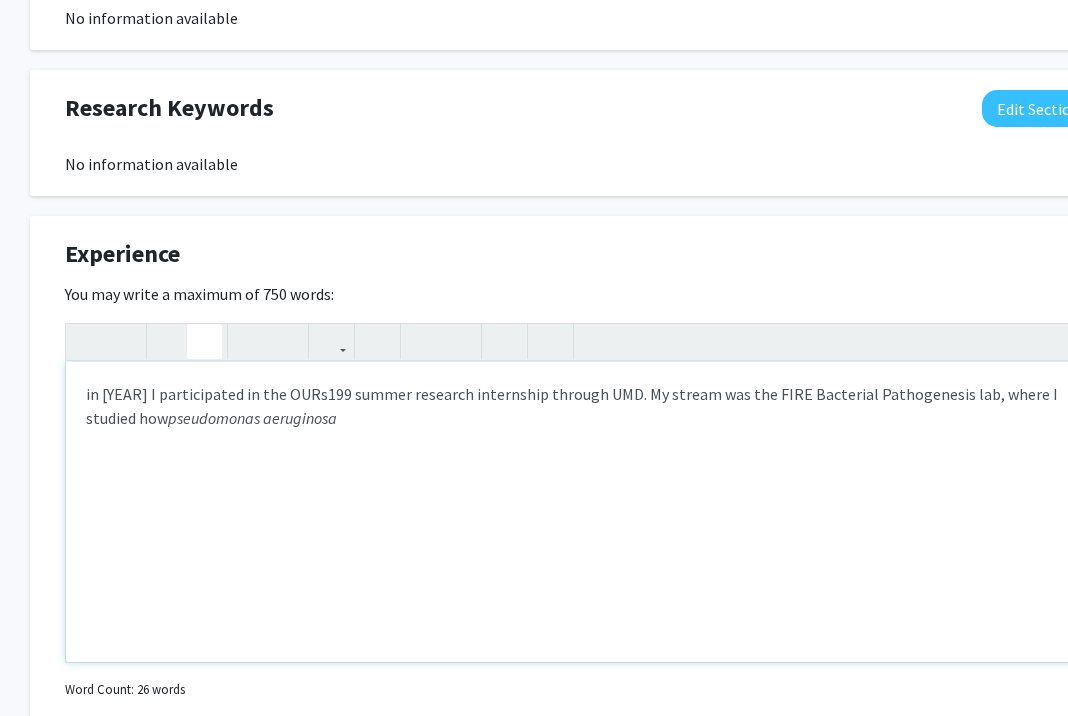 click on "in [YEAR] I participated in the OURs199 summer research internship through UMD. My stream was the FIRE Bacterial Pathogenesis lab, where I studied how  pseudomonas aeruginosa" at bounding box center [580, 512] 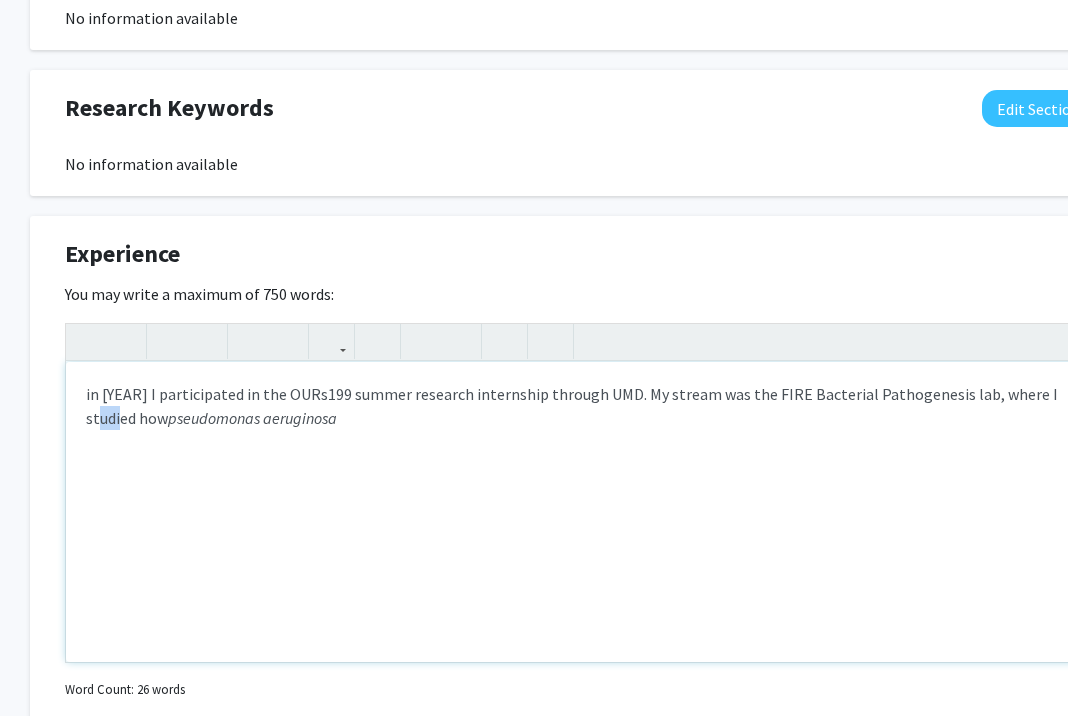scroll, scrollTop: 1005, scrollLeft: 21, axis: both 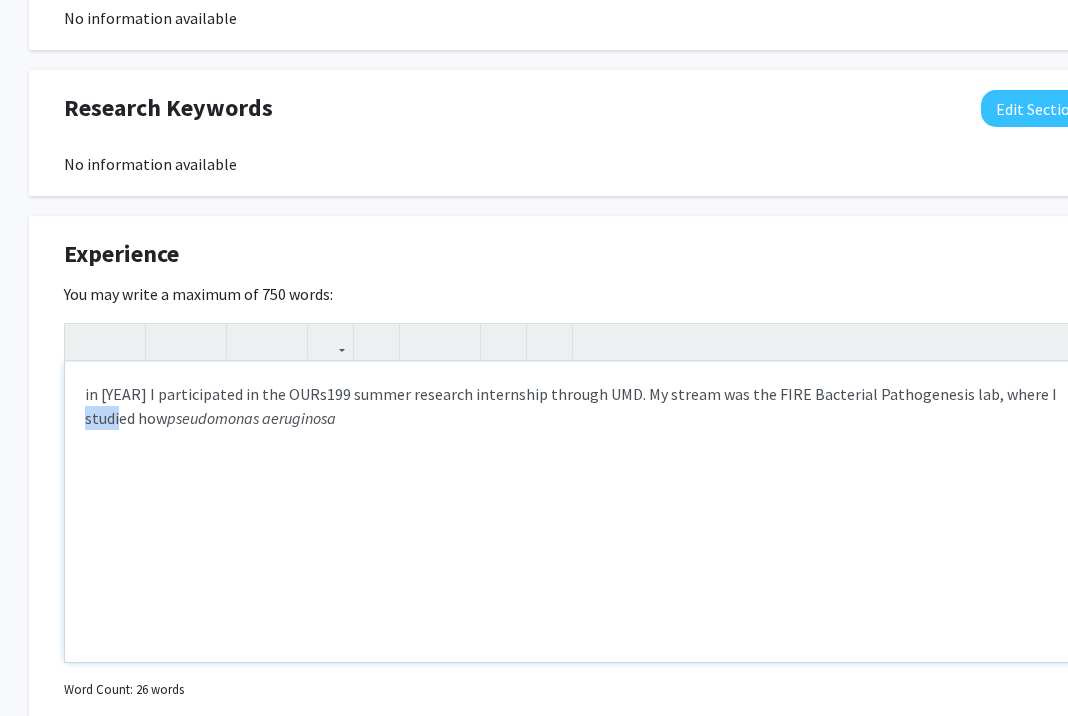drag, startPoint x: 1062, startPoint y: 395, endPoint x: 1027, endPoint y: 395, distance: 35 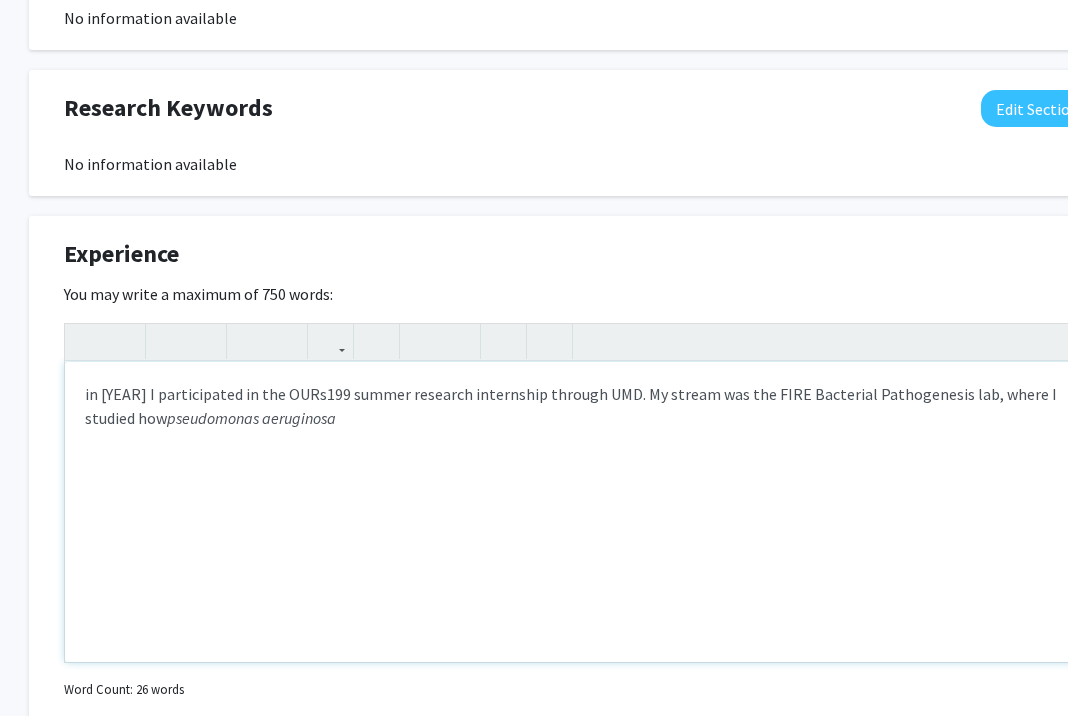 click on "in [YEAR] I participated in the OURs199 summer research internship through UMD. My stream was the FIRE Bacterial Pathogenesis lab, where I studied how  pseudomonas aeruginosa" at bounding box center (579, 406) 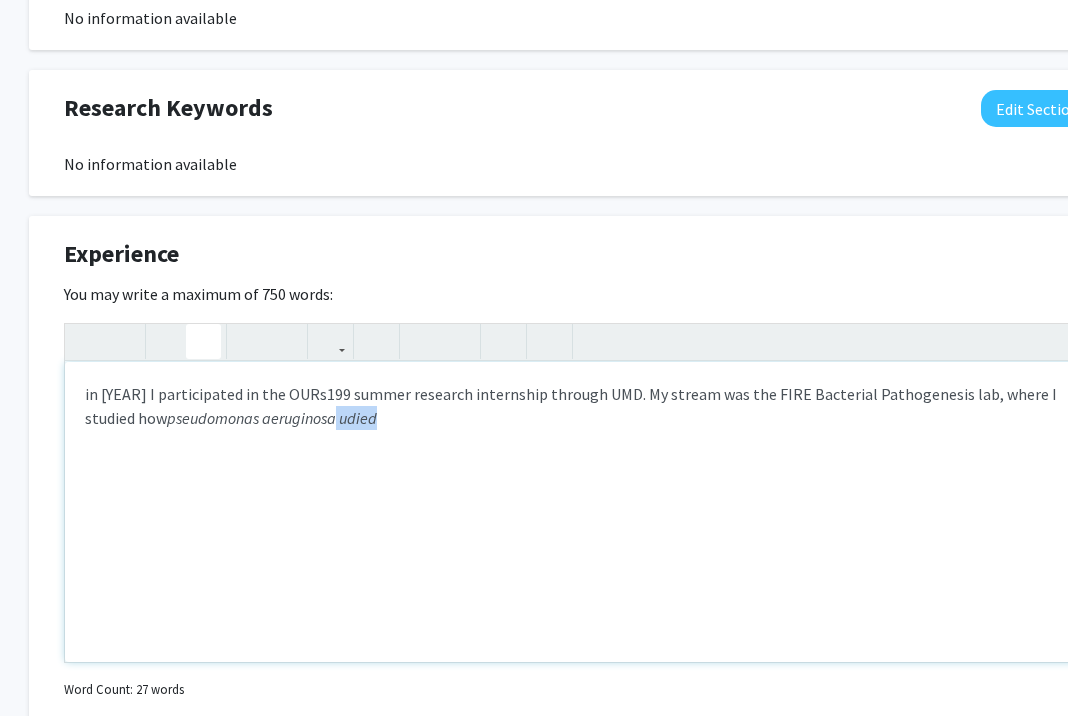 drag, startPoint x: 564, startPoint y: 420, endPoint x: 287, endPoint y: 421, distance: 277.0018 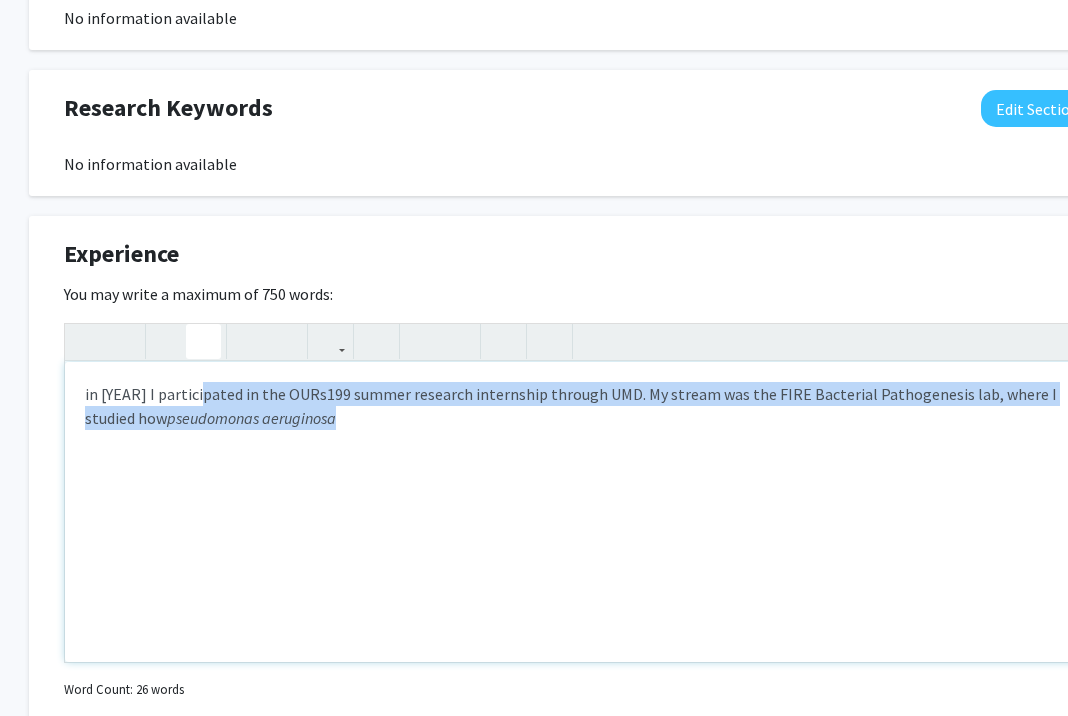 drag, startPoint x: 287, startPoint y: 421, endPoint x: 201, endPoint y: 339, distance: 118.82761 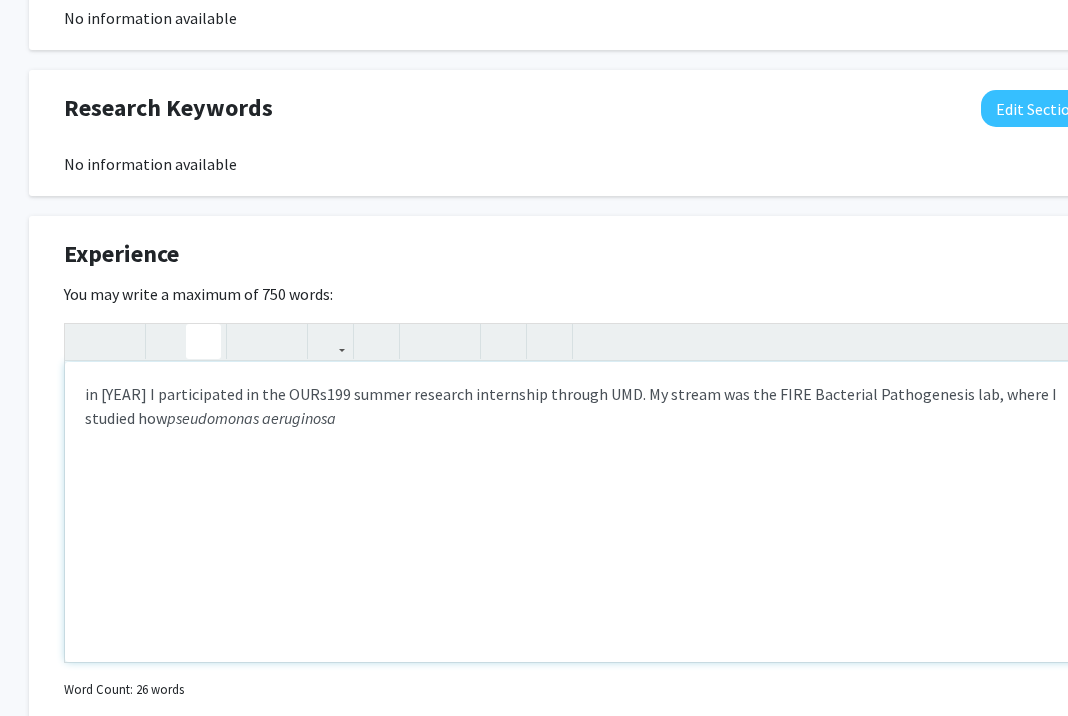 click on "in [YEAR] I participated in the OURs199 summer research internship through UMD. My stream was the FIRE Bacterial Pathogenesis lab, where I studied how  pseudomonas aeruginosa" at bounding box center (579, 406) 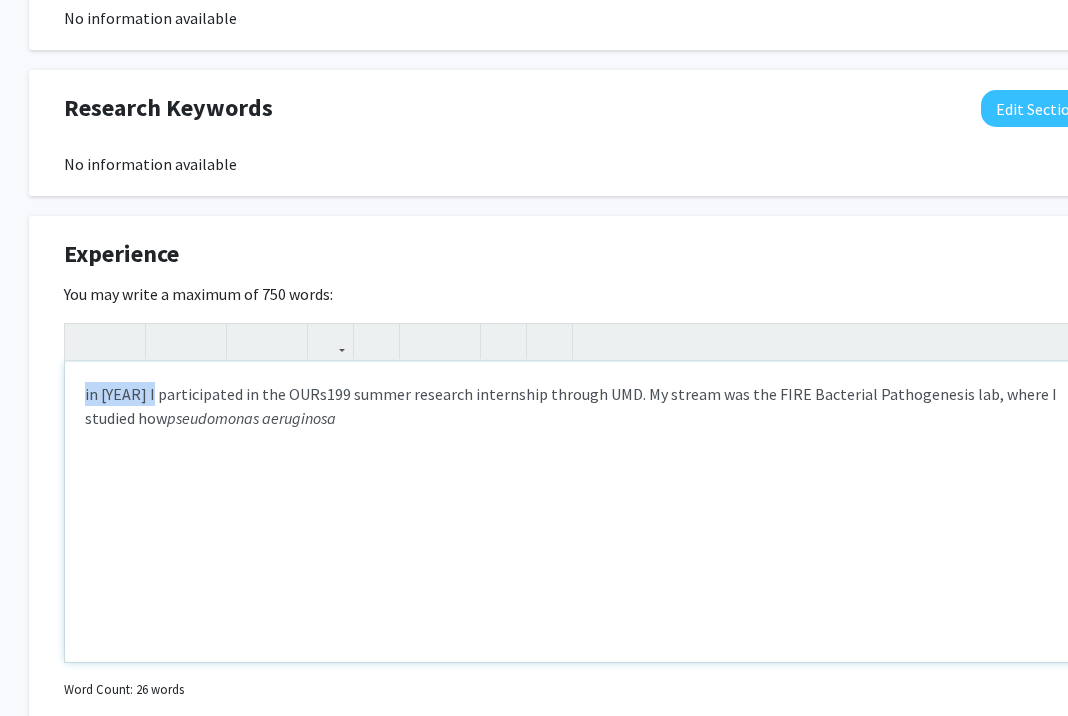 drag, startPoint x: 149, startPoint y: 396, endPoint x: 76, endPoint y: 389, distance: 73.33485 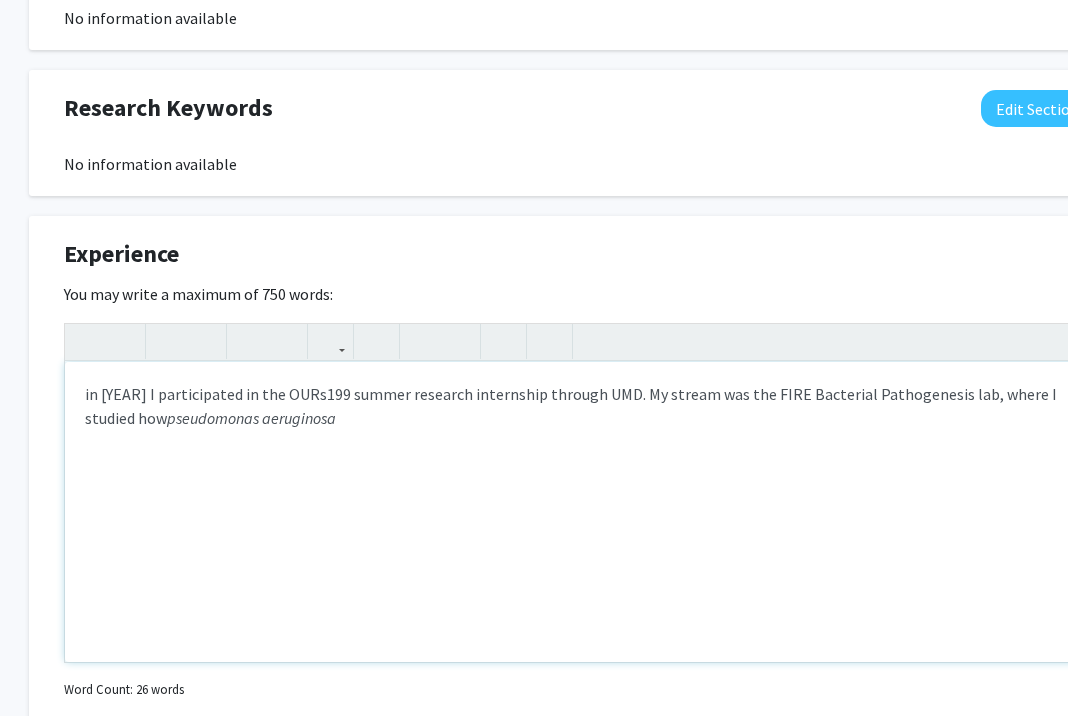 click on "in [YEAR] I participated in the OURs199 summer research internship through UMD. My stream was the FIRE Bacterial Pathogenesis lab, where I studied how  pseudomonas aeruginosa" at bounding box center (579, 512) 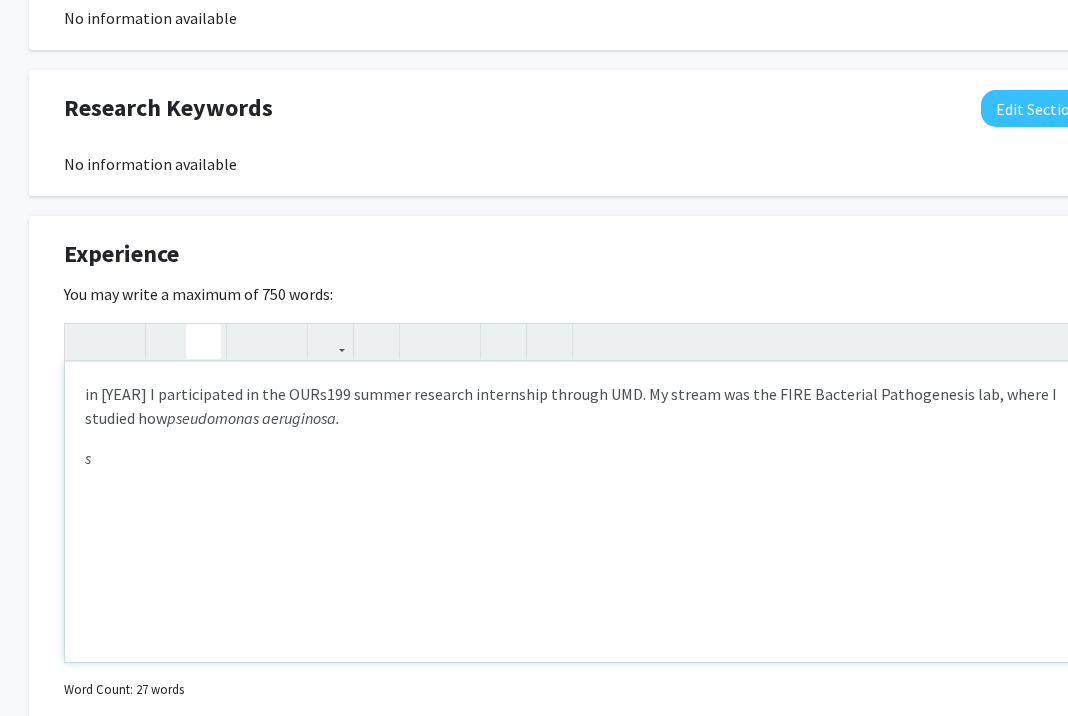 click 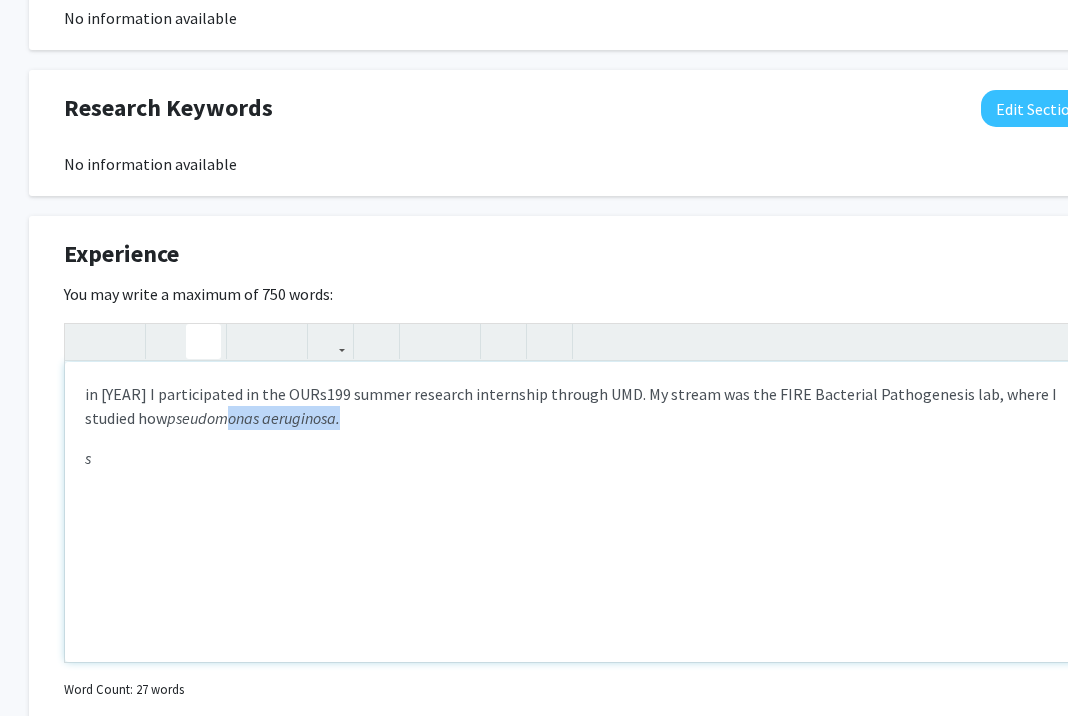 drag, startPoint x: 314, startPoint y: 419, endPoint x: 172, endPoint y: 420, distance: 142.00352 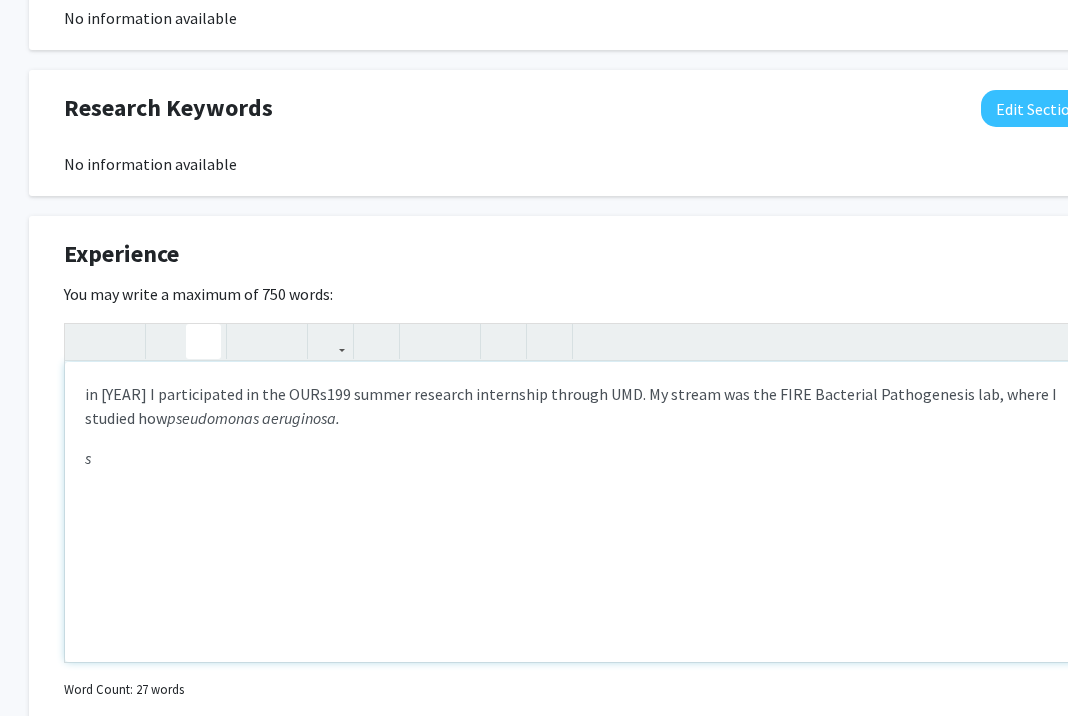 click on "s" at bounding box center [579, 458] 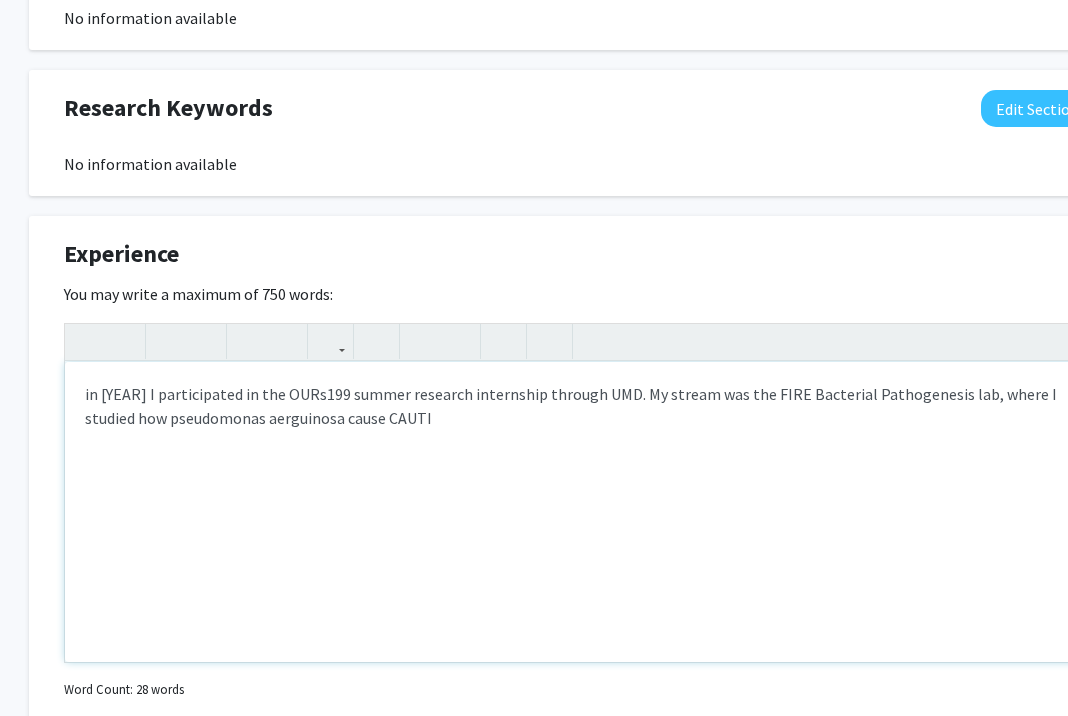 click on "in [YEAR] I participated in the OURs199 summer research internship through UMD. My stream was the FIRE Bacterial Pathogenesis lab, where I studied how pseudomonas aerguinosa cause CAUTI" at bounding box center [579, 512] 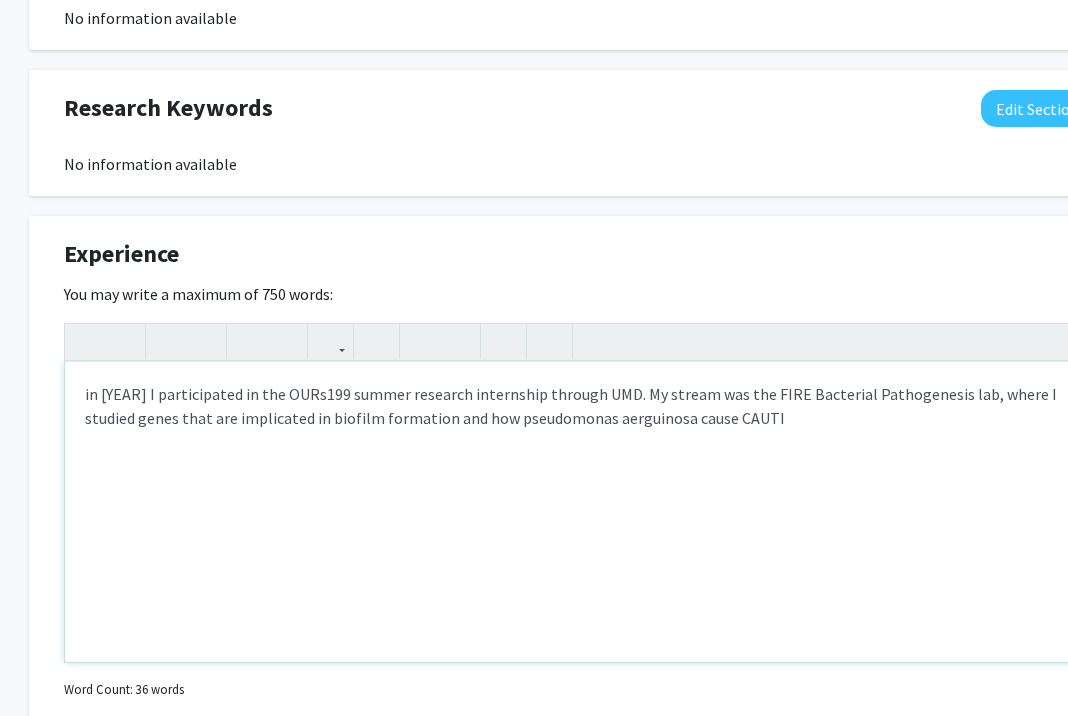 click on "in [YEAR] I participated in the OURs199 summer research internship through UMD. My stream was the FIRE Bacterial Pathogenesis lab, where I studied genes that are implicated in biofilm formation and how pseudomonas aerguinosa cause CAUTI" at bounding box center (579, 406) 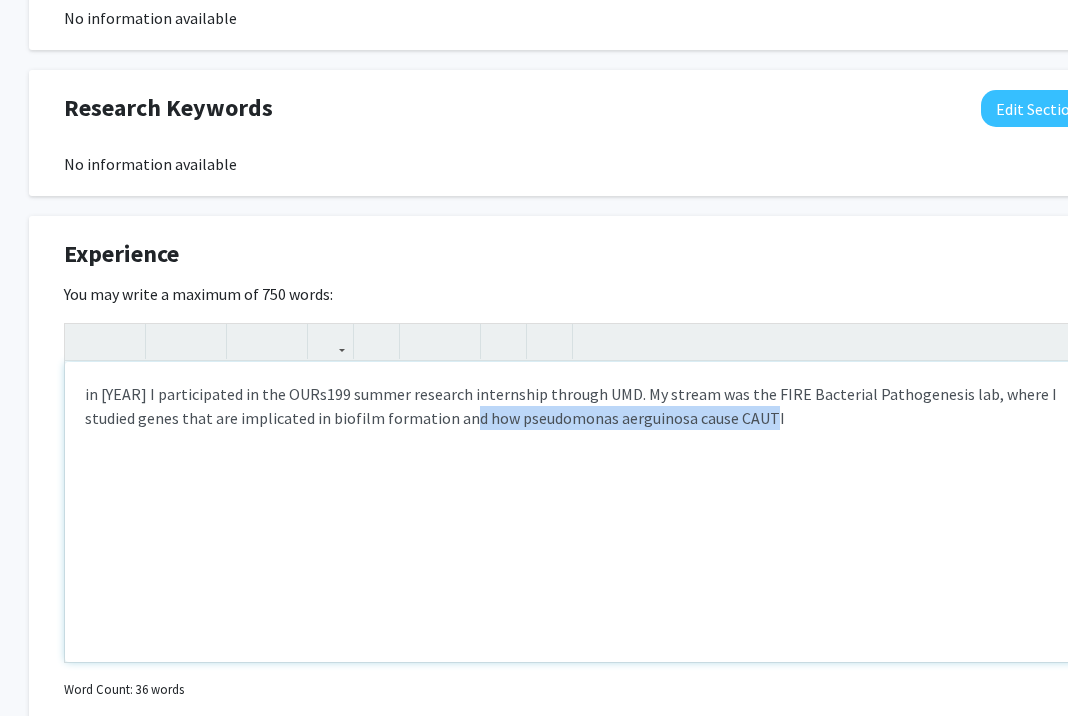 drag, startPoint x: 722, startPoint y: 419, endPoint x: 421, endPoint y: 415, distance: 301.02658 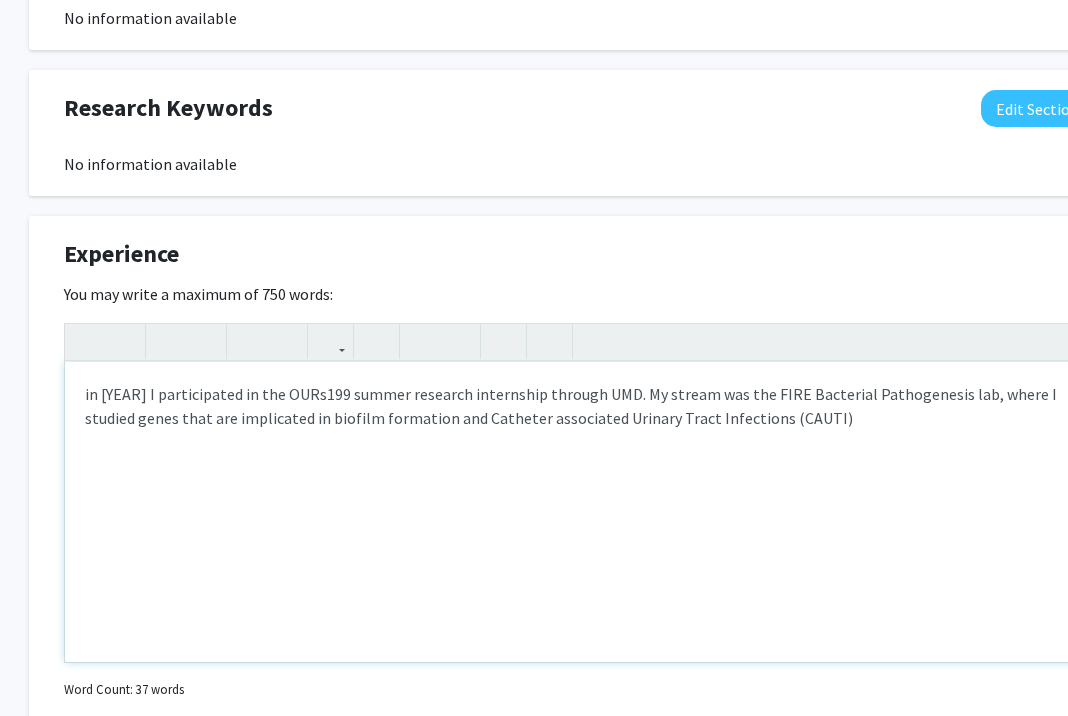 click on "in [YEAR] I participated in the OURs199 summer research internship through UMD. My stream was the FIRE Bacterial Pathogenesis lab, where I studied genes that are implicated in biofilm formation and Catheter associated Urinary Tract Infections (CAUTI)" at bounding box center [579, 406] 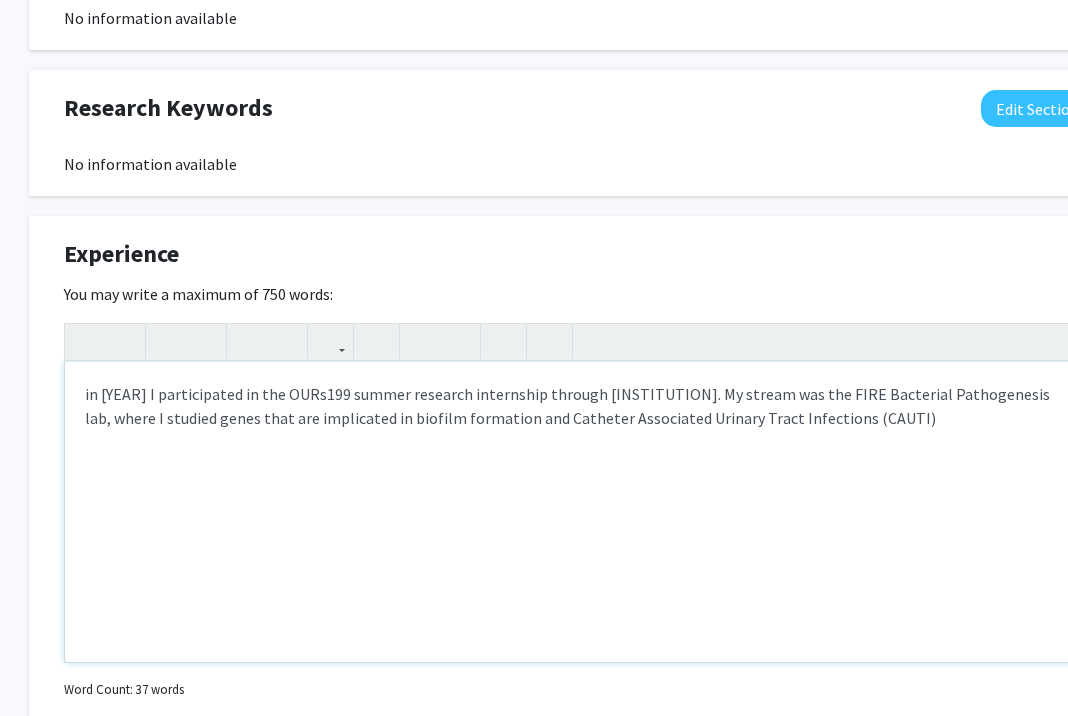 click on "in [YEAR] I participated in the OURs199 summer research internship through [INSTITUTION]. My stream was the FIRE Bacterial Pathogenesis lab, where I studied genes that are implicated in biofilm formation and Catheter Associated Urinary Tract Infections (CAUTI)" at bounding box center (579, 406) 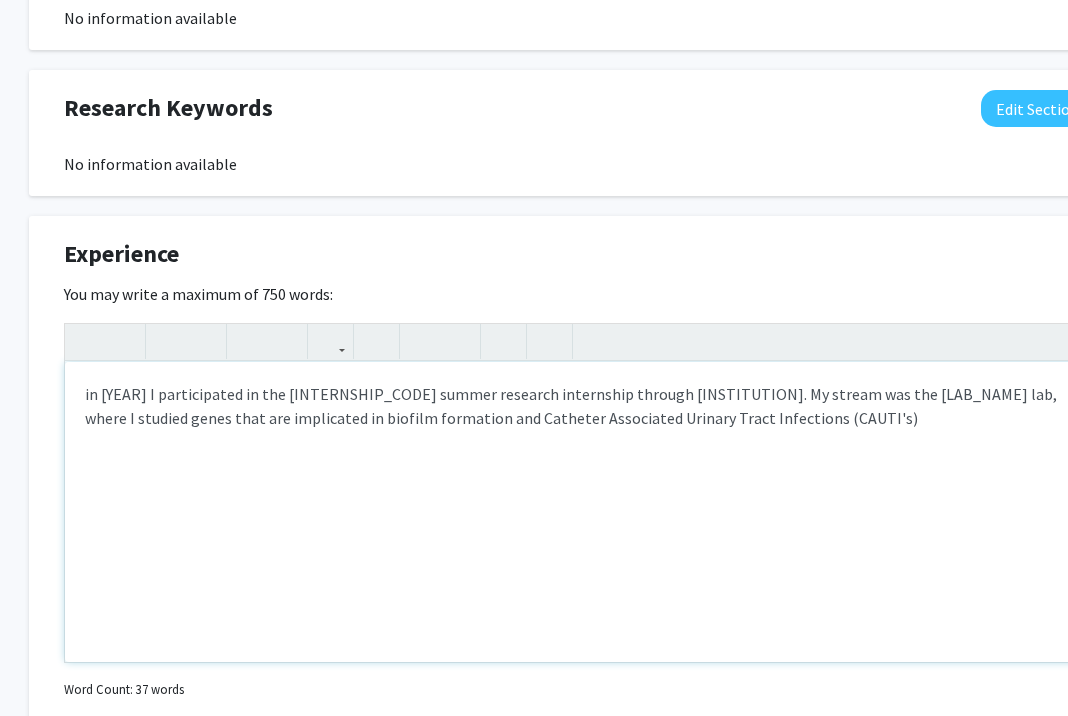 click on "in [YEAR] I participated in the [INTERNSHIP_CODE] summer research internship through [INSTITUTION]. My stream was the [LAB_NAME] lab, where I studied genes that are implicated in biofilm formation and Catheter Associated Urinary Tract Infections (CAUTI's)" at bounding box center (579, 512) 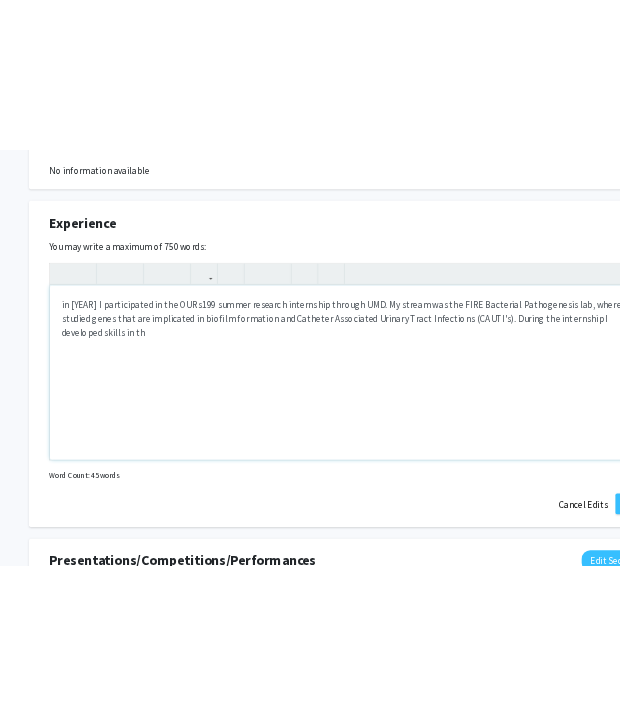 scroll, scrollTop: 1133, scrollLeft: 23, axis: both 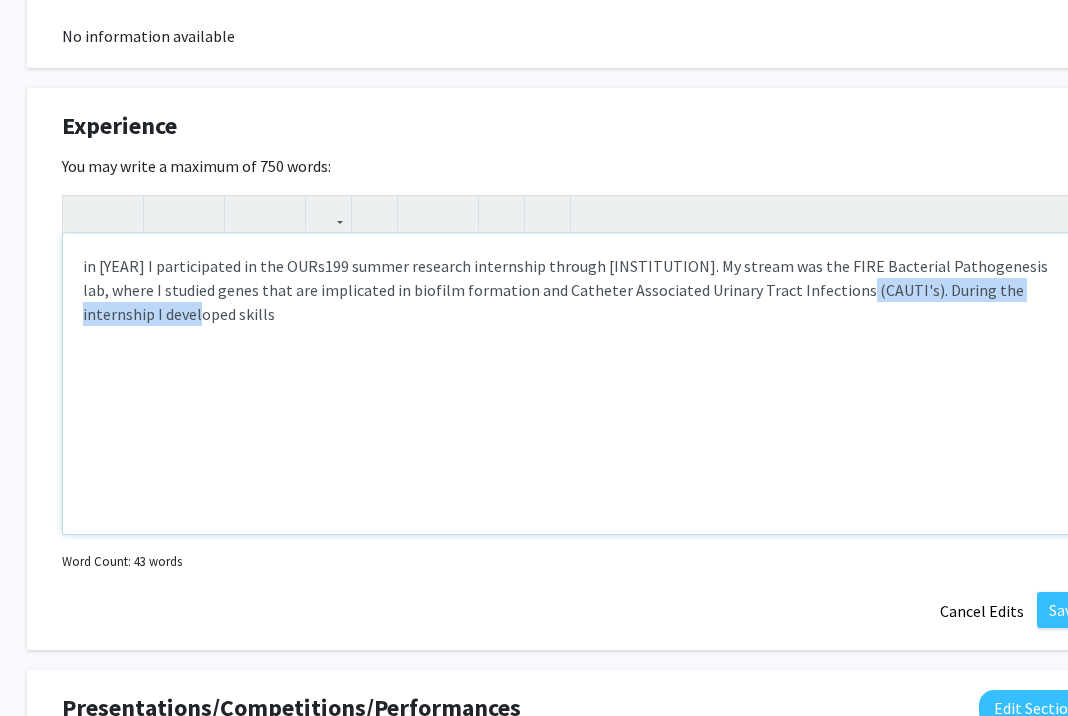 drag, startPoint x: 1054, startPoint y: 291, endPoint x: 787, endPoint y: 295, distance: 267.02997 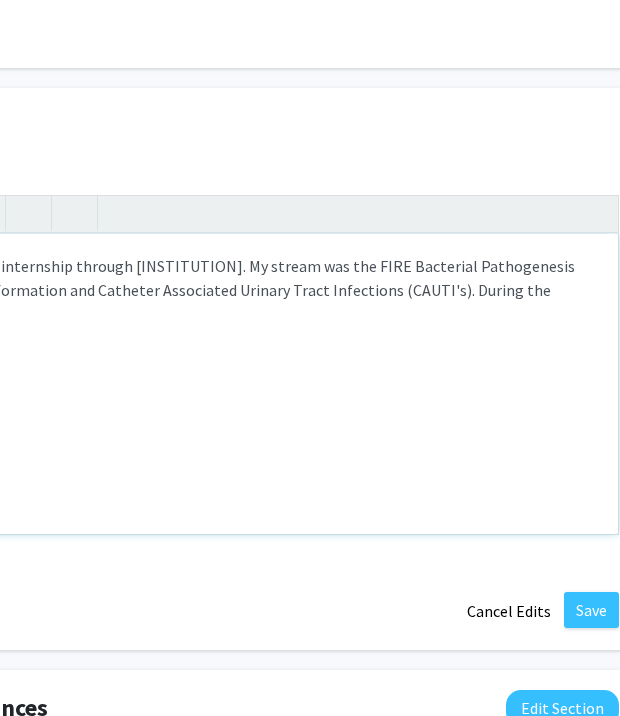 scroll, scrollTop: 1133, scrollLeft: 580, axis: both 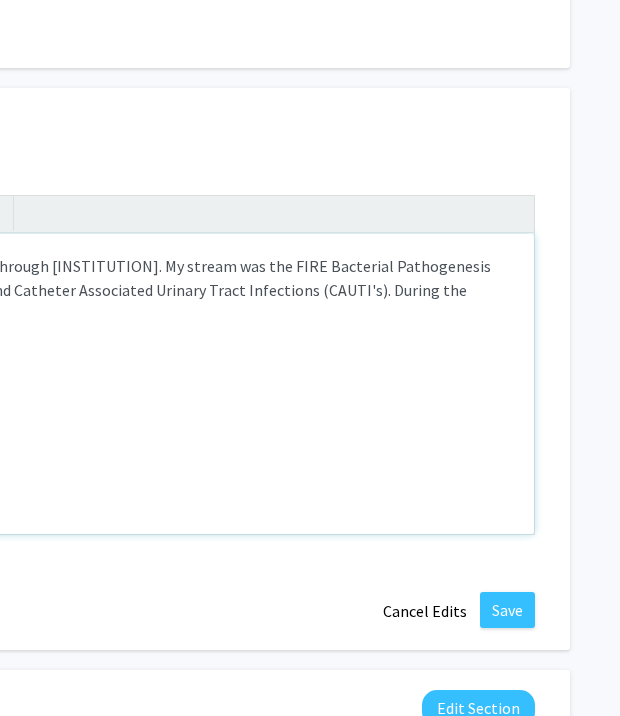click on "in [YEAR] I participated in the OURs199 summer research internship through [INSTITUTION]. My stream was the FIRE Bacterial Pathogenesis lab, where I studied genes that are implicated in biofilm formation and Catheter Associated Urinary Tract Infections (CAUTI's). During the internship I developed skills" at bounding box center (20, 290) 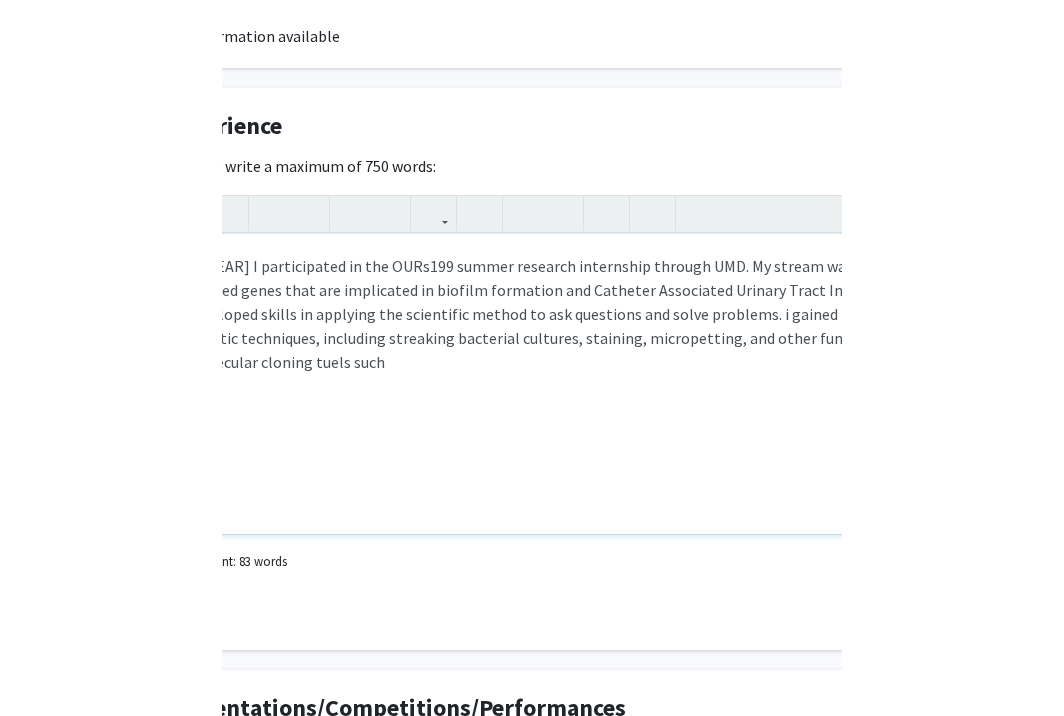 scroll, scrollTop: 1133, scrollLeft: 113, axis: both 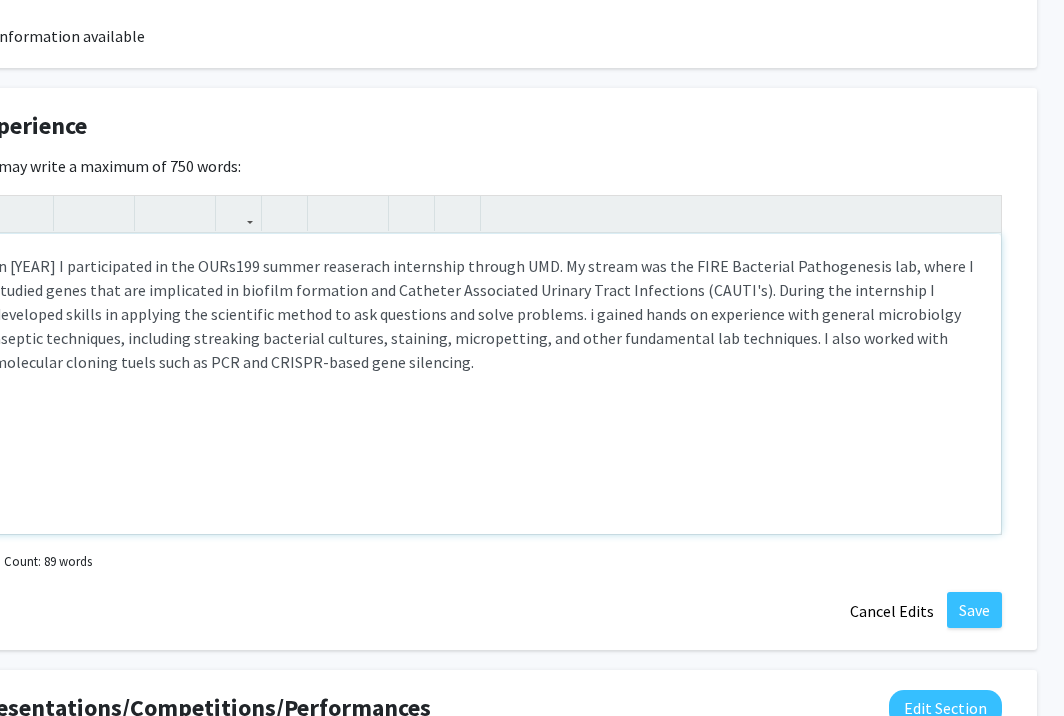 click on "In [YEAR] I participated in the OURs199 summer reaserach internship through UMD. My stream was the FIRE Bacterial Pathogenesis lab, where I studied genes that are implicated in biofilm formation and Catheter Associated Urinary Tract Infections (CAUTI's). During the internship I developed skills in applying the scientific method to ask questions and solve problems. i gained hands on experience with general microbiolgy aseptic techniques, including streaking bacterial cultures, staining, micropetting, and other fundamental lab techniques. I also worked with molecular cloning tuels such as PCR and CRISPR-based gene silencing." at bounding box center [487, 314] 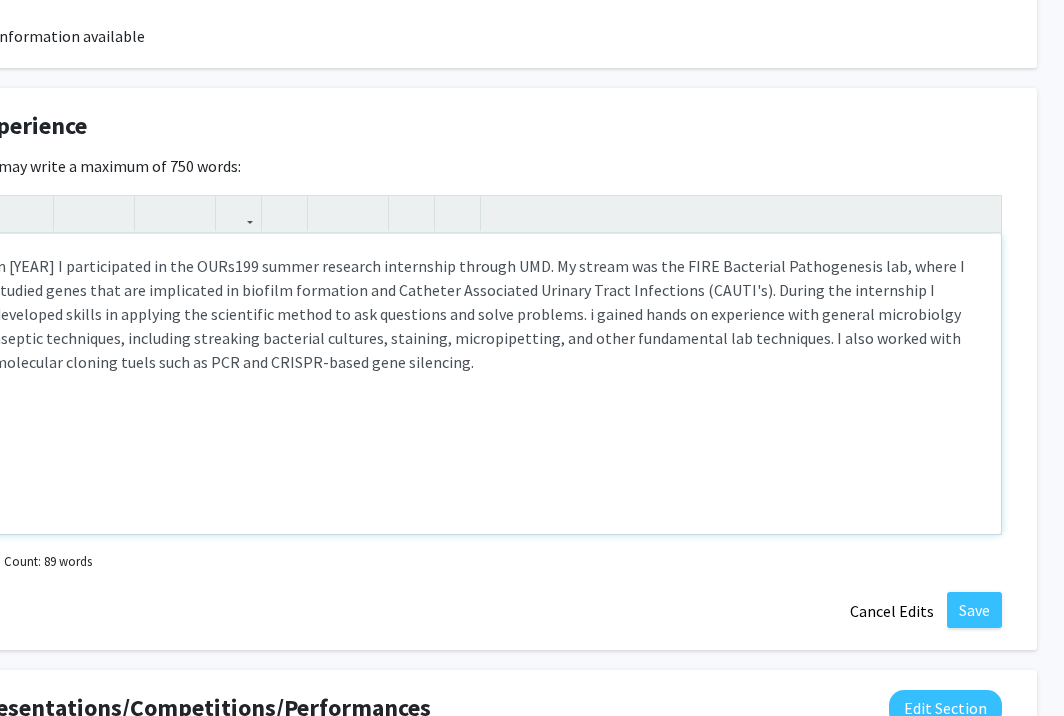 click on "in [YEAR] I participated in the OURs199 summer research internship through UMD. My stream was the FIRE Bacterial Pathogenesis lab, where I studied genes that are implicated in biofilm formation and Catheter Associated Urinary Tract Infections (CAUTI's). During the internship I developed skills in applying the scientific method to ask questions and solve problems. i gained hands on experience with general microbiolgy aseptic techniques, including streaking bacterial cultures, staining, micropipetting, and other fundamental lab techniques. I also worked with molecular cloning tuels such as PCR and CRISPR-based gene silencing." at bounding box center [487, 384] 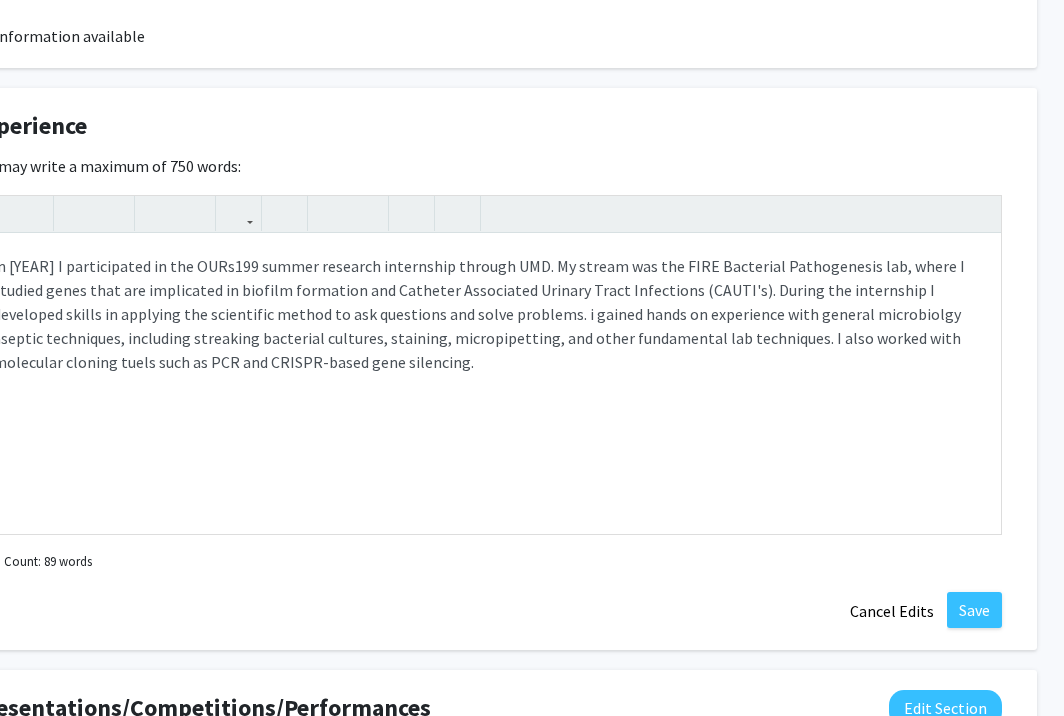 drag, startPoint x: 766, startPoint y: 310, endPoint x: 798, endPoint y: 191, distance: 123.22743 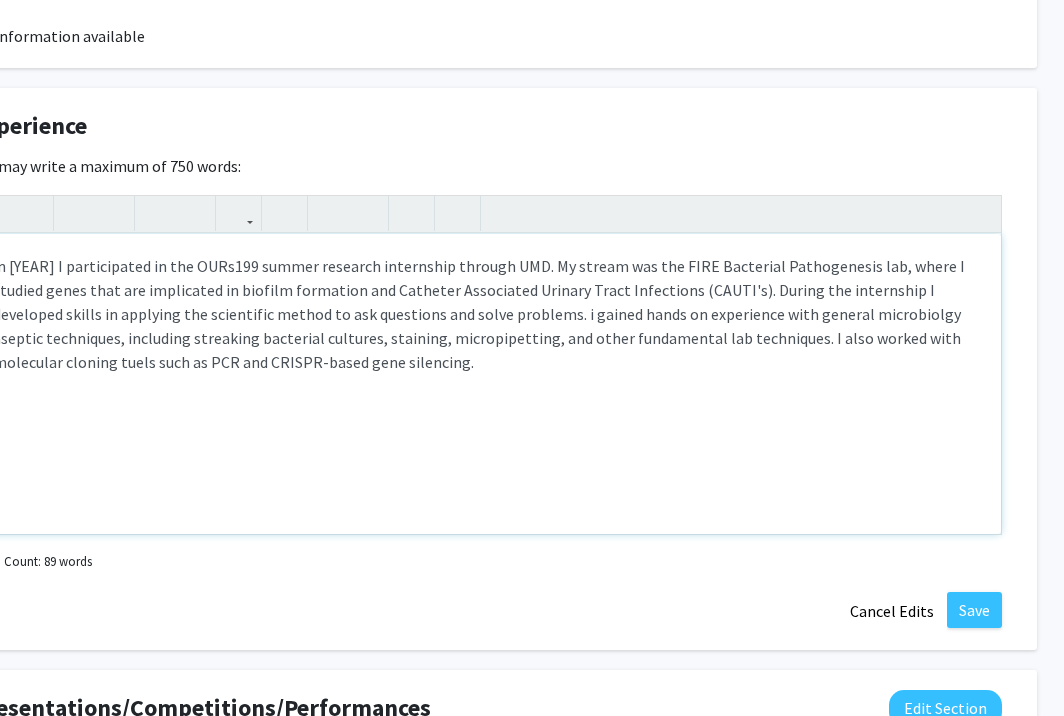 click on "in [YEAR] I participated in the OURs199 summer research internship through UMD. My stream was the FIRE Bacterial Pathogenesis lab, where I studied genes that are implicated in biofilm formation and Catheter Associated Urinary Tract Infections (CAUTI's). During the internship I developed skills in applying the scientific method to ask questions and solve problems. i gained hands on experience with general microbiolgy aseptic techniques, including streaking bacterial cultures, staining, micropipetting, and other fundamental lab techniques. I also worked with molecular cloning tuels such as PCR and CRISPR-based gene silencing." at bounding box center (487, 314) 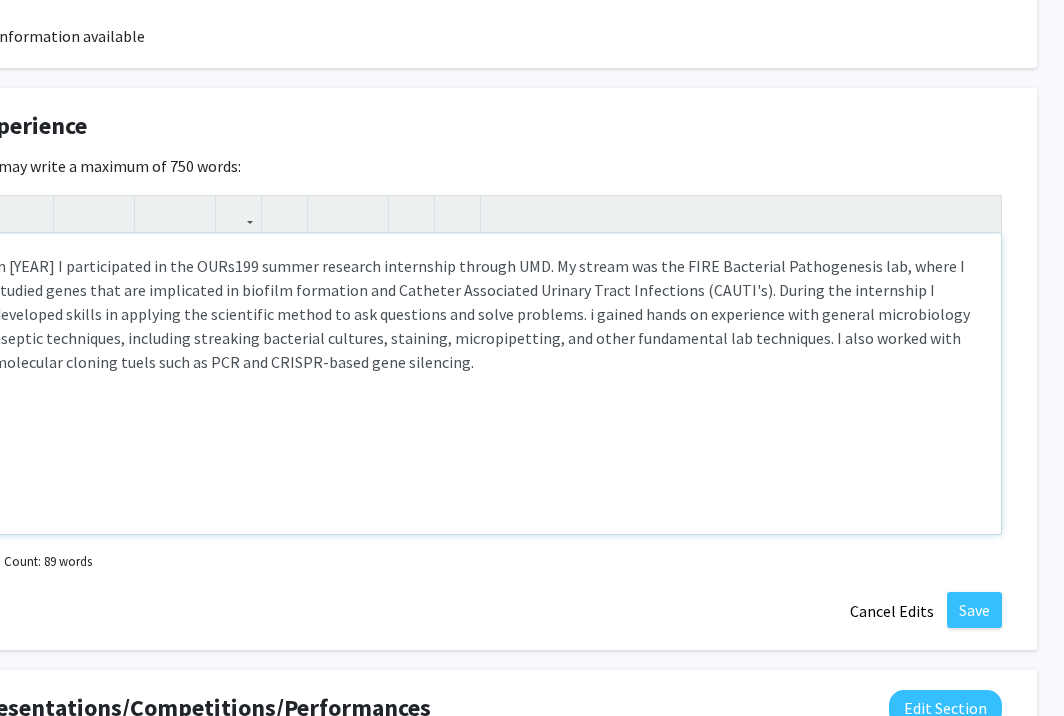 click on "in [YEAR] I participated in the OURs199 summer research internship through UMD. My stream was the FIRE Bacterial Pathogenesis lab, where I studied genes that are implicated in biofilm formation and Catheter Associated Urinary Tract Infections (CAUTI's). During the internship I developed skills in applying the scientific method to ask questions and solve problems. i gained hands on experience with general microbiology aseptic techniques, including streaking bacterial cultures, staining, micropipetting, and other fundamental lab techniques. I also worked with molecular cloning tuels such as PCR and CRISPR-based gene silencing." at bounding box center (487, 314) 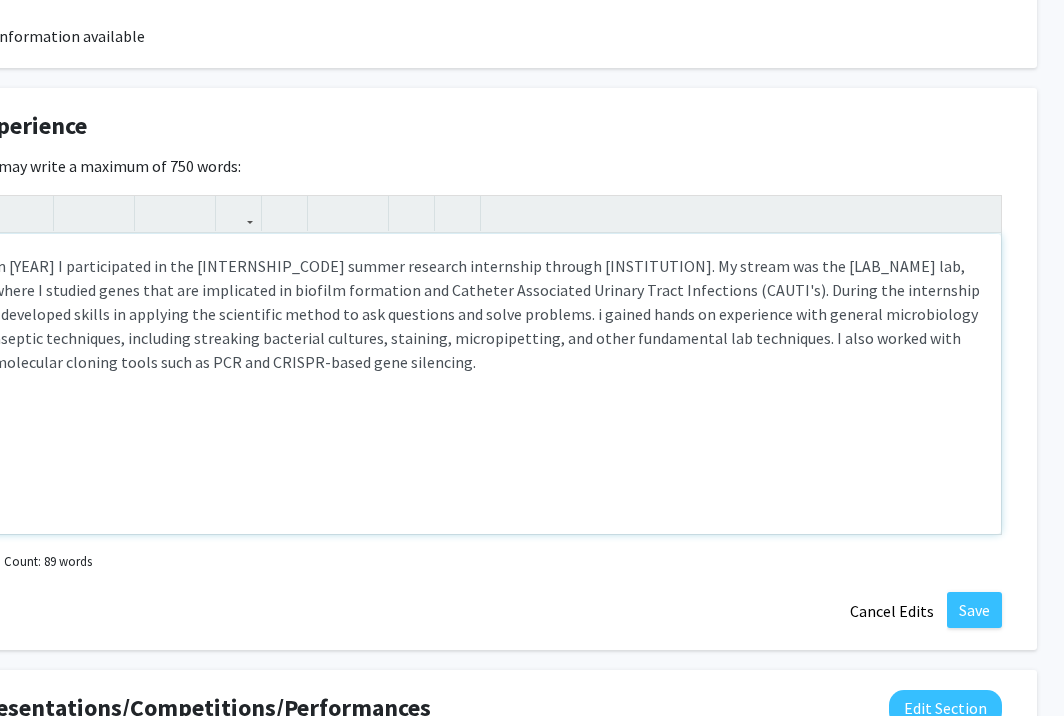 scroll, scrollTop: 1133, scrollLeft: 0, axis: vertical 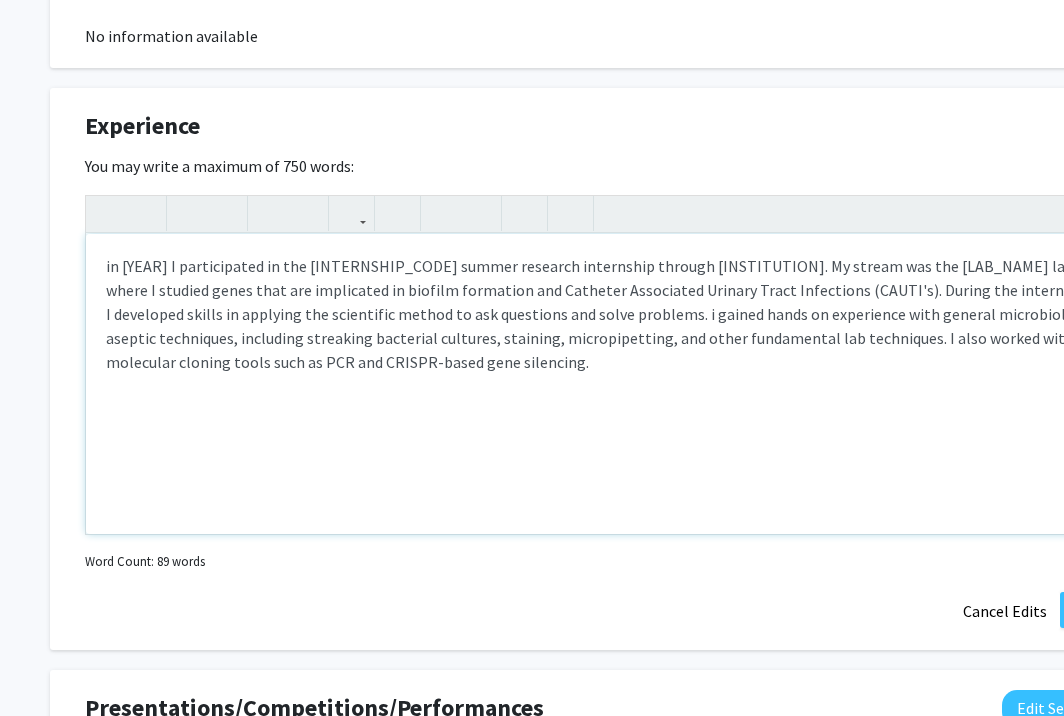 click on "in [YEAR] I participated in the [INTERNSHIP_CODE] summer research internship through [INSTITUTION]. My stream was the [LAB_NAME] lab, where I studied genes that are implicated in biofilm formation and Catheter Associated Urinary Tract Infections (CAUTI's). During the internship I developed skills in applying the scientific method to ask questions and solve problems. i gained hands on experience with general microbiology aseptic techniques, including streaking bacterial cultures, staining, micropipetting, and other fundamental lab techniques. I also worked with molecular cloning tools such as PCR and CRISPR-based gene silencing." at bounding box center (600, 314) 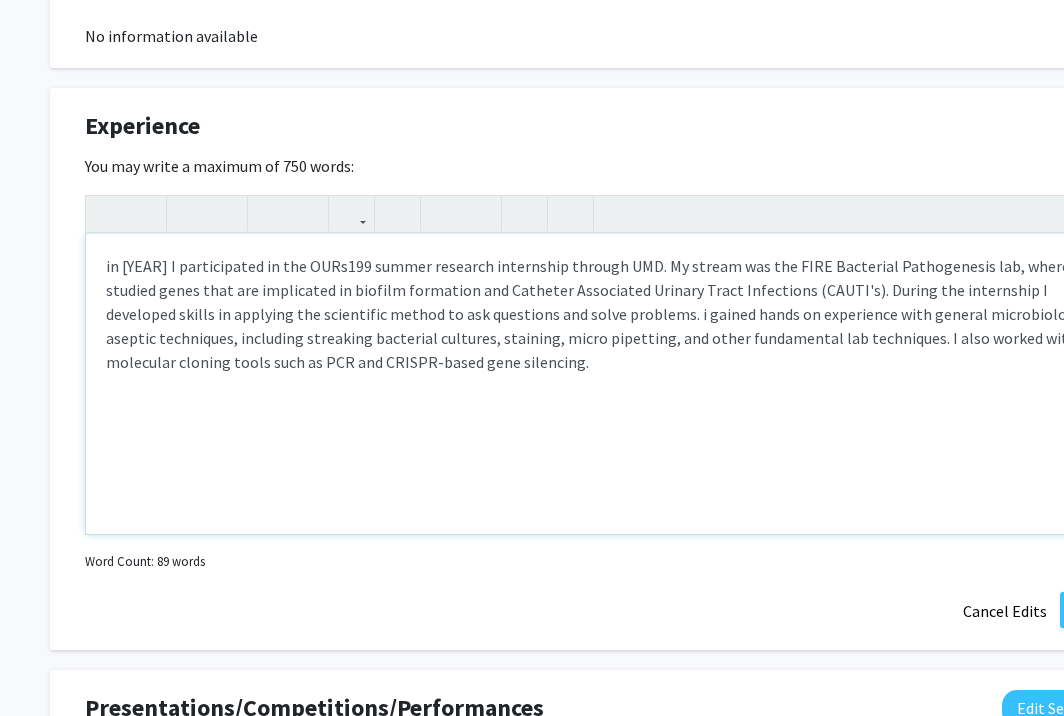 click on "in [YEAR] I participated in the OURs199 summer research internship through UMD. My stream was the FIRE Bacterial Pathogenesis lab, where I studied genes that are implicated in biofilm formation and Catheter Associated Urinary Tract Infections (CAUTI's). During the internship I developed skills in applying the scientific method to ask questions and solve problems. i gained hands on experience with general microbiology aseptic techniques, including streaking bacterial cultures, staining, micro pipetting, and other fundamental lab techniques. I also worked with molecular cloning tools such as PCR and CRISPR-based gene silencing." at bounding box center (600, 384) 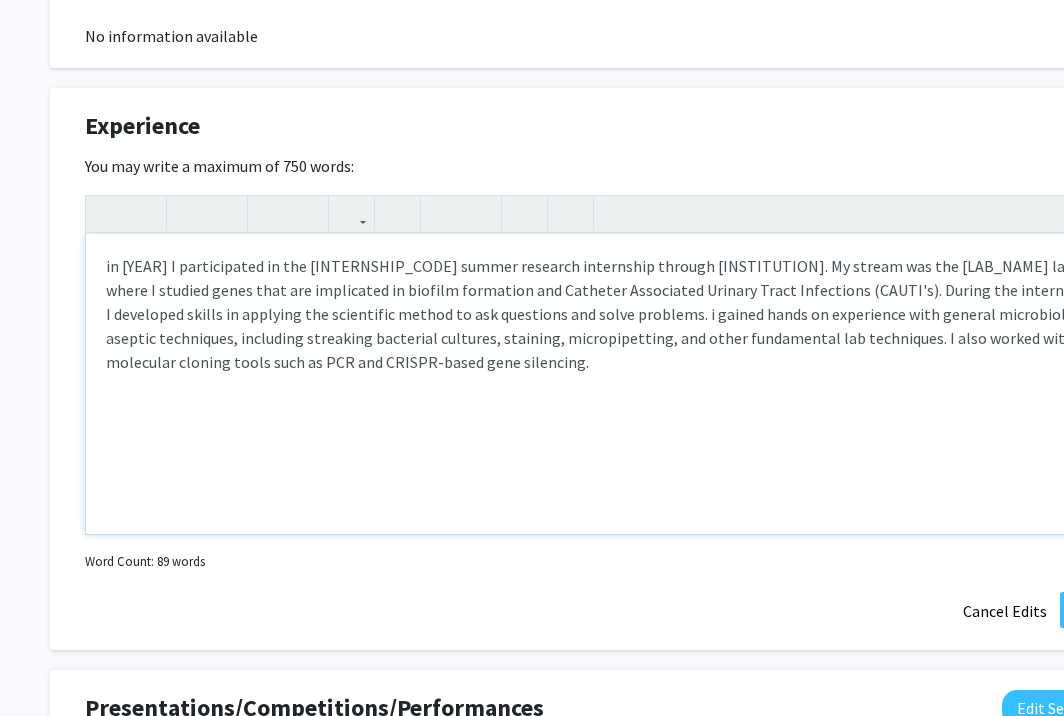 click on "in [YEAR] I participated in the [INTERNSHIP_CODE] summer research internship through [INSTITUTION]. My stream was the [LAB_NAME] lab, where I studied genes that are implicated in biofilm formation and Catheter Associated Urinary Tract Infections (CAUTI's). During the internship I developed skills in applying the scientific method to ask questions and solve problems. i gained hands on experience with general microbiology aseptic techniques, including streaking bacterial cultures, staining, micropipetting, and other fundamental lab techniques. I also worked with molecular cloning tools such as PCR and CRISPR-based gene silencing." at bounding box center [600, 384] 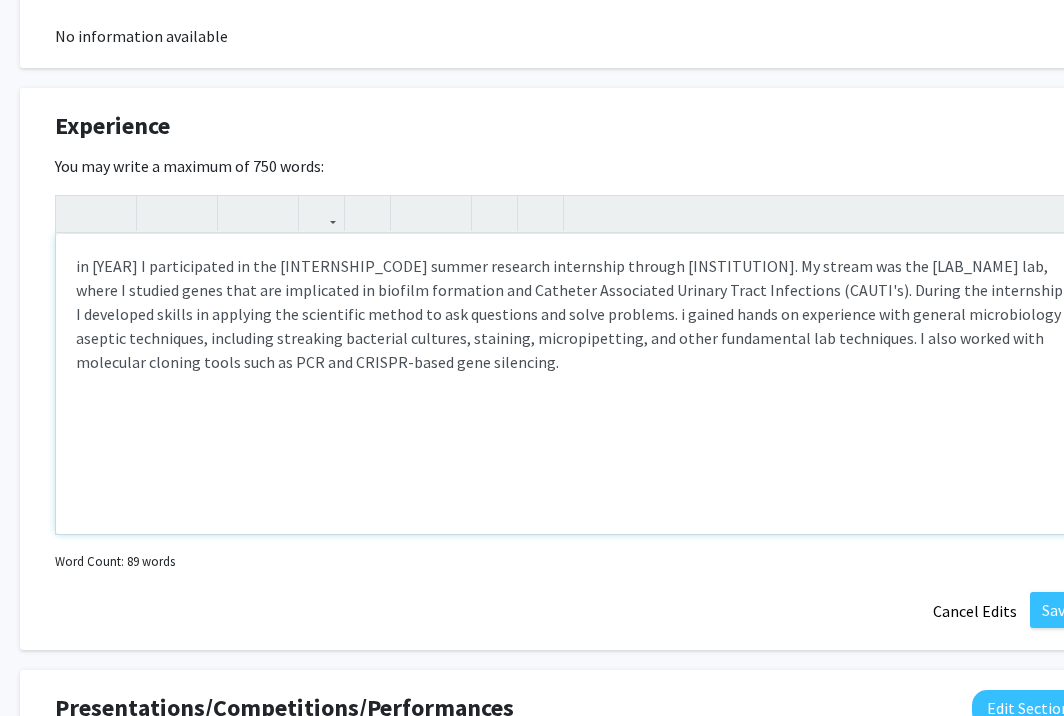 scroll, scrollTop: 1133, scrollLeft: 28, axis: both 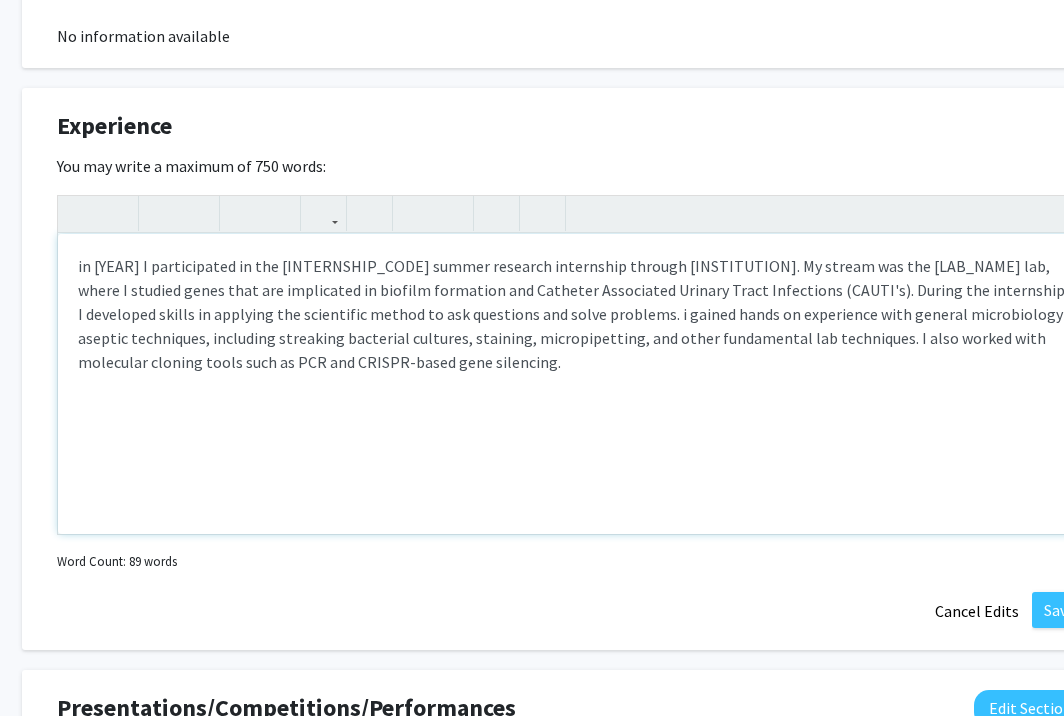 click on "in [YEAR] I participated in the [INTERNSHIP_CODE] summer research internship through [INSTITUTION]. My stream was the [LAB_NAME] lab, where I studied genes that are implicated in biofilm formation and Catheter Associated Urinary Tract Infections (CAUTI's). During the internship I developed skills in applying the scientific method to ask questions and solve problems. i gained hands on experience with general microbiology aseptic techniques, including streaking bacterial cultures, staining, micropipetting, and other fundamental lab techniques. I also worked with molecular cloning tools such as PCR and CRISPR-based gene silencing." at bounding box center (572, 314) 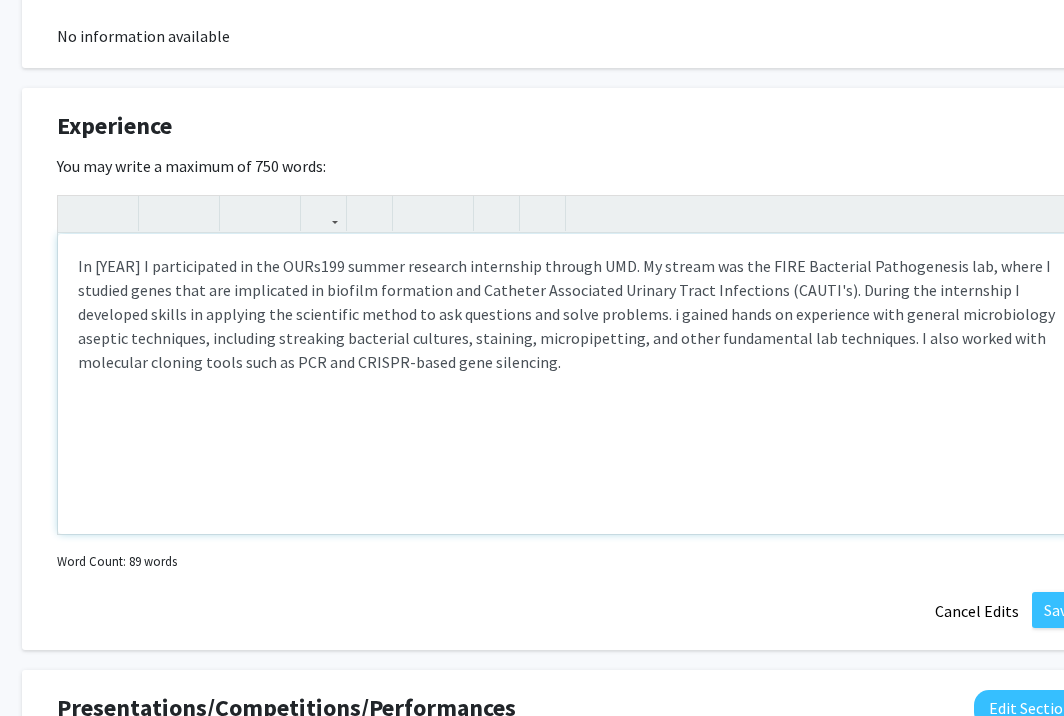 click on "In [YEAR] I participated in the OURs199 summer research internship through UMD. My stream was the FIRE Bacterial Pathogenesis lab, where I studied genes that are implicated in biofilm formation and Catheter Associated Urinary Tract Infections (CAUTI's). During the internship I developed skills in applying the scientific method to ask questions and solve problems. i gained hands on experience with general microbiology aseptic techniques, including streaking bacterial cultures, staining, micropipetting, and other fundamental lab techniques. I also worked with molecular cloning tools such as PCR and CRISPR-based gene silencing." at bounding box center [572, 384] 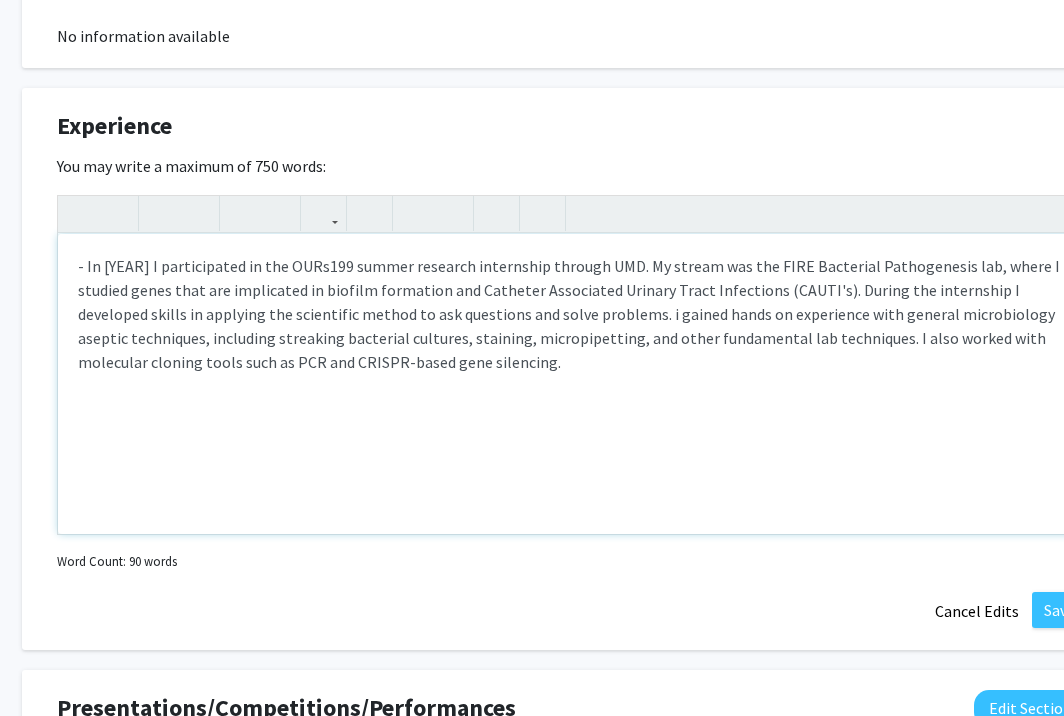 click on "- In [YEAR] I participated in the OURs199 summer research internship through UMD. My stream was the FIRE Bacterial Pathogenesis lab, where I studied genes that are implicated in biofilm formation and Catheter Associated Urinary Tract Infections (CAUTI's). During the internship I developed skills in applying the scientific method to ask questions and solve problems. i gained hands on experience with general microbiology aseptic techniques, including streaking bacterial cultures, staining, micropipetting, and other fundamental lab techniques. I also worked with molecular cloning tools such as PCR and CRISPR-based gene silencing." at bounding box center (572, 384) 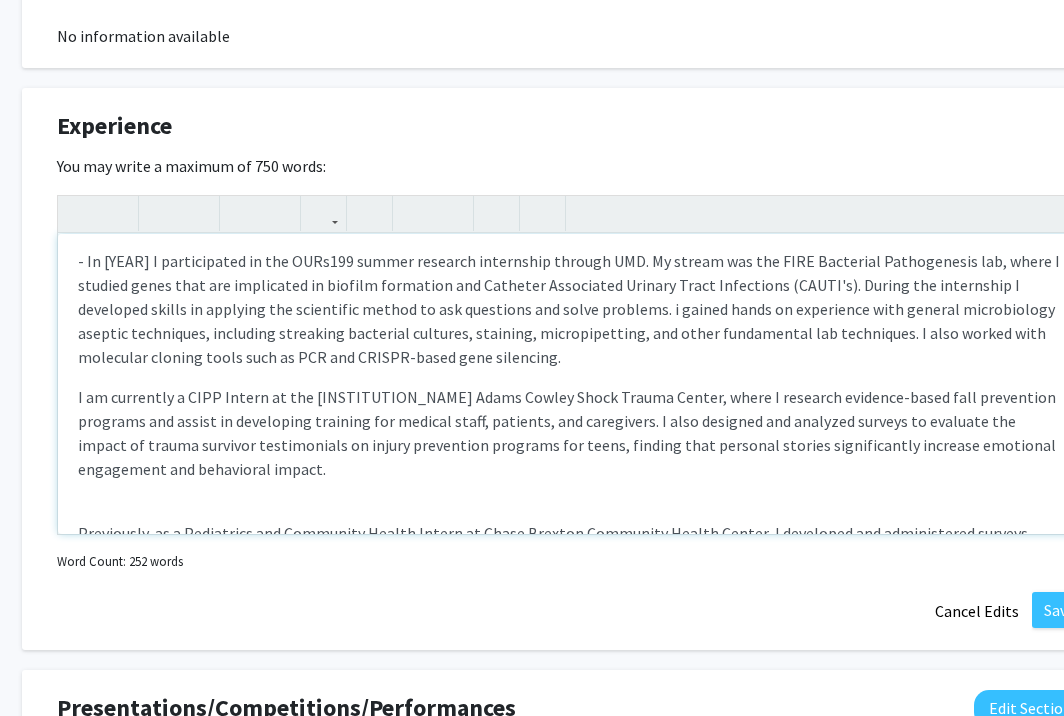 scroll, scrollTop: 4, scrollLeft: 0, axis: vertical 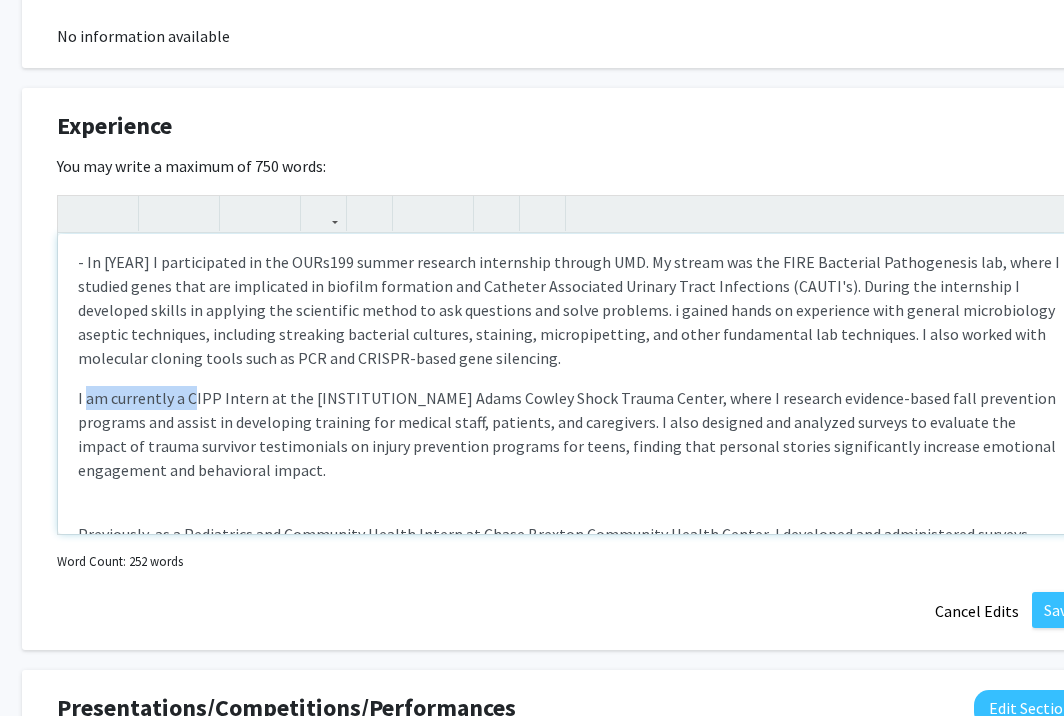 drag, startPoint x: 190, startPoint y: 395, endPoint x: 86, endPoint y: 393, distance: 104.019226 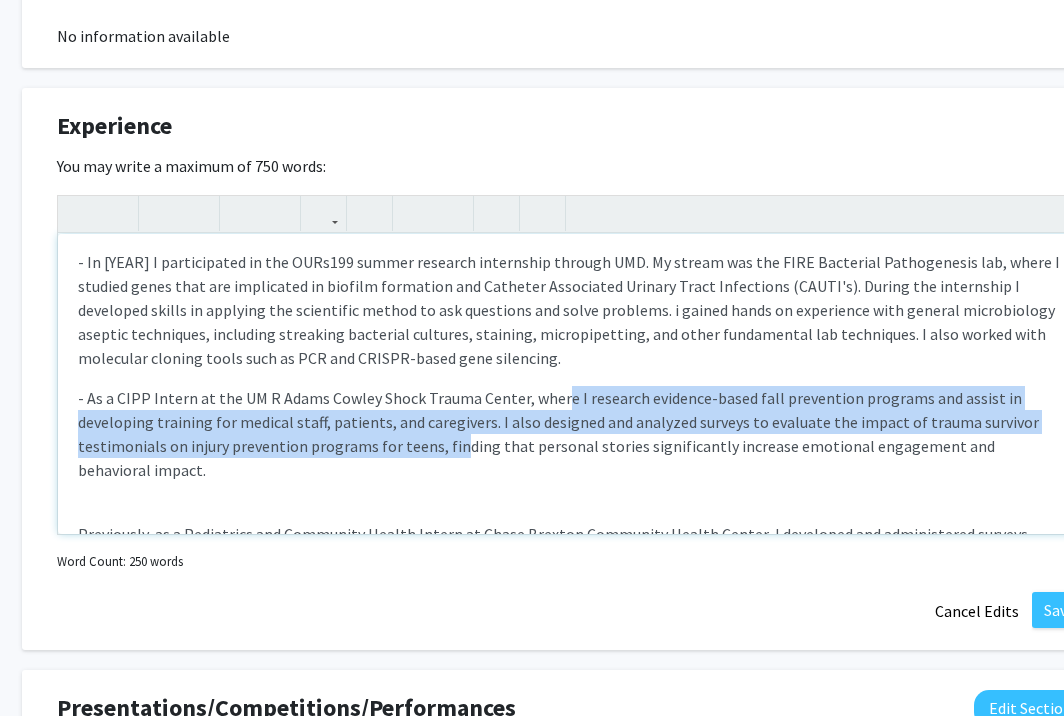 drag, startPoint x: 449, startPoint y: 444, endPoint x: 557, endPoint y: 397, distance: 117.7837 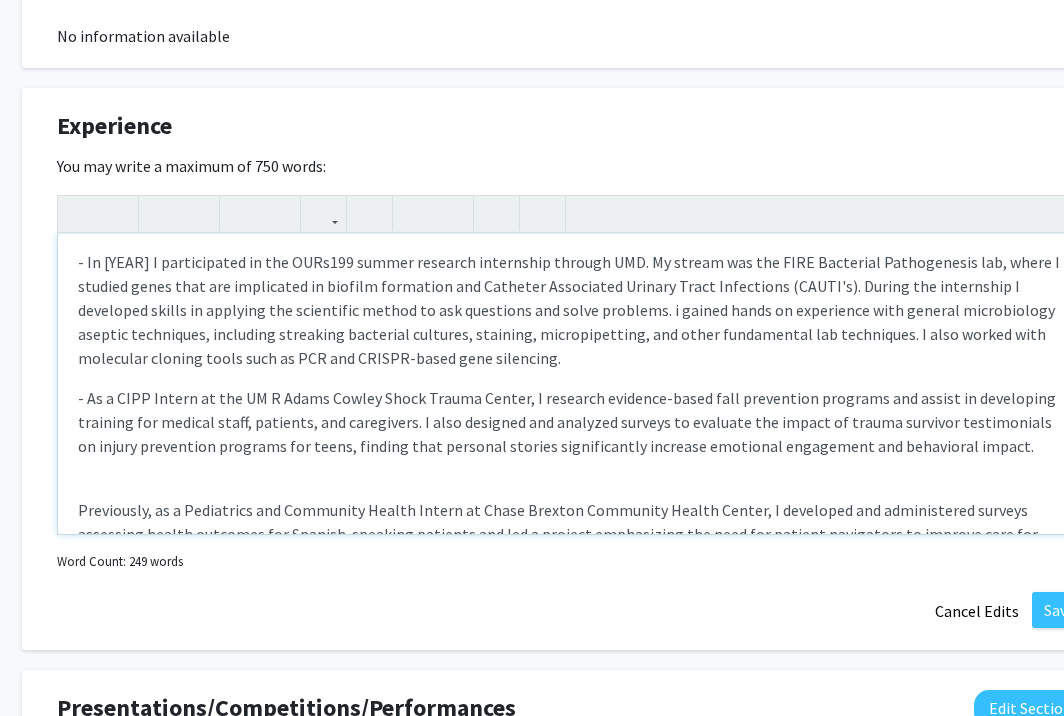 click on "- As a CIPP Intern at the UM R Adams Cowley Shock Trauma Center, I research evidence-based fall prevention programs and assist in developing training for medical staff, patients, and caregivers. I also designed and analyzed surveys to evaluate the impact of trauma survivor testimonials on injury prevention programs for teens, finding that personal stories significantly increase emotional engagement and behavioral impact." at bounding box center (572, 422) 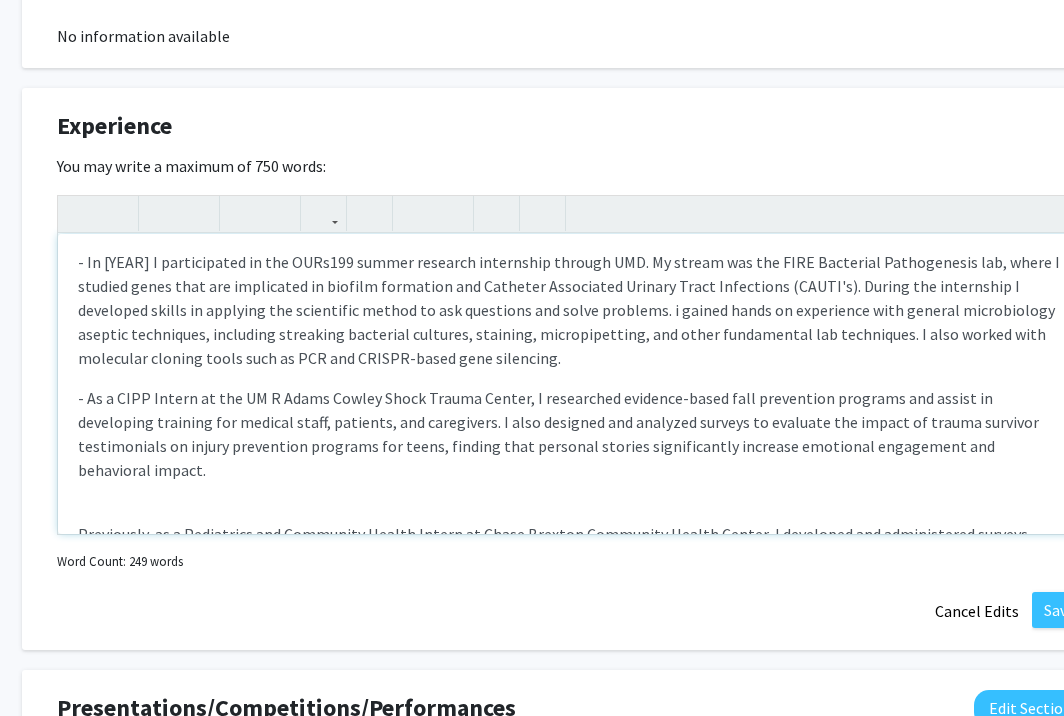 scroll, scrollTop: 6, scrollLeft: 0, axis: vertical 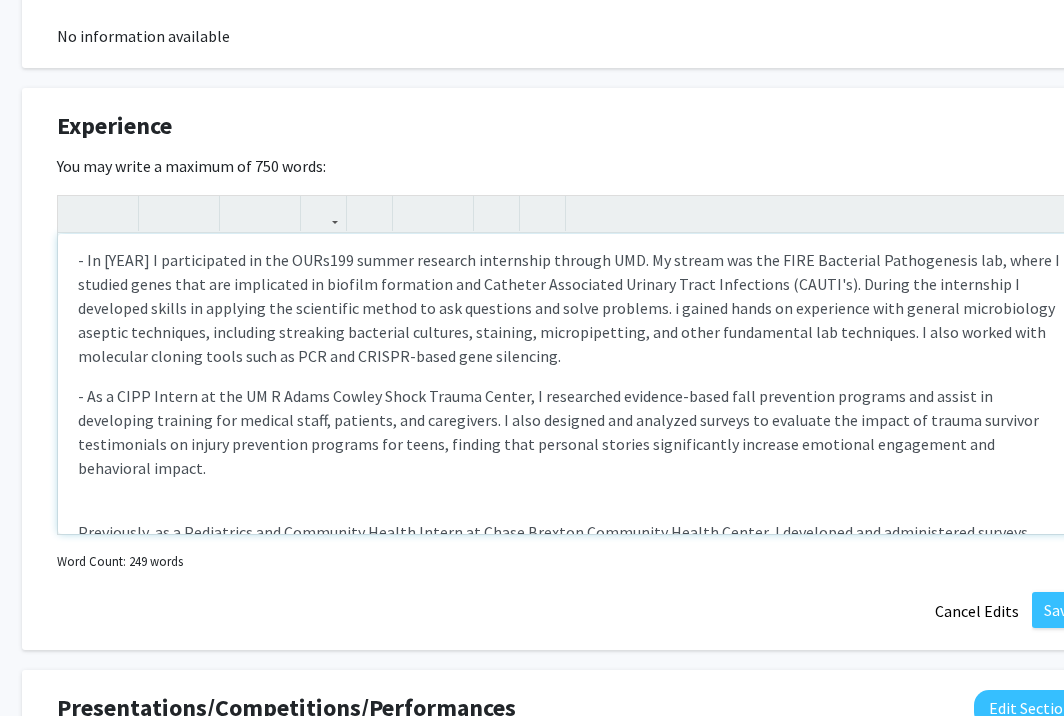 click on "- As a CIPP Intern at the UM R Adams Cowley Shock Trauma Center, I researched evidence-based fall prevention programs and assist in developing training for medical staff, patients, and caregivers. I also designed and analyzed surveys to evaluate the impact of trauma survivor testimonials on injury prevention programs for teens, finding that personal stories significantly increase emotional engagement and behavioral impact." at bounding box center [572, 432] 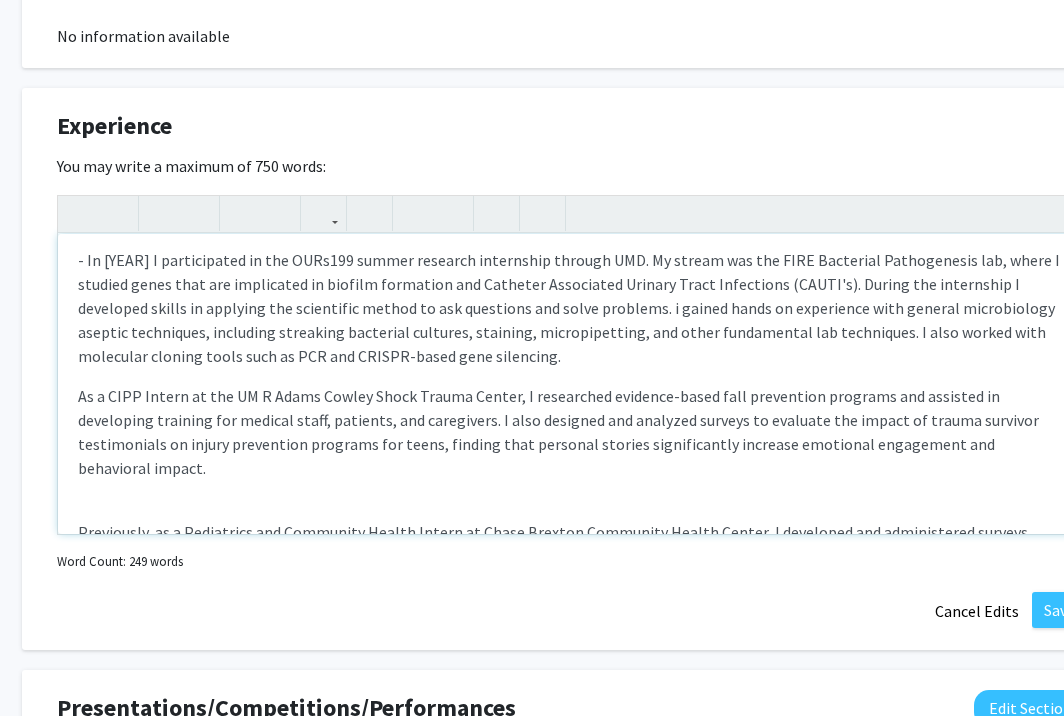 click on "- In [YEAR] I participated in the OURs199 summer research internship through UMD. My stream was the FIRE Bacterial Pathogenesis lab, where I studied genes that are implicated in biofilm formation and Catheter Associated Urinary Tract Infections (CAUTI's). During the internship I developed skills in applying the scientific method to ask questions and solve problems. i gained hands on experience with general microbiology aseptic techniques, including streaking bacterial cultures, staining, micropipetting, and other fundamental lab techniques. I also worked with molecular cloning tools such as PCR and CRISPR-based gene silencing. &nbsp;Previously, as a Pediatrics and Community Health Intern at [ORGANIZATION], I developed and administered surveys assessing health outcomes for Spanish-speaking patients and led a project emphasizing the need for patient navigators to improve care for diverse populations." at bounding box center (572, 384) 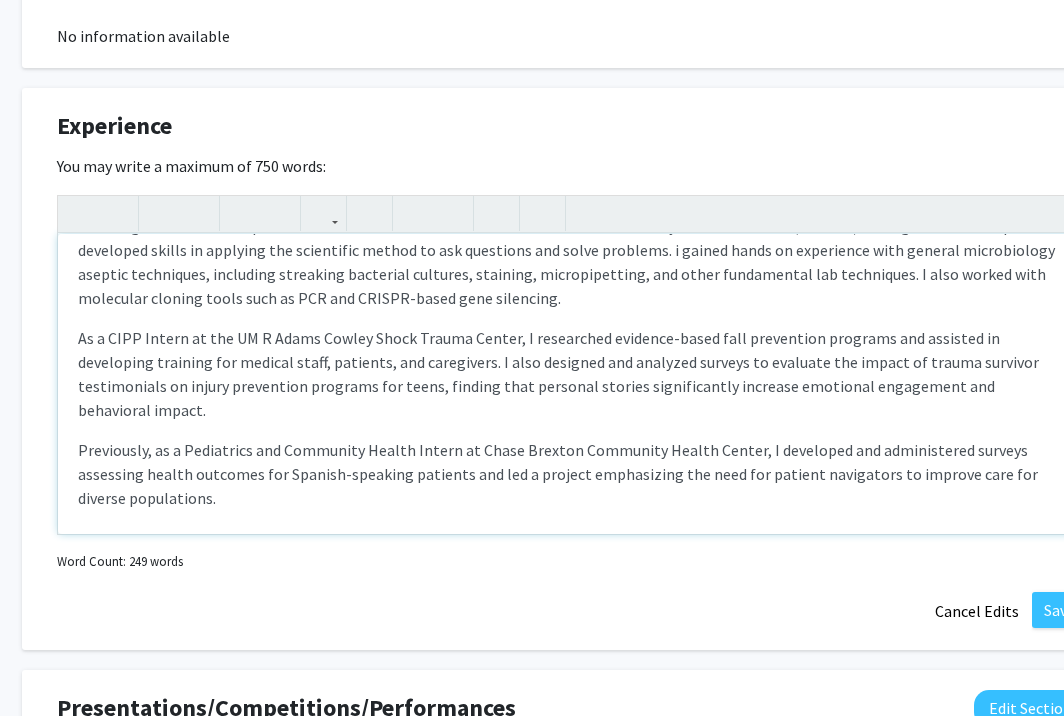 scroll, scrollTop: 68, scrollLeft: 0, axis: vertical 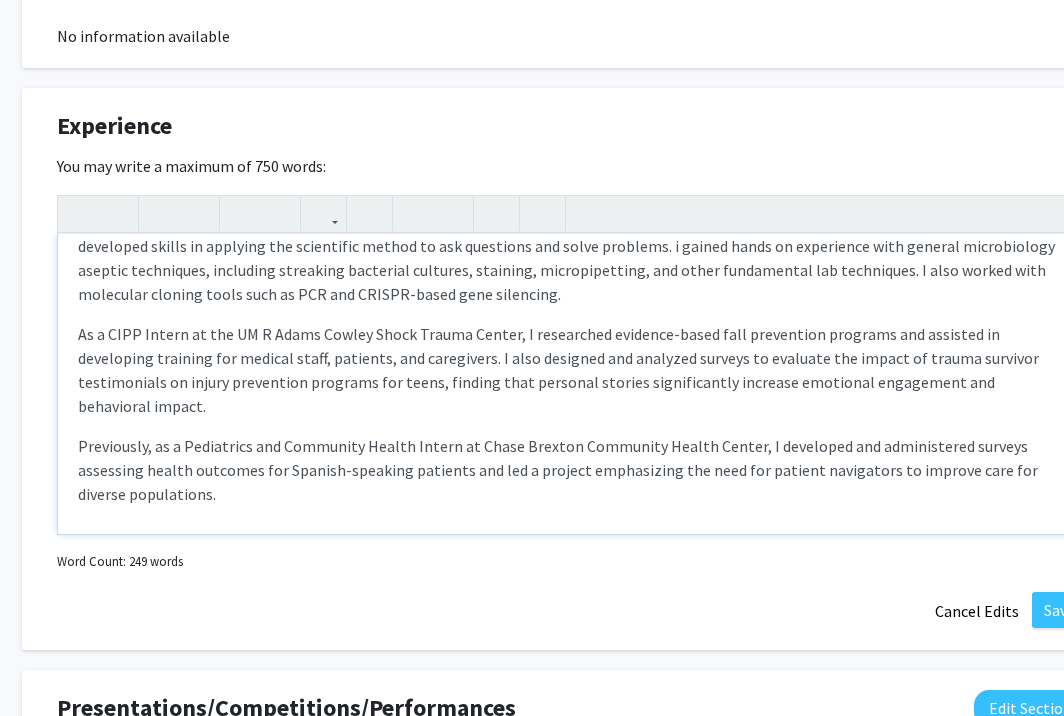 click on "- In [YEAR] I participated in the OURs199 summer research internship through UMD. My stream was the FIRE Bacterial Pathogenesis lab, where I studied genes that are implicated in biofilm formation and Catheter Associated Urinary Tract Infections (CAUTI's). During the internship I developed skills in applying the scientific method to ask questions and solve problems. i gained hands on experience with general microbiology aseptic techniques, including streaking bacterial cultures, staining, micropipetting, and other fundamental lab techniques. I also worked with molecular cloning tools such as PCR and CRISPR-based gene silencing. &nbsp;Previously, as a Pediatrics and Community Health Intern at [ORGANIZATION], I developed and administered surveys assessing health outcomes for Spanish-speaking patients and led a project emphasizing the need for patient navigators to improve care for diverse populations." at bounding box center [572, 384] 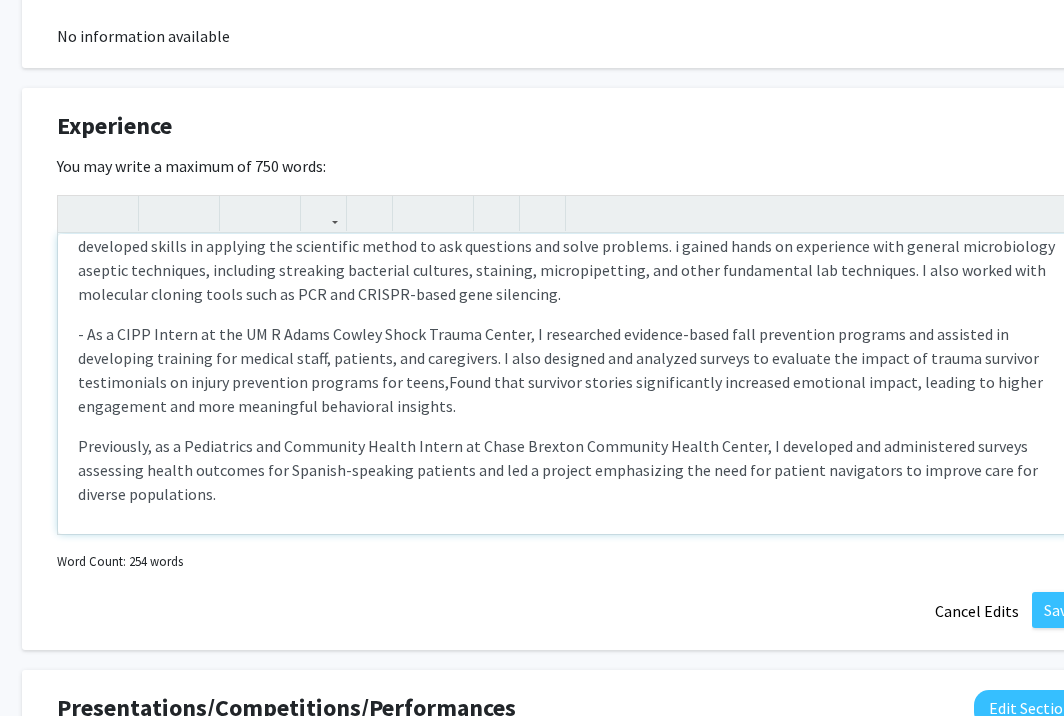 click on "- As a CIPP Intern at the UM R Adams Cowley Shock Trauma Center, I researched evidence-based fall prevention programs and assisted in developing training for medical staff, patients, and caregivers. I also designed and analyzed surveys to evaluate the impact of trauma survivor testimonials on injury prevention programs for teens,Found that survivor stories significantly increased emotional impact, leading to higher engagement and more meaningful behavioral insights." at bounding box center (572, 370) 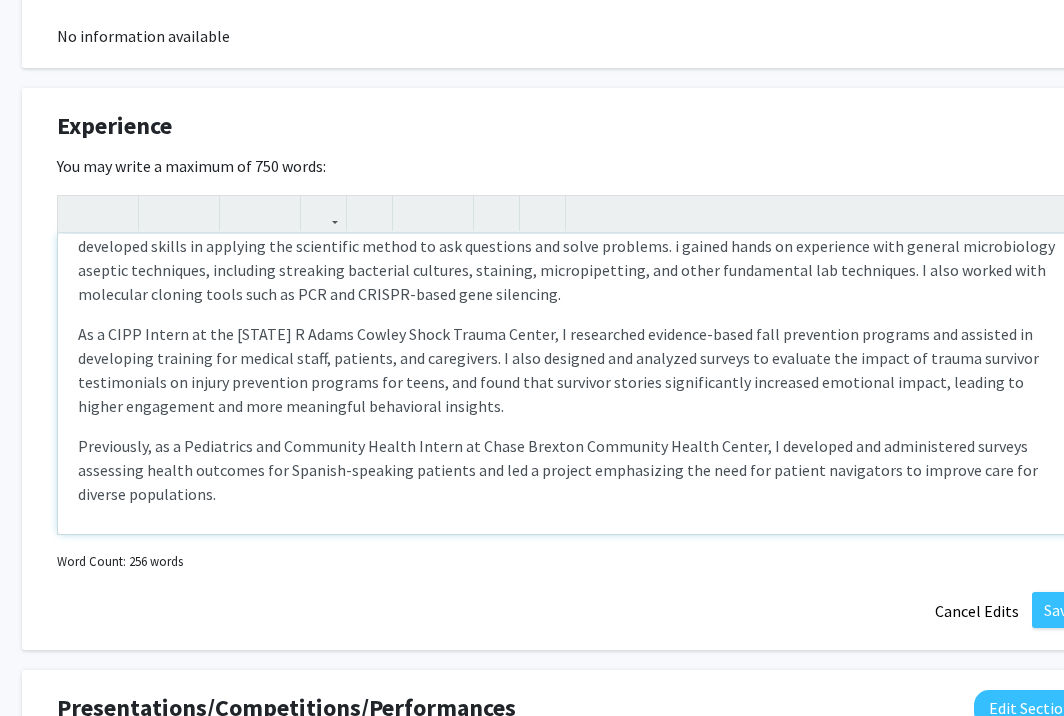 click on "- In [YEAR] I participated in the OURs199 summer research internship through UMD. My stream was the FIRE Bacterial Pathogenesis lab, where I studied genes that are implicated in biofilm formation and Catheter Associated Urinary Tract Infections (CAUTI's). During the internship I developed skills in applying the scientific method to ask questions and solve problems. i gained hands on experience with general microbiology aseptic techniques, including streaking bacterial cultures, staining, micropipetting, and other fundamental lab techniques. I also worked with molecular cloning tools such as PCR and CRISPR-based gene silencing. &nbsp;Previously, as a Pediatrics and Community Health Intern at [ORGANIZATION], I developed and administered surveys assessing health outcomes for Spanish-speaking patients and led a project emphasizing the need for patient navigators to improve care for diverse populations." at bounding box center [572, 384] 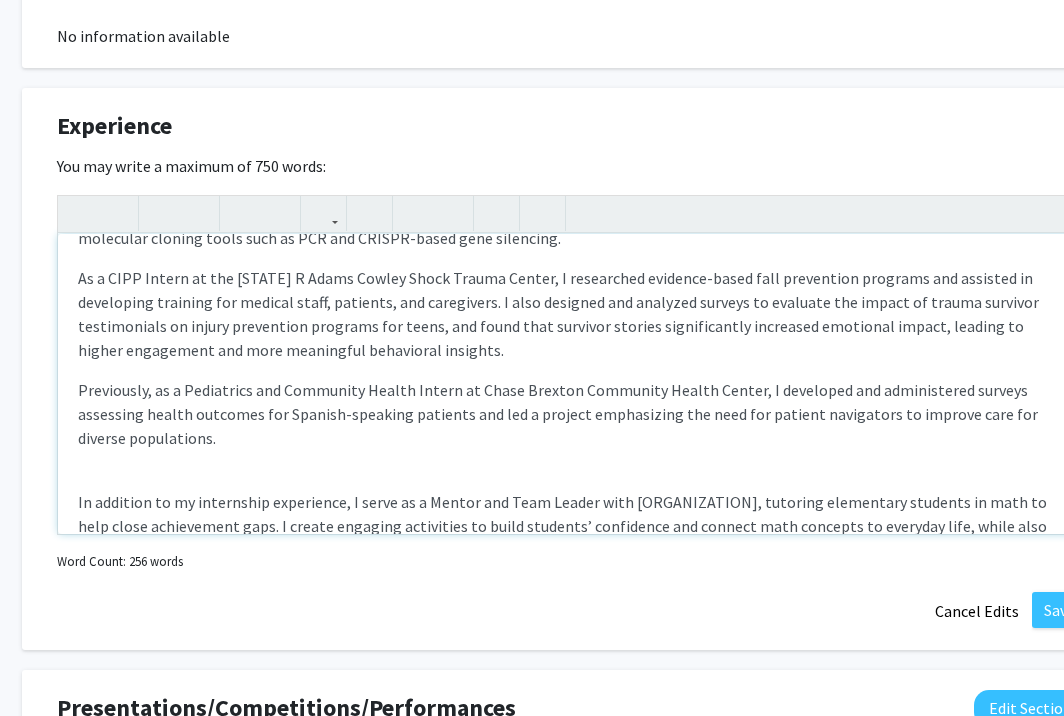 scroll, scrollTop: 188, scrollLeft: 0, axis: vertical 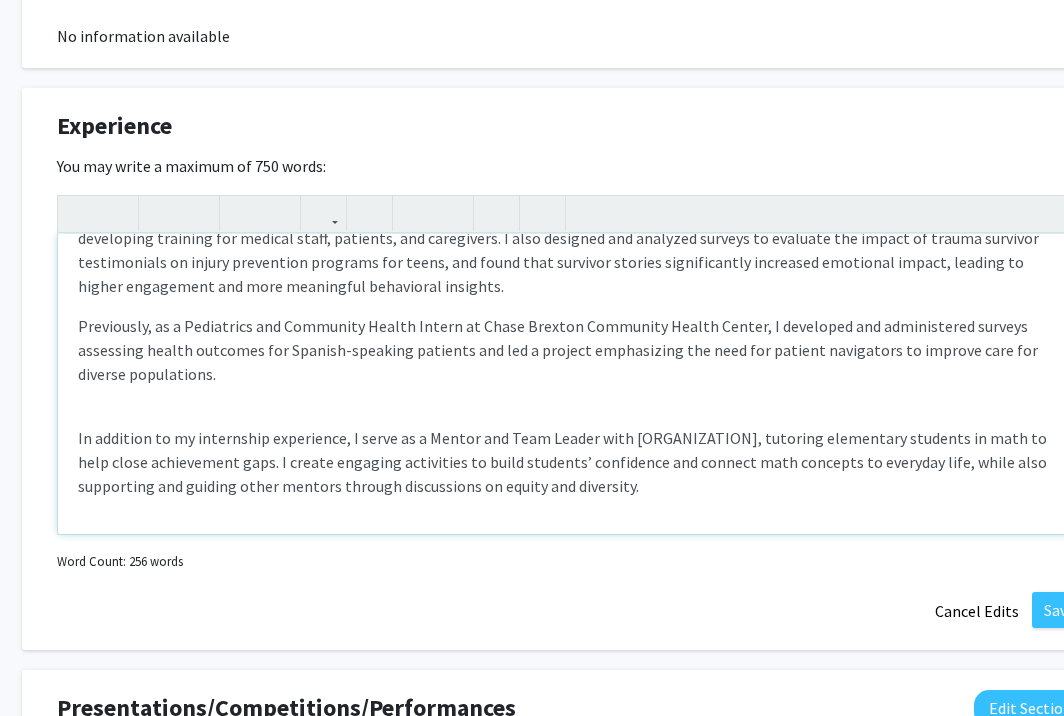 click on "Previously, as a Pediatrics and Community Health Intern at Chase Brexton Community Health Center, I developed and administered surveys assessing health outcomes for Spanish-speaking patients and led a project emphasizing the need for patient navigators to improve care for diverse populations." at bounding box center (572, 350) 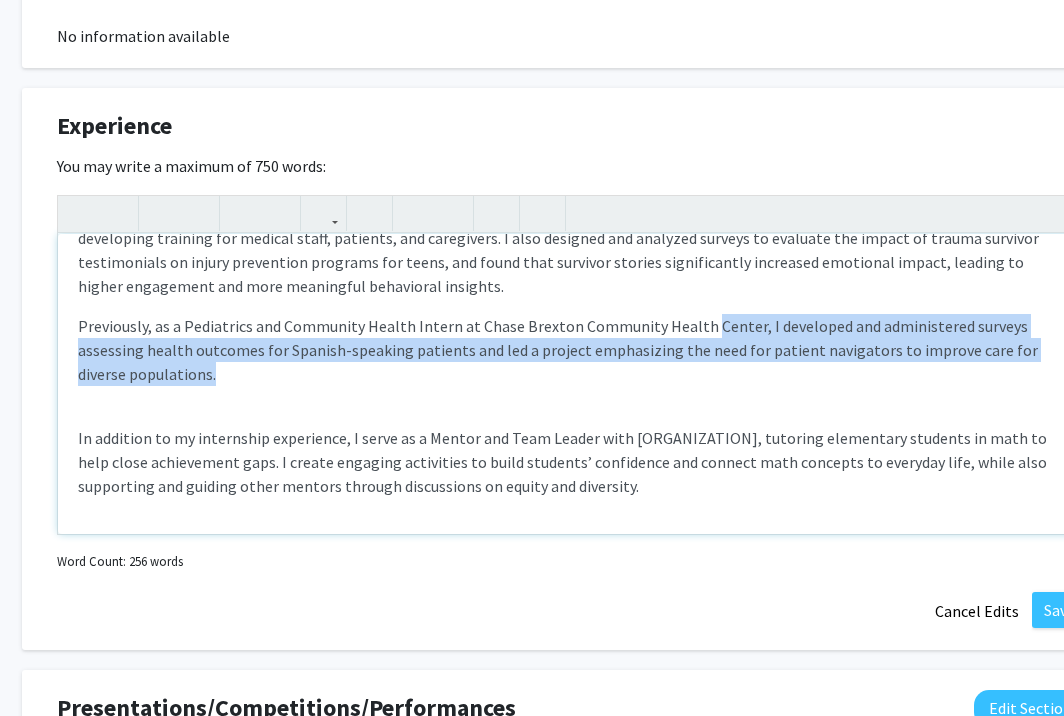 drag, startPoint x: 699, startPoint y: 317, endPoint x: 384, endPoint y: 377, distance: 320.66336 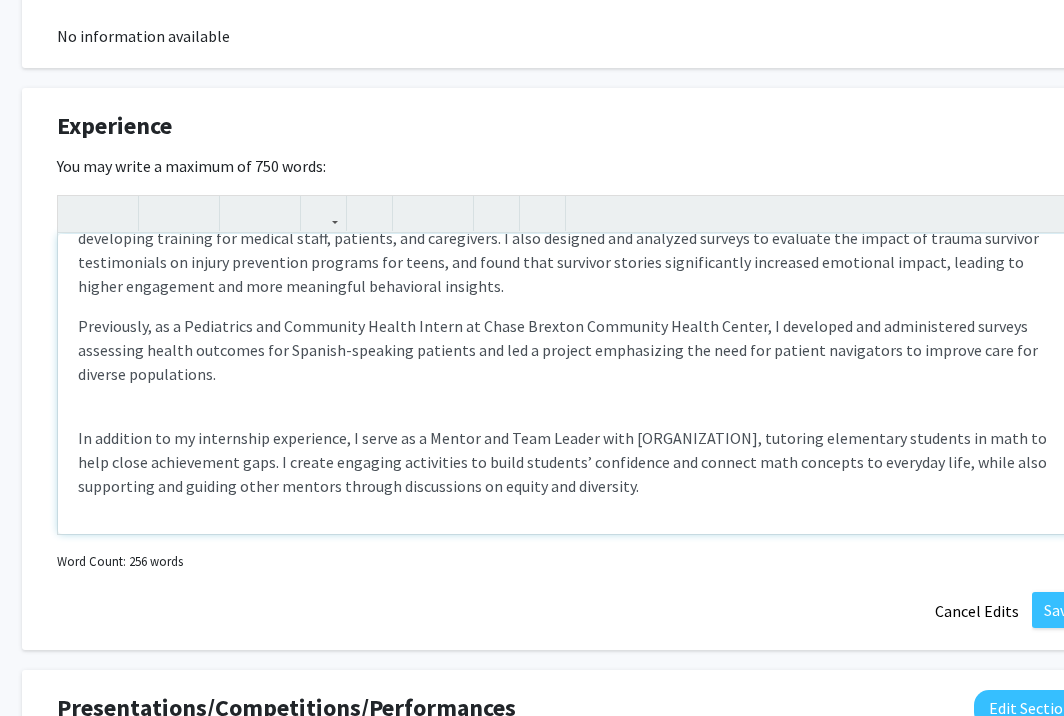 scroll, scrollTop: 1134, scrollLeft: 28, axis: both 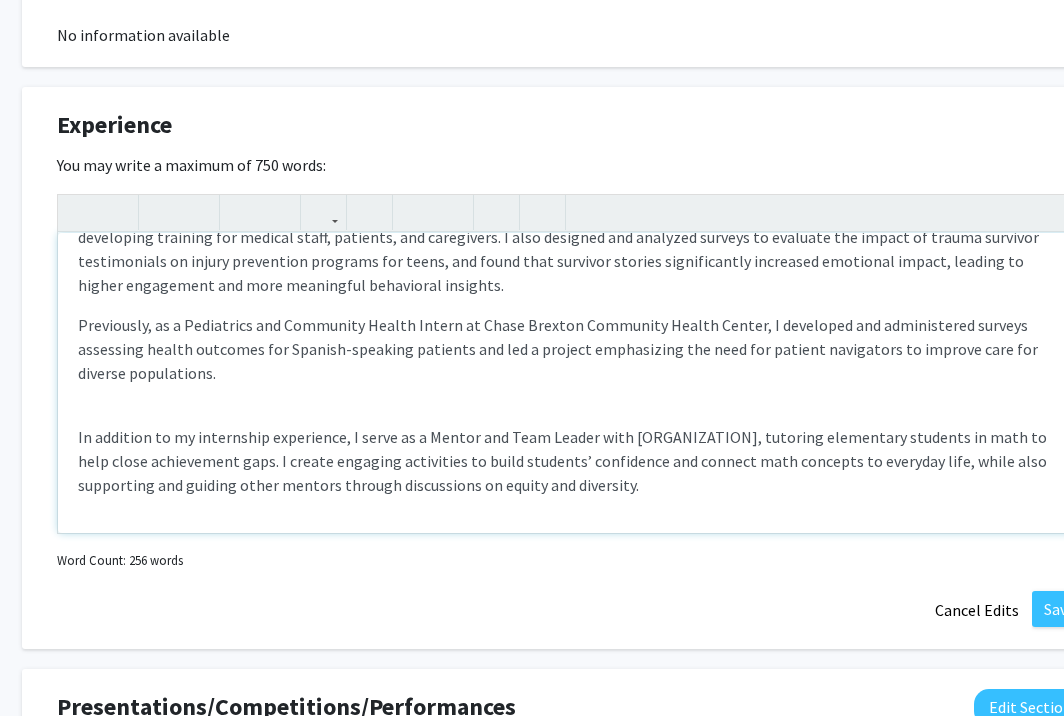 click on "- In [YEAR] I participated in the OURs199 summer research internship through UMD. My stream was the FIRE Bacterial Pathogenesis lab, where I studied genes that are implicated in biofilm formation and Catheter Associated Urinary Tract Infections (CAUTI's). During the internship I developed skills in applying the scientific method to ask questions and solve problems. i gained hands on experience with general microbiology aseptic techniques, including streaking bacterial cultures, staining, micropipetting, and other fundamental lab techniques. I also worked with molecular cloning tools such as PCR and CRISPR-based gene silencing. &nbsp;Previously, as a Pediatrics and Community Health Intern at [ORGANIZATION], I developed and administered surveys assessing health outcomes for Spanish-speaking patients and led a project emphasizing the need for patient navigators to improve care for diverse populations." at bounding box center (572, 383) 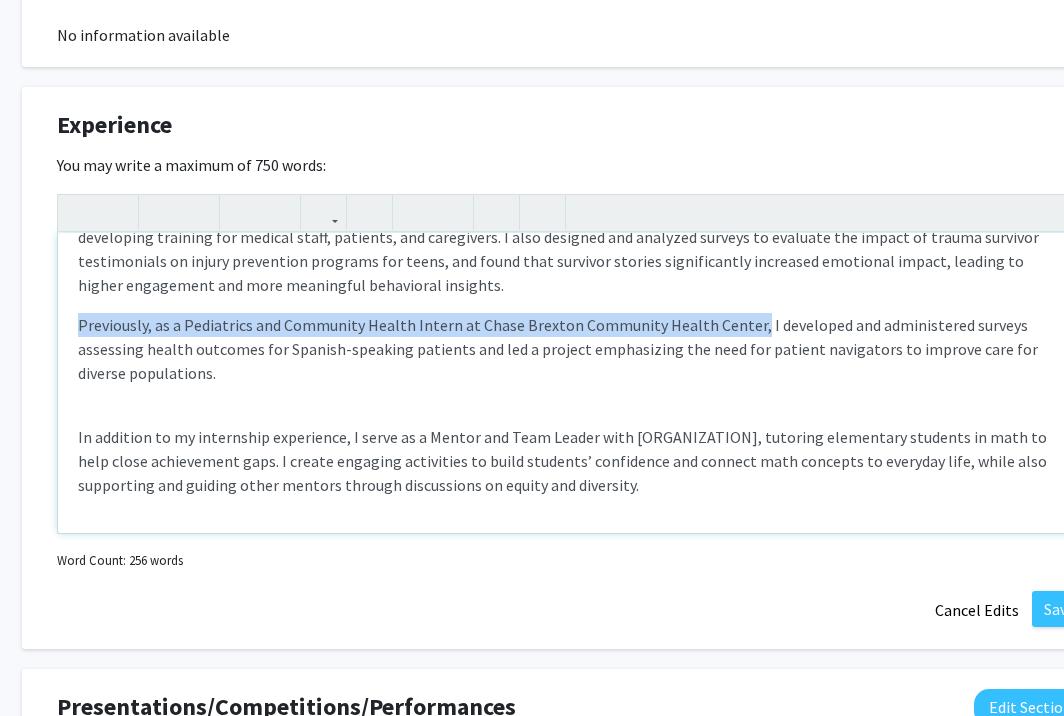 drag, startPoint x: 748, startPoint y: 319, endPoint x: 987, endPoint y: 406, distance: 254.34229 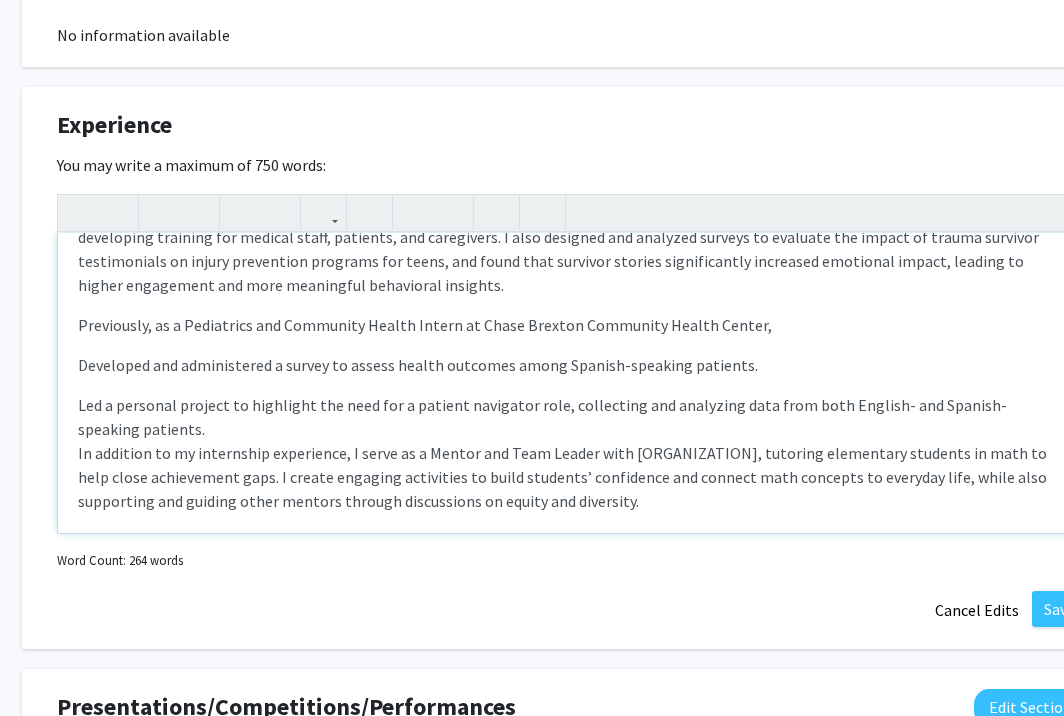 click on "- In [YEAR] I participated in the OURs199 summer research internship through UMD. My stream was the FIRE Bacterial Pathogenesis lab, where I studied genes that are implicated in biofilm formation and Catheter Associated Urinary Tract Infections (CAUTI's). During the internship I developed skills in applying the scientific method to ask questions and solve problems. i gained hands on experience with general microbiology aseptic techniques, including streaking bacterial cultures, staining, micropipetting, and other fundamental lab techniques. I also worked with molecular cloning tools such as PCR and CRISPR-based gene silencing. Previously, as a Pediatrics and Community Health Intern at Chase Brexton Community Health Center, Developed and administered a survey to assess health outcomes among Spanish-speaking patients. Led a personal project to highlight the need for a patient navigator role, collecting and analyzing data from both English- and Spanish-speaking patients." at bounding box center (572, 383) 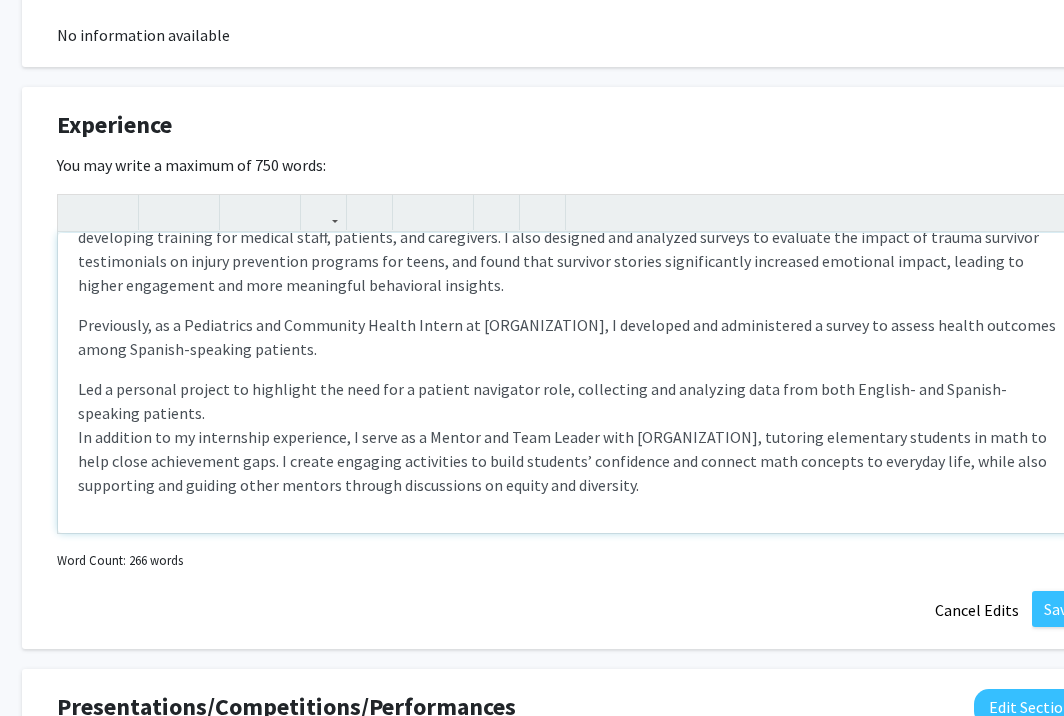 click on "Led a personal project to highlight the need for a patient navigator role, collecting and analyzing data from both English- and Spanish-speaking patients. In addition to my internship experience, I serve as a Mentor and Team Leader with <ORGANIZATION>, tutoring elementary students in math to help close achievement gaps. I create engaging activities to build students’ confidence and connect math concepts to everyday life, while also supporting and guiding other mentors through discussions on equity and diversity." at bounding box center (572, 437) 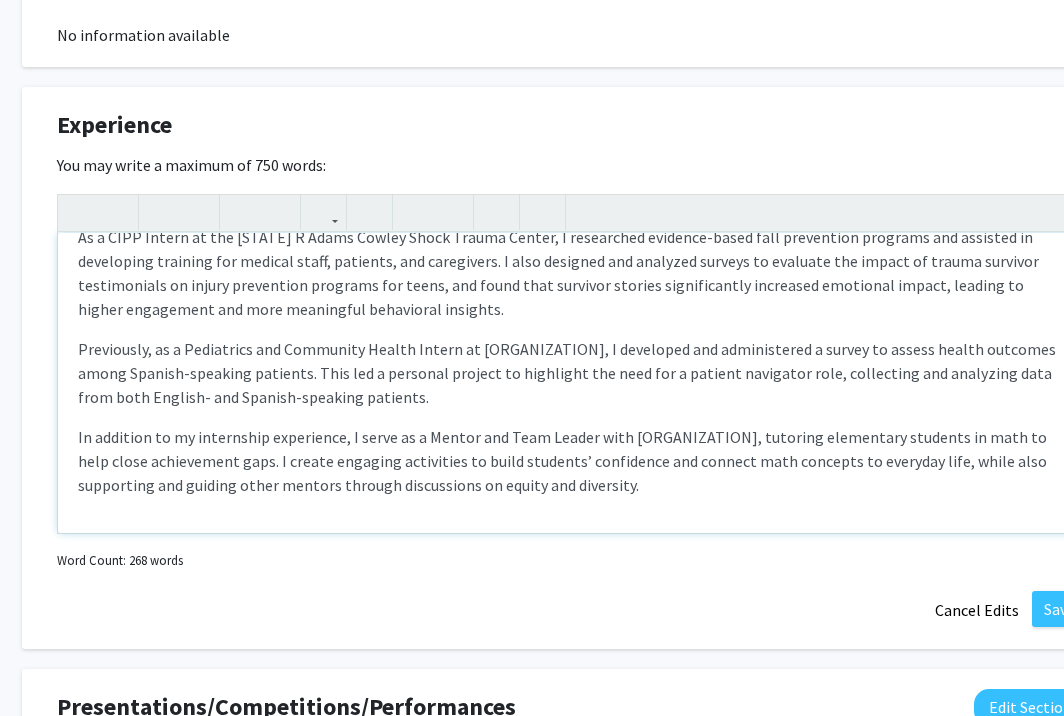 click on "ed a personal project to highlight the need for a patient navigator role, collecting and analyzing data from both English- and Spanish-speaking patients." at bounding box center (565, 385) 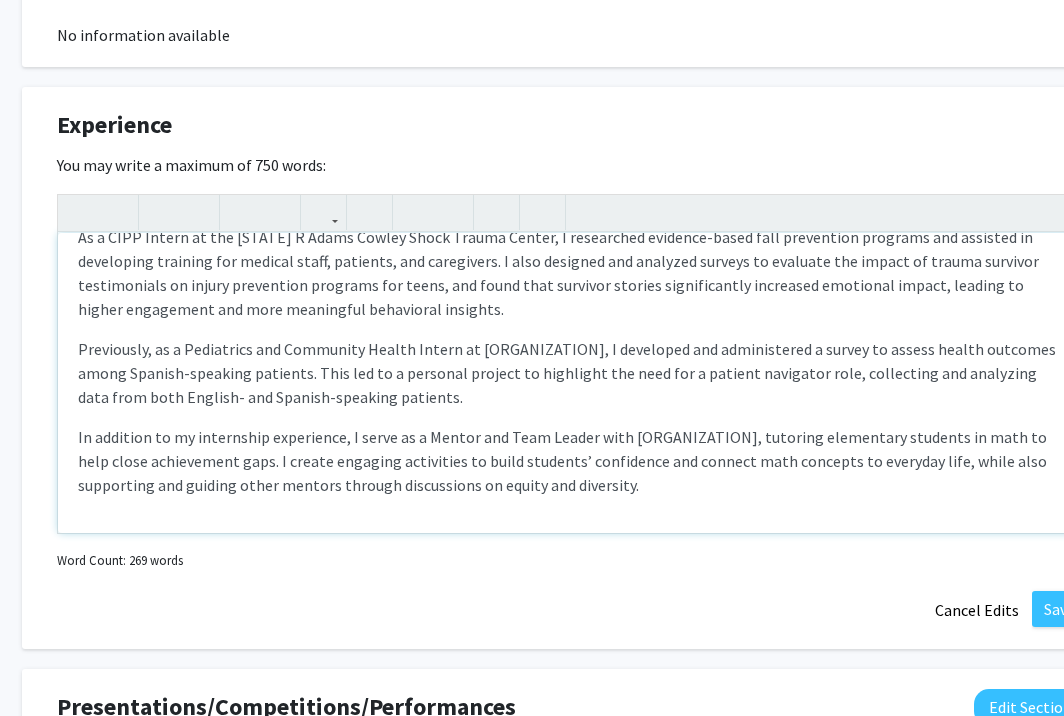 click on "Previously, as a Pediatrics and Community Health Intern at [ORGANIZATION], I d eveloped and administered a survey to assess health outcomes among Spanish-speaking patients. This l ed to a personal project to highlight the need for a patient navigator role, collecting and analyzing data from both English- and Spanish-speaking patients." at bounding box center (572, 373) 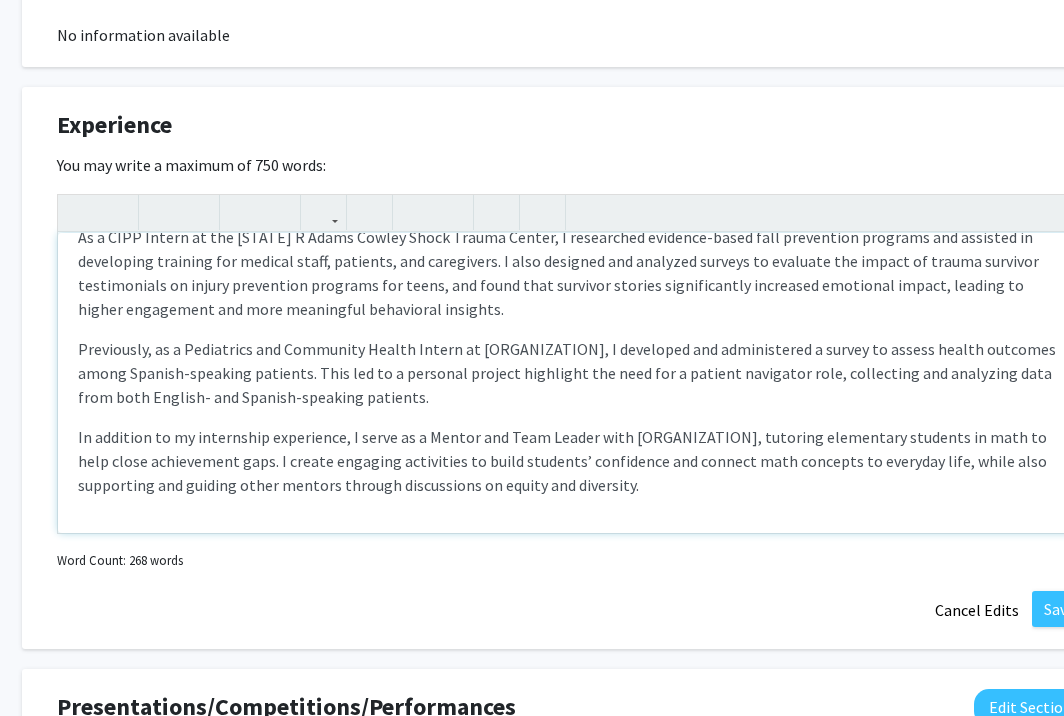 click on "ed to a personal project highlight the need for a patient navigator role, collecting and analyzing data from both English- and Spanish-speaking patients." at bounding box center [565, 385] 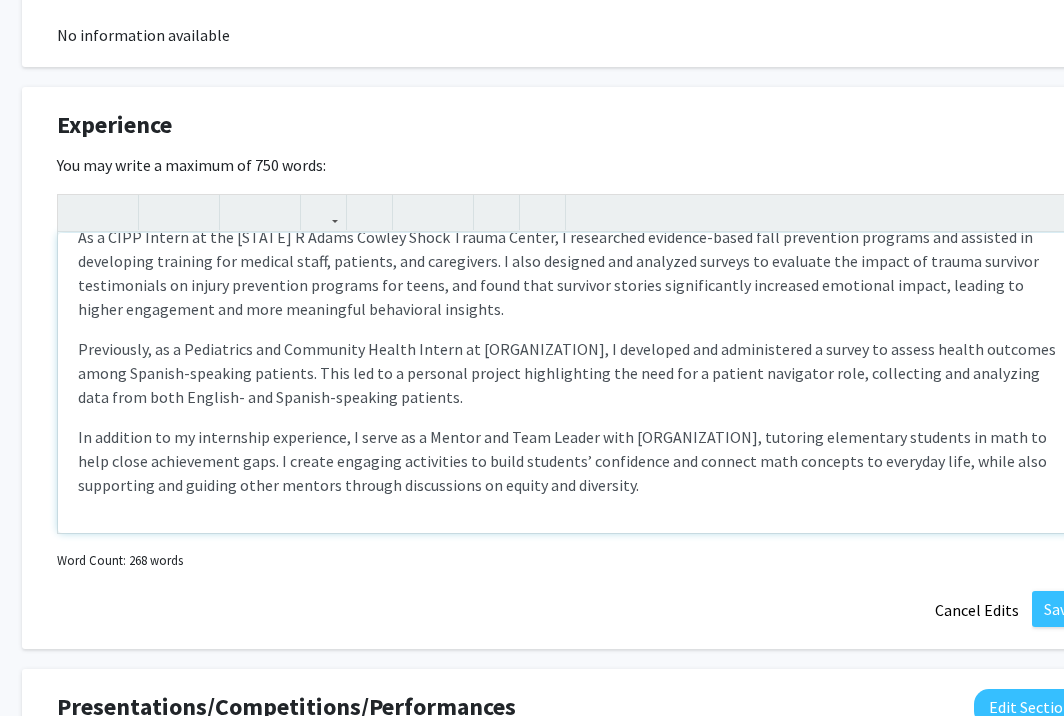 click on "- In [YEAR] I participated in the OURs199 summer research internship through UMD. My stream was the FIRE Bacterial Pathogenesis lab, where I studied genes that are implicated in biofilm formation and Catheter Associated Urinary Tract Infections (CAUTI's). During the internship I developed skills in applying the scientific method to ask questions and solve problems. i gained hands on experience with general microbiology aseptic techniques, including streaking bacterial cultures, staining, micropipetting, and other fundamental lab techniques. I also worked with molecular cloning tools such as PCR and CRISPR-based gene silencing. Previously, as a Pediatrics and Community Health Intern at [ORGANIZATION], I d eveloped and administered a survey to assess health outcomes among Spanish-speaking patients. This l ed to a personal project highlighting the need for a patient navigator role, collecting and analyzing data from both English- and Spanish-speaking patients." at bounding box center (572, 383) 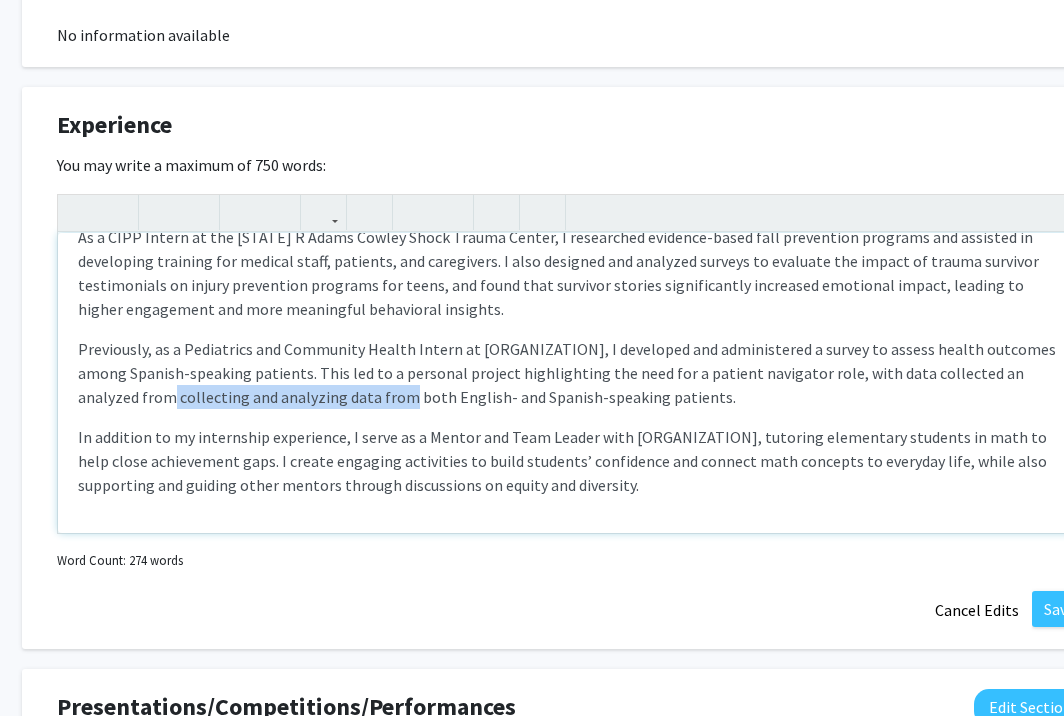 drag, startPoint x: 287, startPoint y: 396, endPoint x: 520, endPoint y: 396, distance: 233 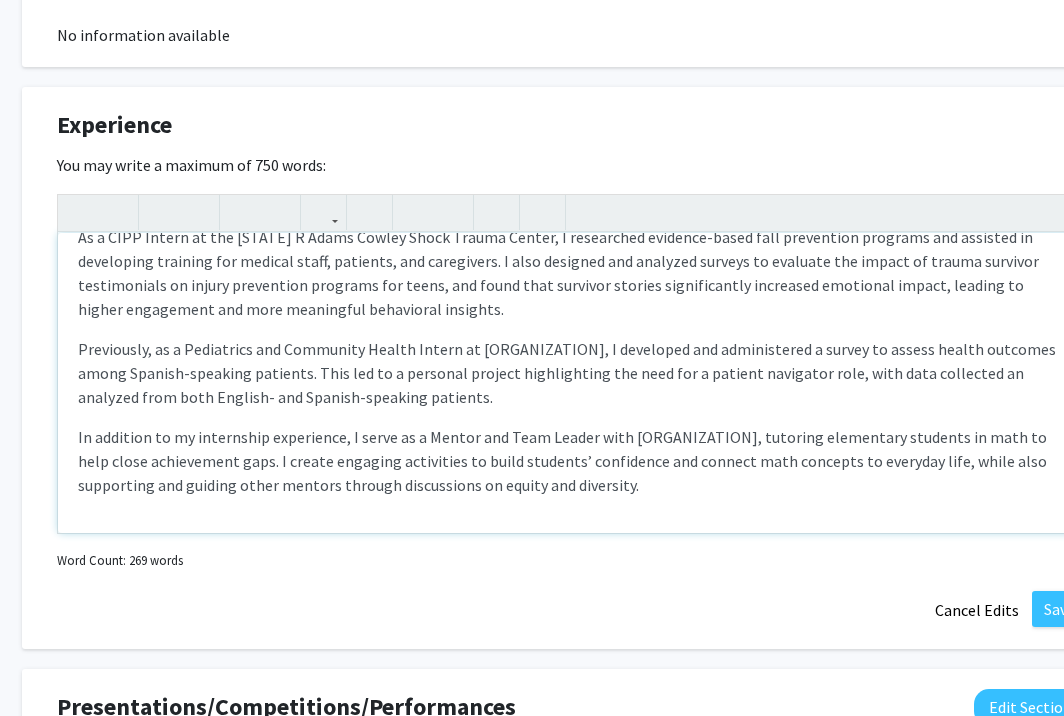 click on "In addition to my internship experience, I serve as a Mentor and Team Leader with [ORGANIZATION], tutoring elementary students in math to help close achievement gaps. I create engaging activities to build students’ confidence and connect math concepts to everyday life, while also supporting and guiding other mentors through discussions on equity and diversity." at bounding box center (572, 461) 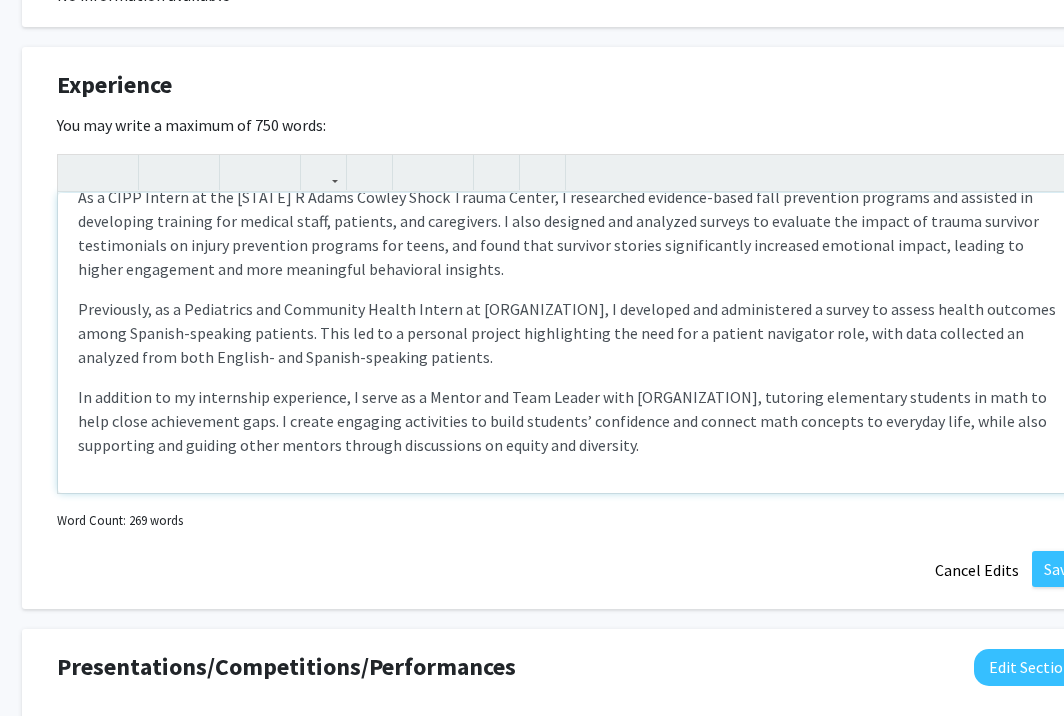 scroll, scrollTop: 1172, scrollLeft: 28, axis: both 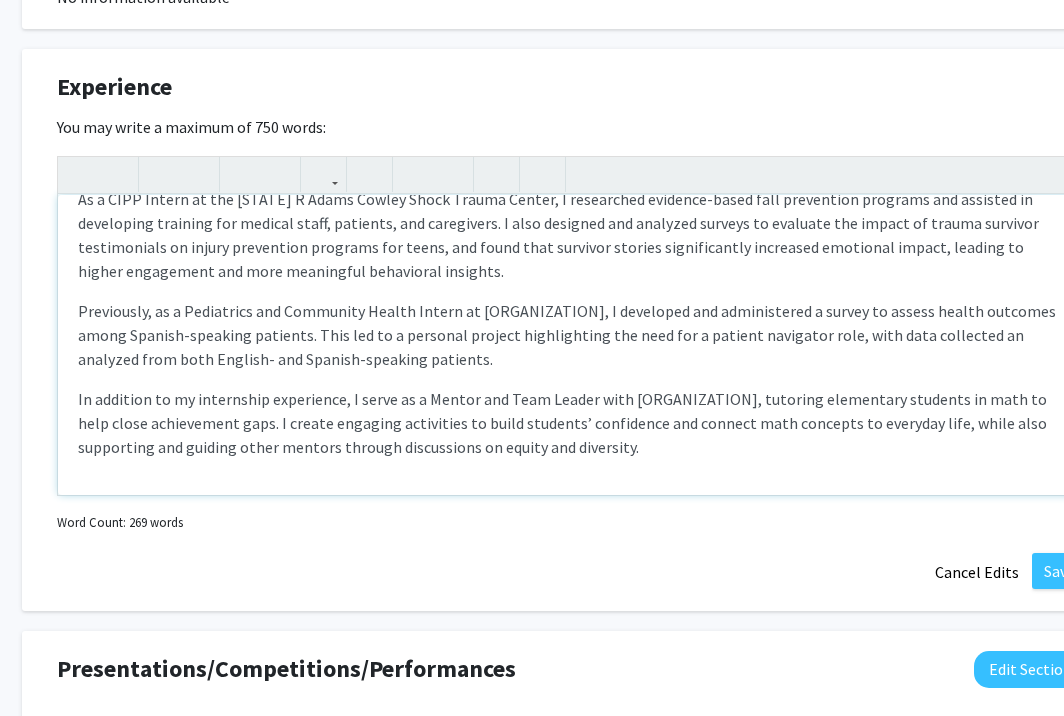 click on "- In [YEAR] I participated in the OURs199 summer research internship through UMD. My stream was the FIRE Bacterial Pathogenesis lab, where I studied genes that are implicated in biofilm formation and Catheter Associated Urinary Tract Infections (CAUTI's). During the internship I developed skills in applying the scientific method to ask questions and solve problems. i gained hands on experience with general microbiology aseptic techniques, including streaking bacterial cultures, staining, micropipetting, and other fundamental lab techniques. I also worked with molecular cloning tools such as PCR and CRISPR-based gene silencing. <br/> Previously, as a Pediatrics and Community Health Intern at [ORGANIZATION], I d eveloped and administered a survey to assess health outcomes among Spanish-speaking patients. This l ed to a personal project highlighting the need for a patient navigator role, with data collected an analyzed from both English- and Spanish-speaking patients." at bounding box center (572, 345) 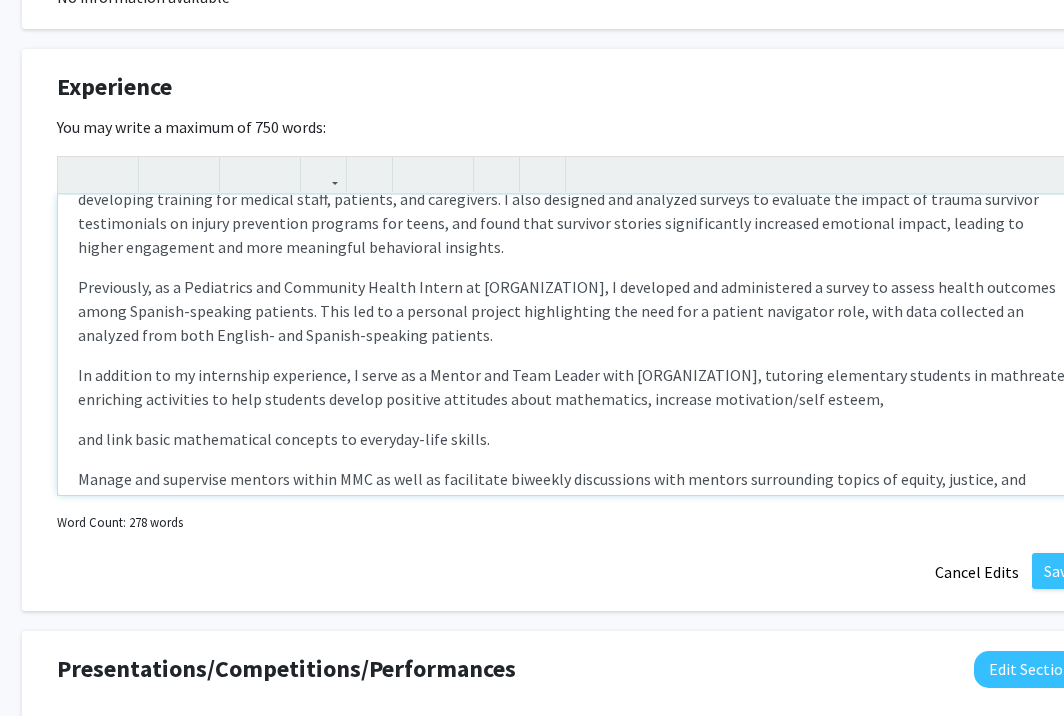 scroll, scrollTop: 244, scrollLeft: 0, axis: vertical 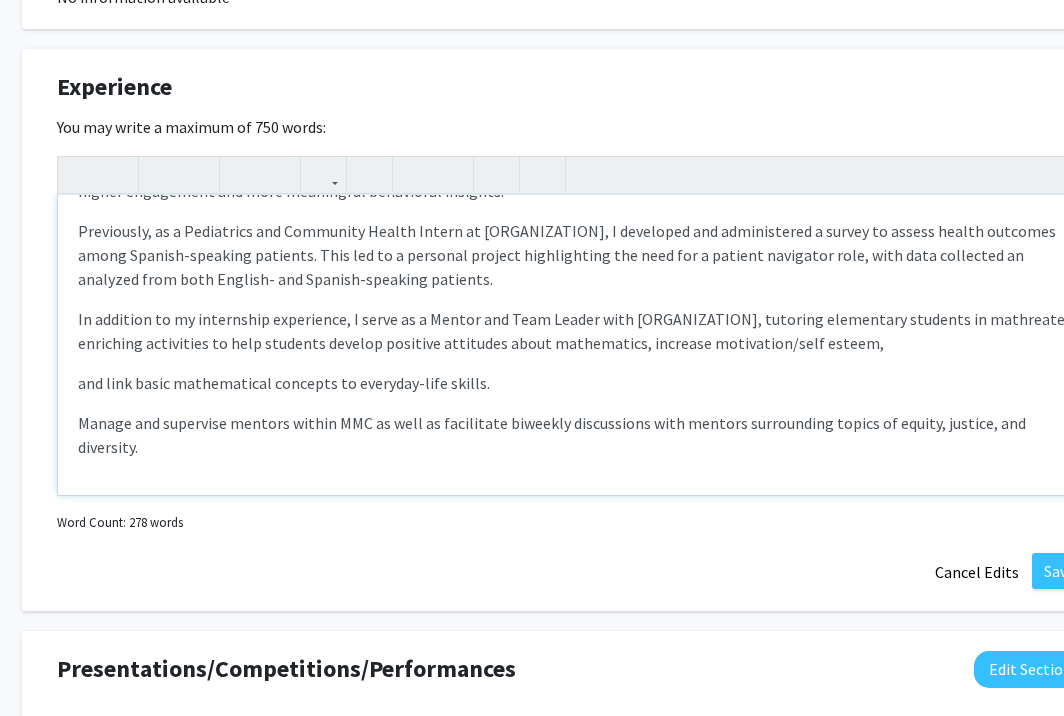 click on "and link basic mathematical concepts to everyday-life skills." at bounding box center (572, 383) 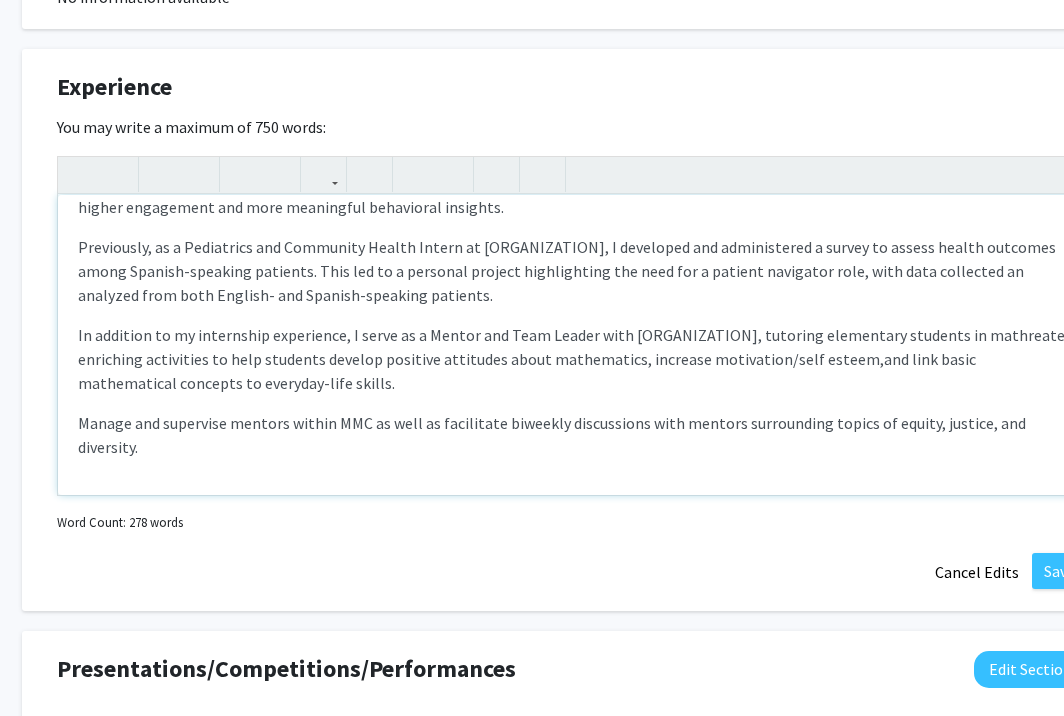 click on "In addition to my internship experience, I serve as a Mentor and Team Leader with [ORGANIZATION], tutoring elementary students in mathreate enriching activities to help students develop positive attitudes about mathematics, increase motivation/self esteem, and link basic mathematical concepts to everyday-life skills." at bounding box center [572, 359] 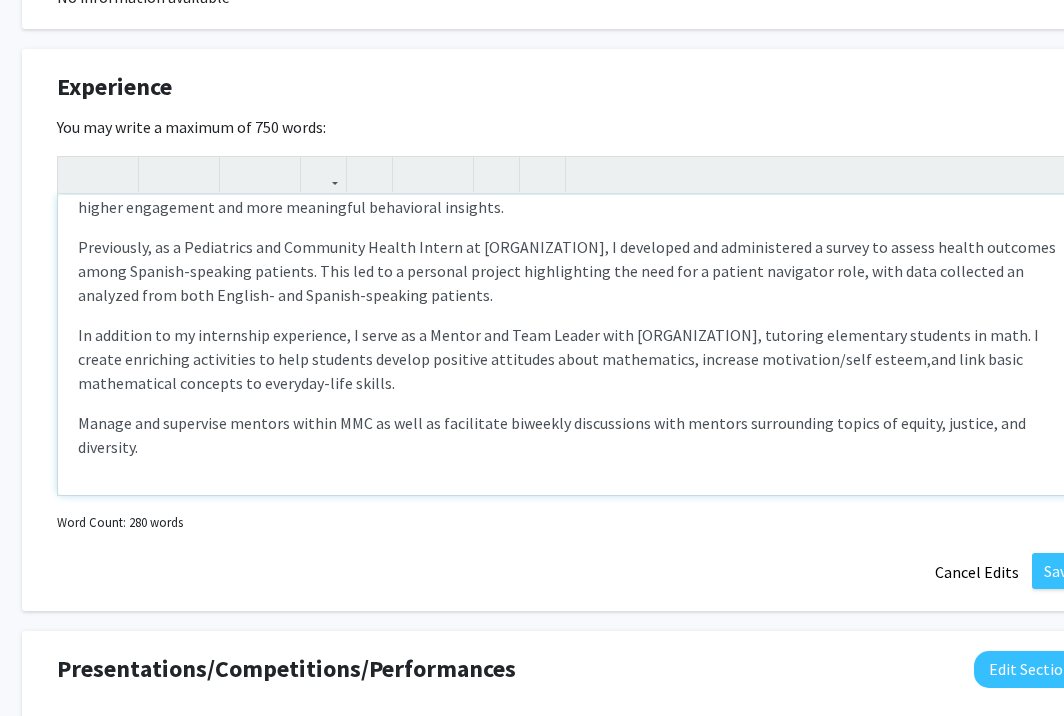 click on "In addition to my internship experience, I serve as a Mentor and Team Leader with [ORGANIZATION], tutoring elementary students in math. I create enriching activities to help students develop positive attitudes about mathematics, increase motivation/self esteem, and link basic mathematical concepts to everyday-life skills." at bounding box center (572, 359) 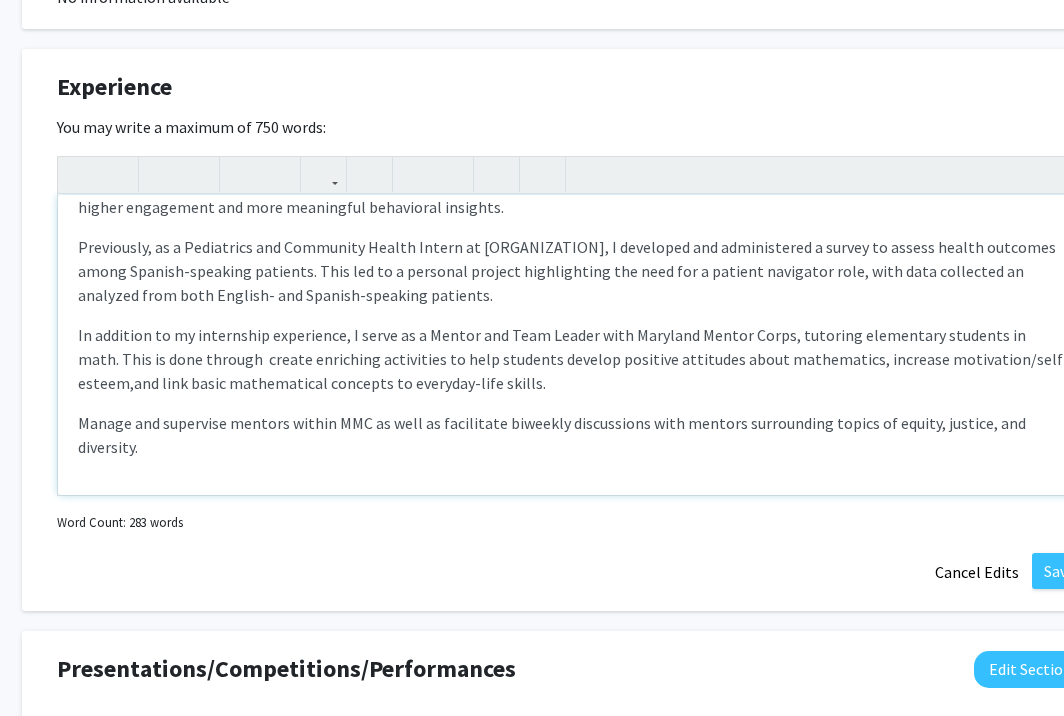 click on "In addition to my internship experience, I serve as a Mentor and Team Leader with [ORGANIZATION], tutoring elementary students in math. This is done through create enriching activities to help students develop positive attitudes about mathematics, increase motivation/self esteem, and link basic mathematical concepts to everyday-life skills." at bounding box center (572, 359) 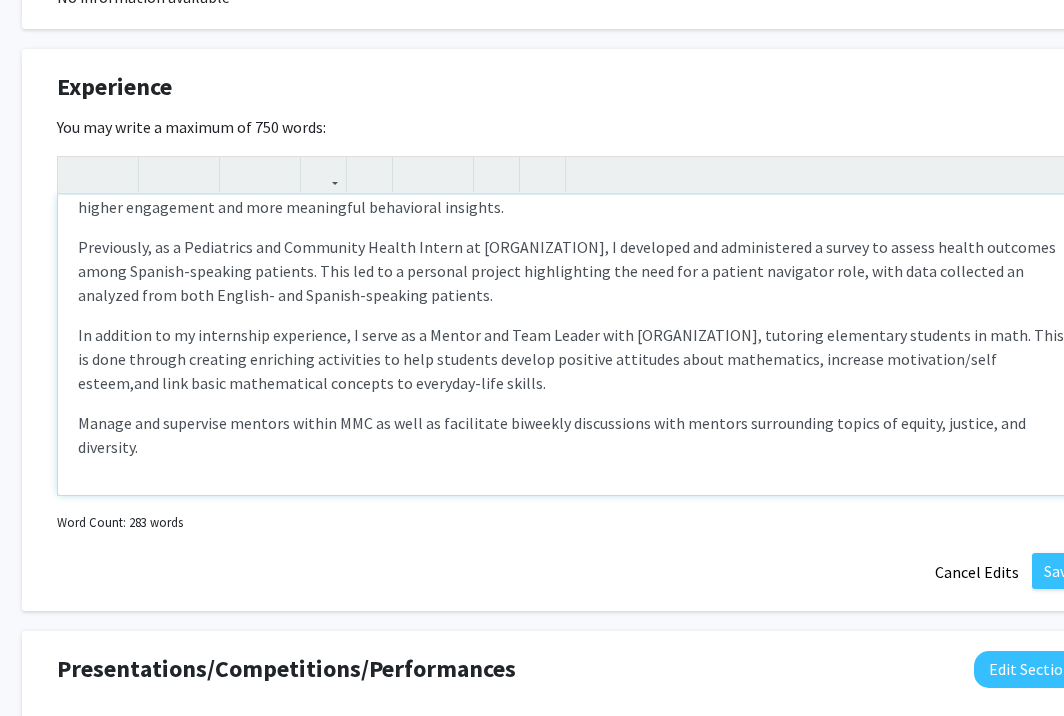 click on "Manage and supervise mentors within MMC as well as facilitate biweekly discussions with mentors surrounding topics of equity, justice, and diversity." at bounding box center [572, 435] 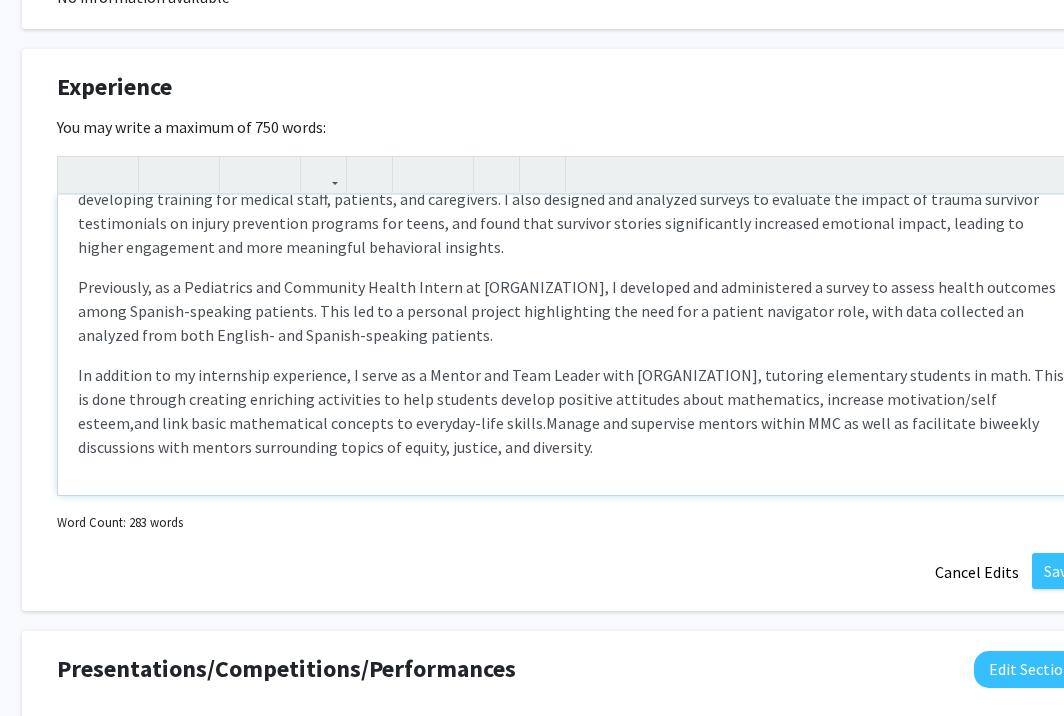 scroll, scrollTop: 188, scrollLeft: 0, axis: vertical 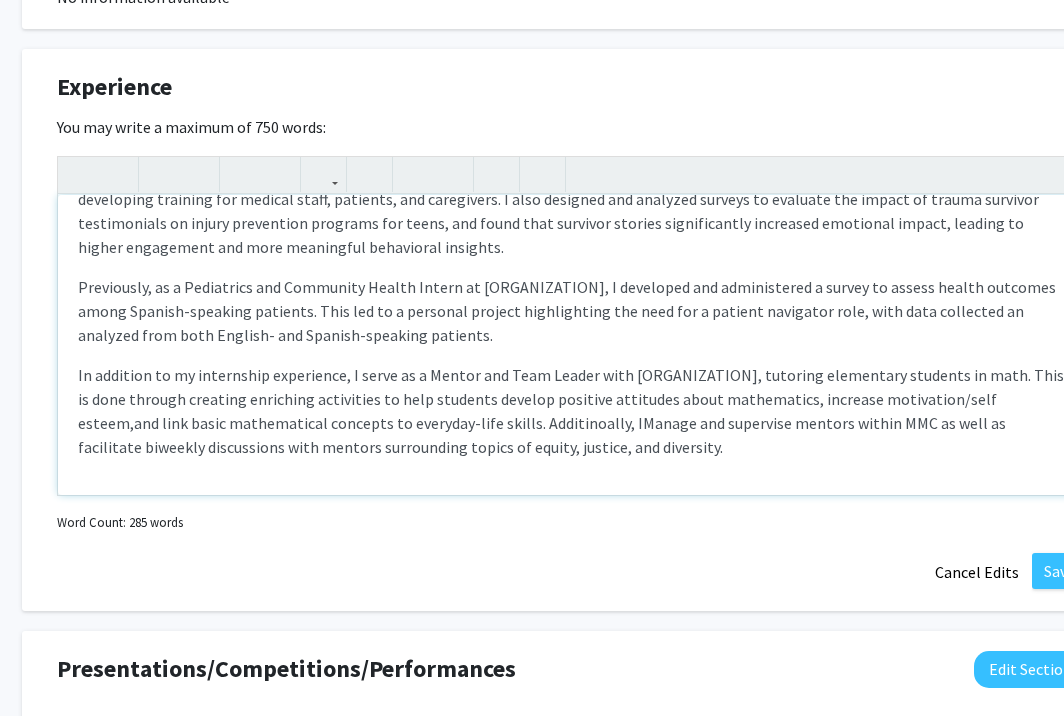 click on "and link basic mathematical concepts to everyday-life skills. Additinoally, I" at bounding box center (388, 423) 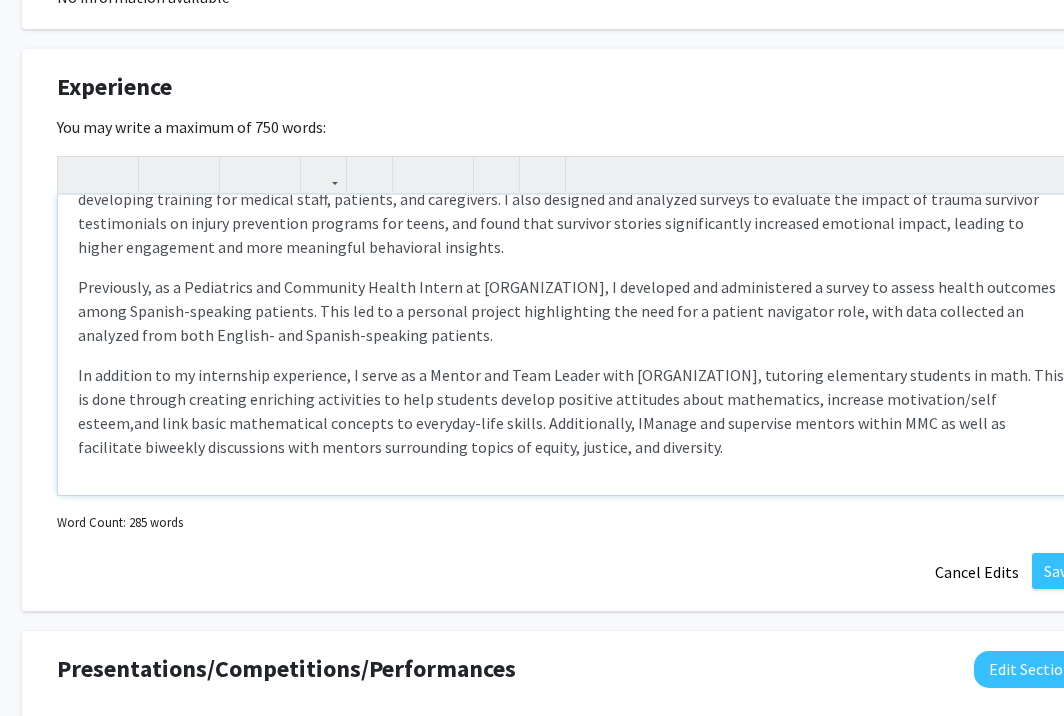 click on "In addition to my internship experience, I serve as a Mentor and Team Leader with [ORGANIZATION], tutoring elementary students in math. This is done through creating enriching activities to help students develop positive attitudes about mathematics, increase motivation/self esteem, and link basic mathematical concepts to everyday-life skills. Additionally, I Manage and supervise mentors within MMC as well as facilitate biweekly discussions with mentors surrounding topics of equity, justice, and diversity." at bounding box center [572, 411] 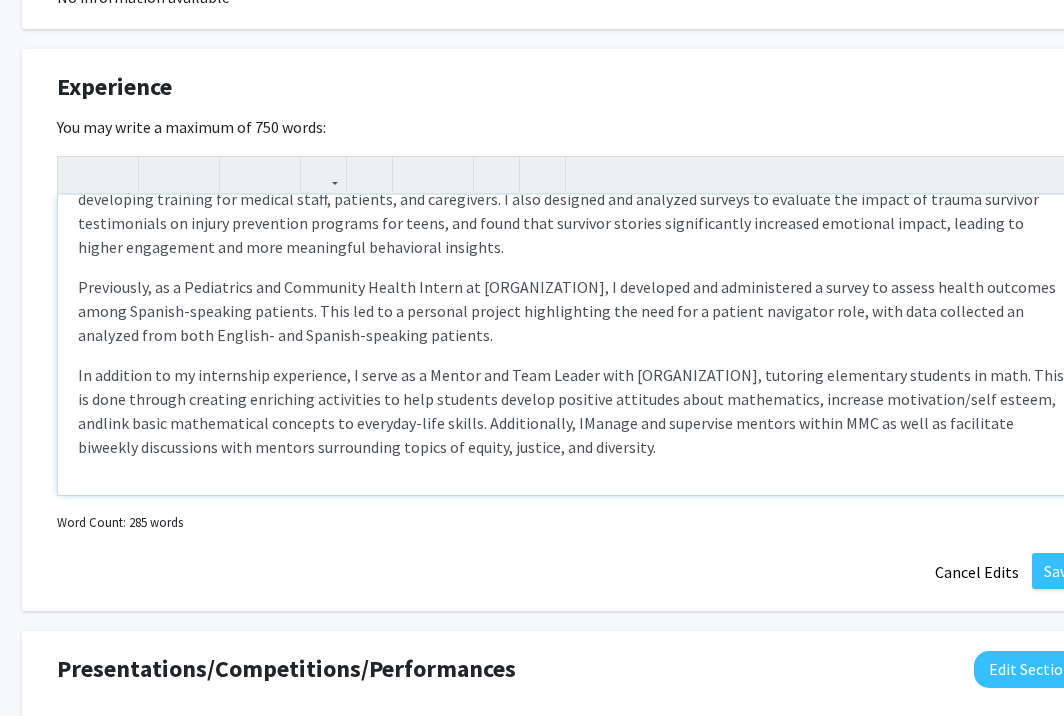 drag, startPoint x: 692, startPoint y: 450, endPoint x: 65, endPoint y: 354, distance: 634.3067 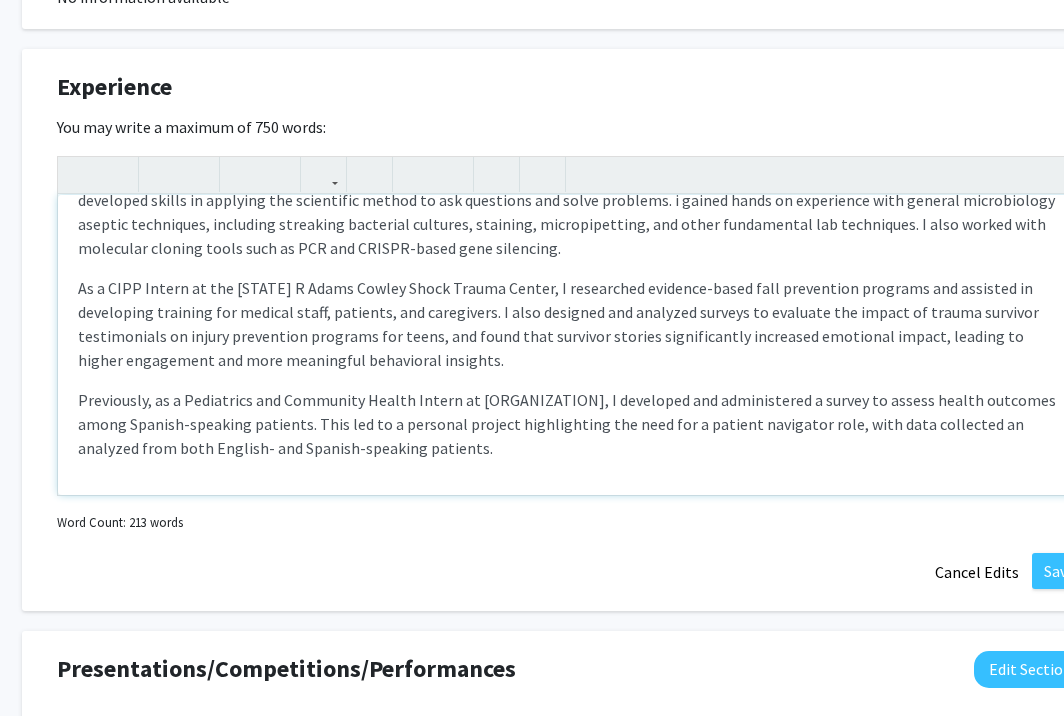 scroll, scrollTop: 0, scrollLeft: 0, axis: both 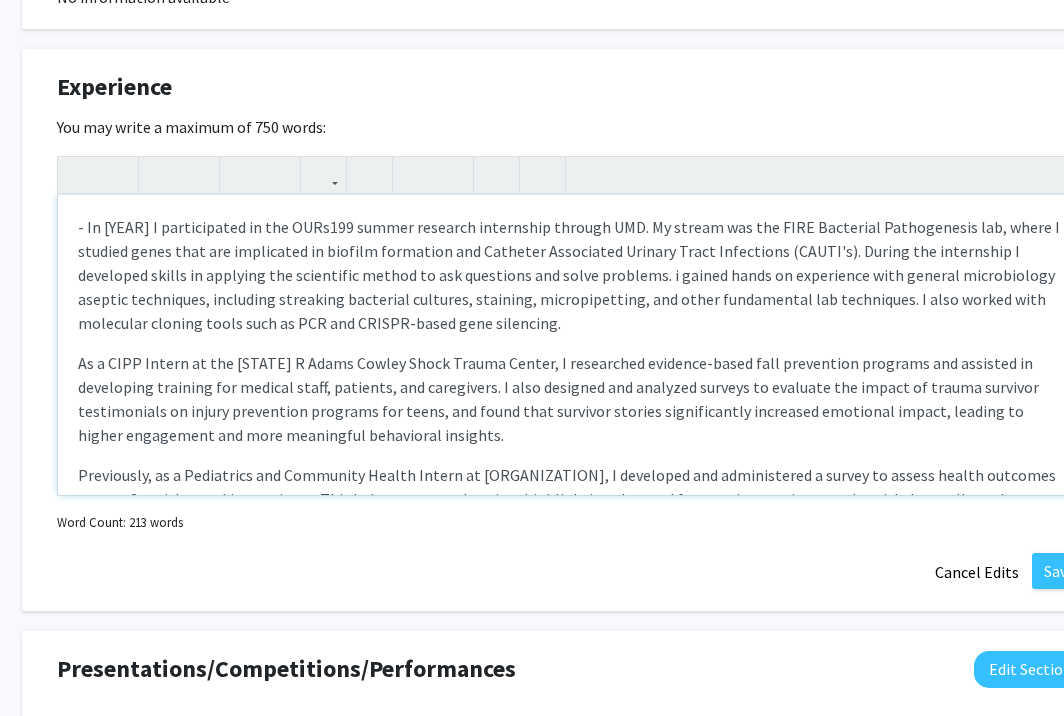 click on "- In [YEAR] I participated in the OURs199 summer research internship through UMD. My stream was the FIRE Bacterial Pathogenesis lab, where I studied genes that are implicated in biofilm formation and Catheter Associated Urinary Tract Infections (CAUTI's). During the internship I developed skills in applying the scientific method to ask questions and solve problems. i gained hands on experience with general microbiology aseptic techniques, including streaking bacterial cultures, staining, micropipetting, and other fundamental lab techniques. I also worked with molecular cloning tools such as PCR and CRISPR-based gene silencing. <br/> Previously, as a Pediatrics and Community Health Intern at [ORGANIZATION], I d eveloped and administered a survey to assess health outcomes among Spanish-speaking patients. This l ed to a personal project highlighting the need for a patient navigator role, with data collected an analyzed from both English- and Spanish-speaking patients." at bounding box center [572, 345] 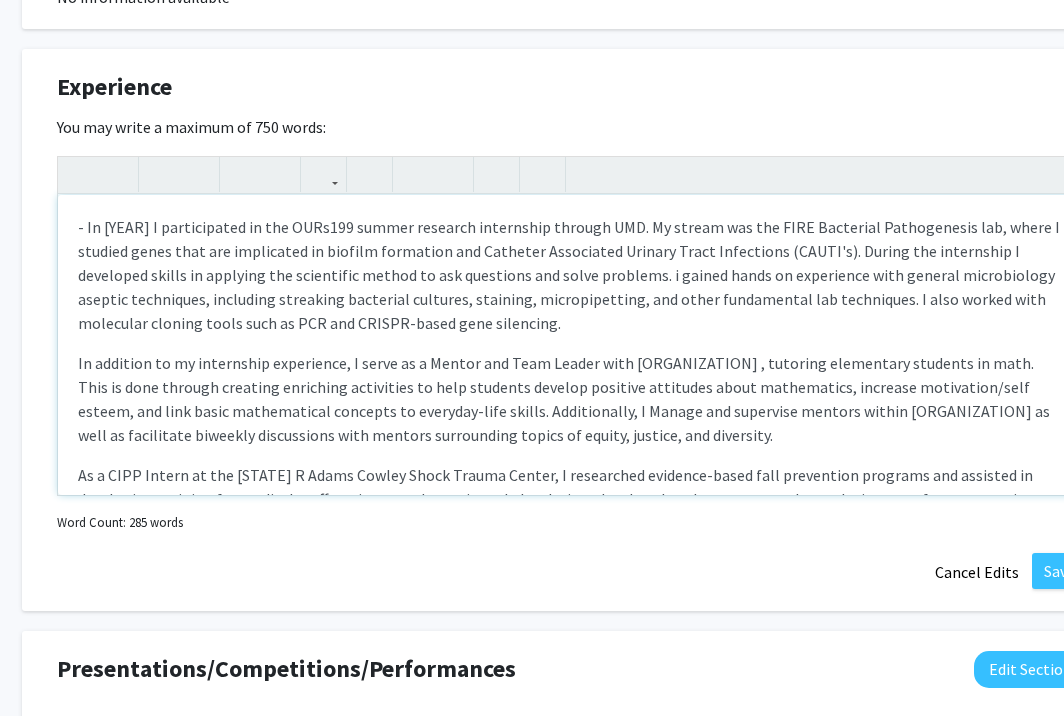 click on "- In [YEAR] I participated in the OURs199 summer research internship through UMD. My stream was the FIRE Bacterial Pathogenesis lab, where I studied genes that are implicated in biofilm formation and Catheter Associated Urinary Tract Infections (CAUTI's). During the internship I developed skills in applying the scientific method to ask questions and solve problems. i gained hands on experience with general microbiology aseptic techniques, including streaking bacterial cultures, staining, micropipetting, and other fundamental lab techniques. I also worked with molecular cloning tools such as PCR and CRISPR-based gene silencing. <br/> Previously, as a Pediatrics and Community Health Intern at [ORGANIZATION], I d eveloped and administered a survey to assess health outcomes among Spanish-speaking patients. This l ed to a personal project highlighting the need for a patient navigator role, with data collected an analyzed from both English- and Spanish-speaking patients." at bounding box center (572, 345) 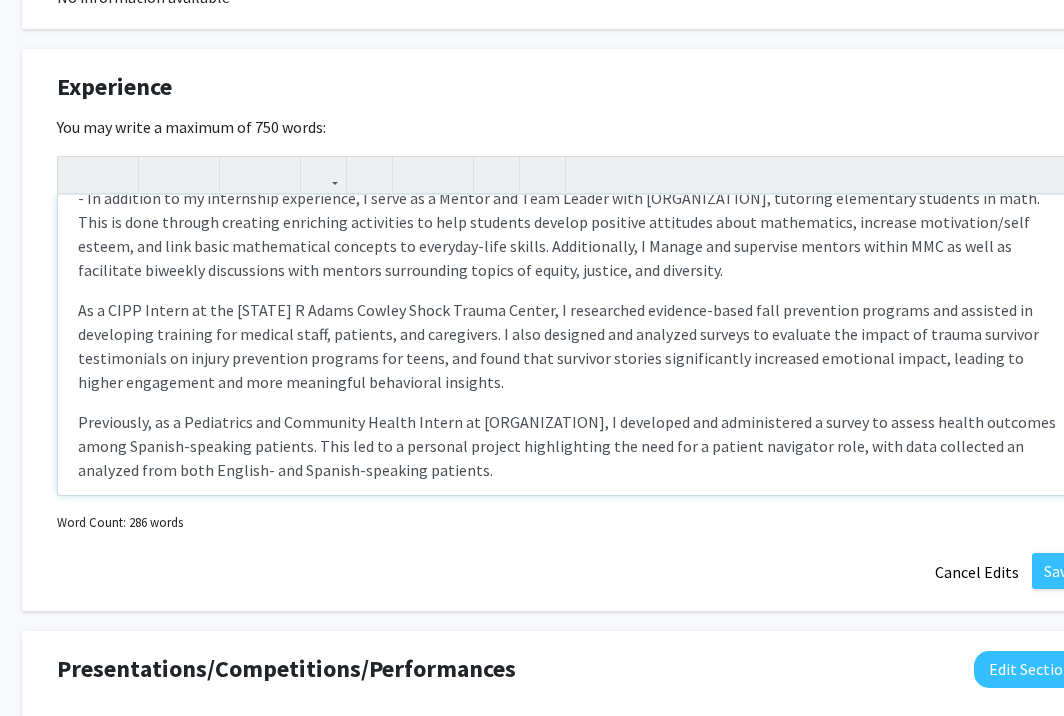 scroll, scrollTop: 168, scrollLeft: 0, axis: vertical 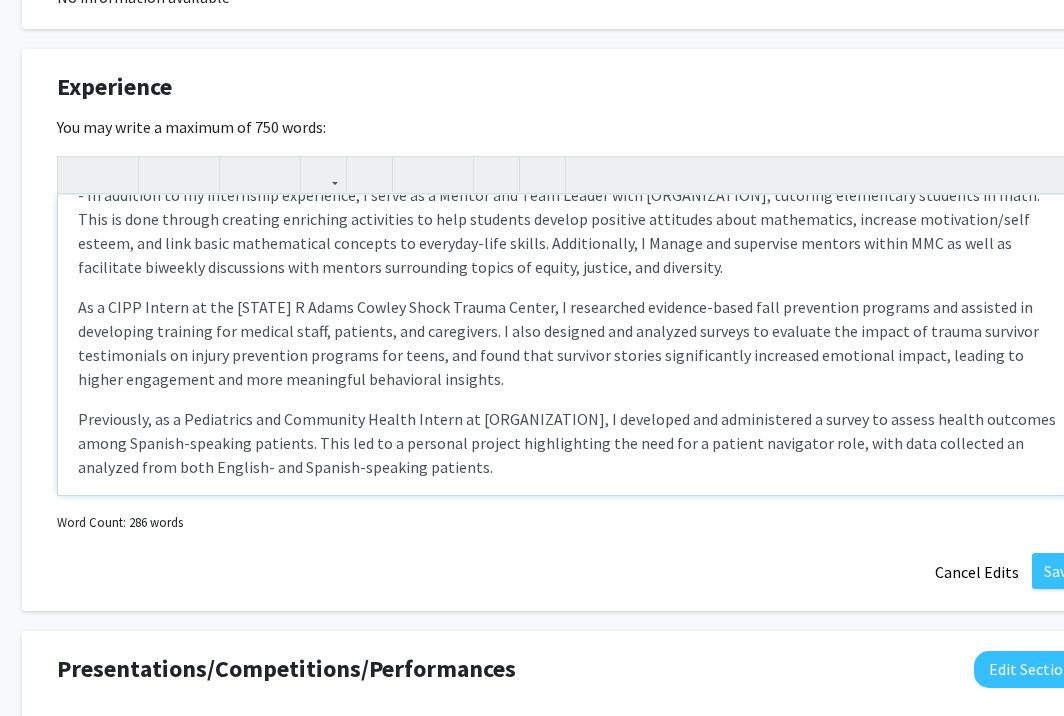 click on "As a CIPP Intern at the [STATE] R Adams Cowley Shock Trauma Center, I researched evidence-based fall prevention programs and assisted in developing training for medical staff, patients, and caregivers. I also designed and analyzed surveys to evaluate the impact of trauma survivor testimonials on injury prevention programs for teens, and found that survivor stories significantly increased emotional impact, leading to higher engagement and more meaningful behavioral insights." at bounding box center [572, 343] 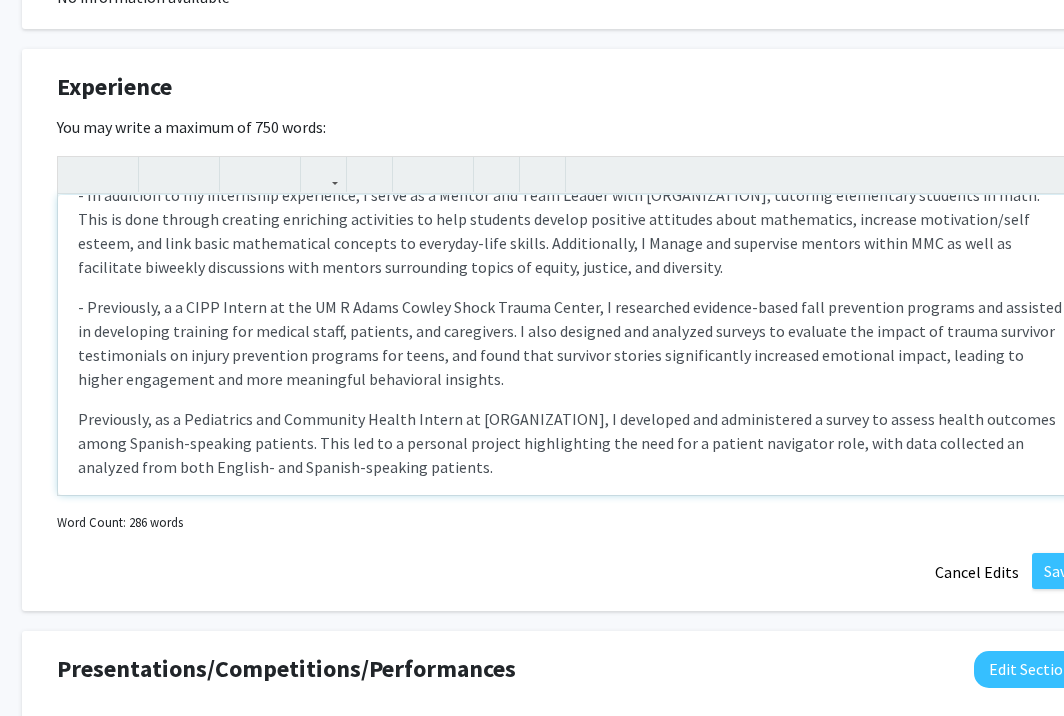 type on "<p>- In [YEAR] I participated in the OURs199 summer reaserach internship through UMD. My stream was the FIRE Bacterial Pathogenesis lab, where I studied genes that are implicated in biofilm formation and Catheter Associated Urinary Tract Infections (CAUTI's). During the internship I developed skills in applying the scientific method to ask questions and solve problems. i gained hands on experience with general microbiology aseptic techniques, including streaking bacterial cultures, staining, micropipetting, and other fundamental lab techniques. I also worked with molecular cloning tools such as PCR and CRISPR-based gene silencing.&nbsp;</p><p>- In addition to my internship experience, I serve as a Mentor and Team Leader with [ORGANIZATION], tutoring elementary students in math. This is done through creating enriching activities to help students develop positive attitudes about mathematics, increase motivation/self esteem, and link basic mathematical concepts to everyday-life skills. Additionally, I Ma...</p>" 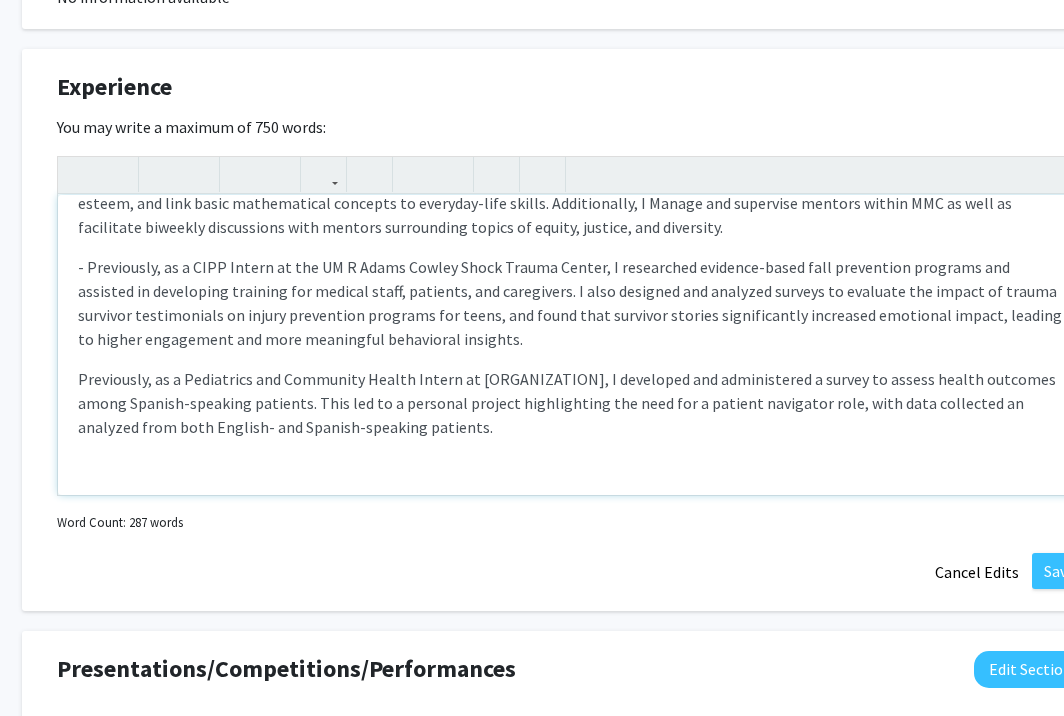 scroll, scrollTop: 212, scrollLeft: 0, axis: vertical 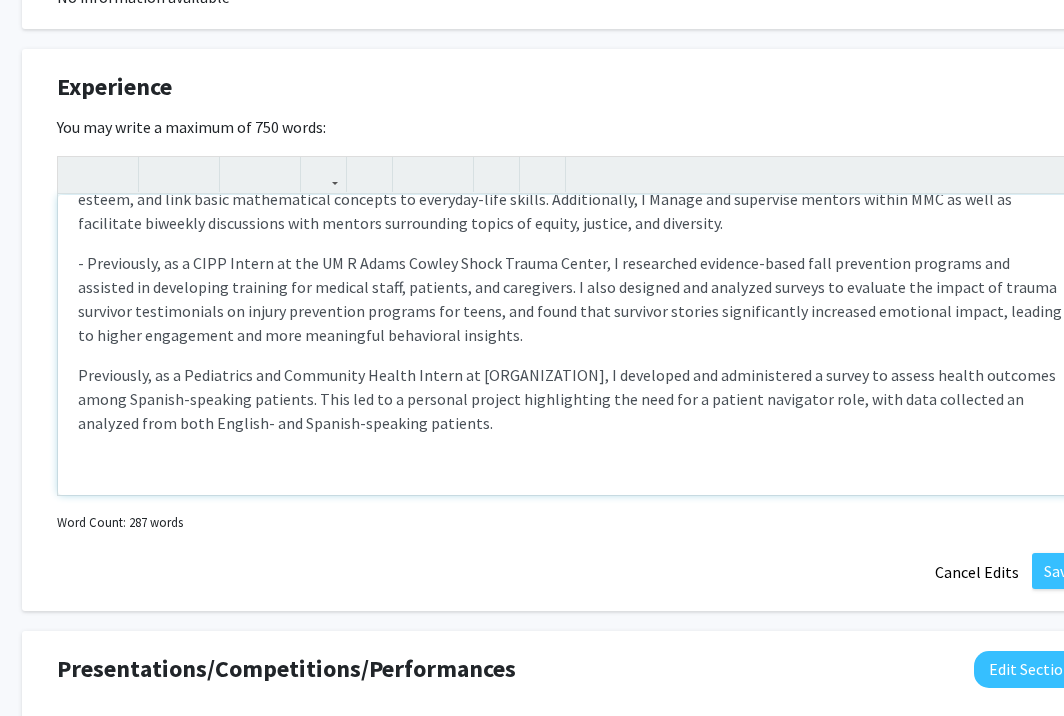 click on "- In [YEAR] I participated in the OURs199 summer research internship through UMD. My stream was the FIRE Bacterial Pathogenesis lab, where I studied genes that are implicated in biofilm formation and Catheter Associated Urinary Tract Infections (CAUTI's). During the internship I developed skills in applying the scientific method to ask questions and solve problems. i gained hands on experience with general microbiology aseptic techniques, including streaking bacterial cultures, staining, micropipetting, and other fundamental lab techniques. I also worked with molecular cloning tools such as PCR and CRISPR-based gene silencing. <br/> Previously, as a Pediatrics and Community Health Intern at [ORGANIZATION], I d eveloped and administered a survey to assess health outcomes among Spanish-speaking patients. This l ed to a personal project highlighting the need for a patient navigator role, with data collected an analyzed from both English- and Spanish-speaking patients." at bounding box center (572, 345) 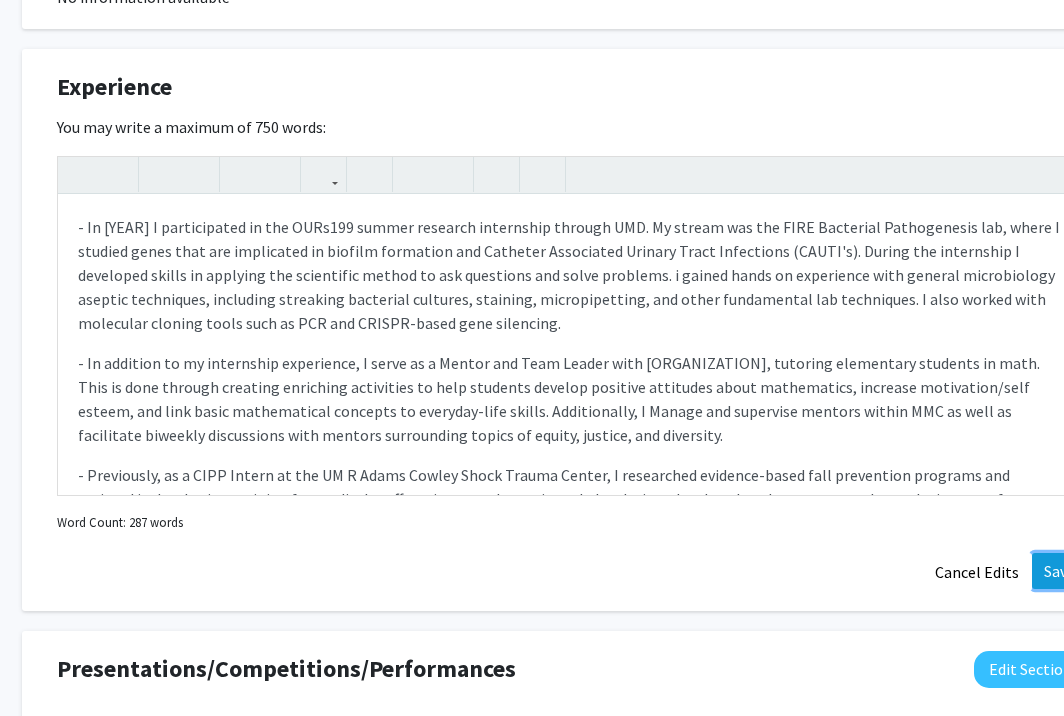 click on "Save" 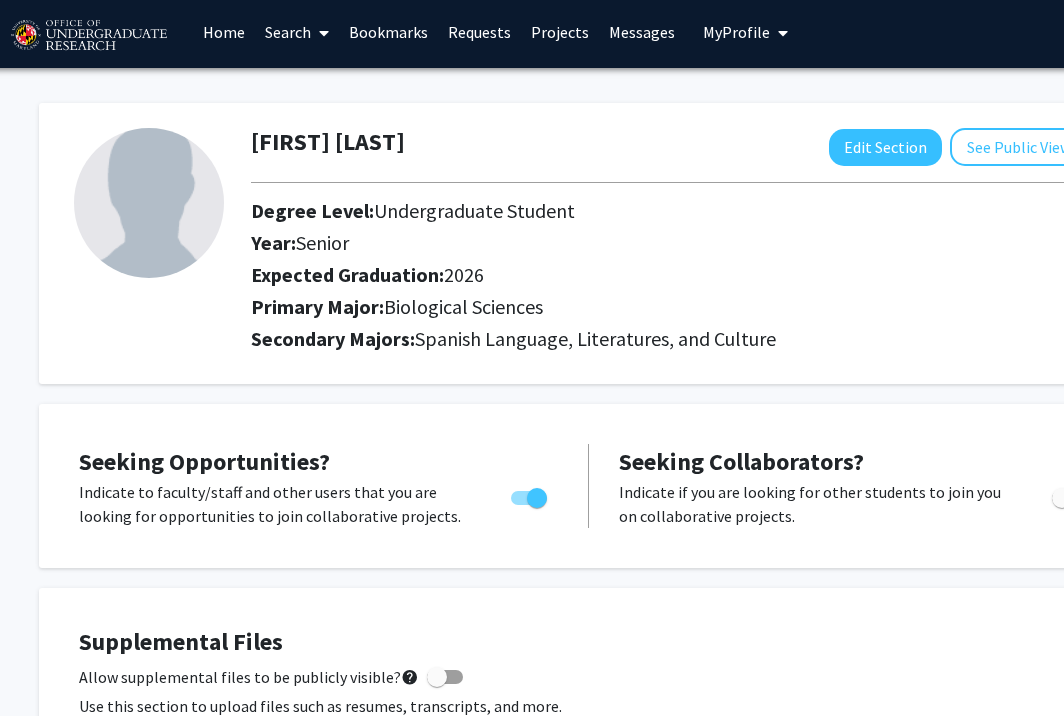 scroll, scrollTop: 6, scrollLeft: 12, axis: both 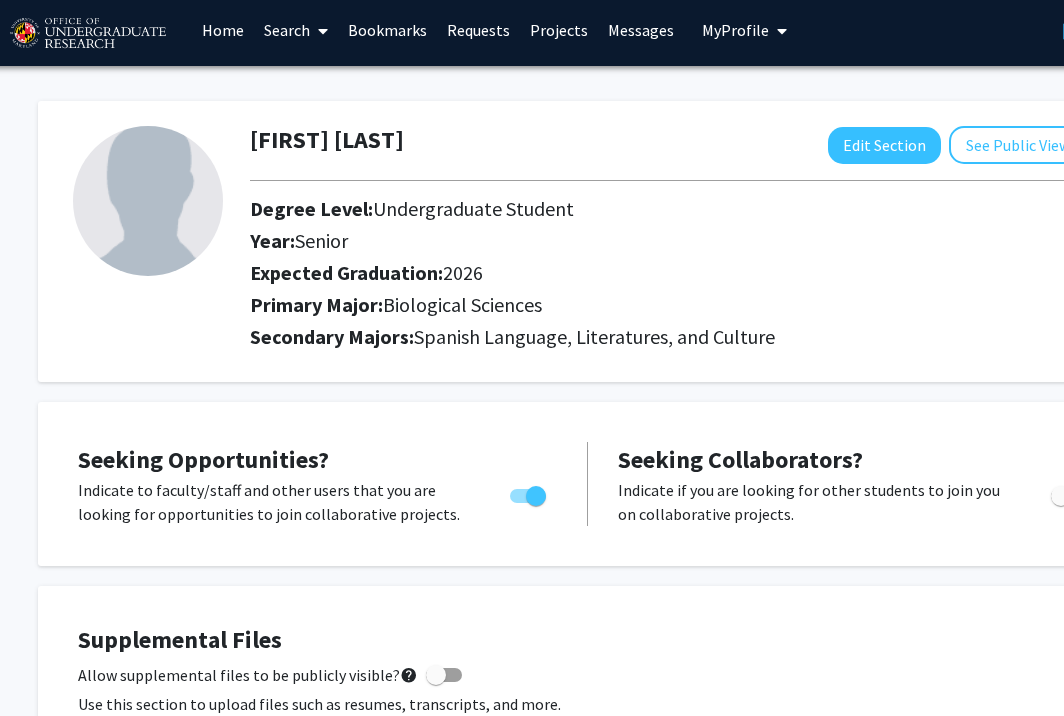click on "Search" at bounding box center [296, 30] 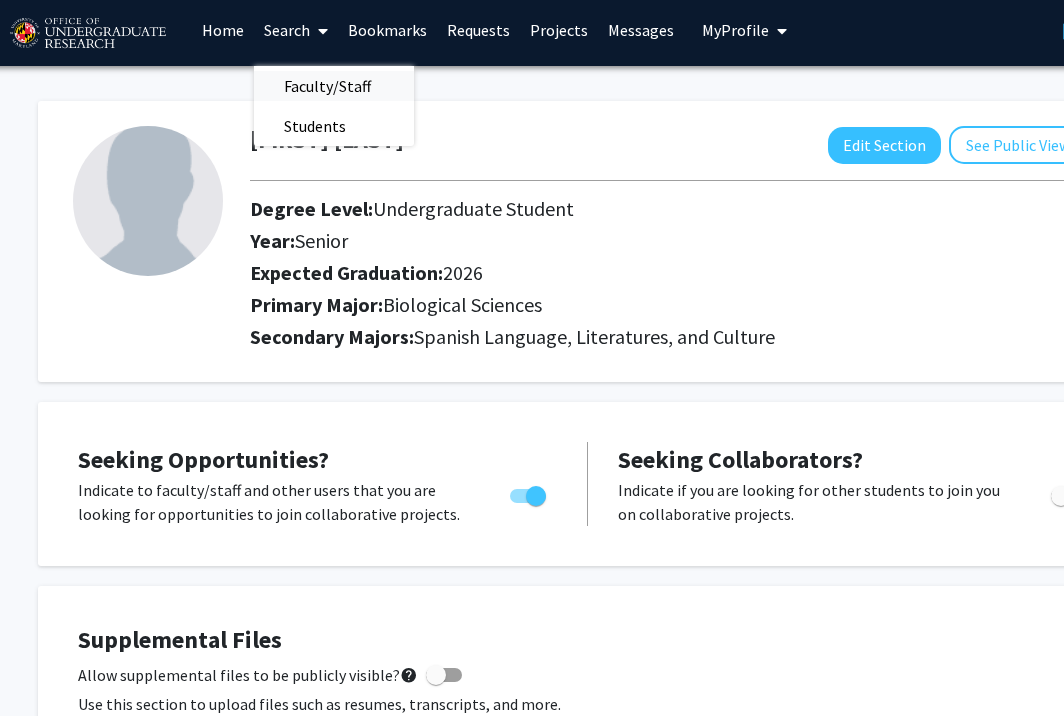 click on "Faculty/Staff" at bounding box center (327, 86) 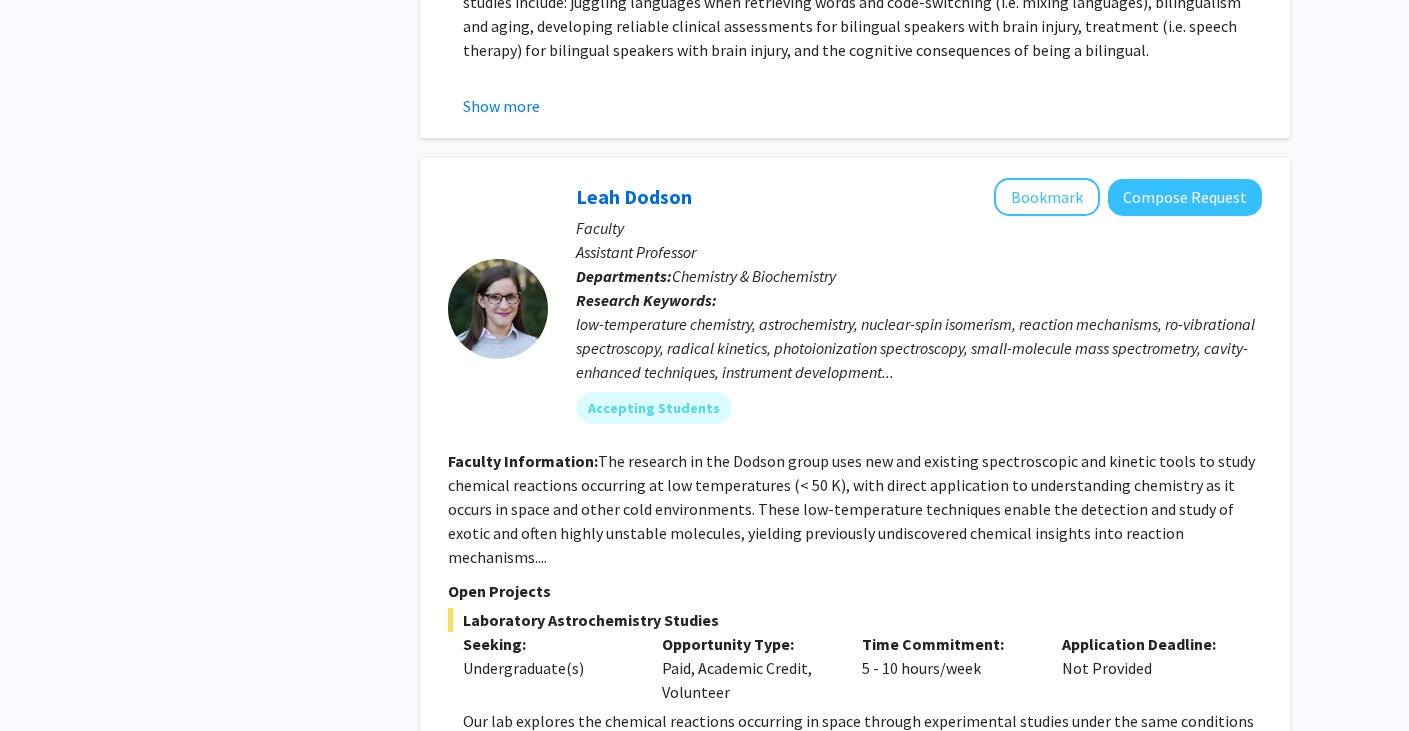 scroll, scrollTop: 3159, scrollLeft: 0, axis: vertical 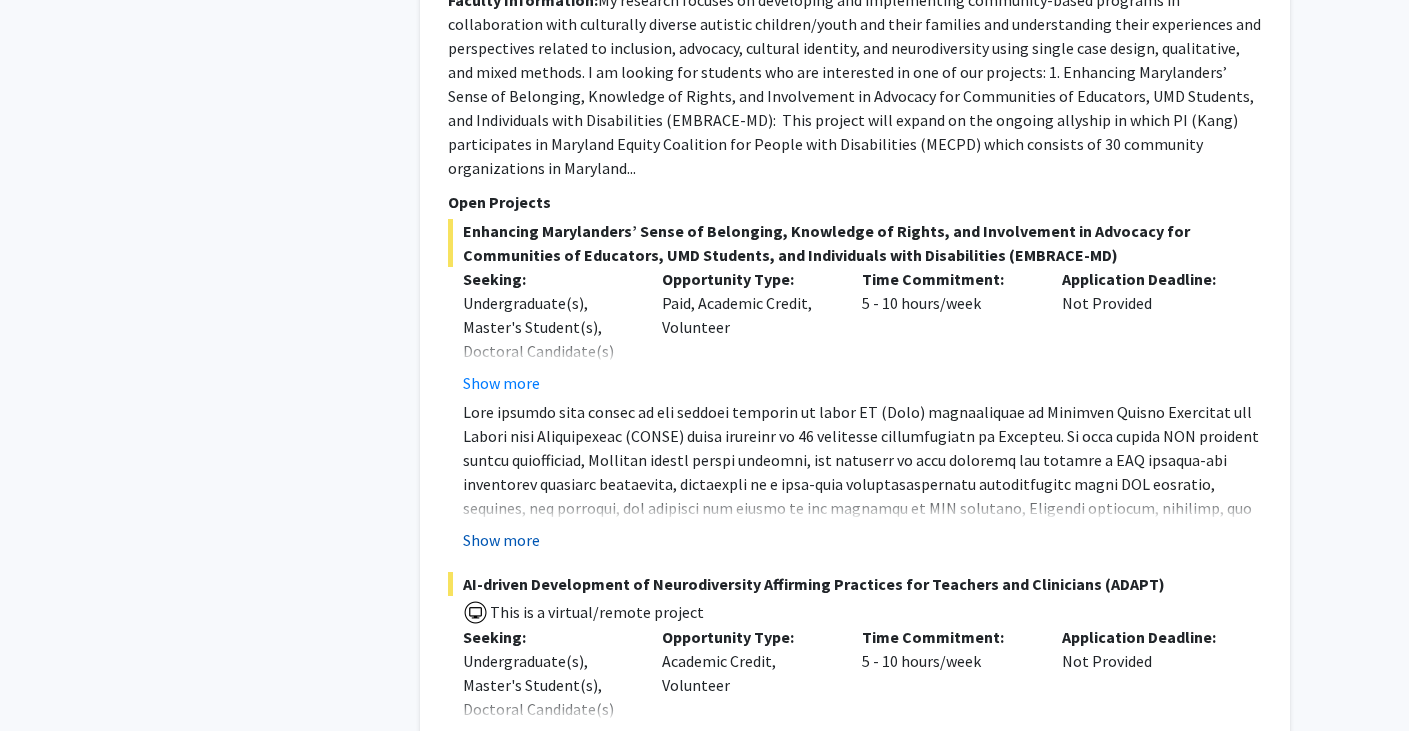 click on "Show more" 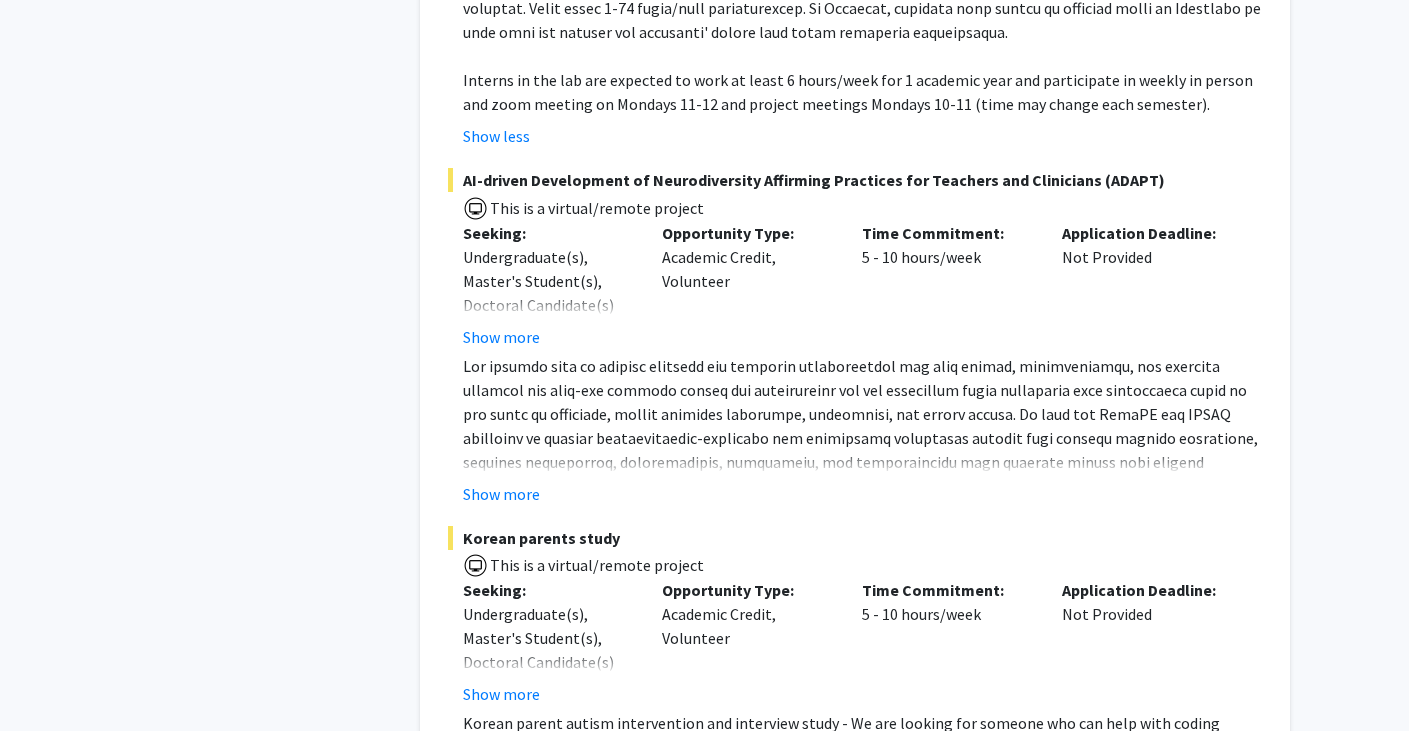 scroll, scrollTop: 5279, scrollLeft: 0, axis: vertical 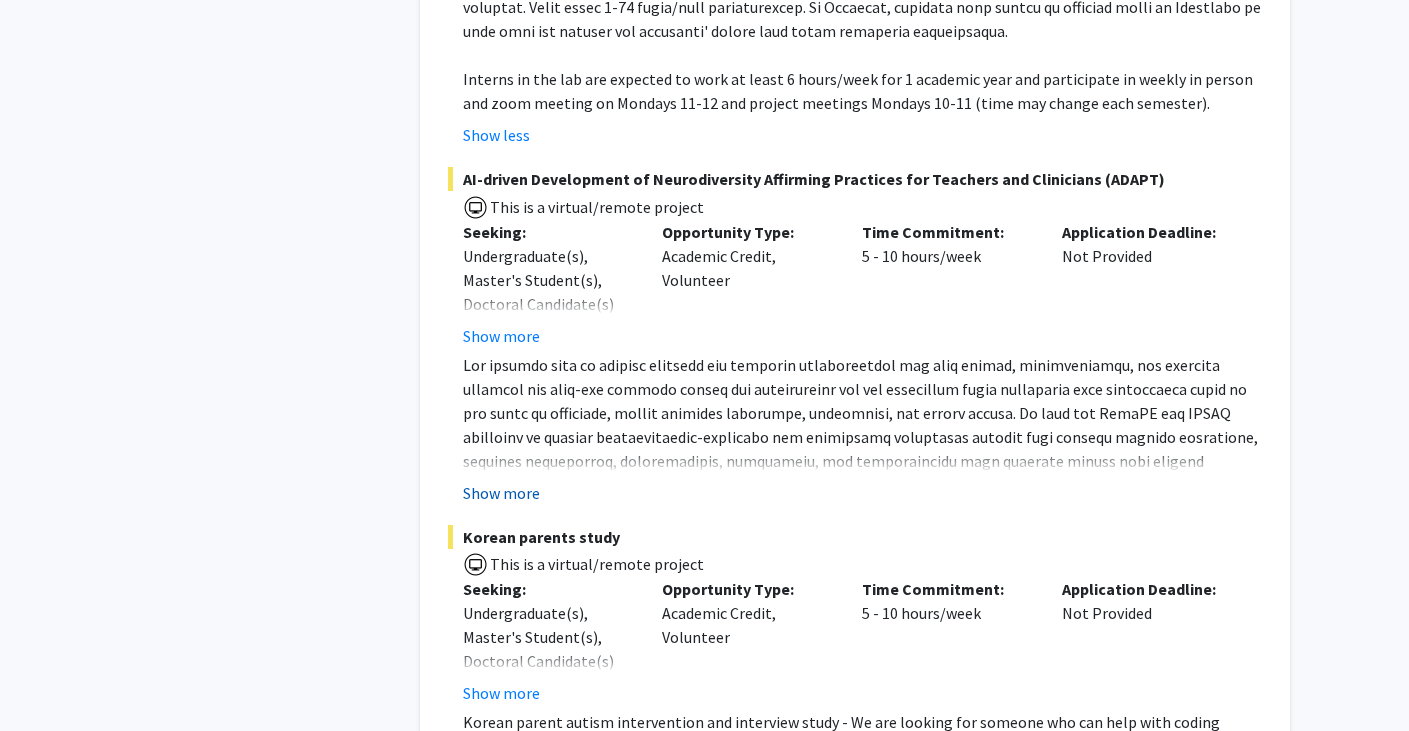 click on "Show more" 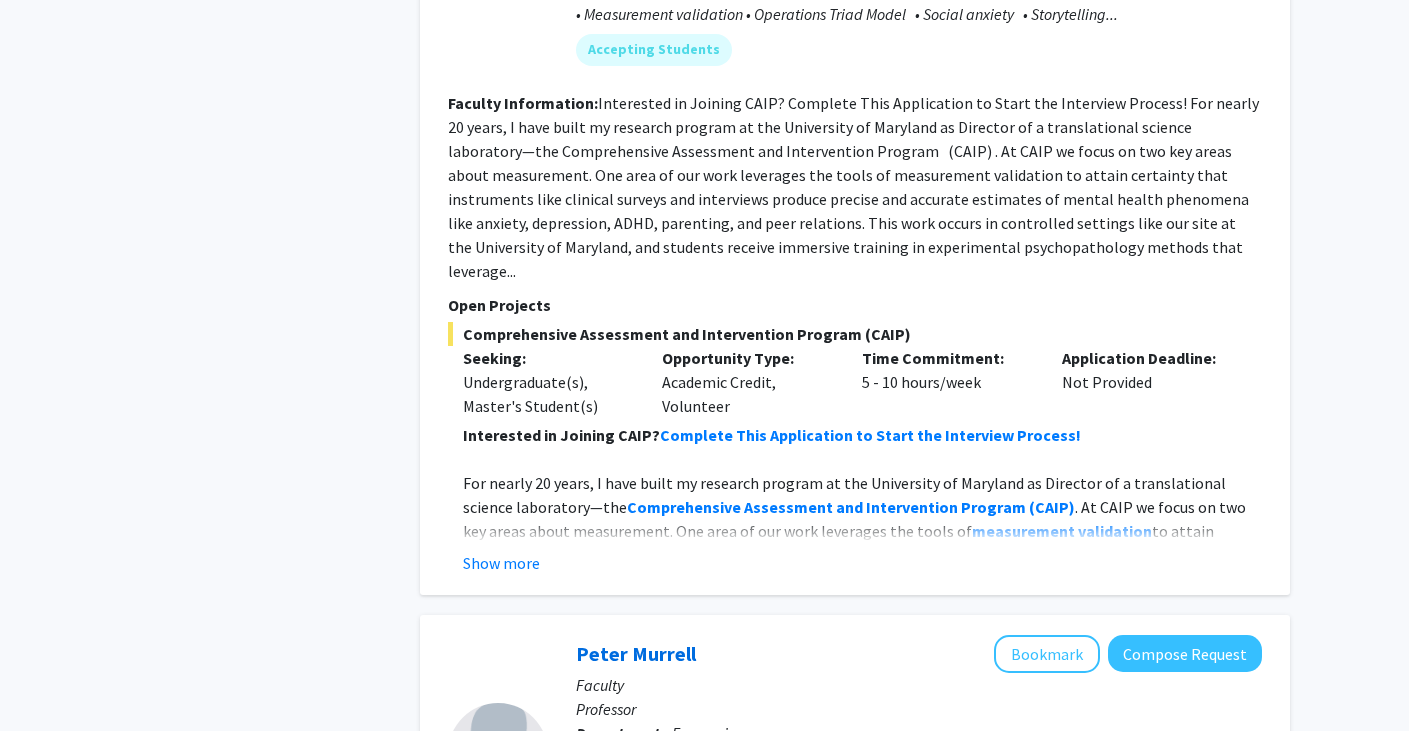 scroll, scrollTop: 7187, scrollLeft: 0, axis: vertical 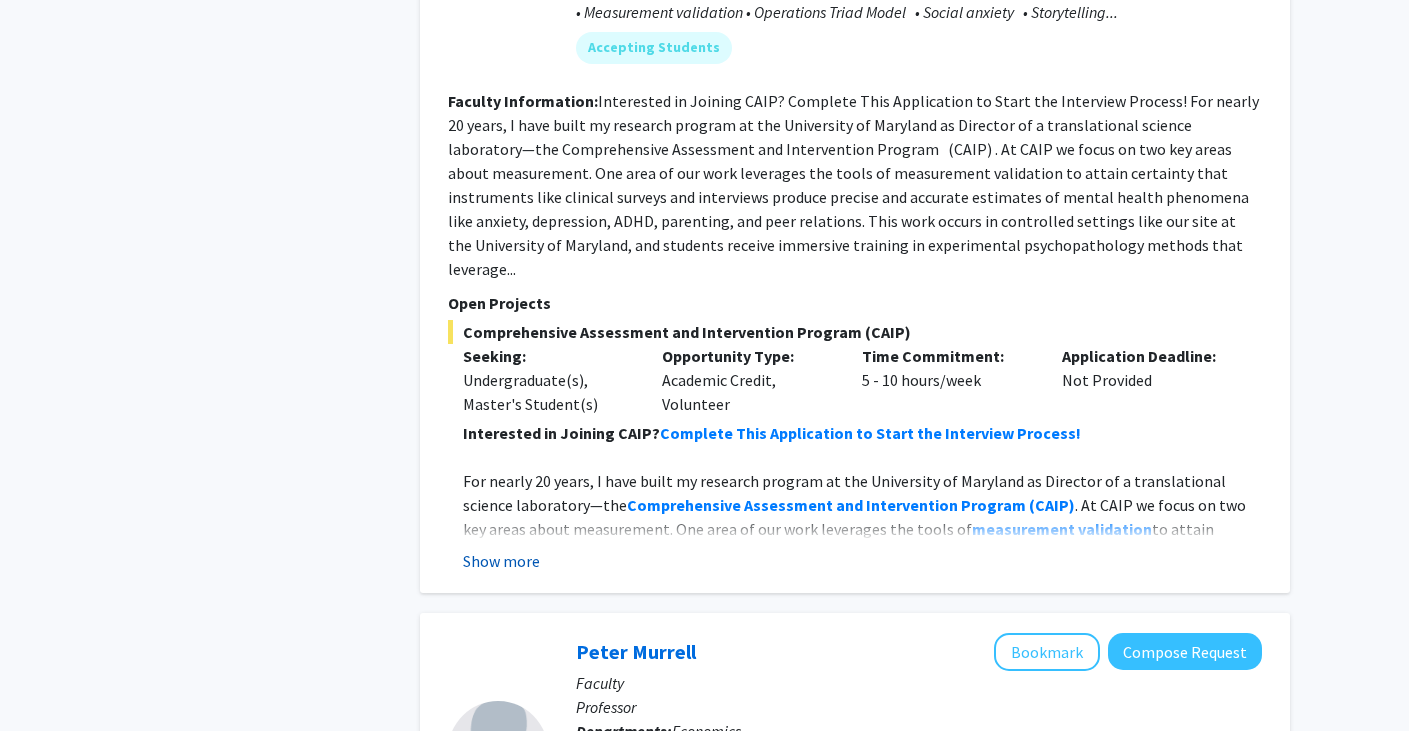 click on "Show more" 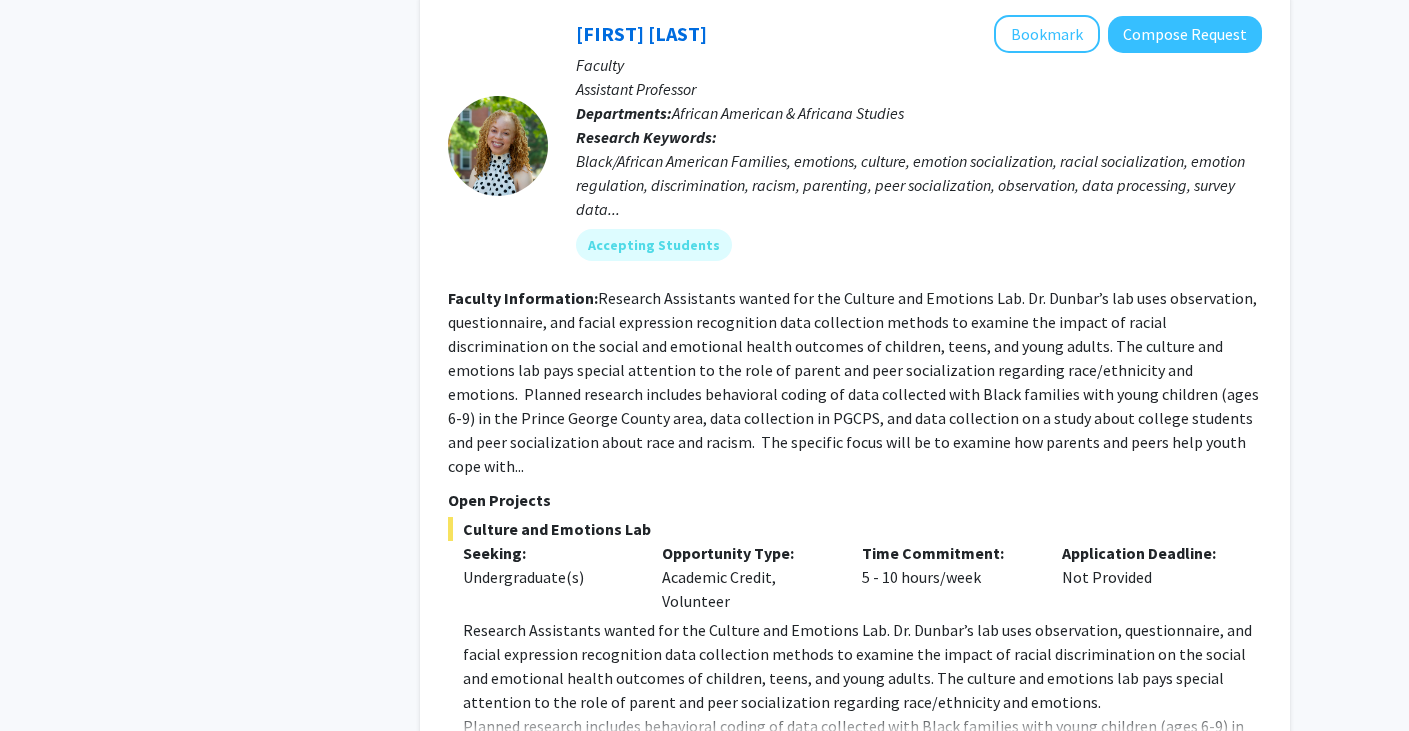 scroll, scrollTop: 9094, scrollLeft: 0, axis: vertical 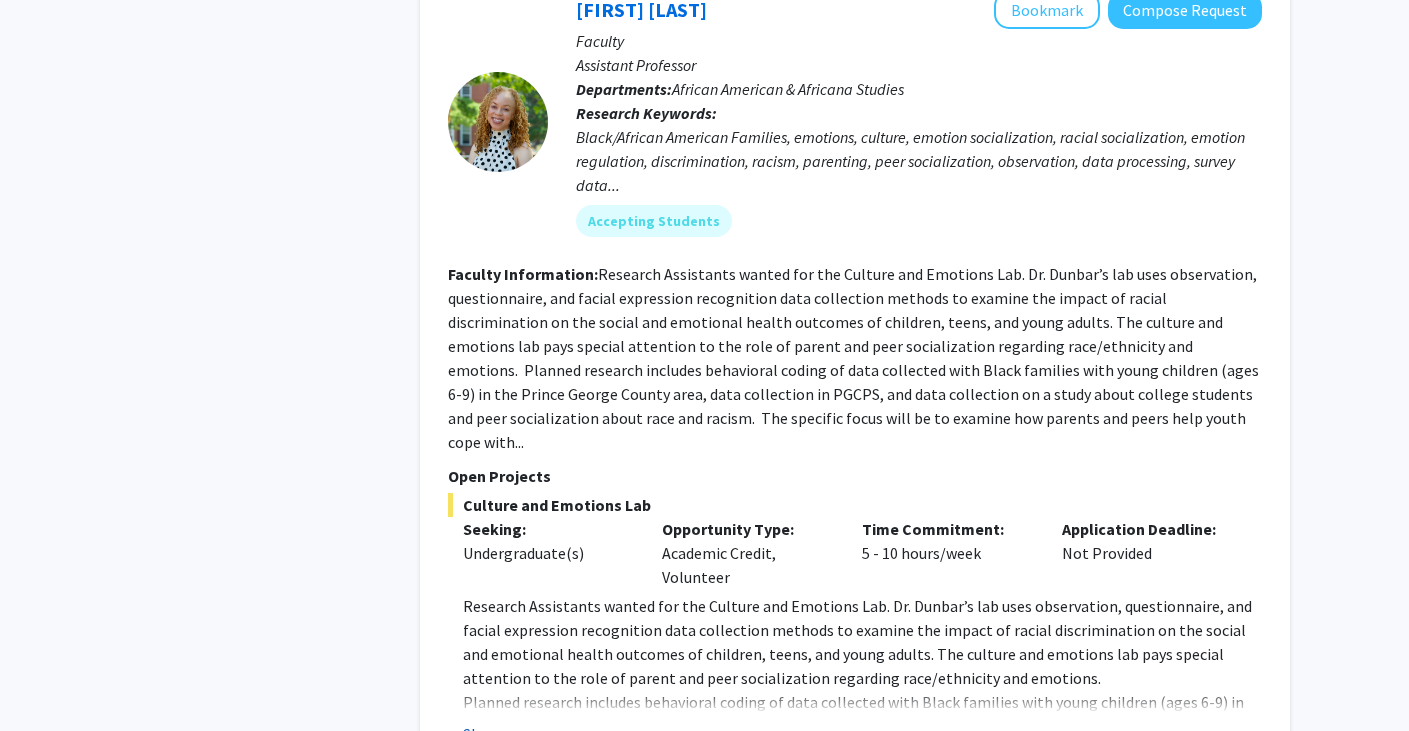 click on "Show more" 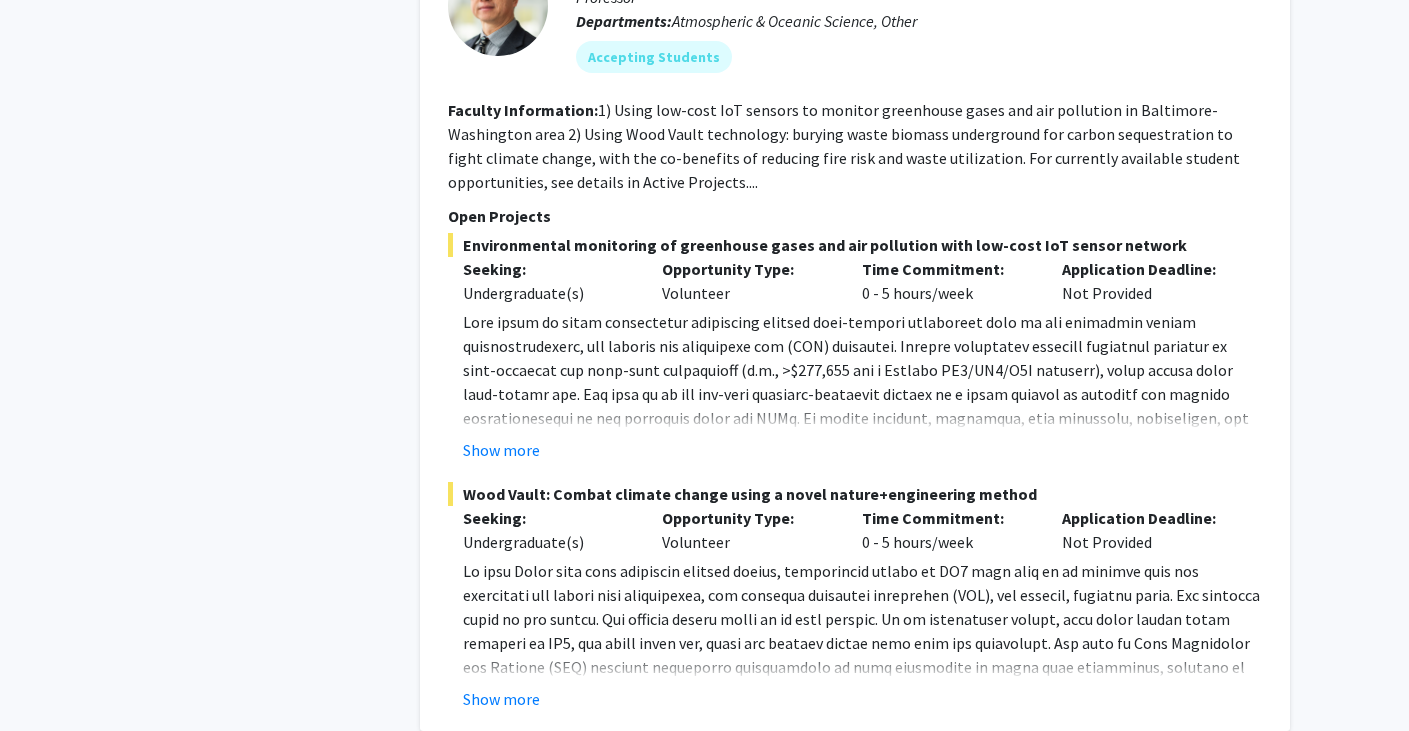 scroll, scrollTop: 10098, scrollLeft: 0, axis: vertical 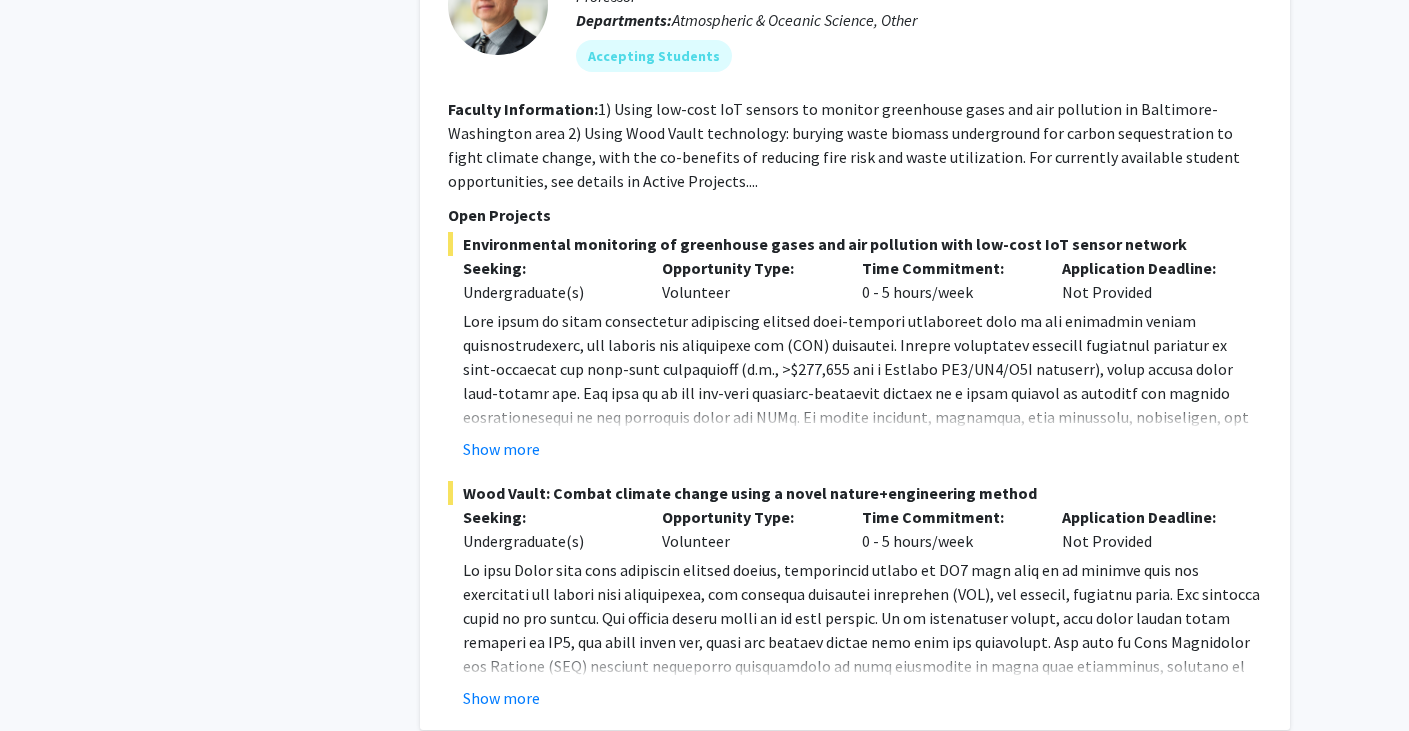 click on "2" 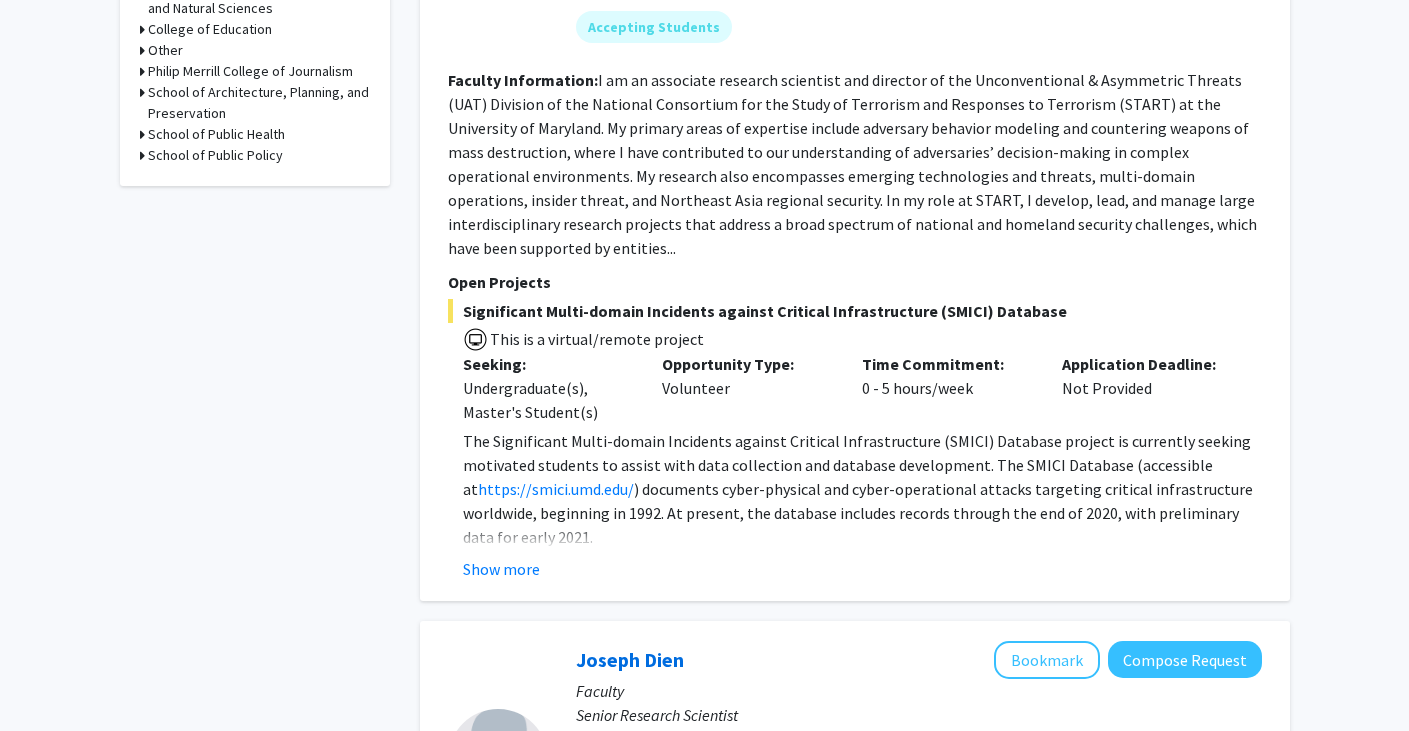 scroll, scrollTop: 989, scrollLeft: 0, axis: vertical 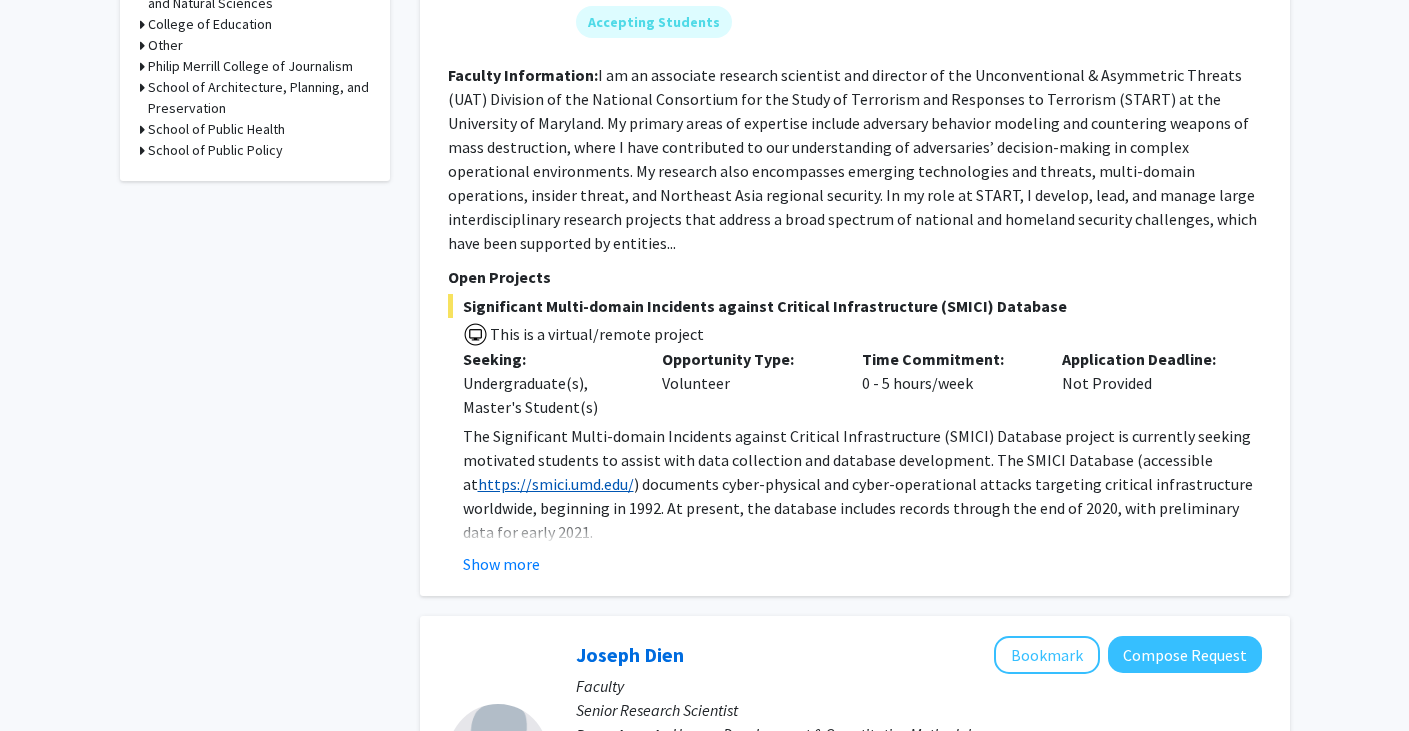 click on "https://smici.umd.edu/" 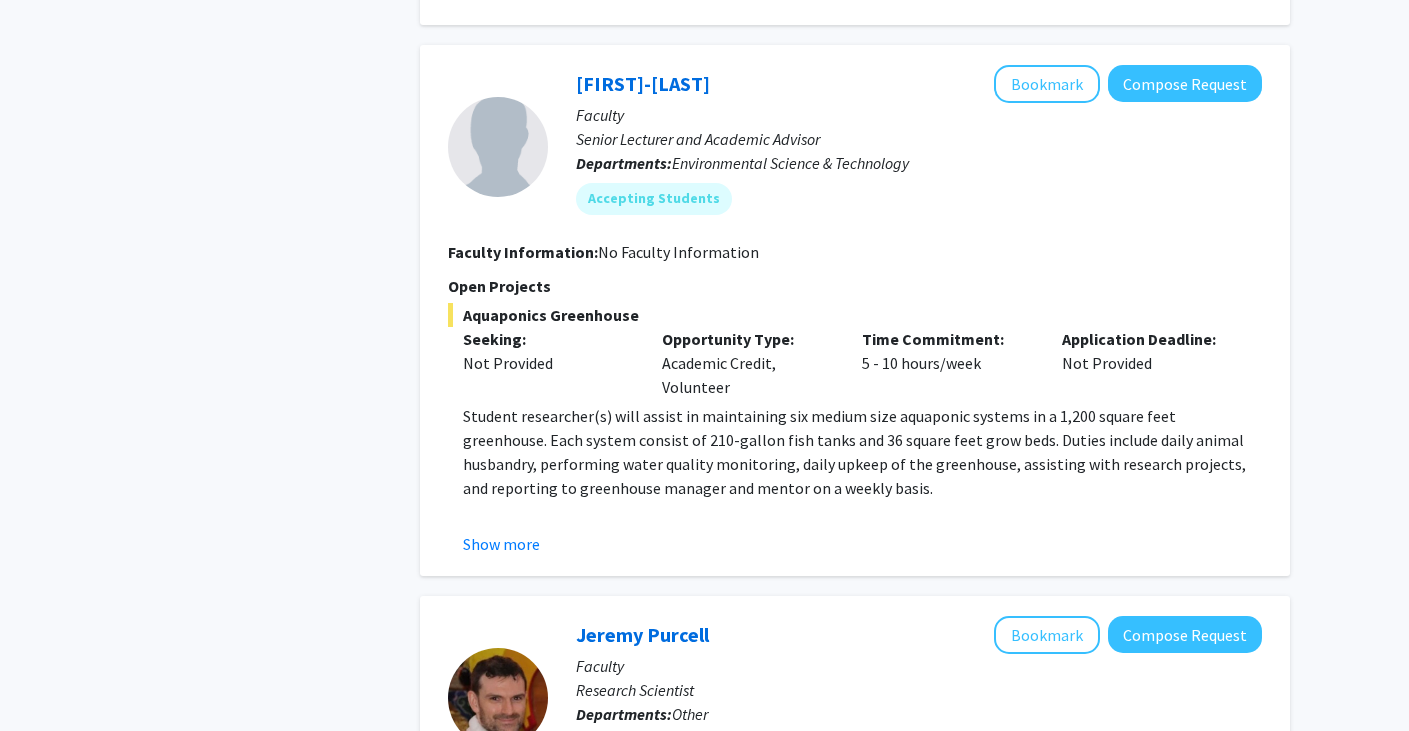 scroll, scrollTop: 4234, scrollLeft: 0, axis: vertical 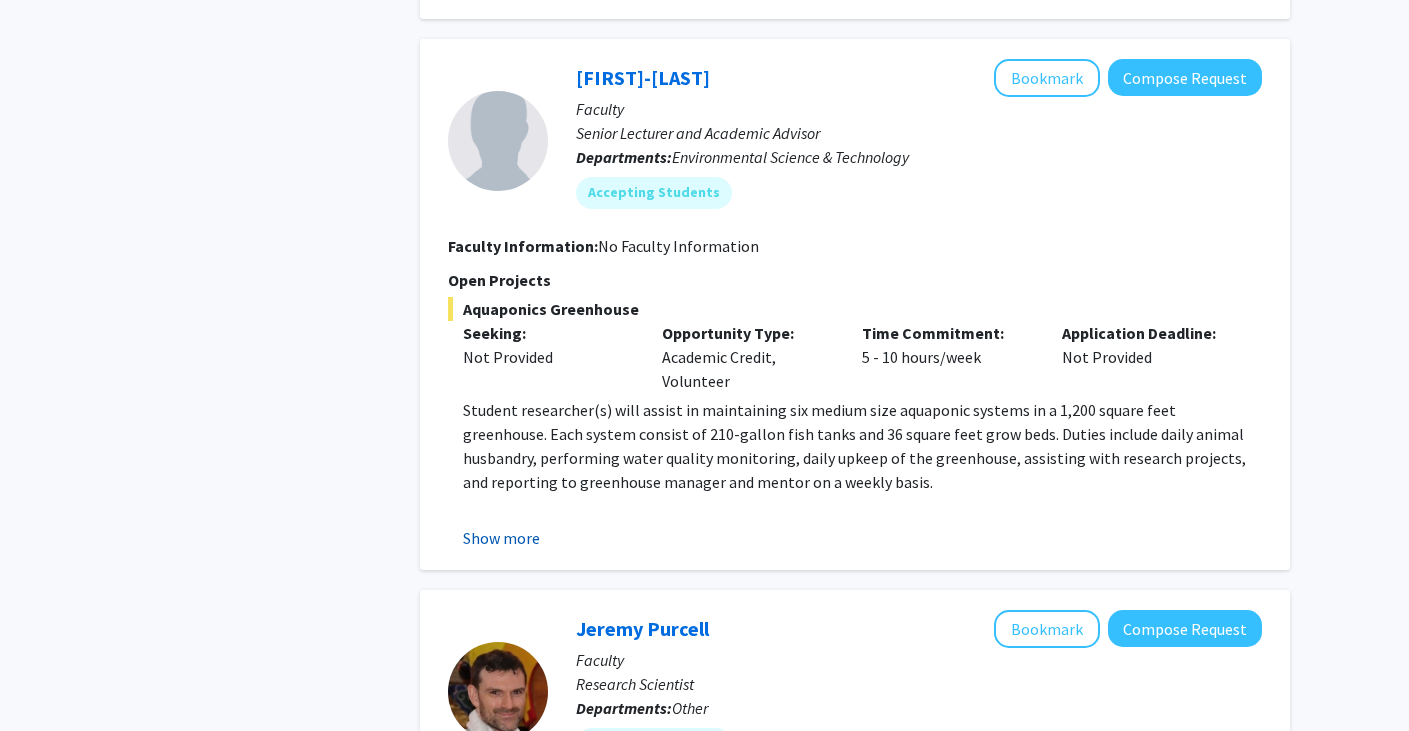 click on "Show more" 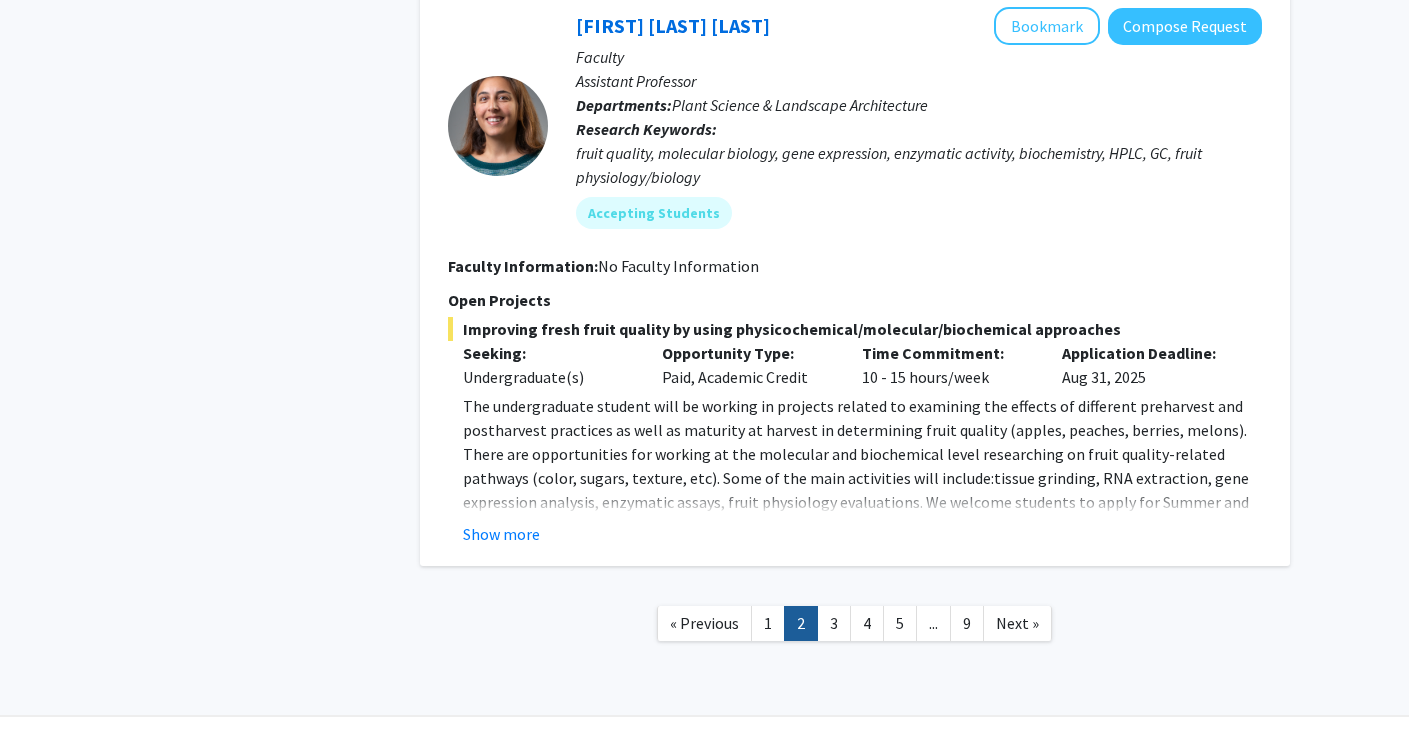 scroll, scrollTop: 6069, scrollLeft: 0, axis: vertical 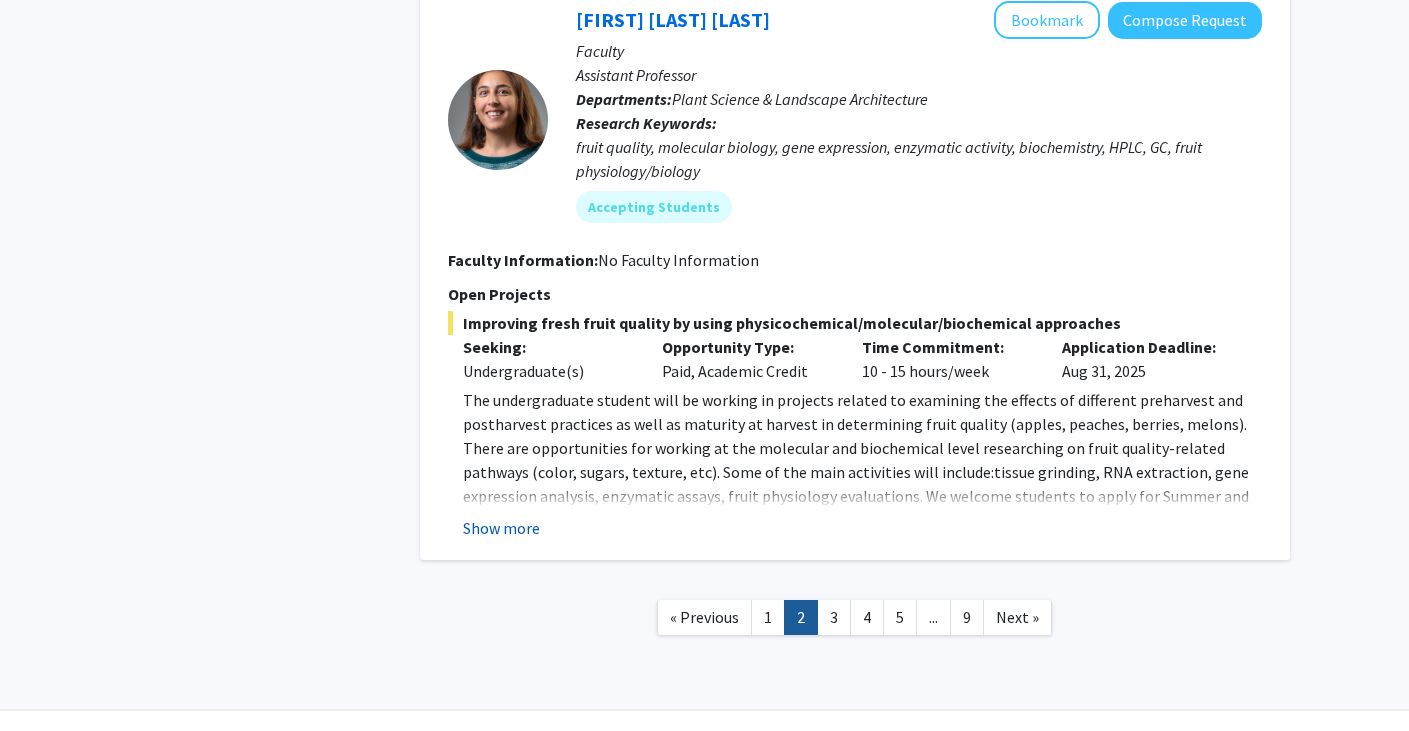 click on "Show more" 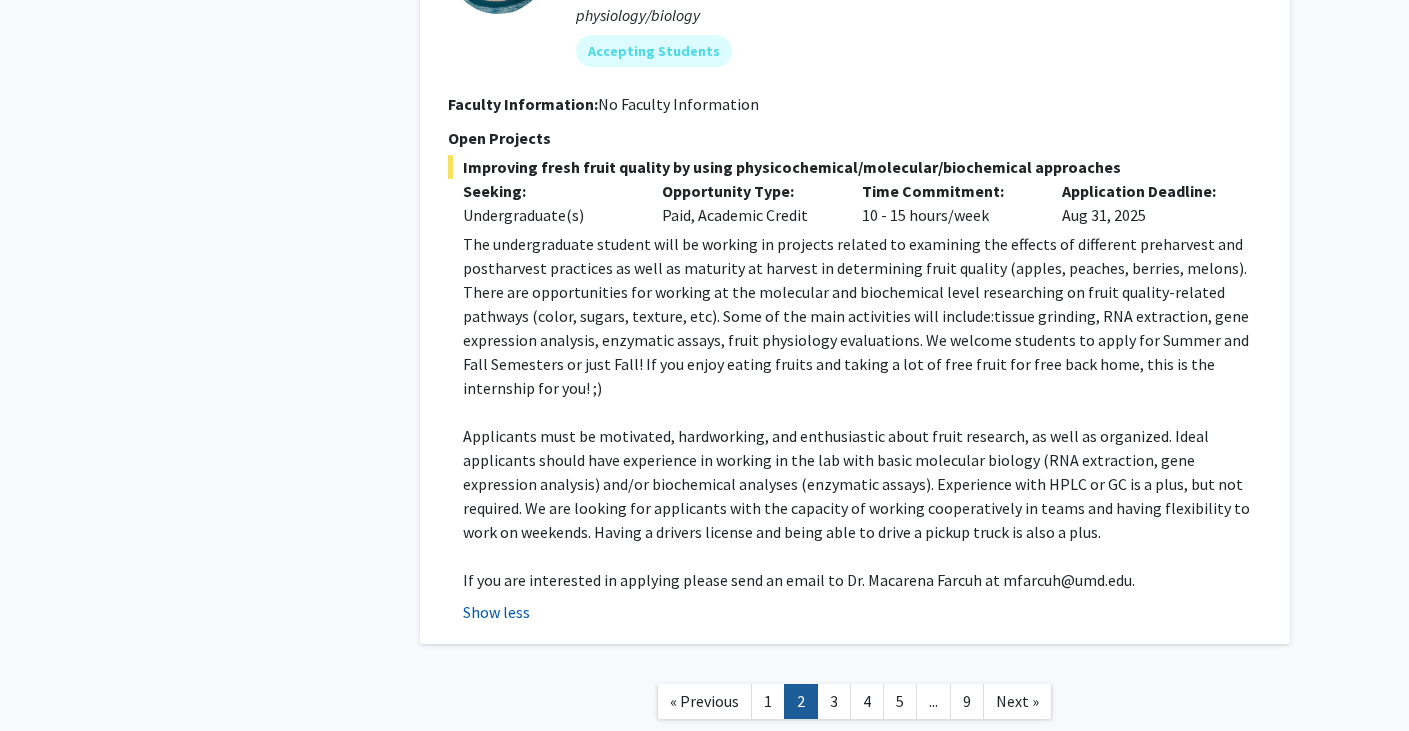 scroll, scrollTop: 6226, scrollLeft: 0, axis: vertical 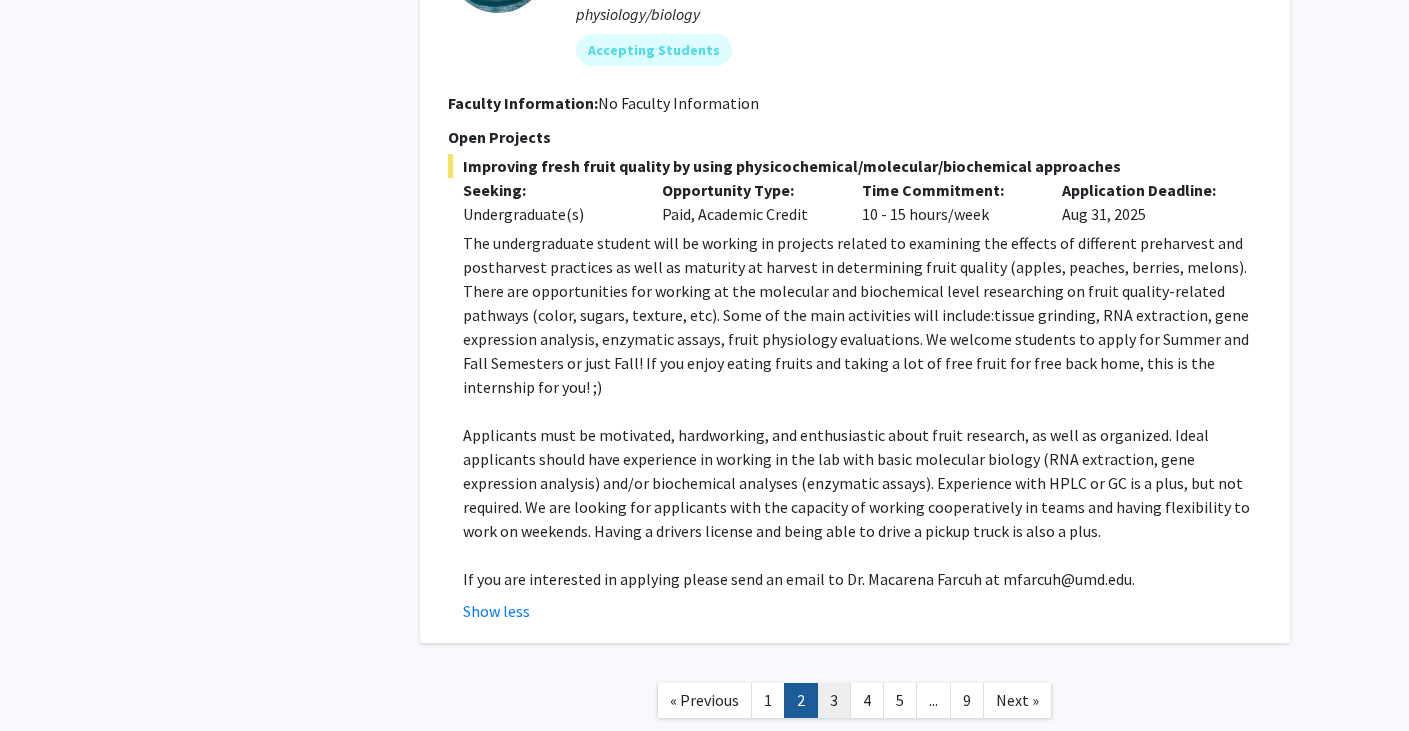 click on "3" 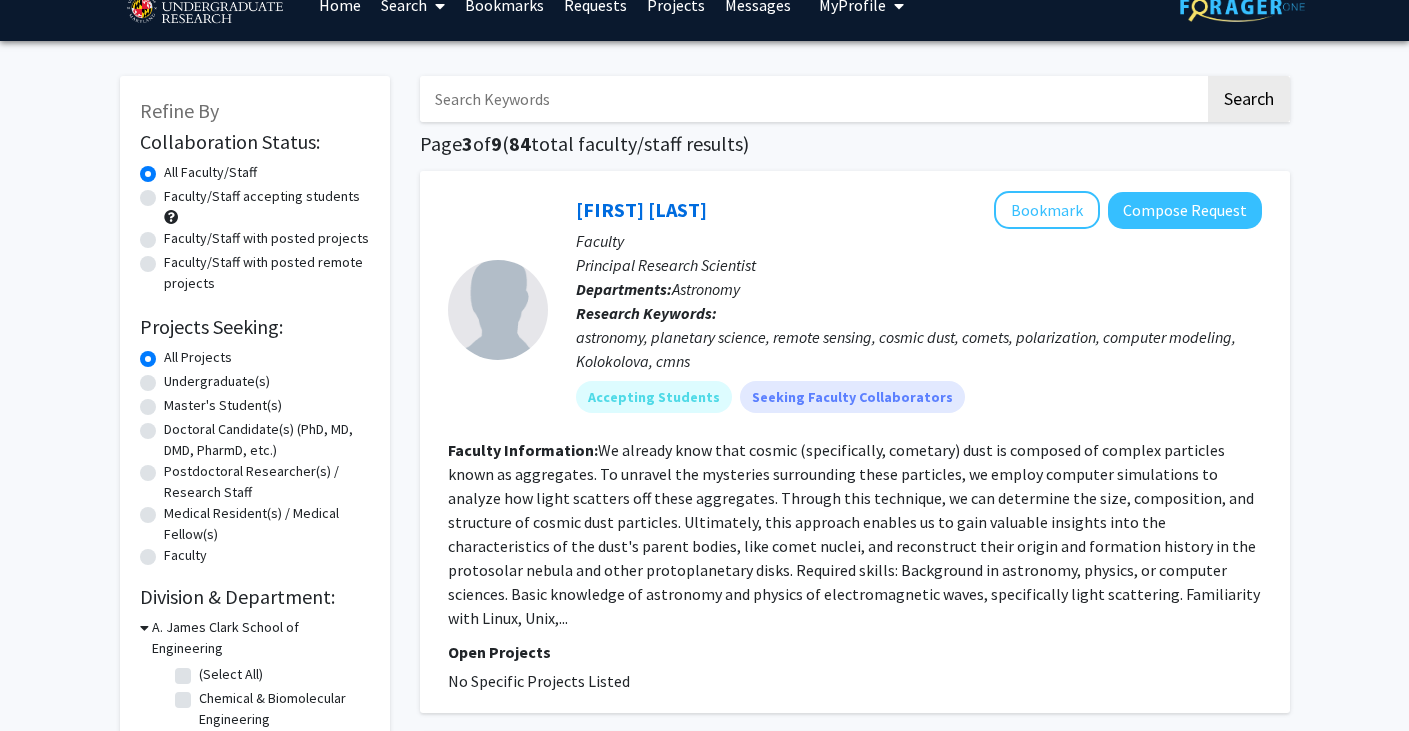 scroll, scrollTop: 32, scrollLeft: 0, axis: vertical 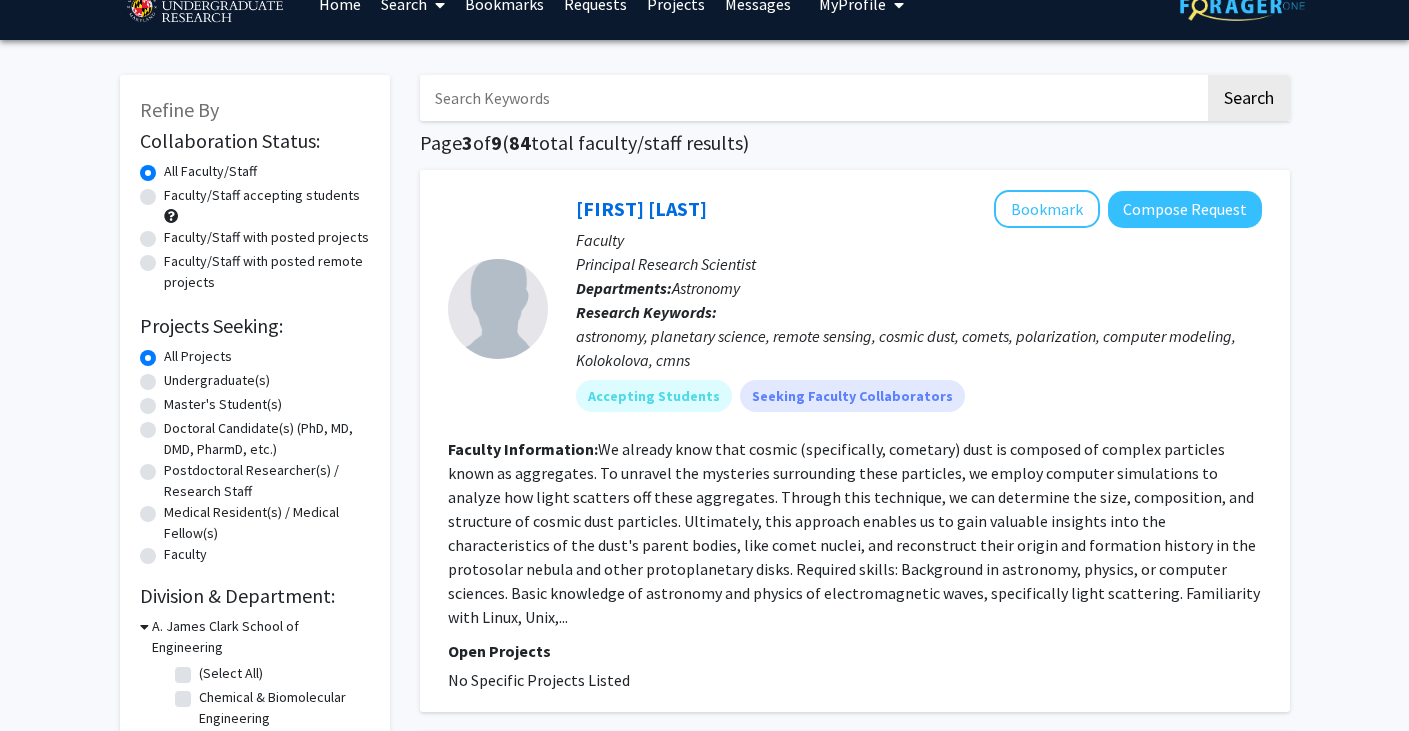 click on "Faculty/Staff accepting students" 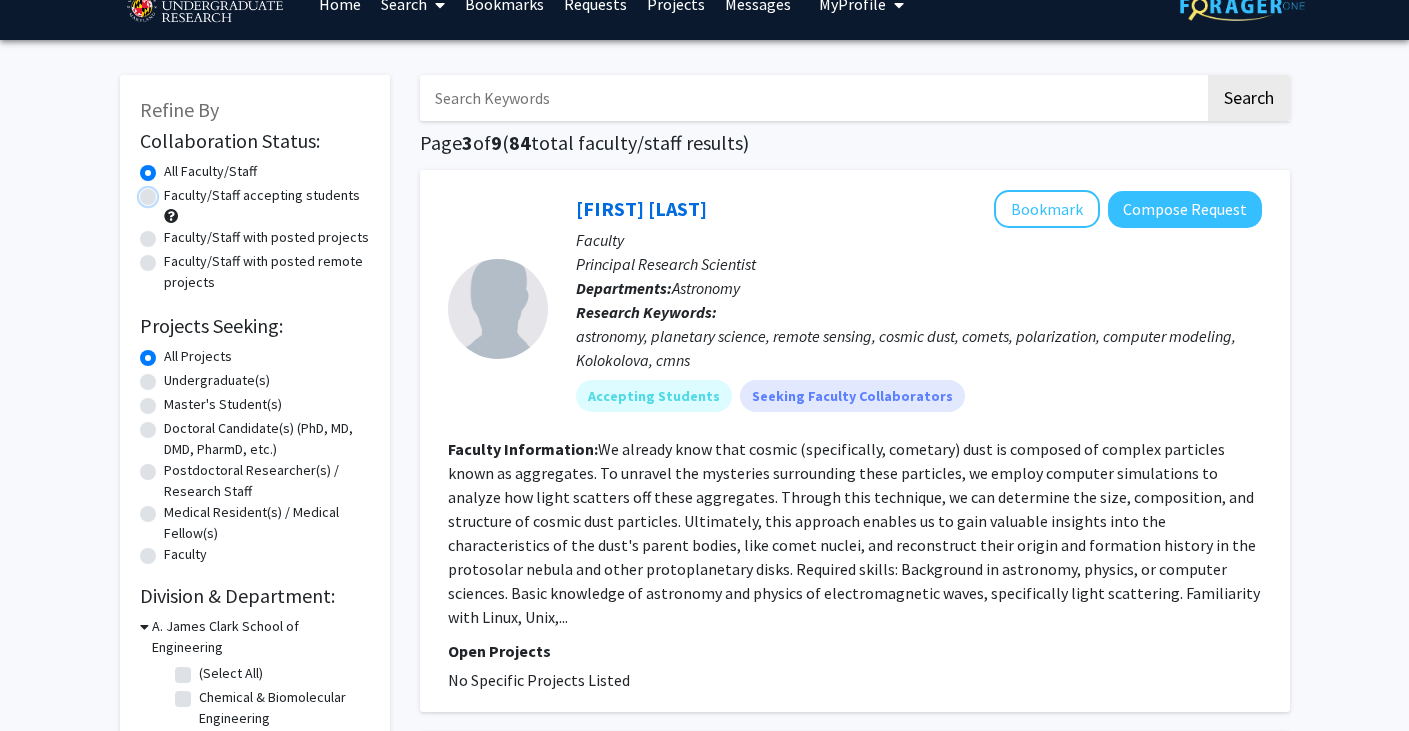 click on "Faculty/Staff accepting students" at bounding box center (170, 191) 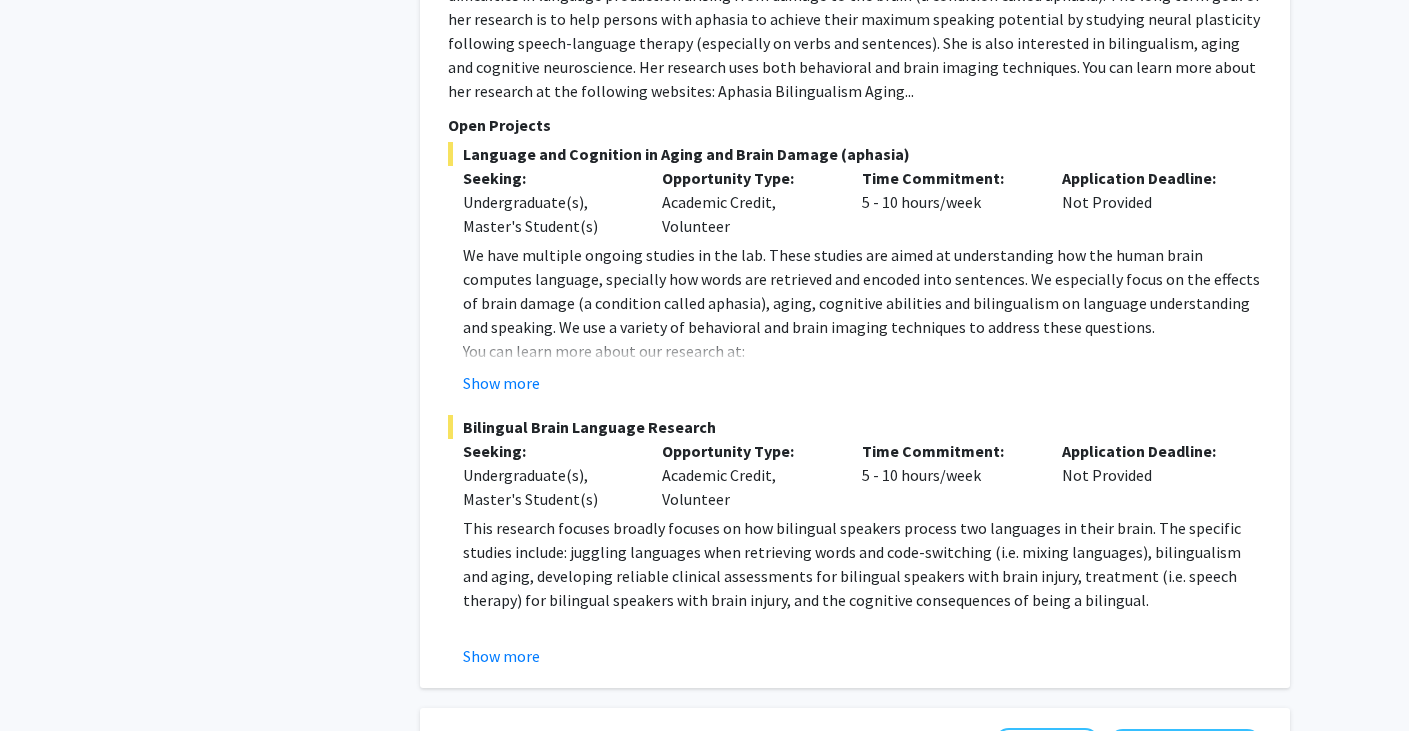 scroll, scrollTop: 2611, scrollLeft: 0, axis: vertical 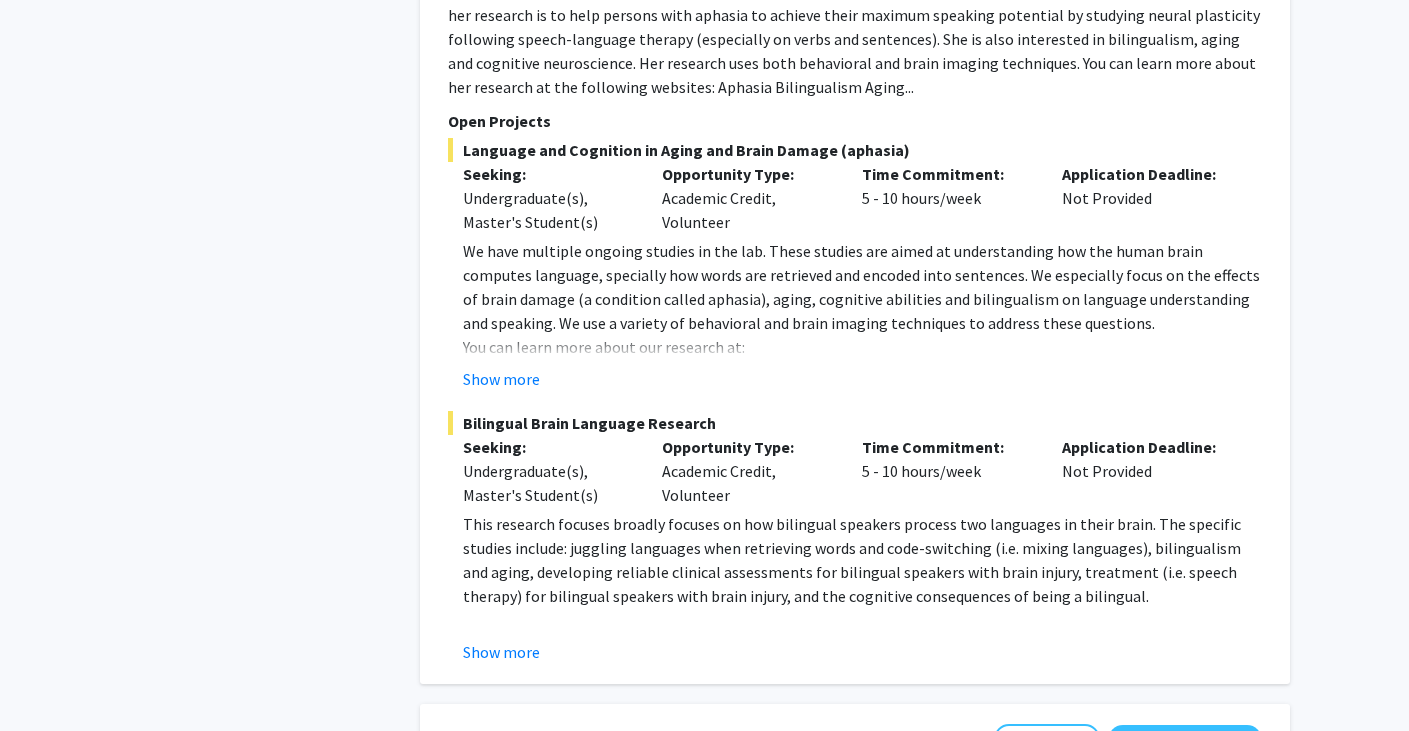 click on "We have multiple ongoing studies in the lab. These studies are aimed at understanding how the human brain computes language, specially how words are retrieved and encoded into sentences. We especially focus on the effects of brain damage (a condition called aphasia), aging, cognitive abilities and bilingualism on language understanding and speaking. We use a variety of behavioral and brain imaging techniques to address these questions.  You can learn more about our research at: www.aphasia.umd.edu www.bilingual.umd.edu www.calm.umd.edu  Show more" 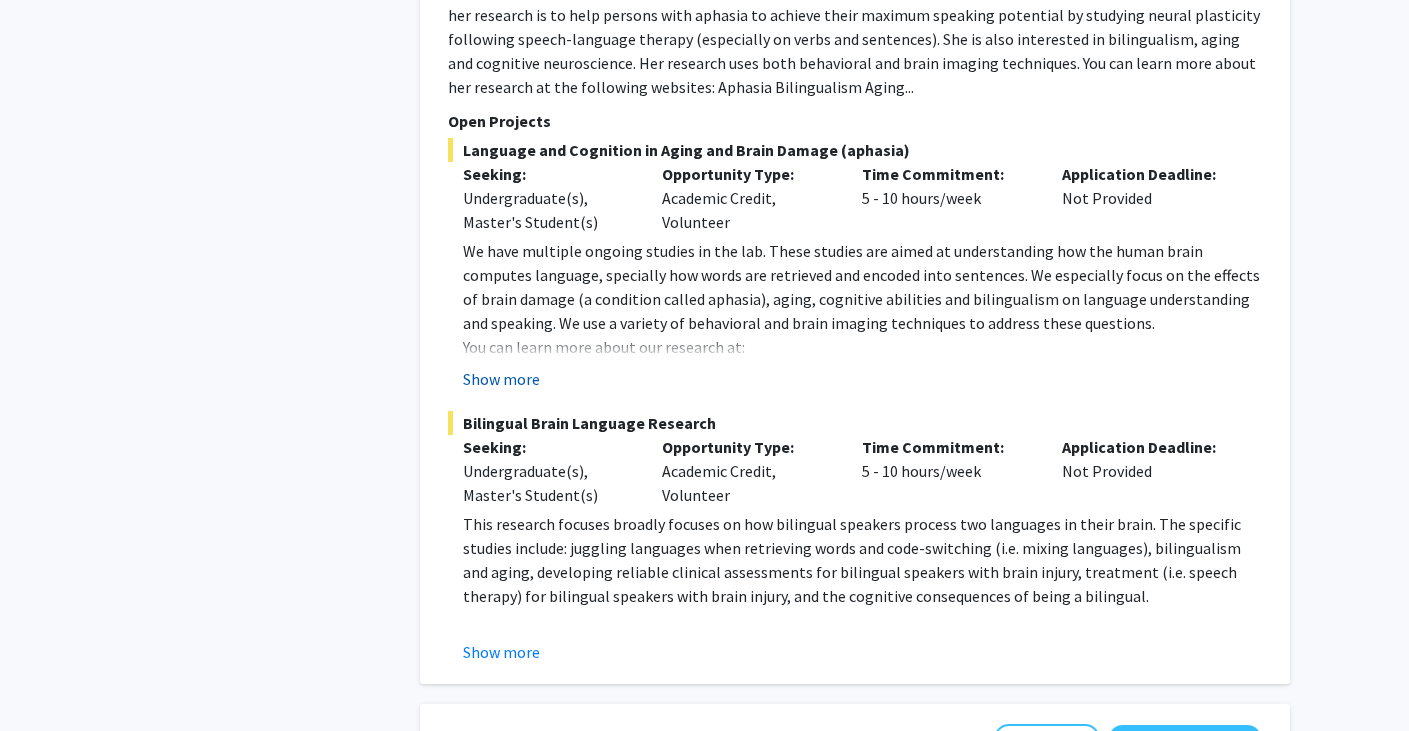 click on "Show more" 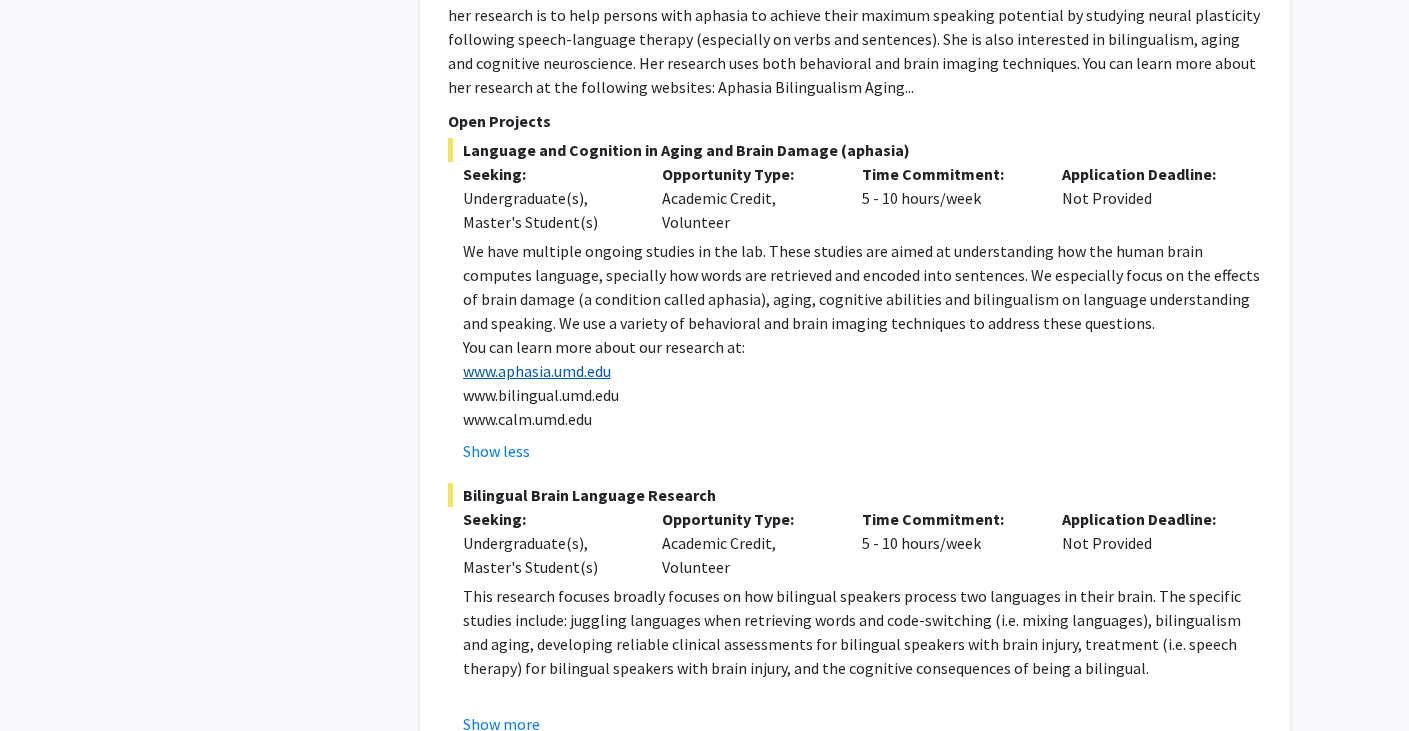 click on "www.aphasia.umd.edu" 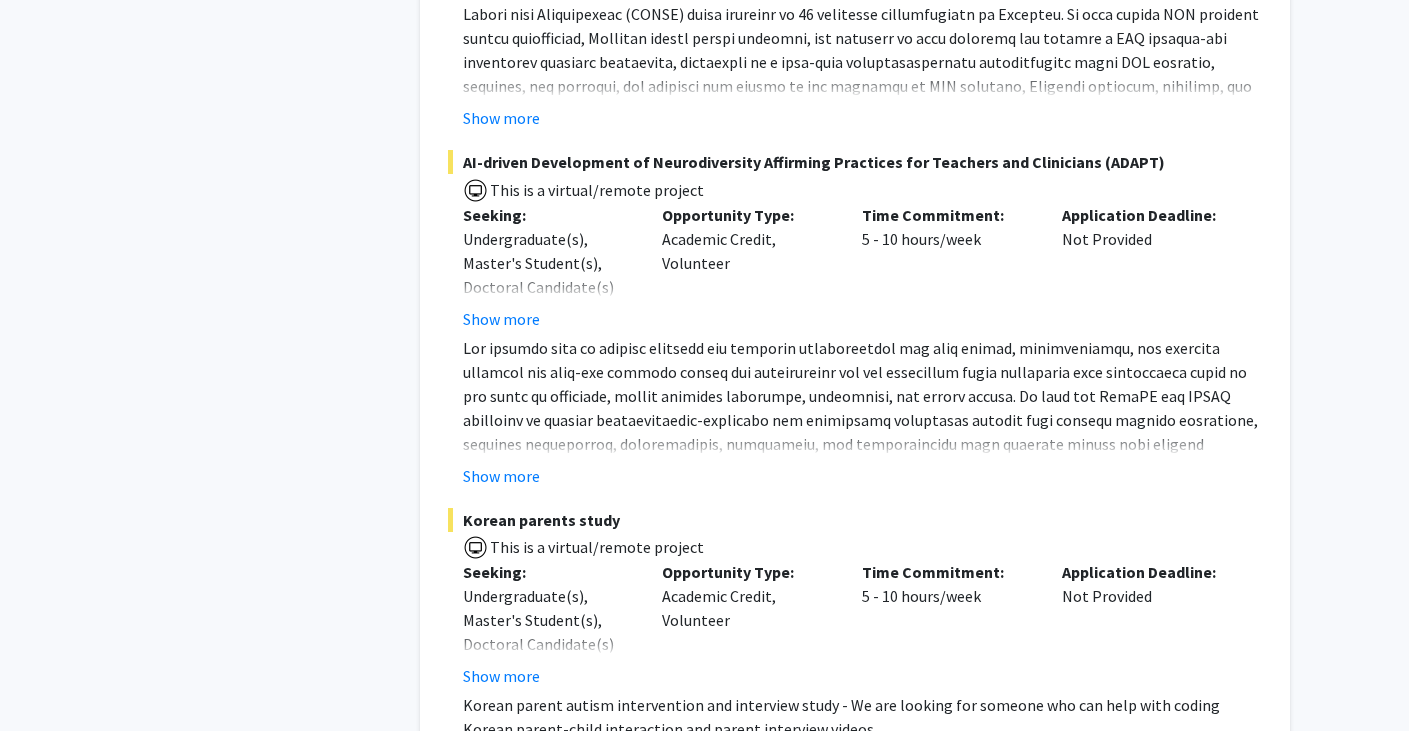 scroll, scrollTop: 5127, scrollLeft: 0, axis: vertical 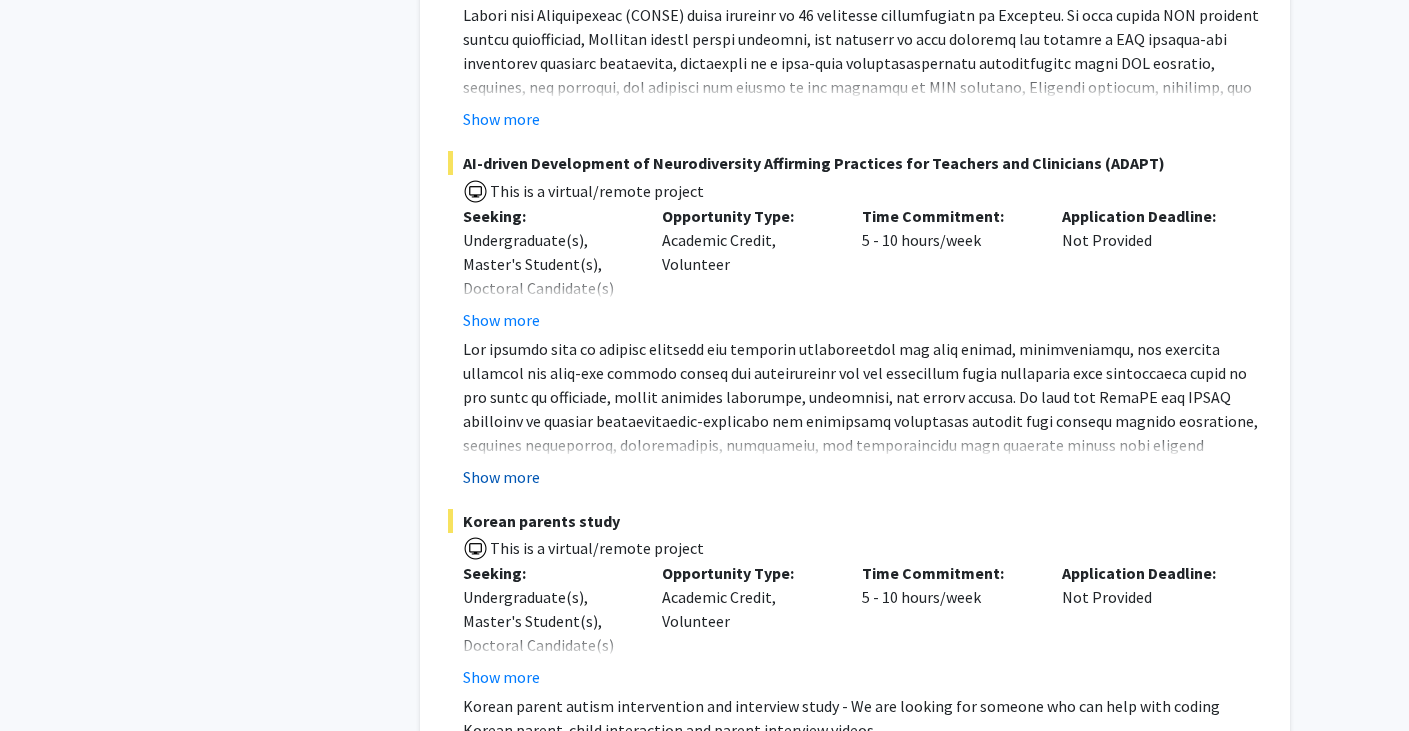 click on "Show more" 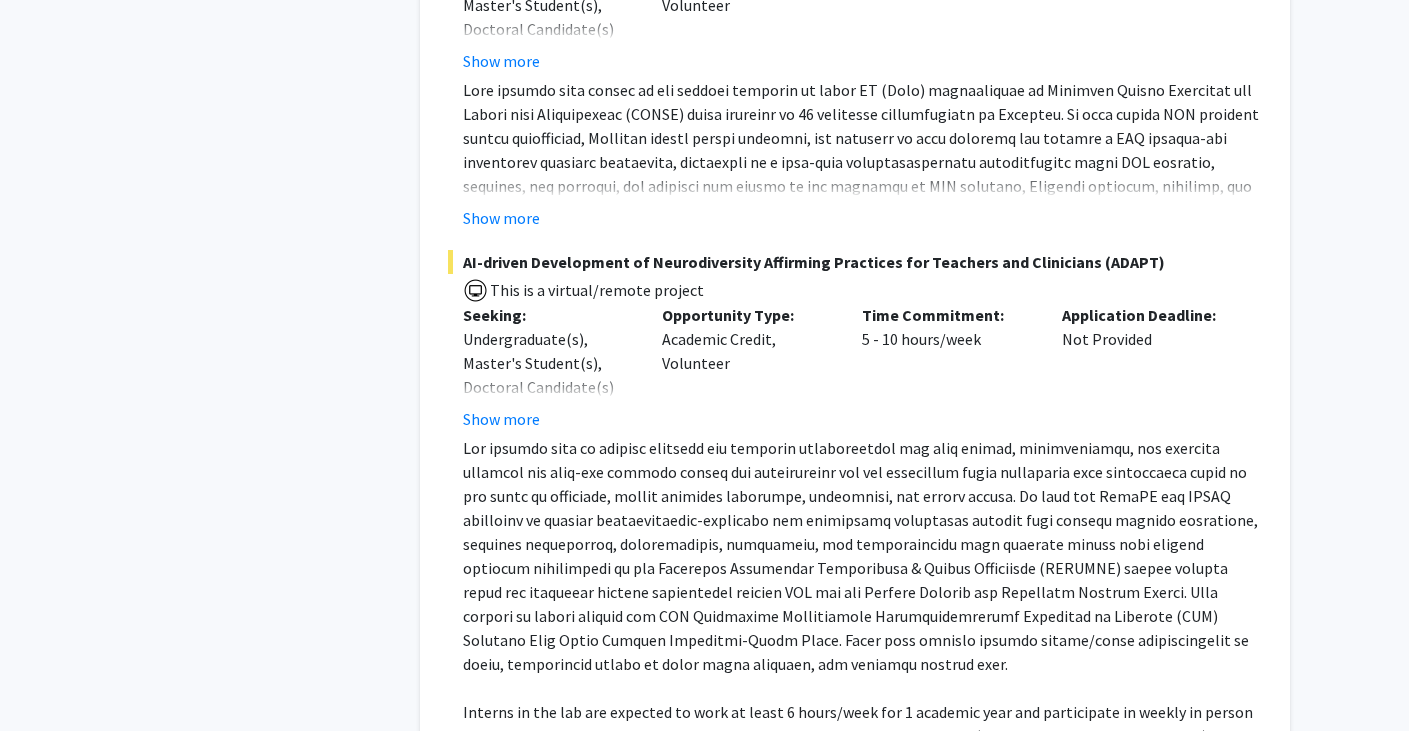 scroll, scrollTop: 5035, scrollLeft: 0, axis: vertical 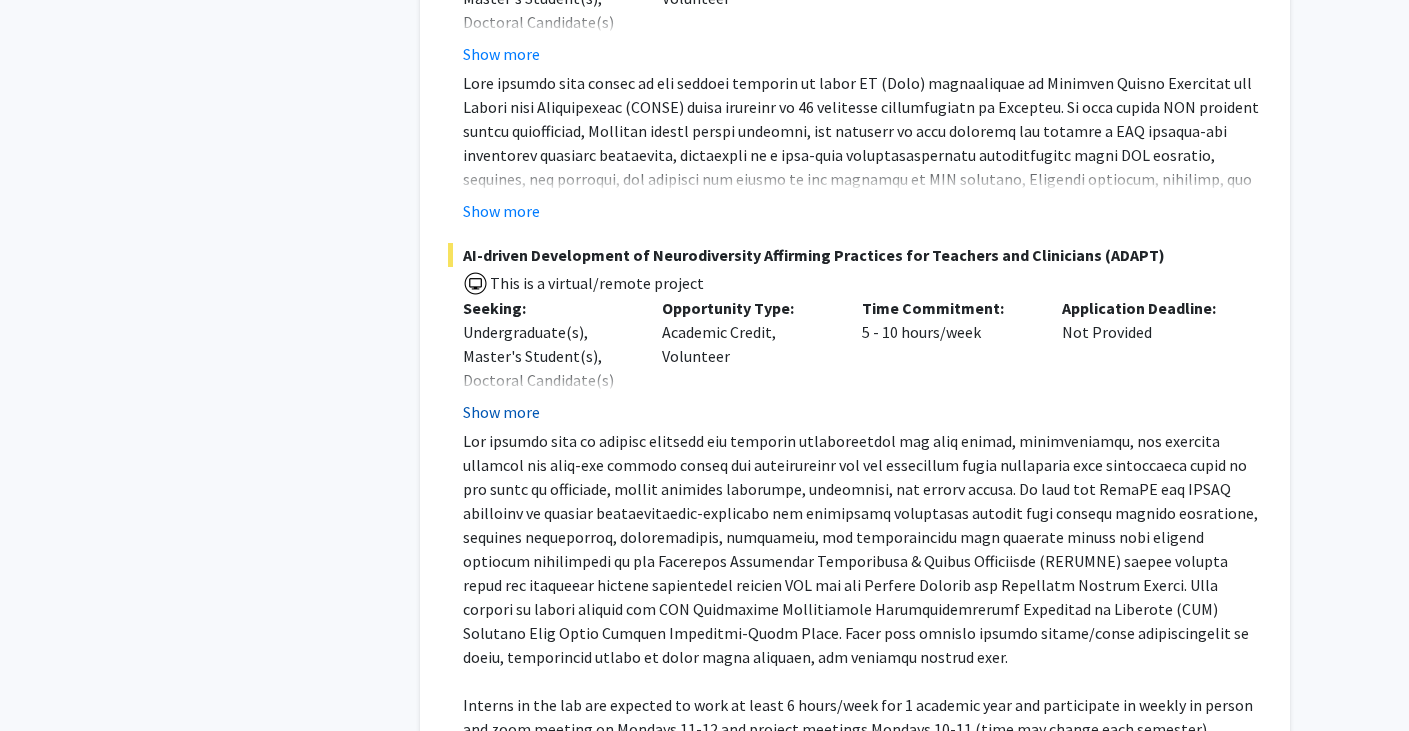 click on "Show more" 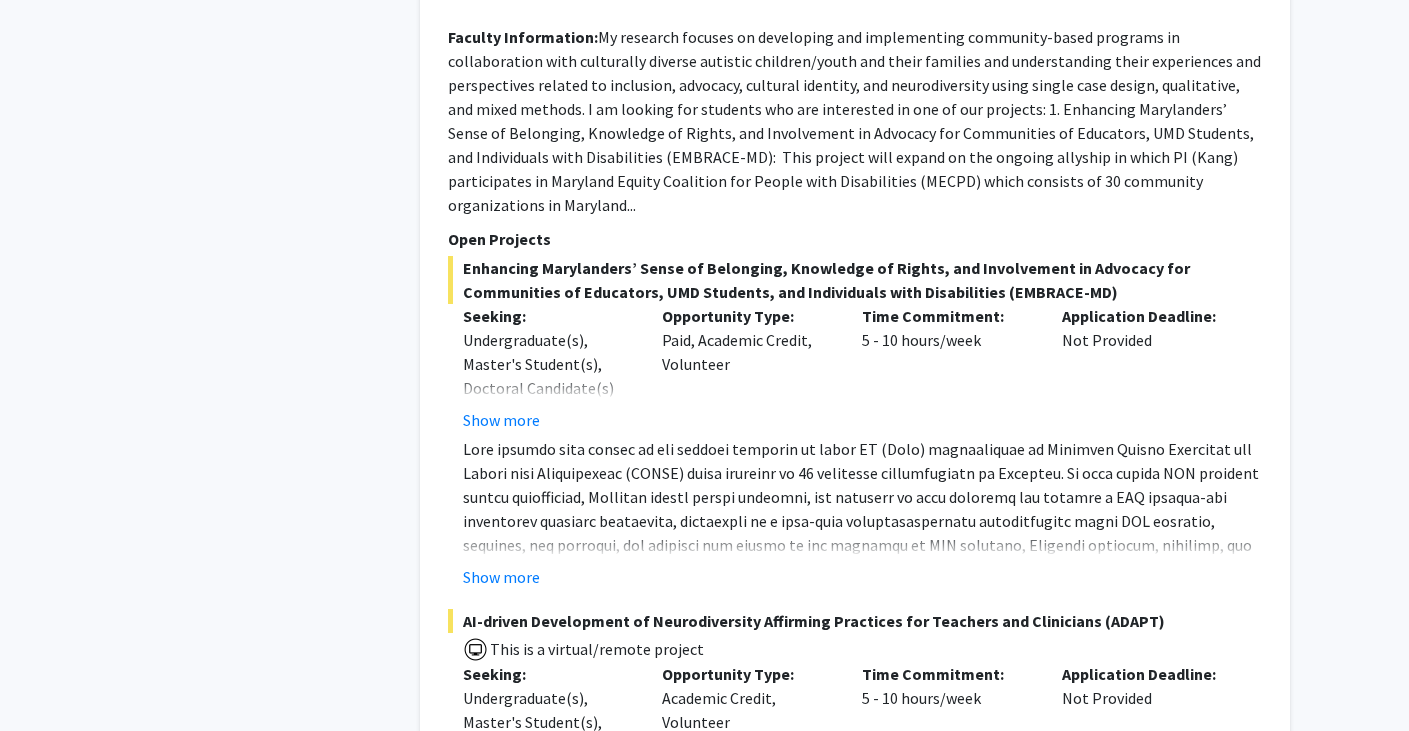 scroll, scrollTop: 4670, scrollLeft: 0, axis: vertical 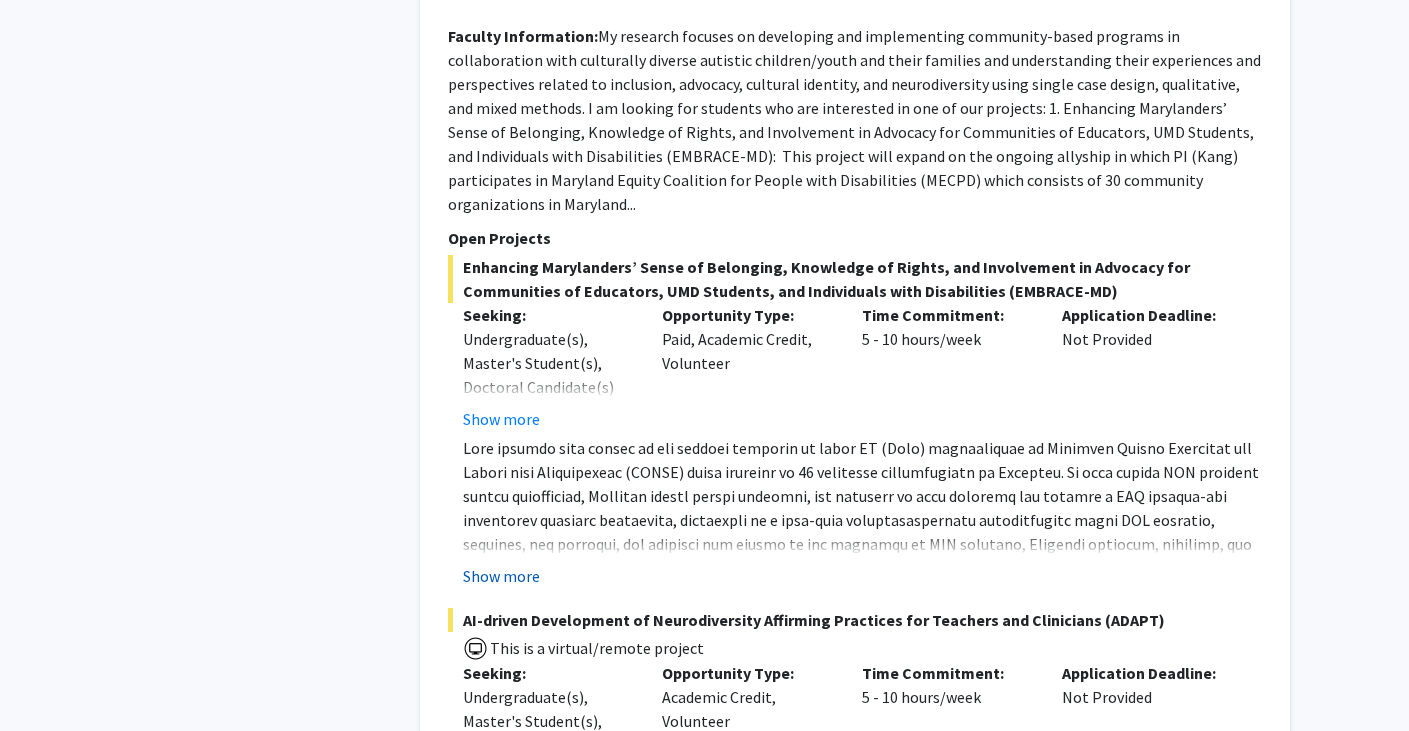 click on "Show more" 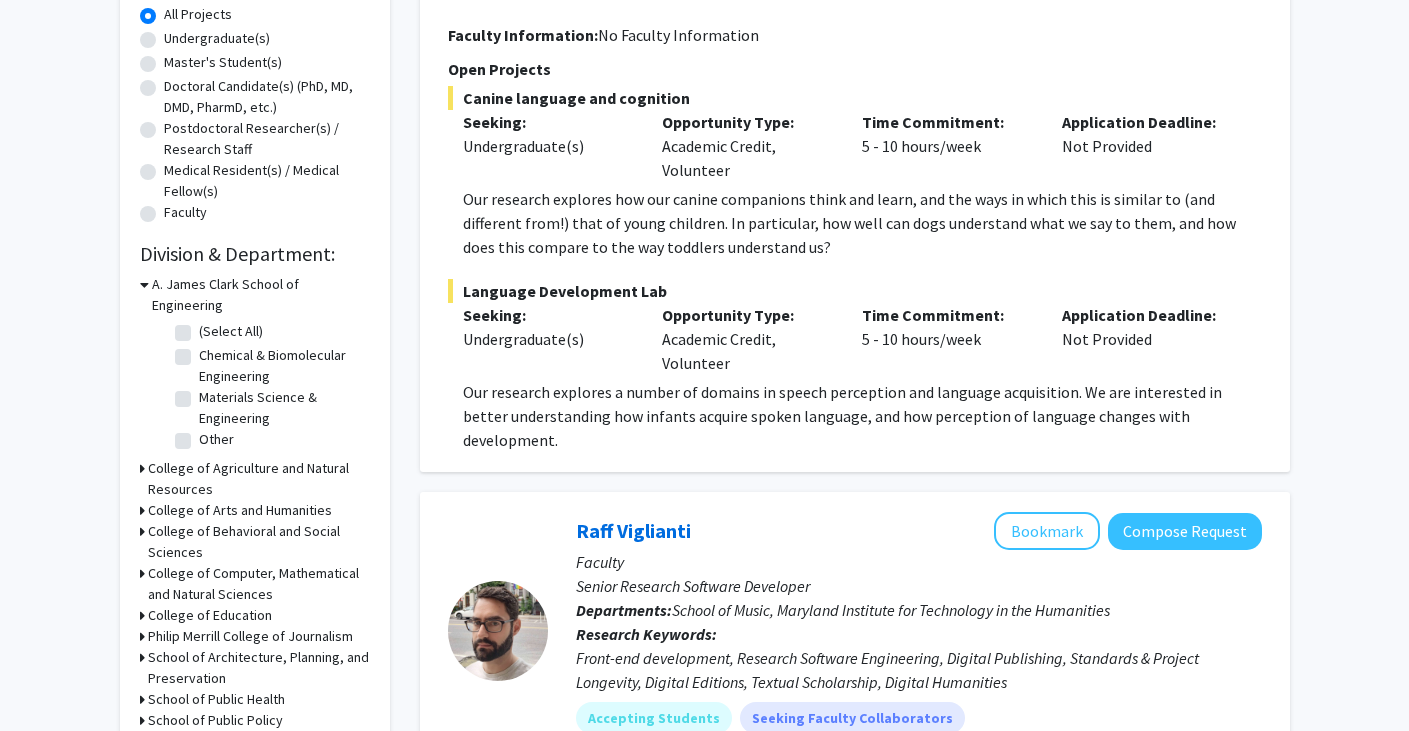 scroll, scrollTop: 373, scrollLeft: 0, axis: vertical 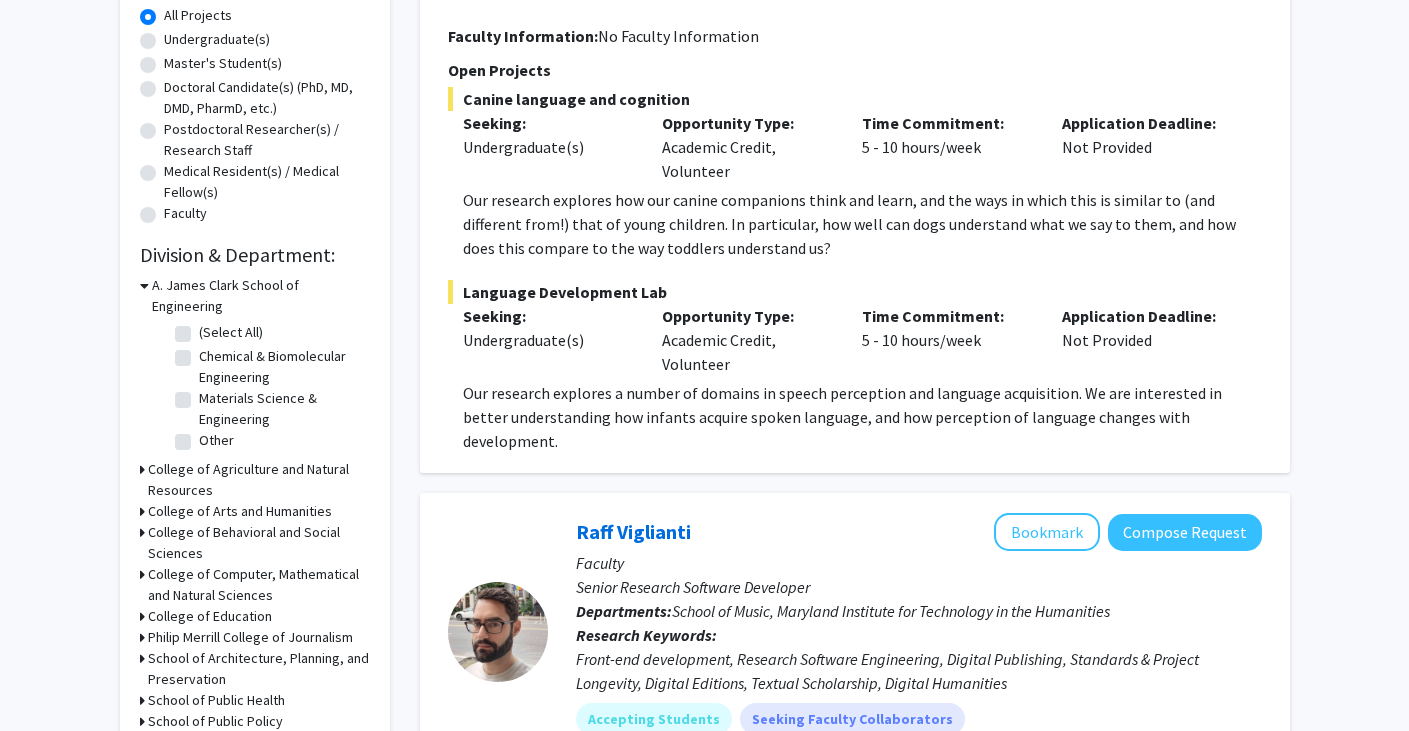 click on "Refine By Collaboration Status: Collaboration Status  All Faculty/Staff    Collaboration Status  Faculty/Staff accepting students    Collaboration Status  Faculty/Staff with posted projects    Collaboration Status  Faculty/Staff with posted remote projects    Projects Seeking: Projects Seeking Level  All Projects    Projects Seeking Level  Undergraduate(s)    Projects Seeking Level  Master's Student(s)    Projects Seeking Level  Doctoral Candidate(s) (PhD, MD, DMD, PharmD, etc.)    Projects Seeking Level  Postdoctoral Researcher(s) / Research Staff    Projects Seeking Level  Medical Resident(s) / Medical Fellow(s)    Projects Seeking Level  Faculty    Division & Department:      A. James Clark School of Engineering  (Select All)  (Select All)  Chemical & Biomolecular Engineering  Chemical & Biomolecular Engineering  Materials Science & Engineering  Materials Science & Engineering  Other  Other       College of Agriculture and Natural Resources       College of Arts and Humanities" 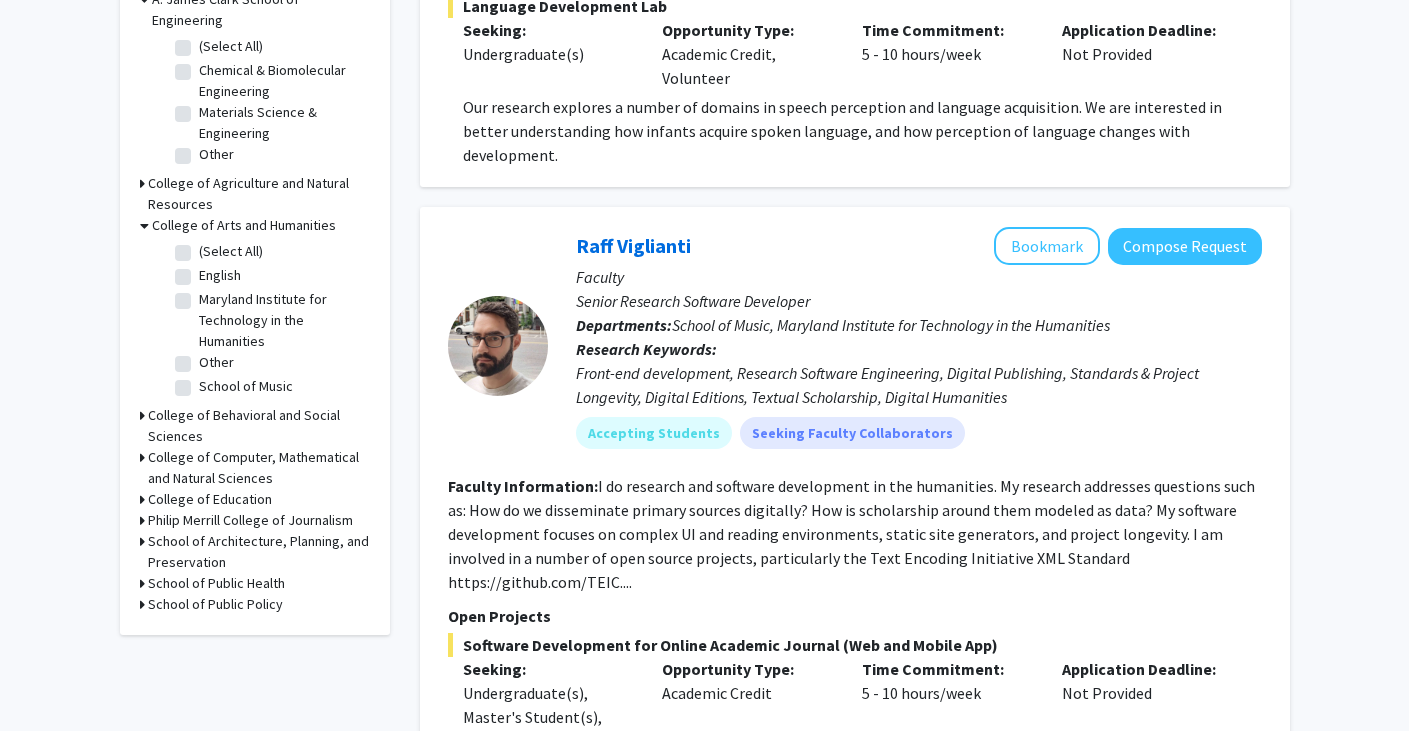 scroll, scrollTop: 660, scrollLeft: 0, axis: vertical 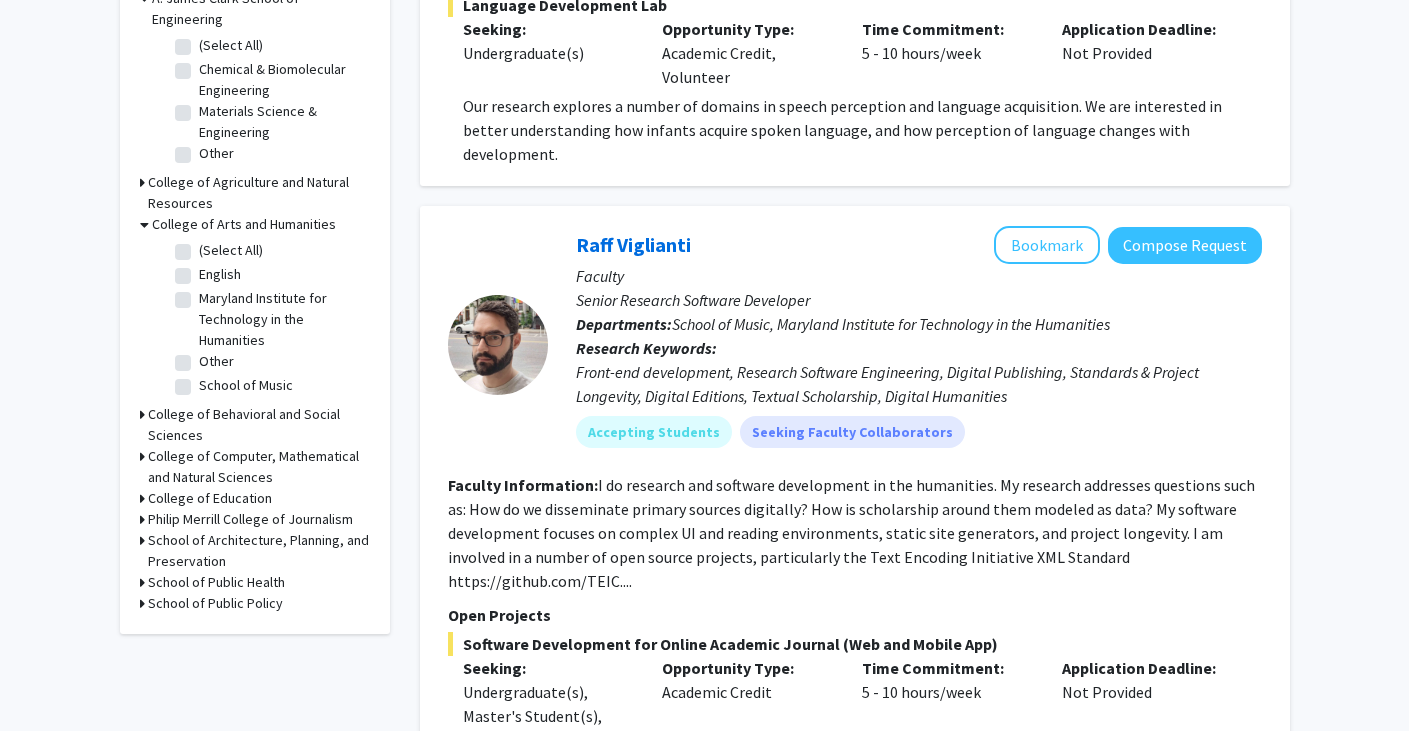 click 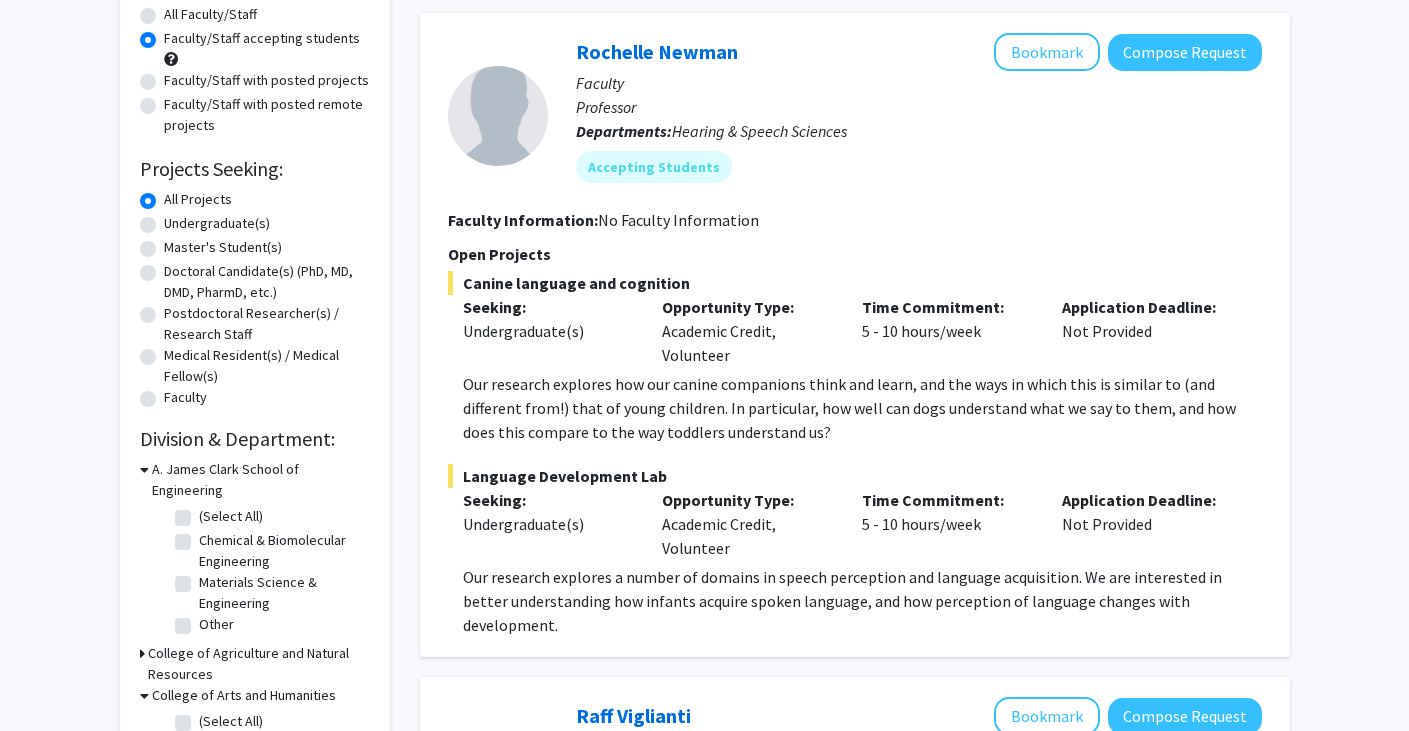 scroll, scrollTop: 188, scrollLeft: 0, axis: vertical 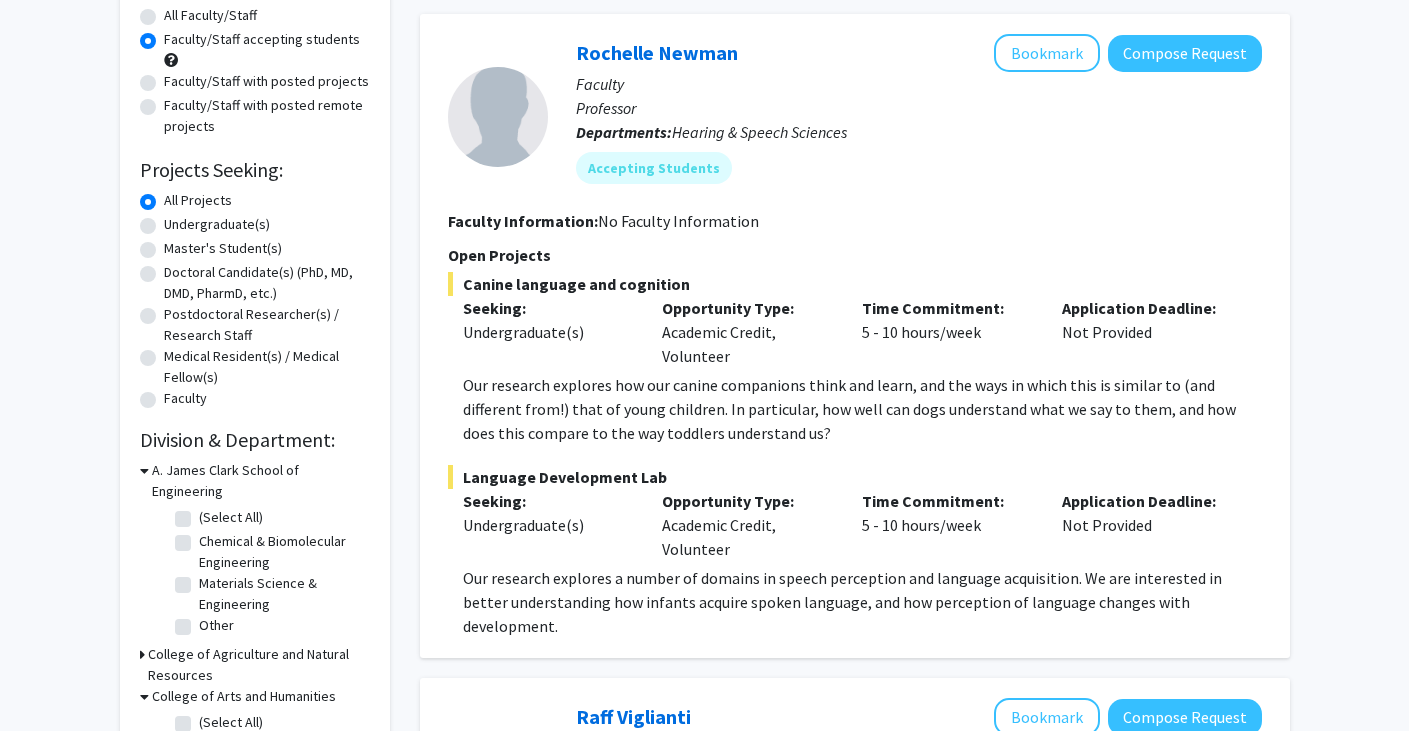 click on "Undergraduate(s)" 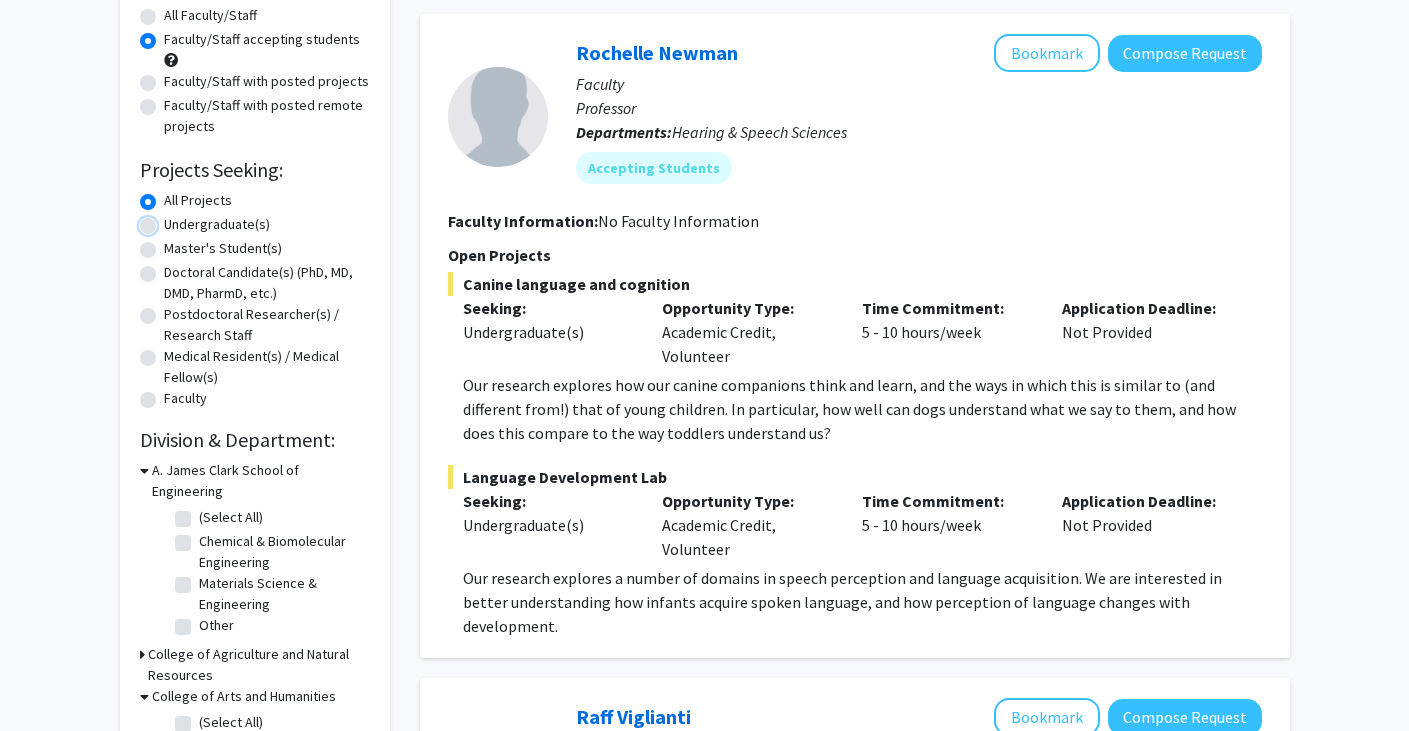 click on "Undergraduate(s)" at bounding box center [170, 220] 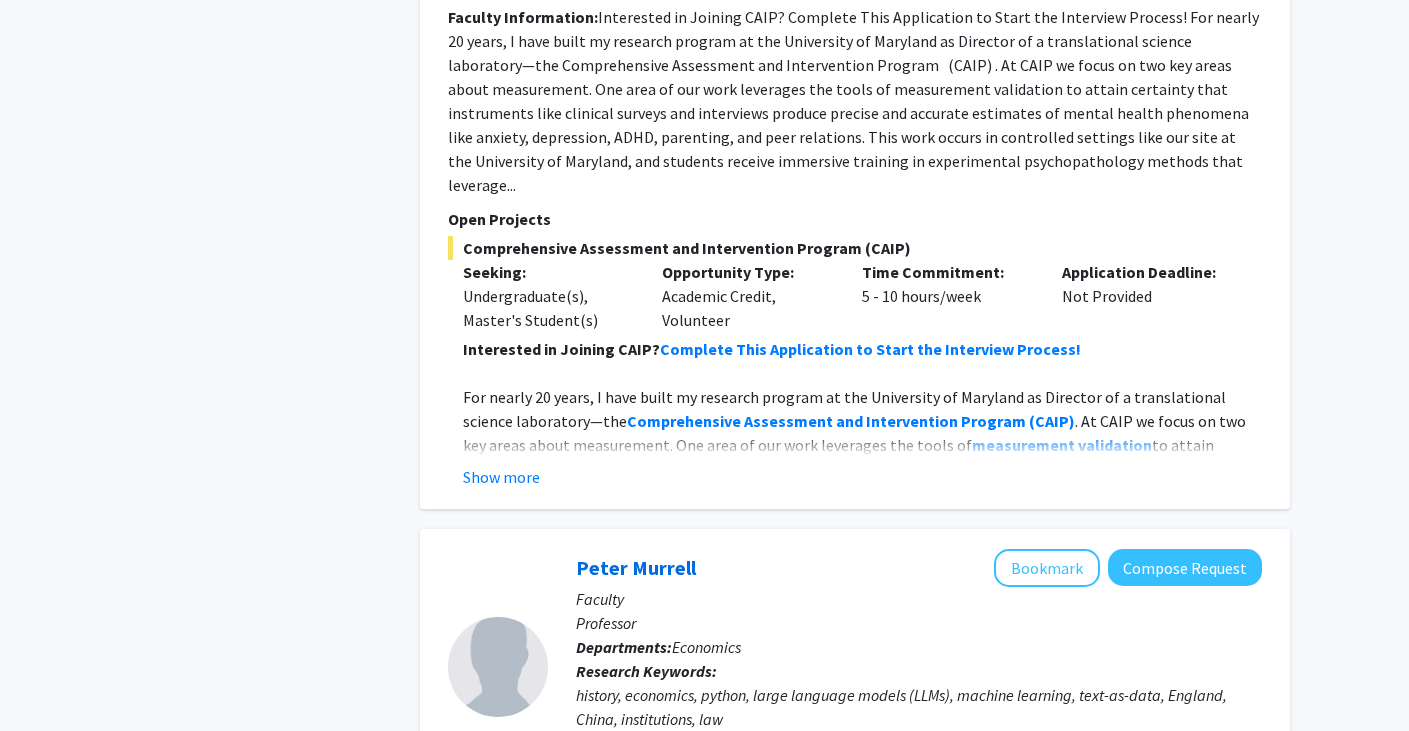 scroll, scrollTop: 6838, scrollLeft: 0, axis: vertical 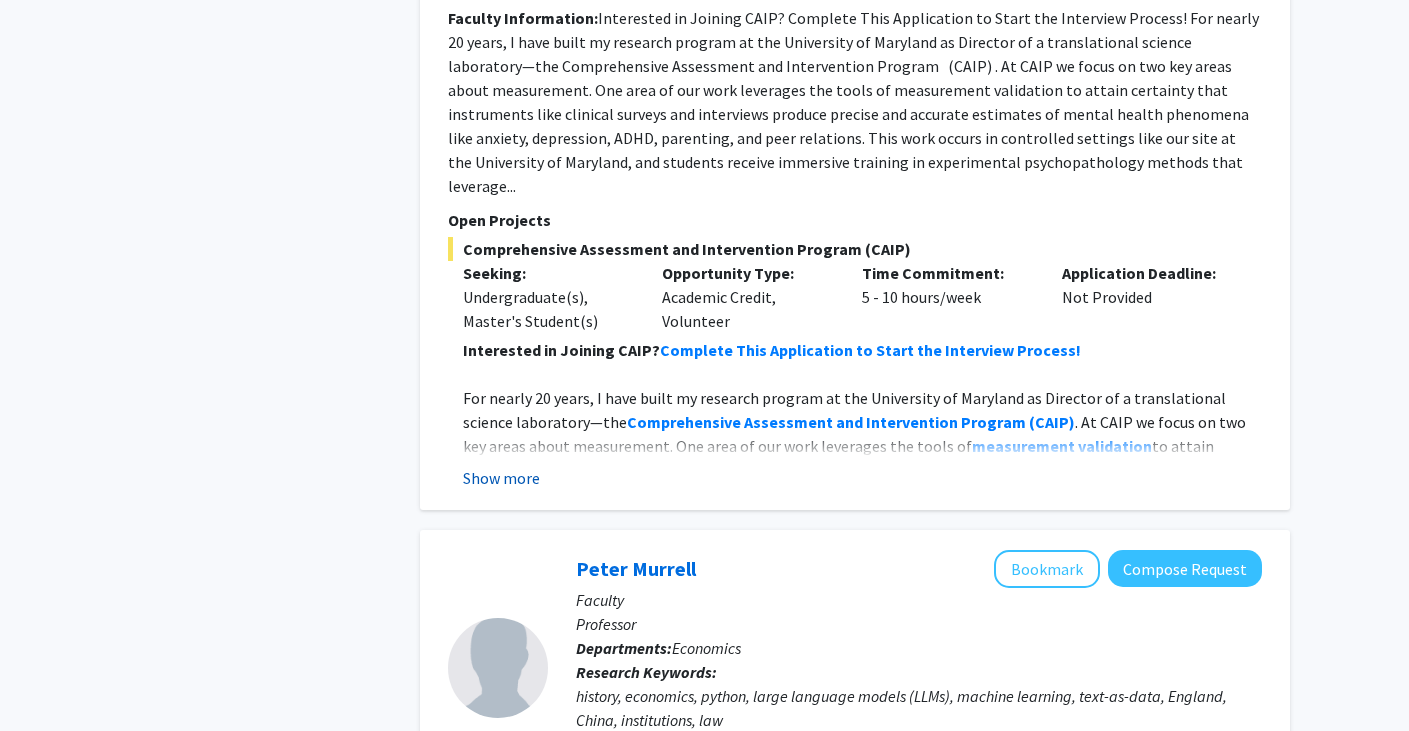 click on "Show more" 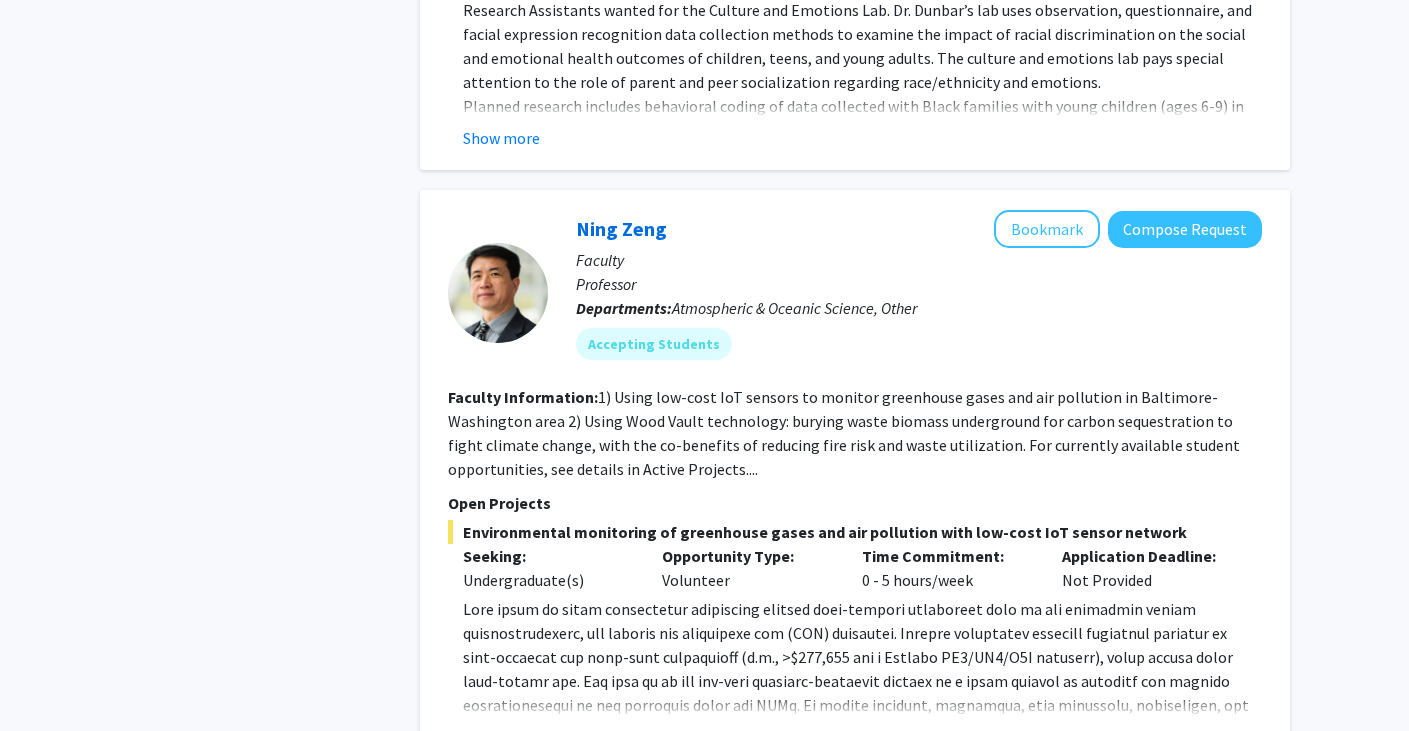 scroll, scrollTop: 9598, scrollLeft: 0, axis: vertical 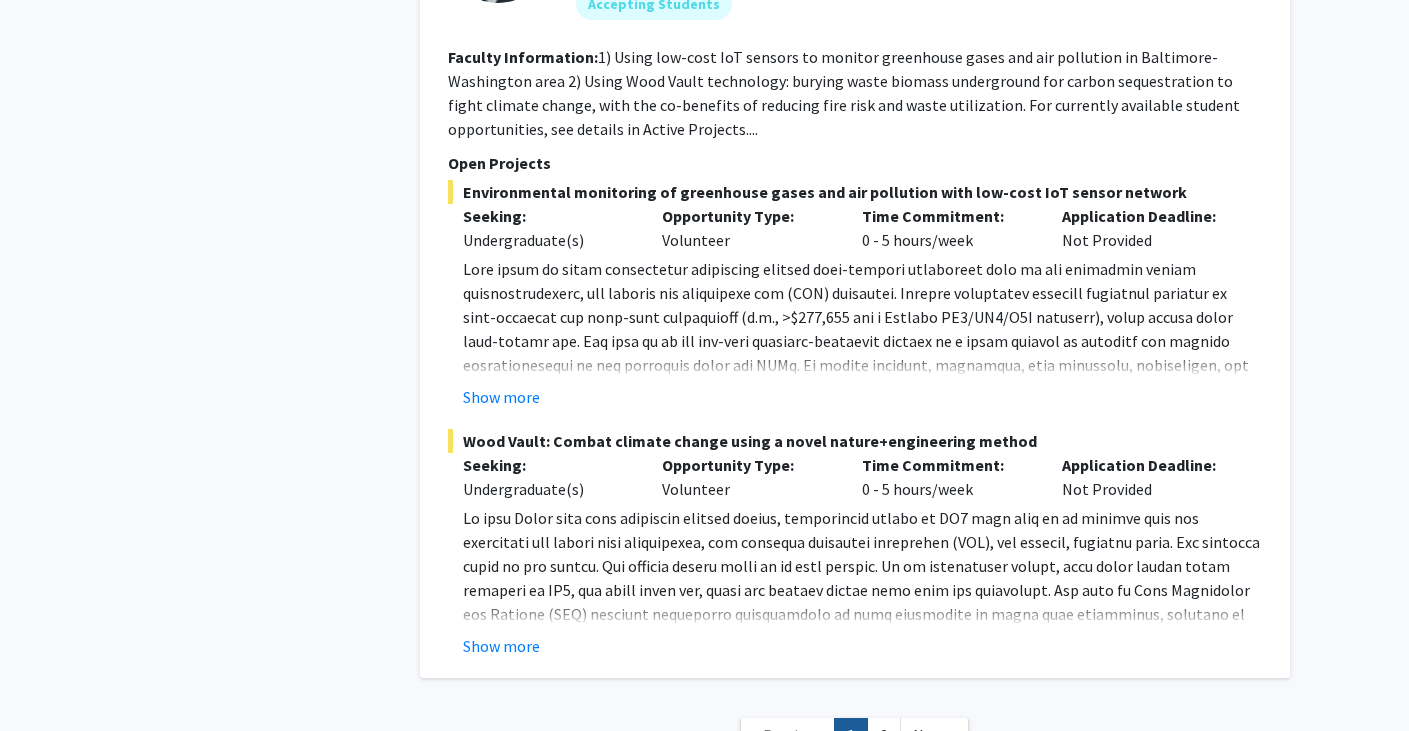 click on "Students can participate in a highly interdisciplinary team in conducting lab experiments, IoT sensor development, data analysis, real world carbon sequestration projects in [STATE] and [STATE] and [COUNTRY], outreach, etc. Some work directly collaborates with commercial implementers of the technology: https://carbonlockdown.net/ Show more" 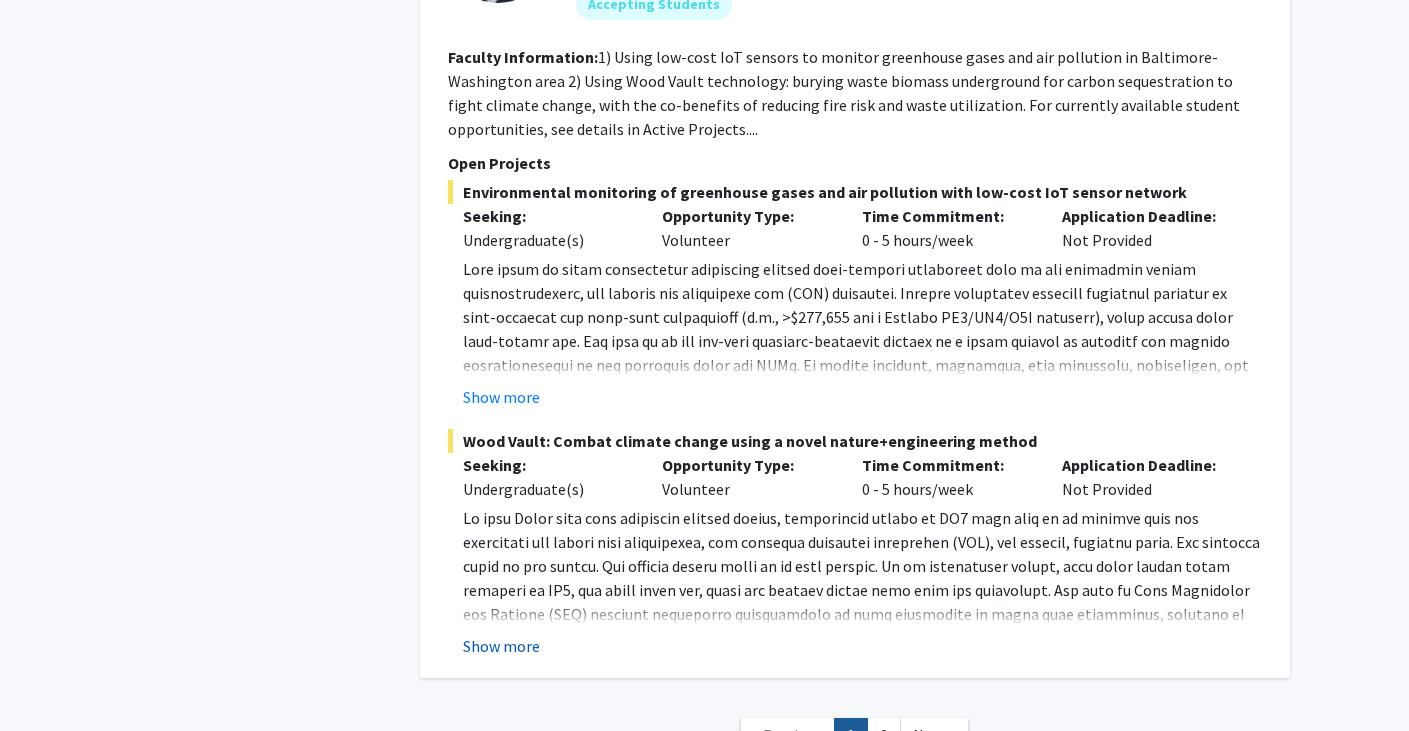 click on "Show more" 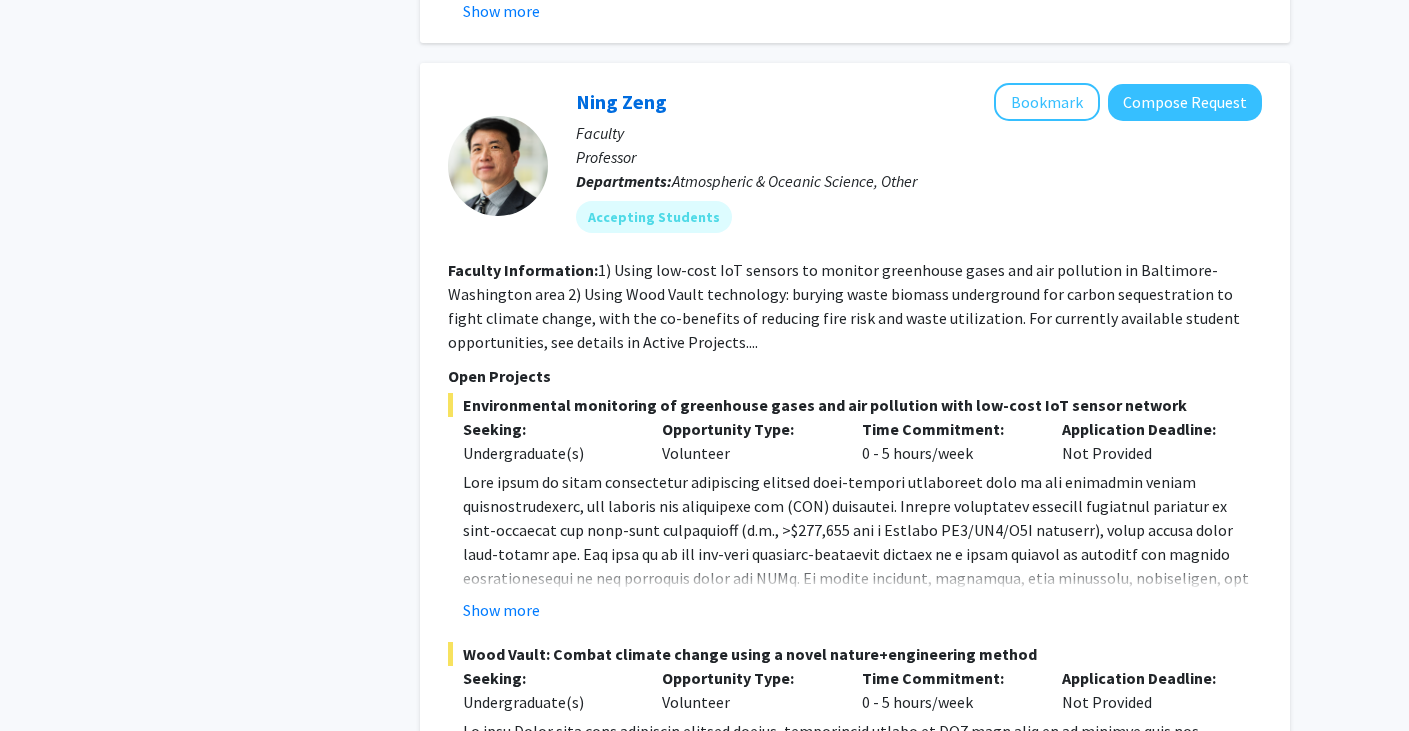 scroll, scrollTop: 9386, scrollLeft: 0, axis: vertical 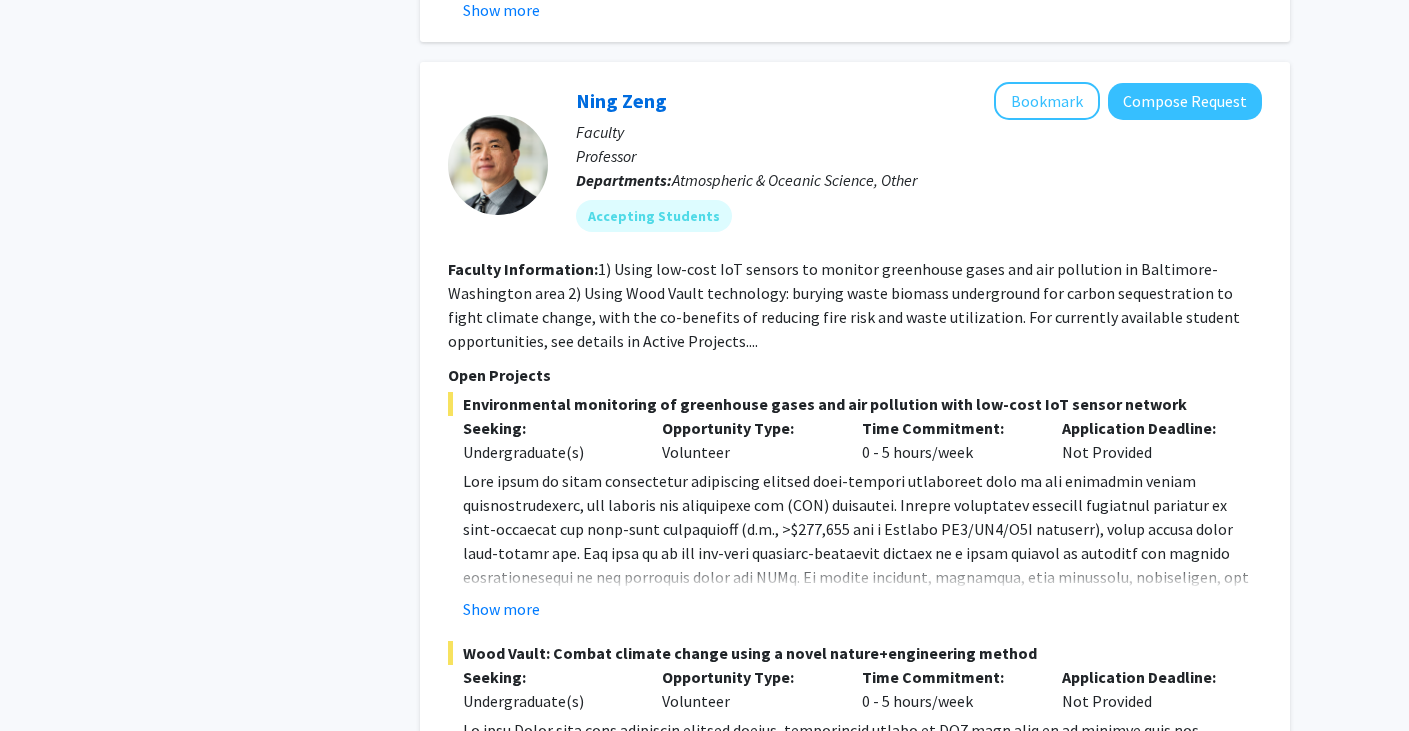 click on "Show more" 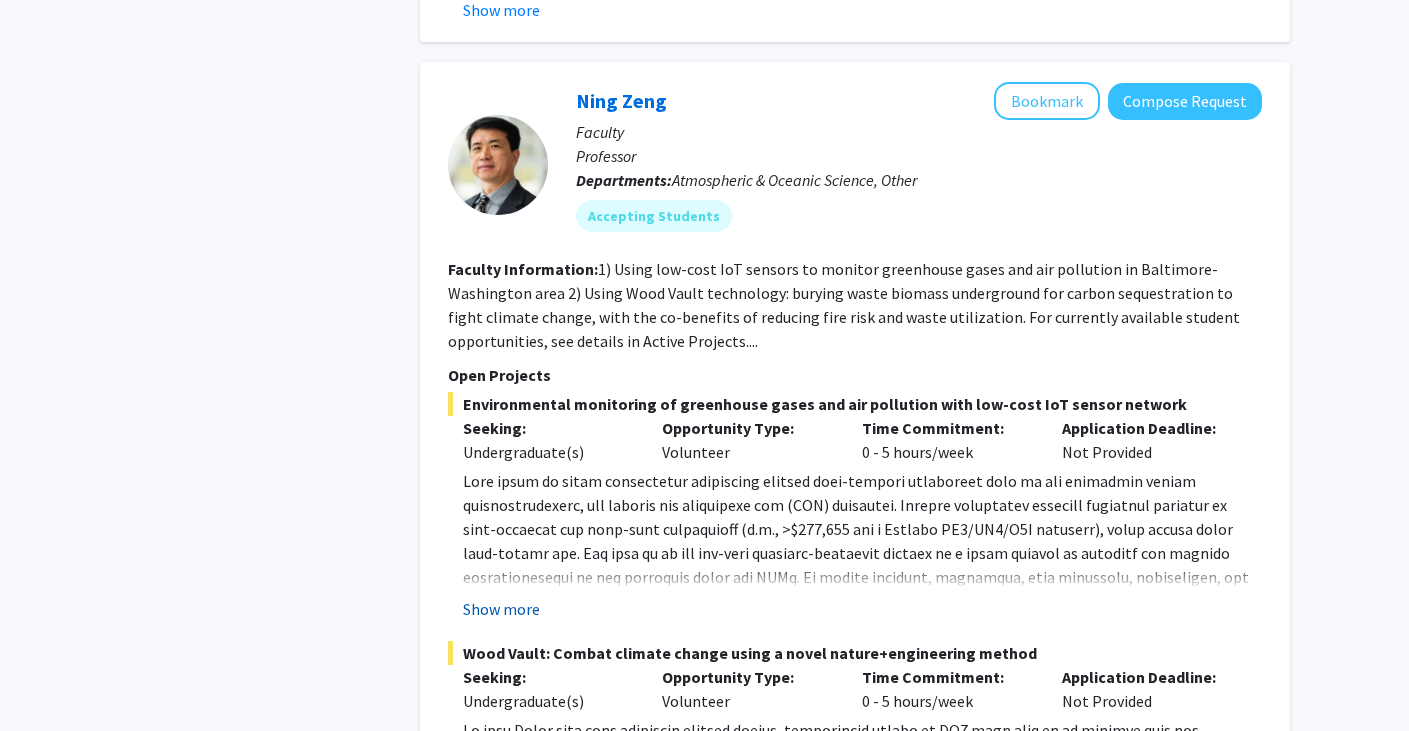 click on "Show more" 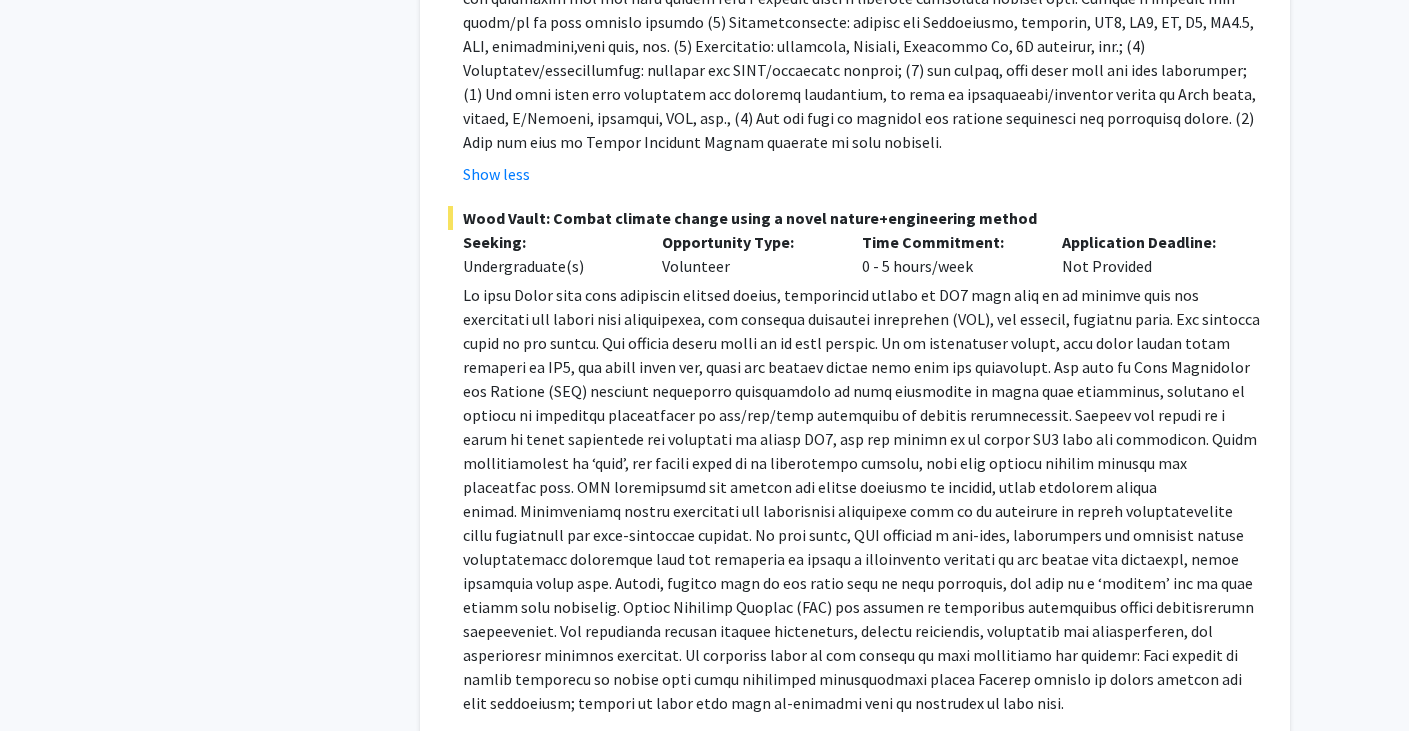 scroll, scrollTop: 10222, scrollLeft: 0, axis: vertical 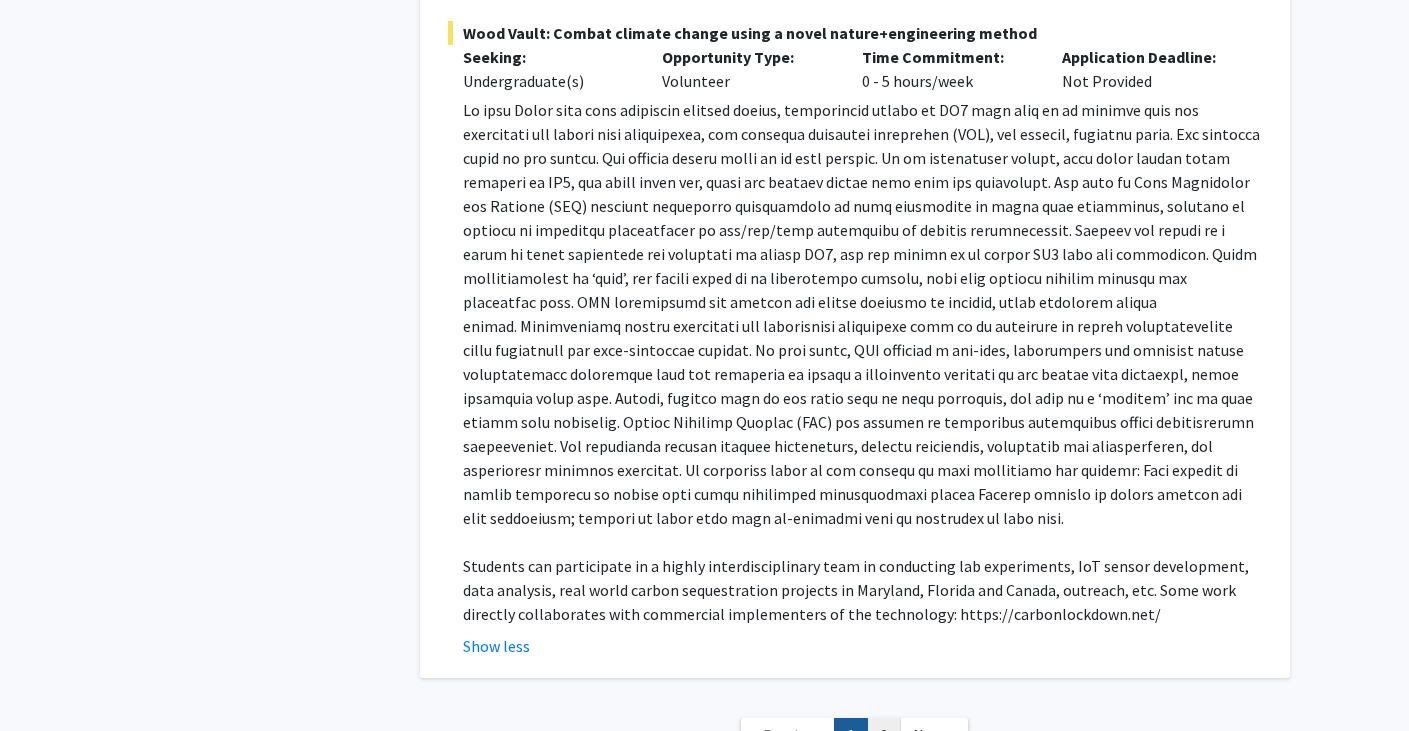 click on "2" 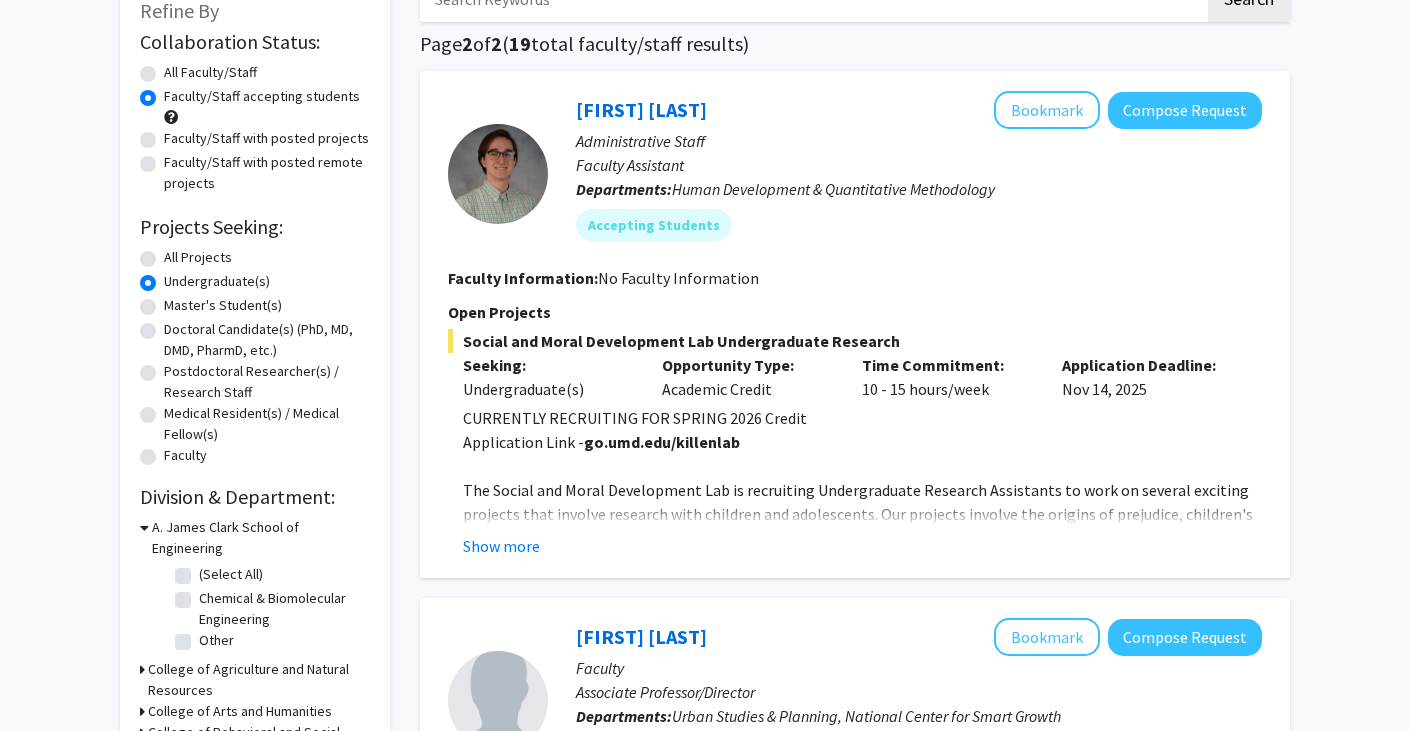scroll, scrollTop: 132, scrollLeft: 0, axis: vertical 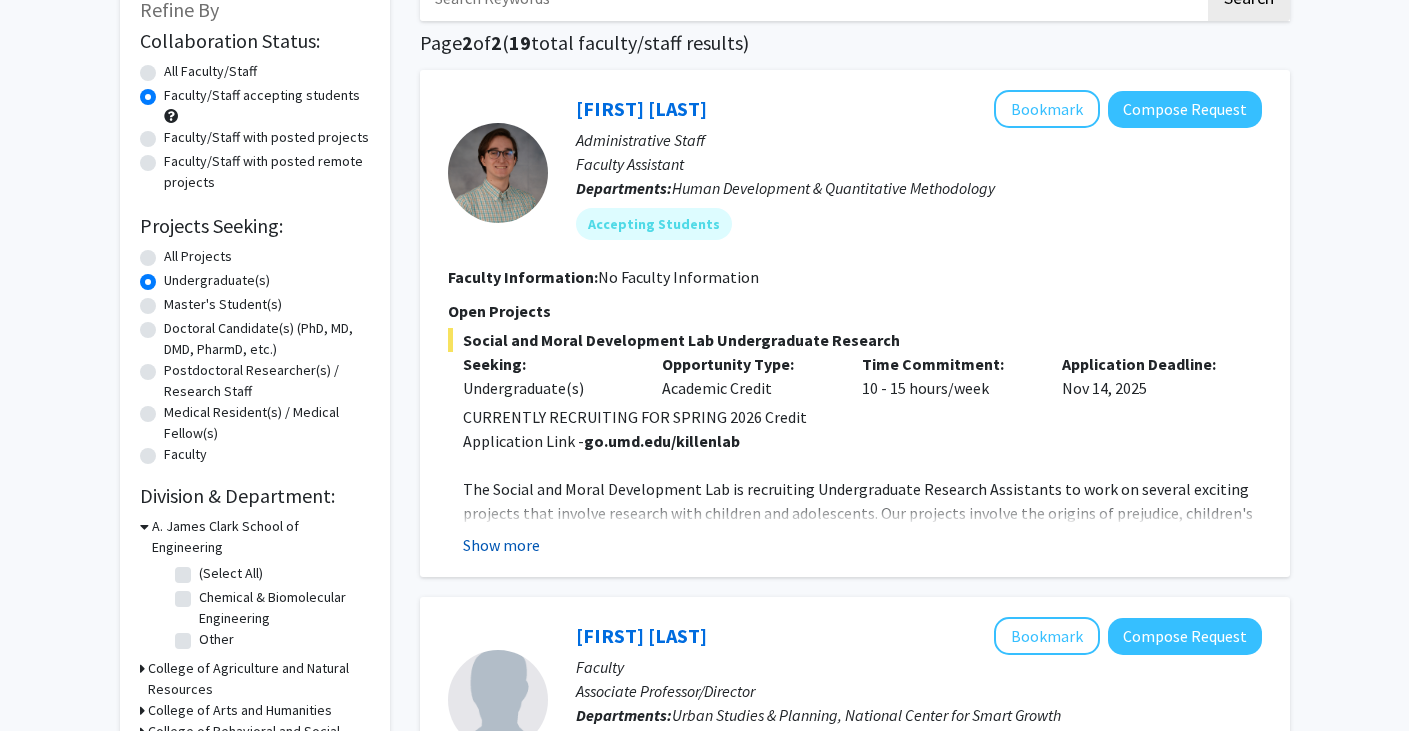 click on "Show more" 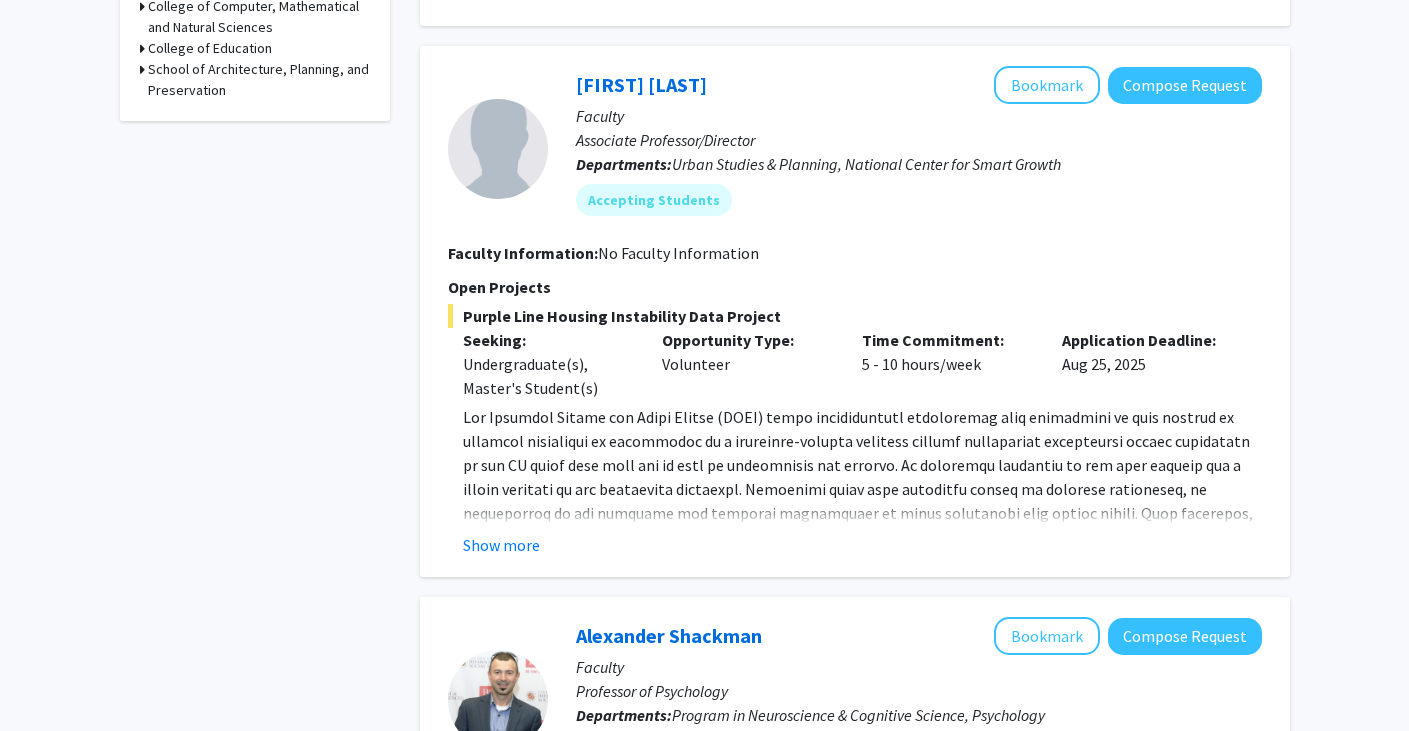 scroll, scrollTop: 902, scrollLeft: 0, axis: vertical 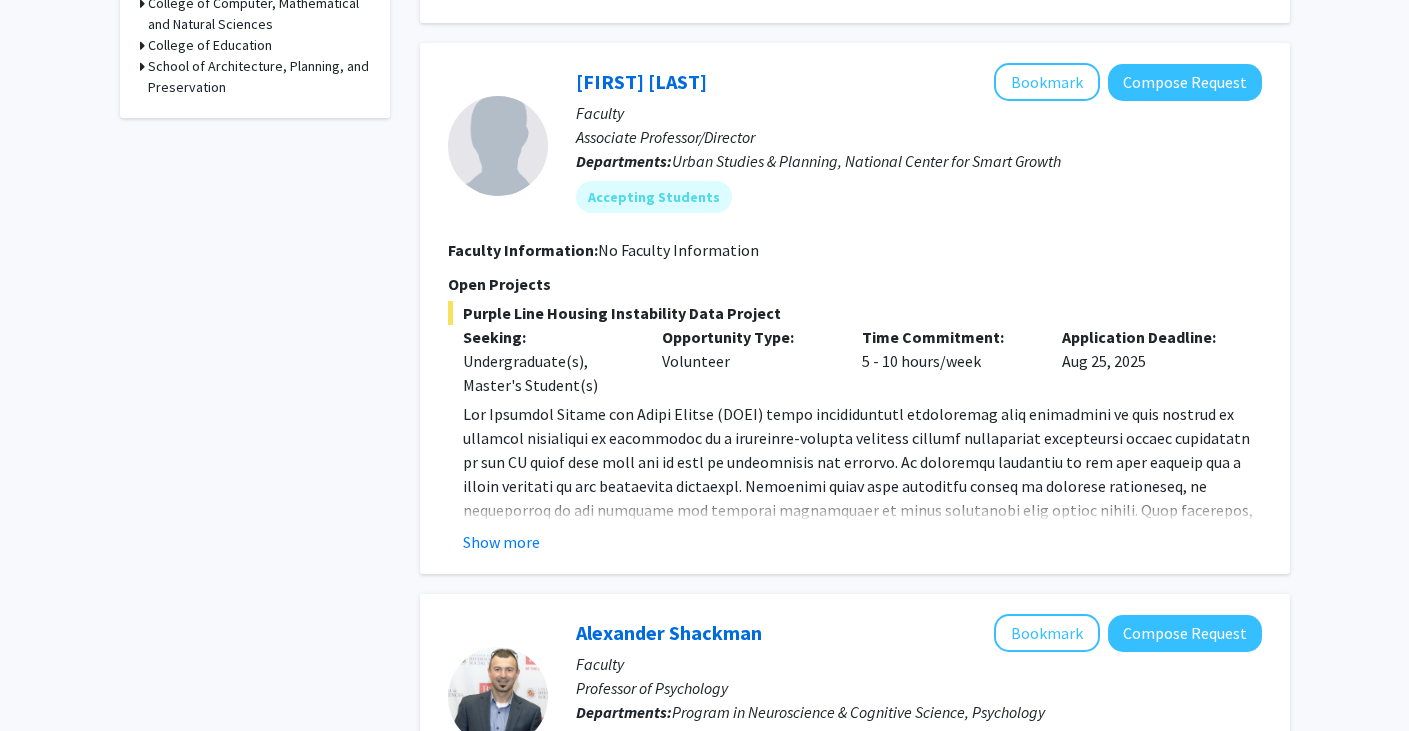 click on "Show more" 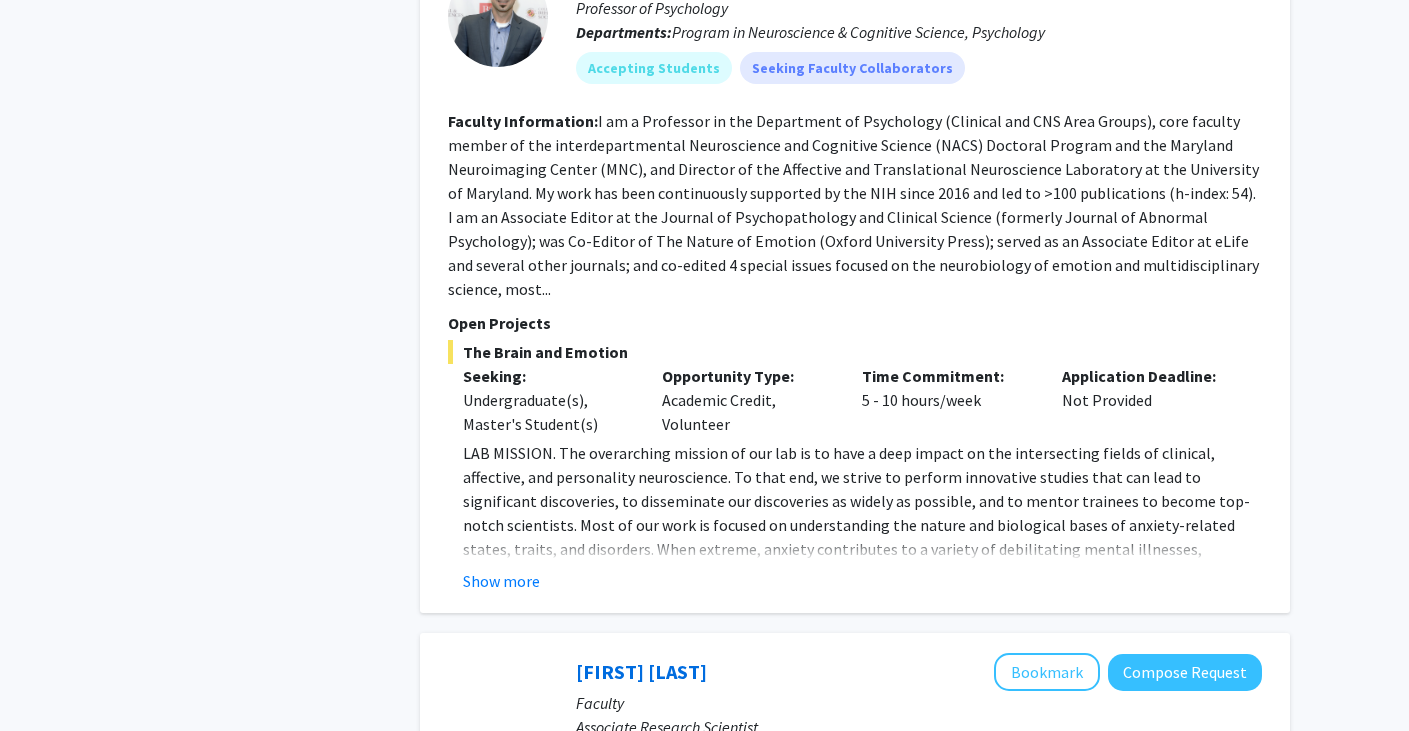 scroll, scrollTop: 1823, scrollLeft: 0, axis: vertical 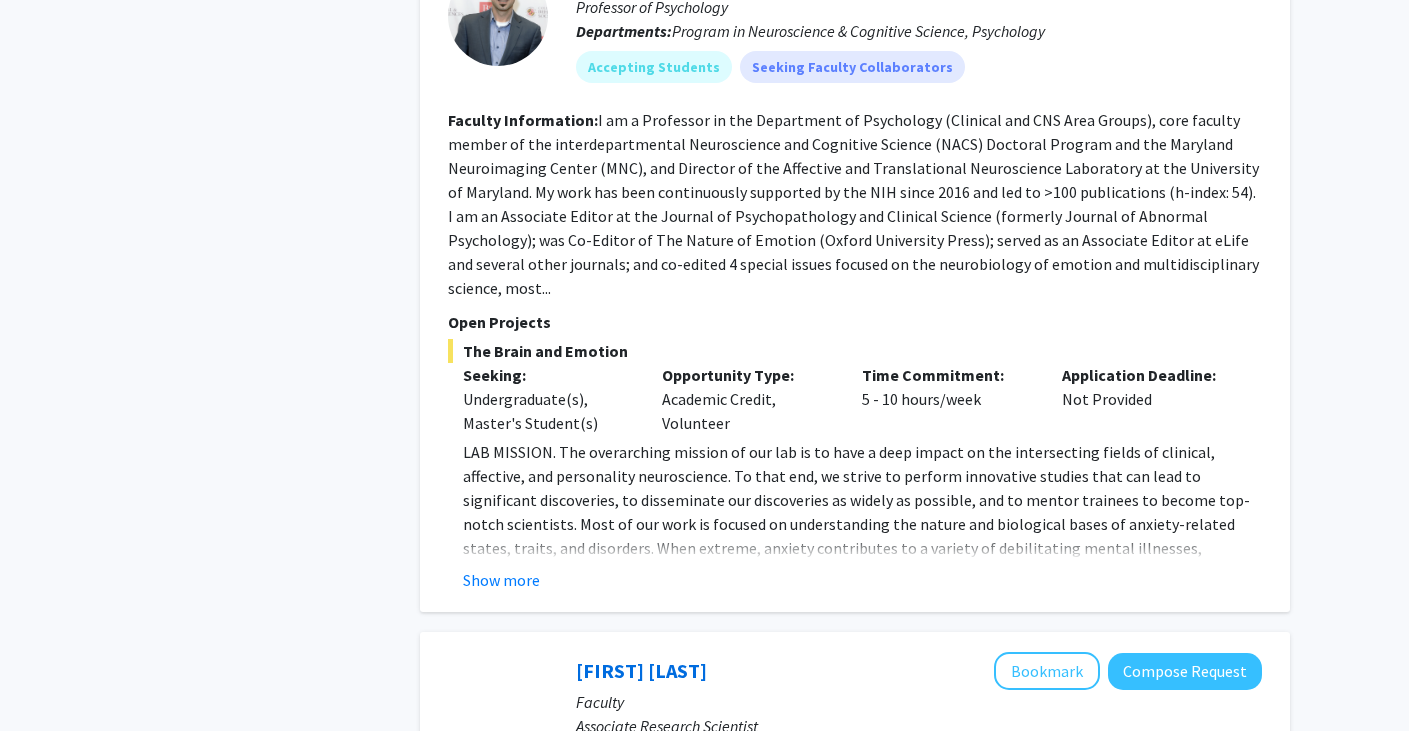 click on "LAB MISSION. The overarching mission of&nbsp;our&nbsp;lab is to have a deep impact on the&nbsp;intersecting&nbsp;fields of clinical, affective, and personality neuroscience. To that end, we strive to perform innovative studies that can lead to significant discoveries, to disseminate our discoveries as widely as possible, and to mentor trainees to become top-notch scientists. Most of our work is focused on understanding the nature and biological bases of anxiety-related states, traits, and disorders. When extreme, anxiety contributes to a variety of debilitating mental illnesses, including depression, substance misuse, and psychosis. To understand the origins and course of this liability, we use a broad spectrum of tools—including multimodal neuroimaging (MRI), psychophysiology, smartphone digital phenotyping, and semi-structured clinical and life-stress interviews in a wide variety of populations, including psychiatric patients, university students, and community members. OPPORTUNITIES.&nbsp;Show more" 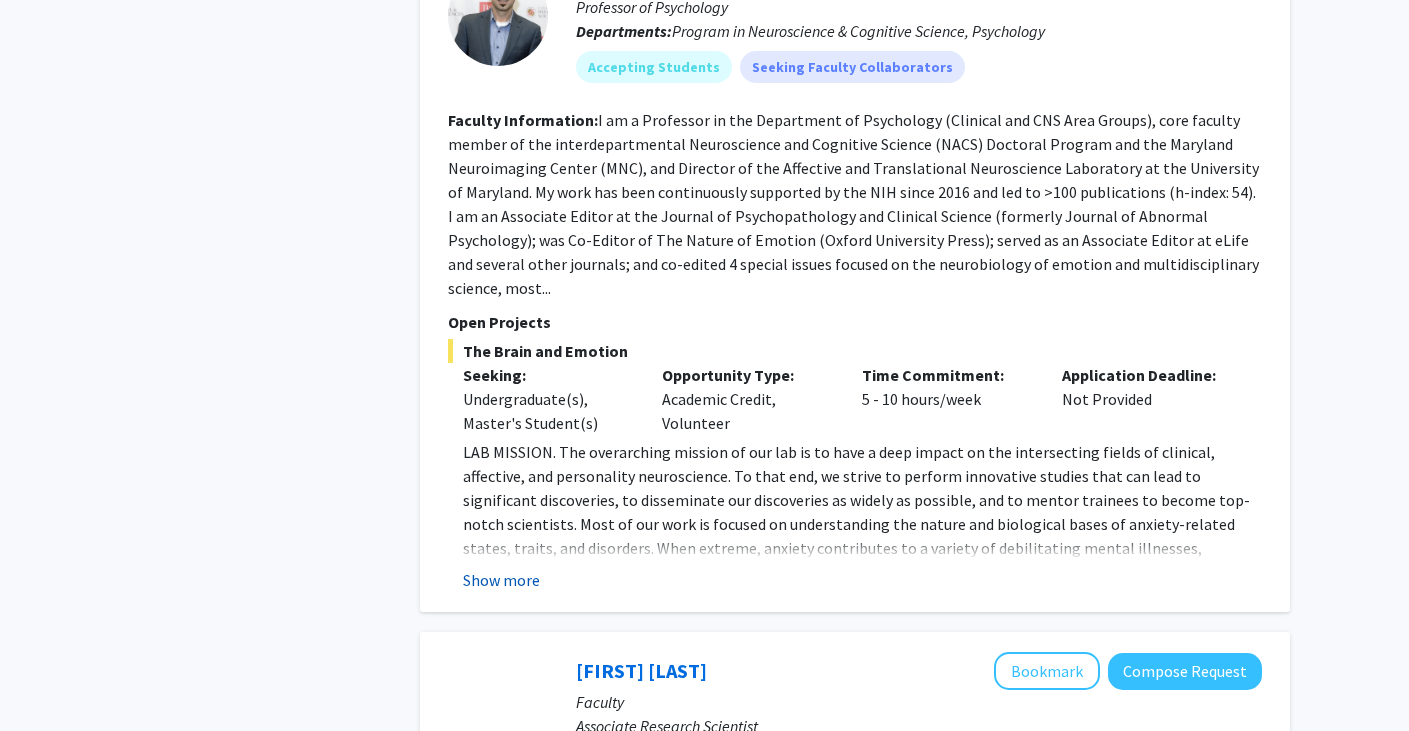click on "Show more" 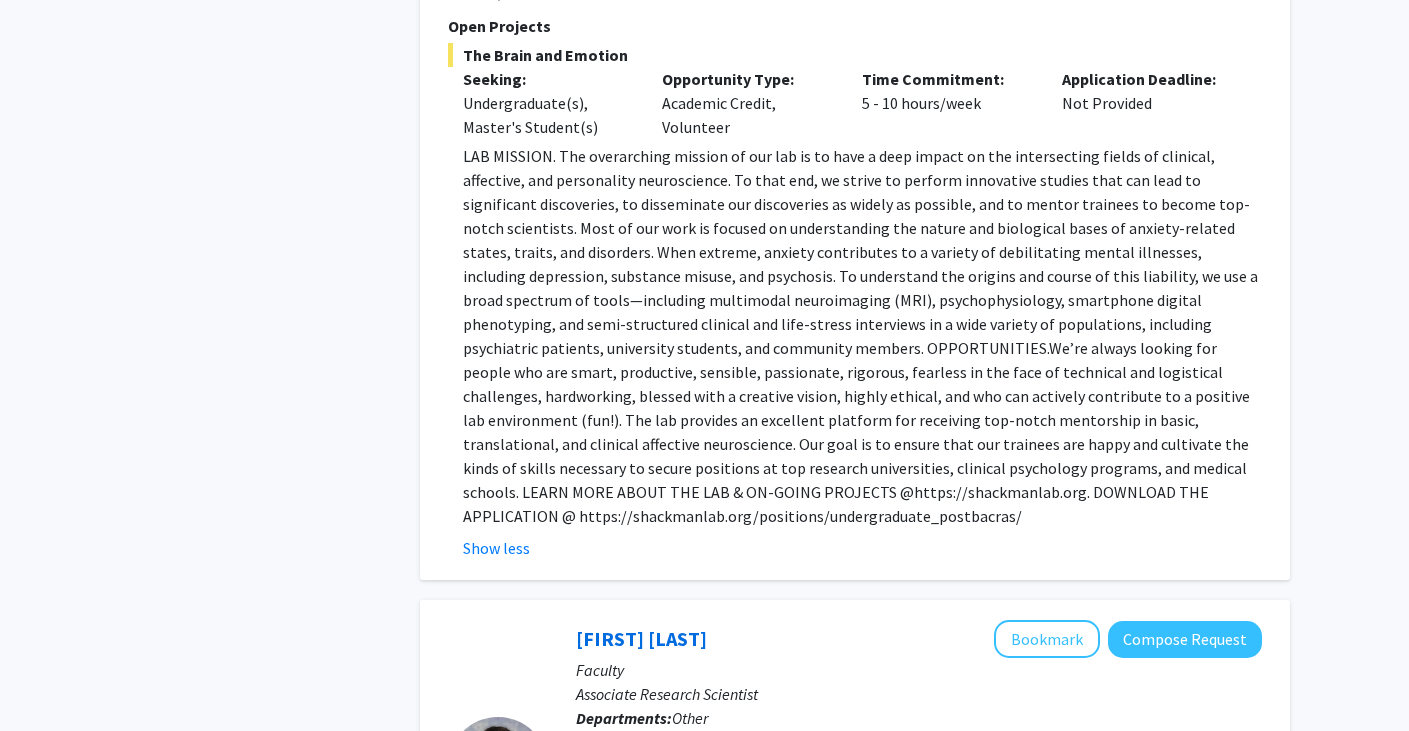 scroll, scrollTop: 2118, scrollLeft: 0, axis: vertical 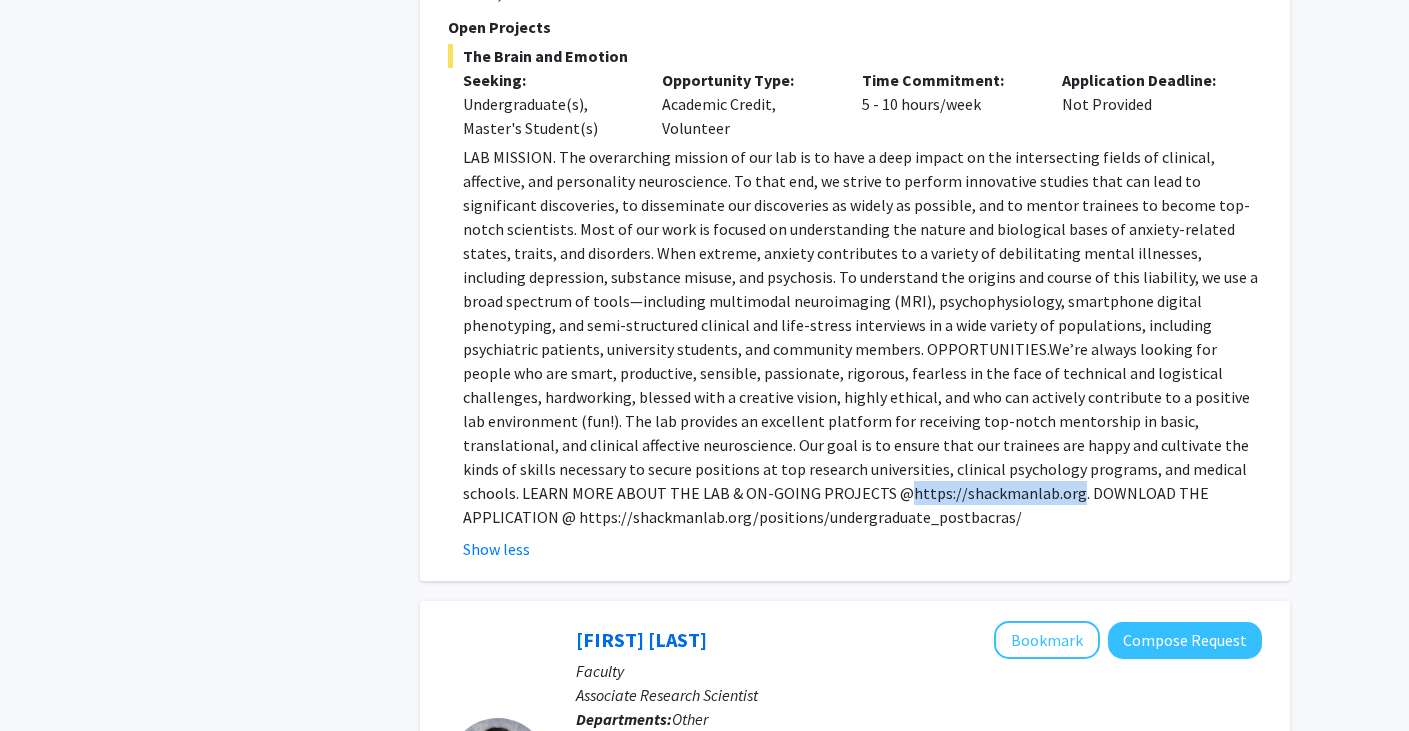 drag, startPoint x: 644, startPoint y: 473, endPoint x: 478, endPoint y: 472, distance: 166.003 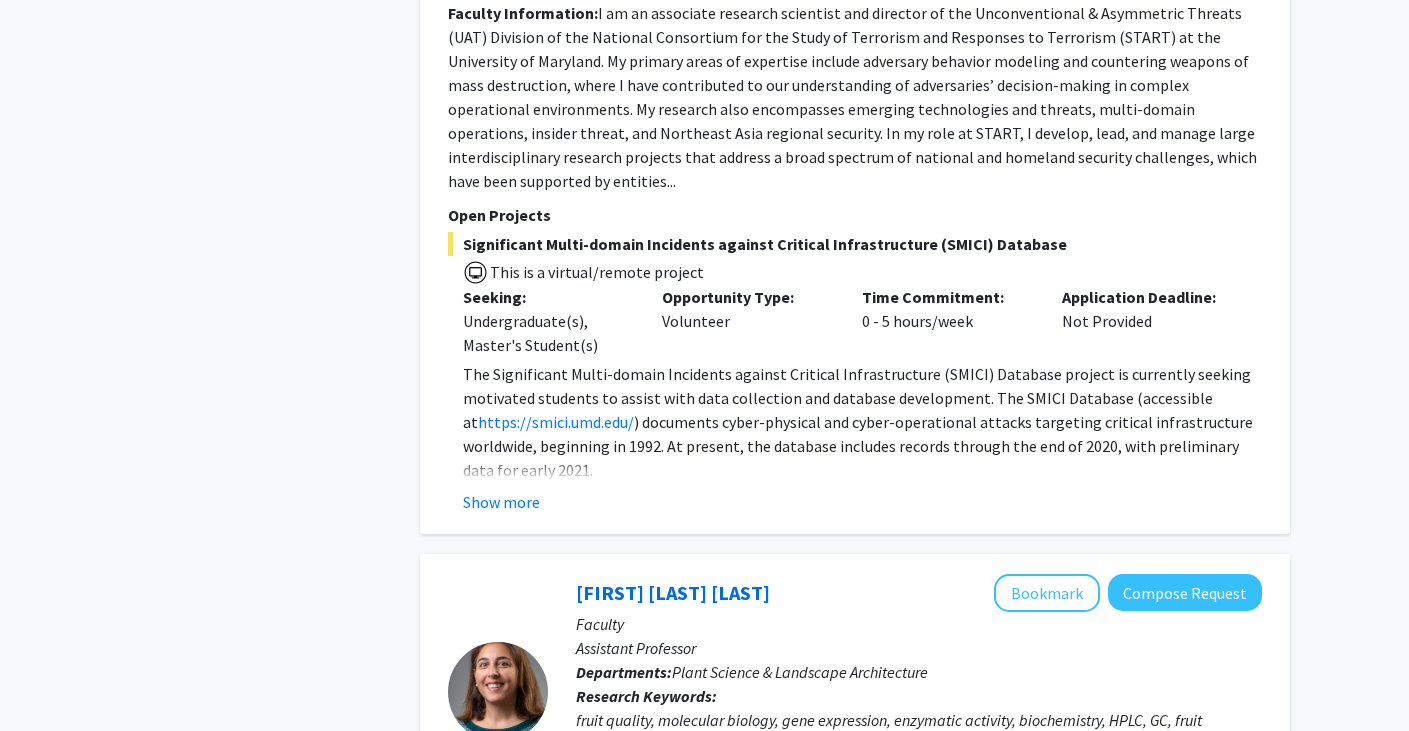 scroll, scrollTop: 3056, scrollLeft: 0, axis: vertical 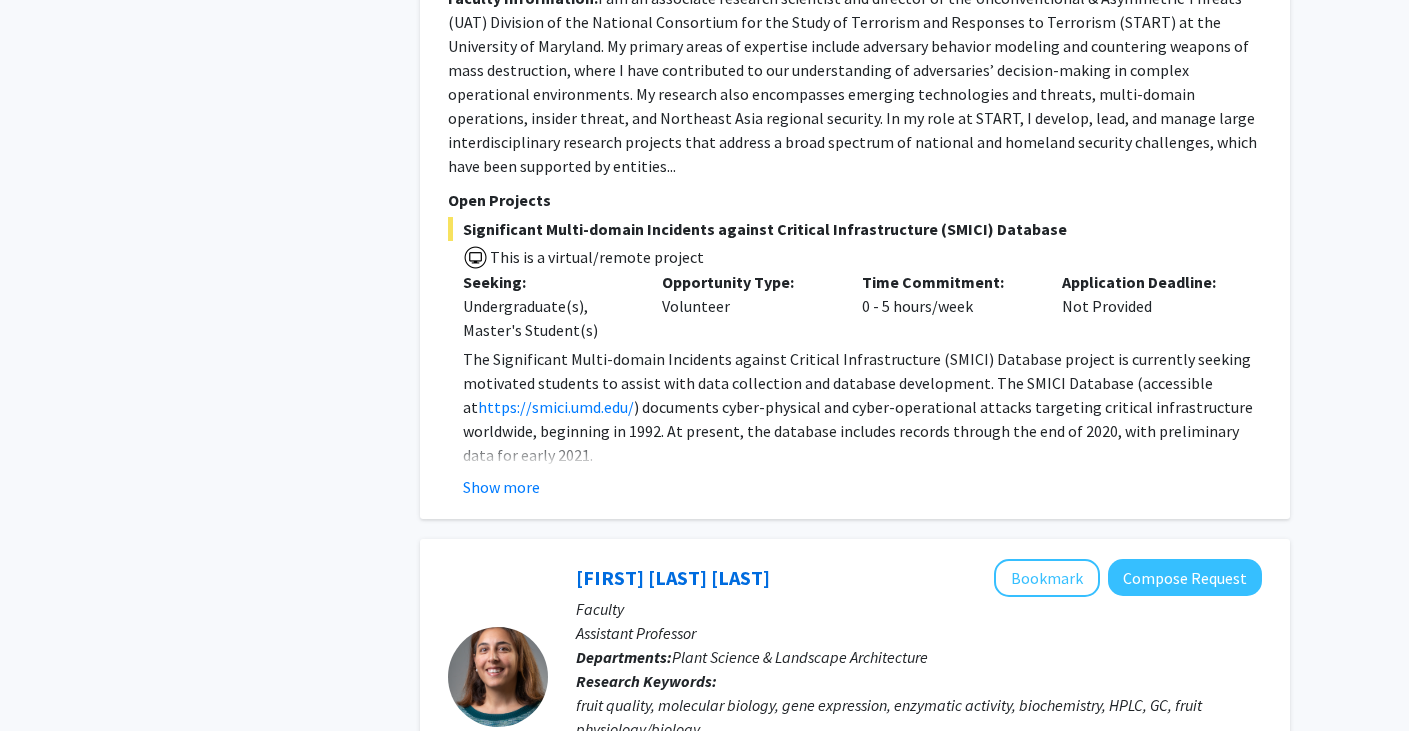 click on "The Significant Multi-domain Incidents against Critical Infrastructure (SMICI) Database project is currently seeking motivated students to assist with data collection and database development. The SMICI Database (accessible at https://smici.umd.edu/ ) documents cyber-physical and cyber-operational attacks targeting critical infrastructure worldwide, beginning in 1992. At present, the database includes records through the end of 2020, with preliminary data for early 2021. We are seeking individuals with a strong interest in cyber and infrastructure security who are eager to contribute to this important research initiative. Selected candidates will support efforts to update the database and enhance the associated data portal. If you are interested in participating in this project, please contact Dr. Steve S. Sin at [EMAIL] . Show more" 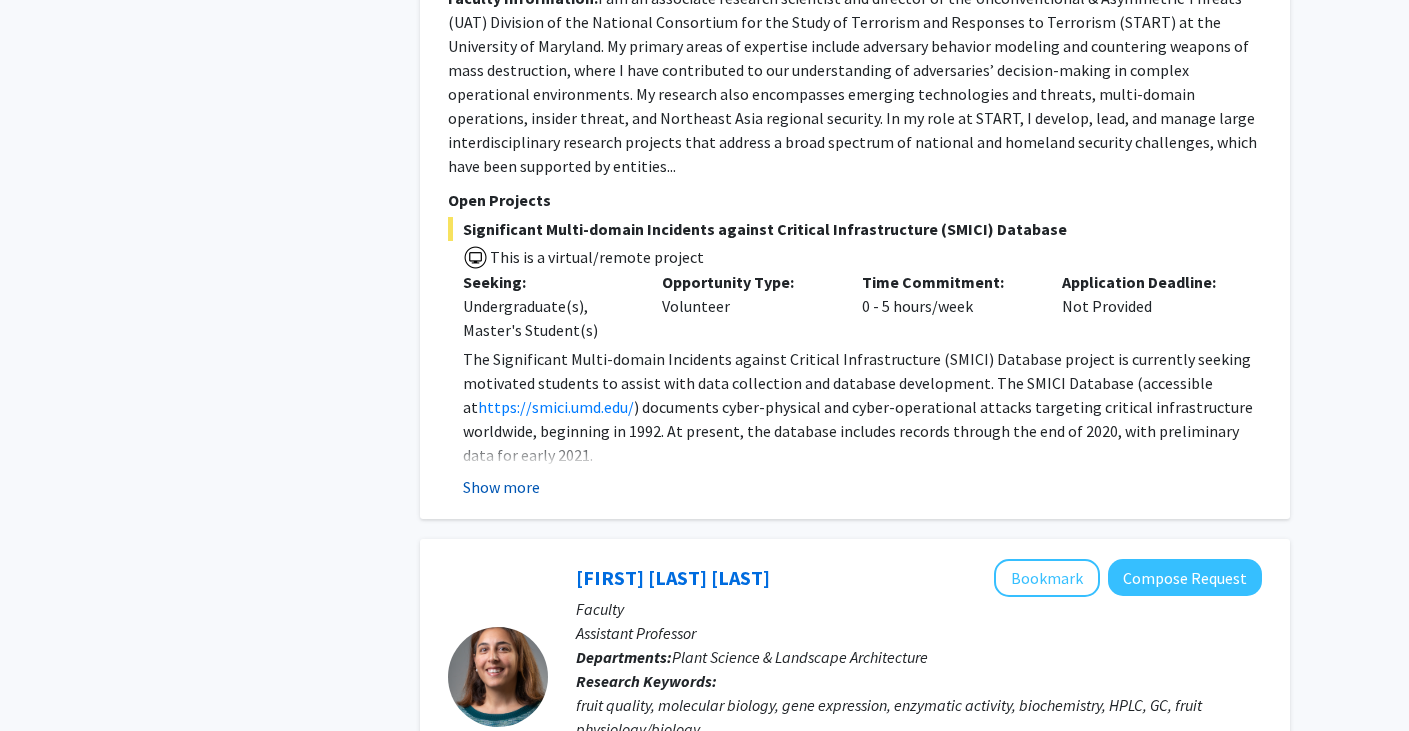 click on "Show more" 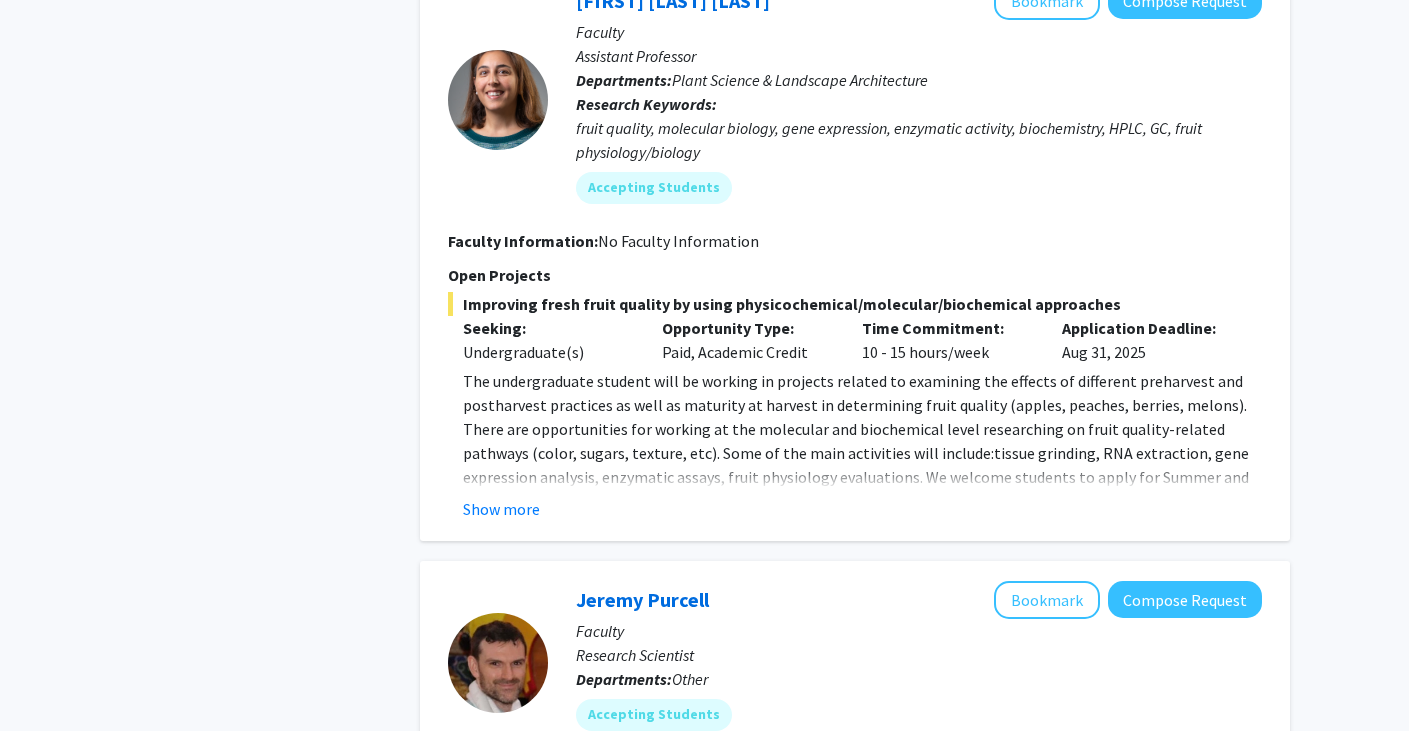 scroll, scrollTop: 3875, scrollLeft: 0, axis: vertical 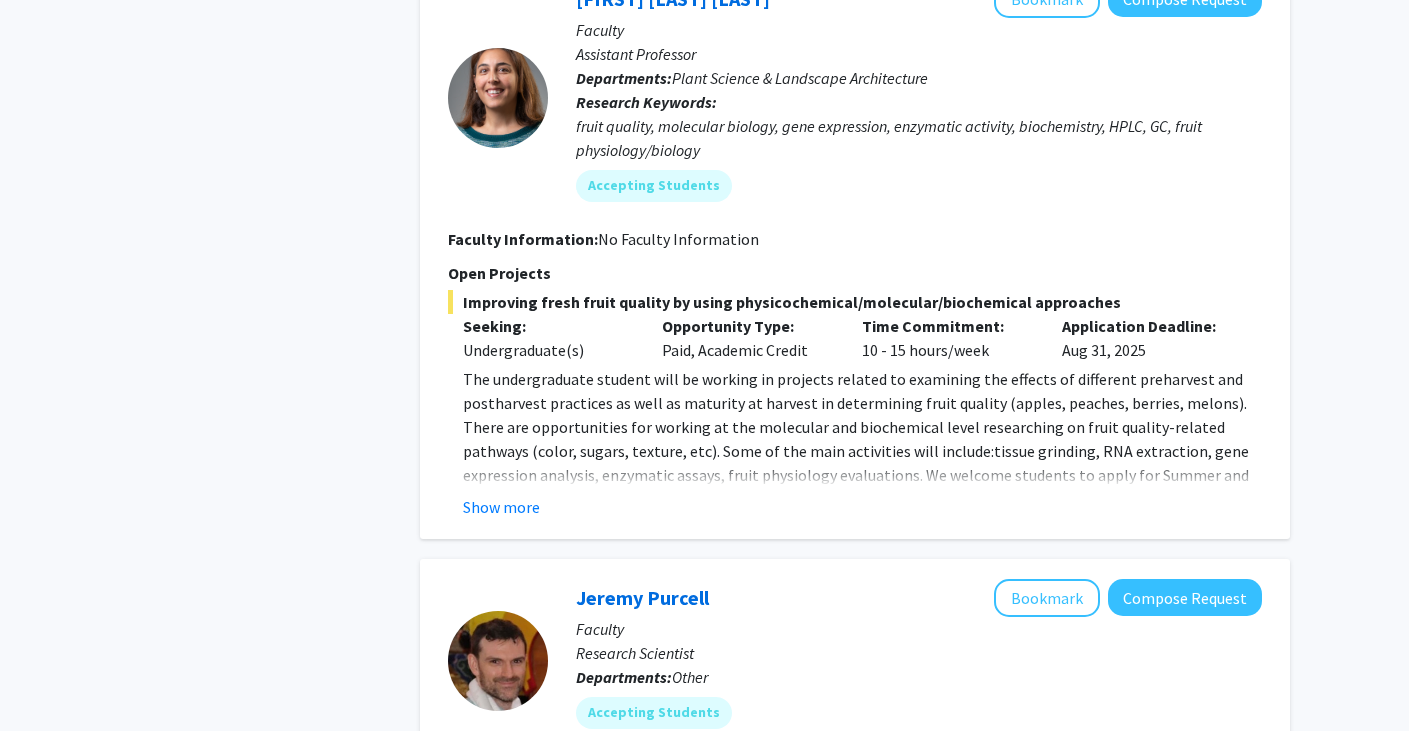 click on "The undergraduate student will be working in projects related to examining the effects of different preharvest and postharvest practices as well as maturity at harvest in determining fruit quality (apples, peaches, berries, melons). There are opportunities for working at the molecular and biochemical level researching on fruit quality-related pathways (color, sugars, texture, etc). Some of the main activities will include:tissue grinding, RNA extraction, gene expression analysis, enzymatic assays, fruit physiology evaluations. We welcome students to apply for Summer and Fall Semesters or just Fall! If you enjoy eating fruits and taking a lot of free fruit for free back home, this is the internship for you! ;) If you are interested in applying please send an email to Dr. [LAST] at [EMAIL]. Show more" 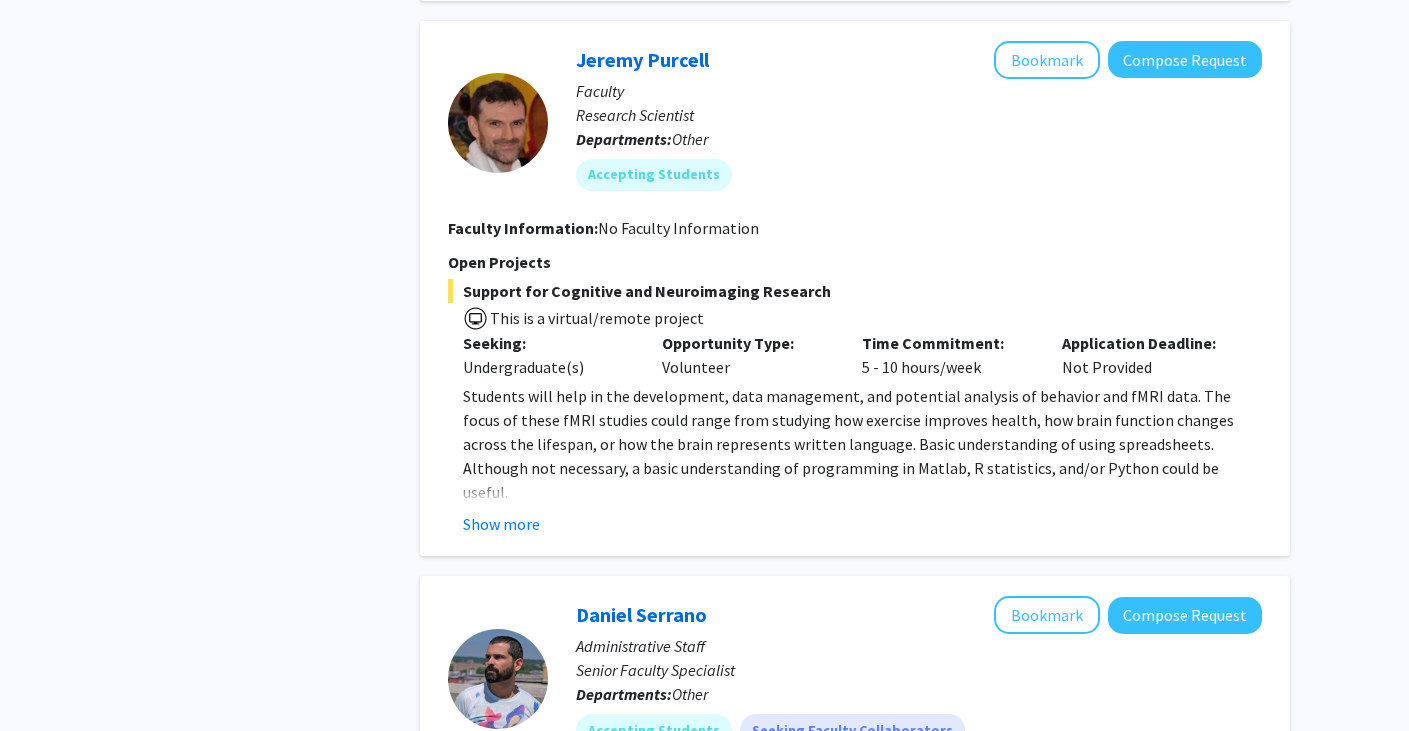 scroll, scrollTop: 4416, scrollLeft: 0, axis: vertical 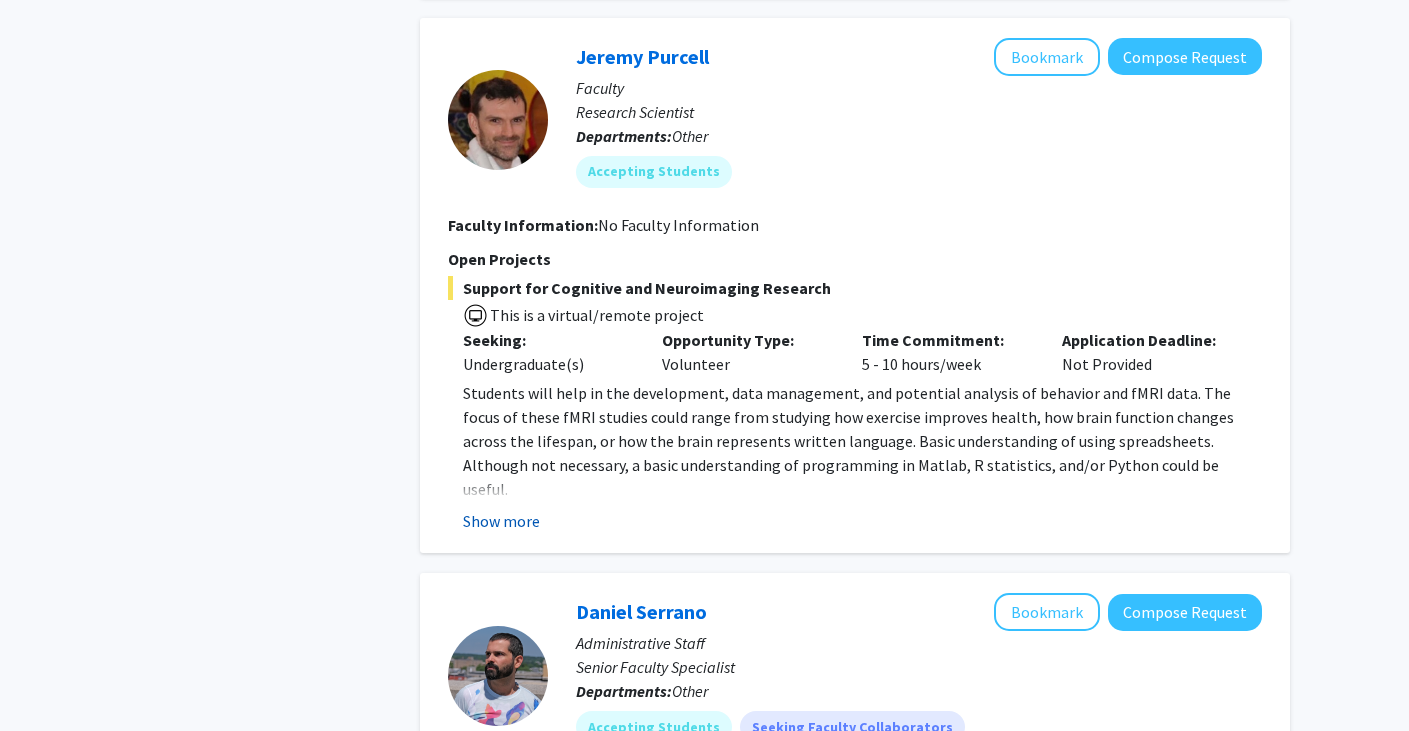 click on "Show more" 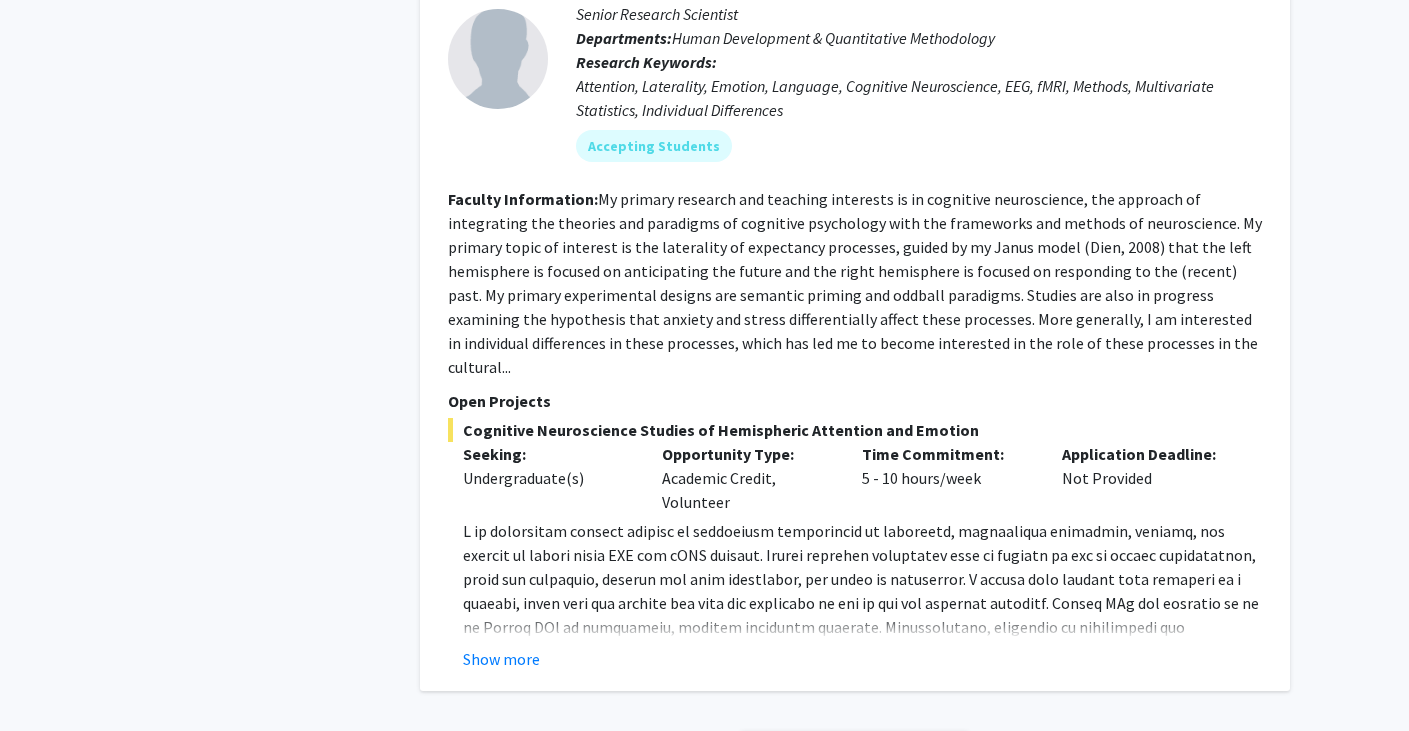 scroll, scrollTop: 6286, scrollLeft: 0, axis: vertical 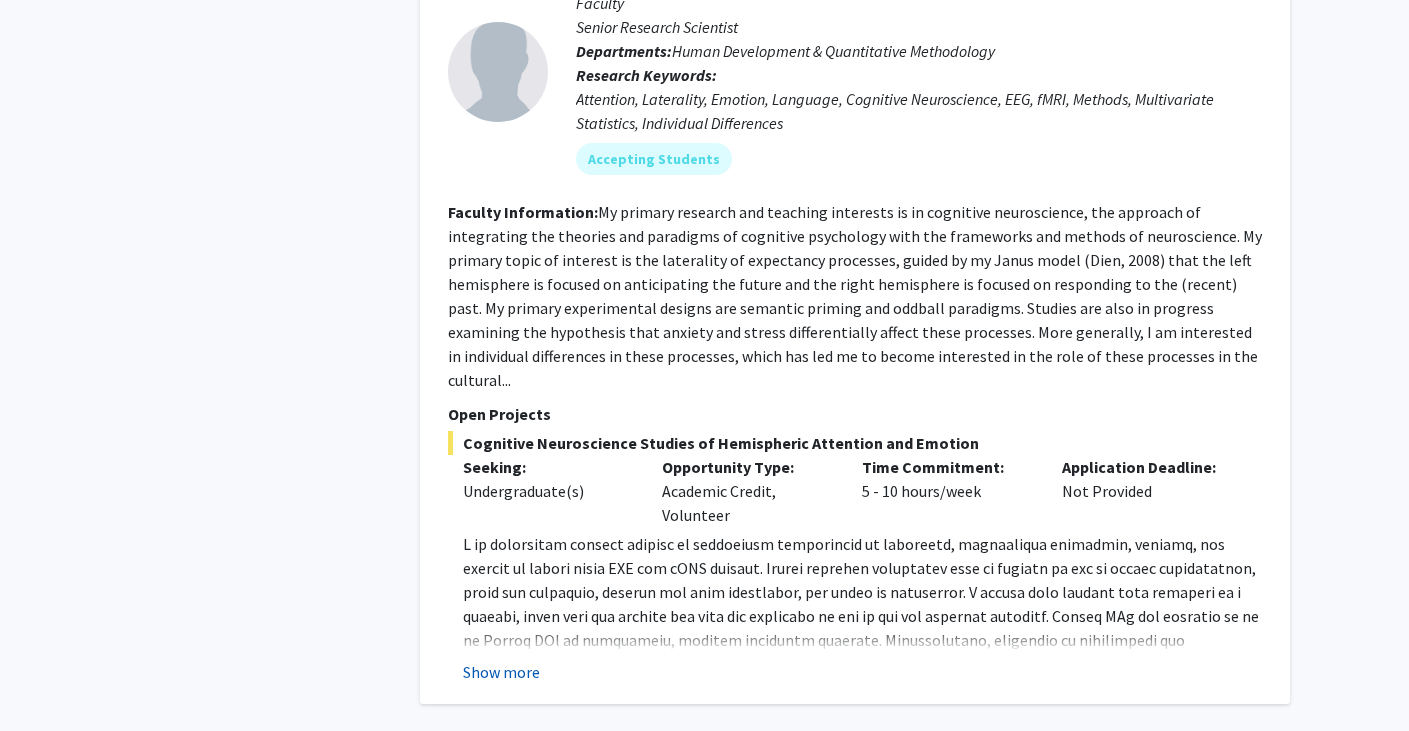 click on "Show more" 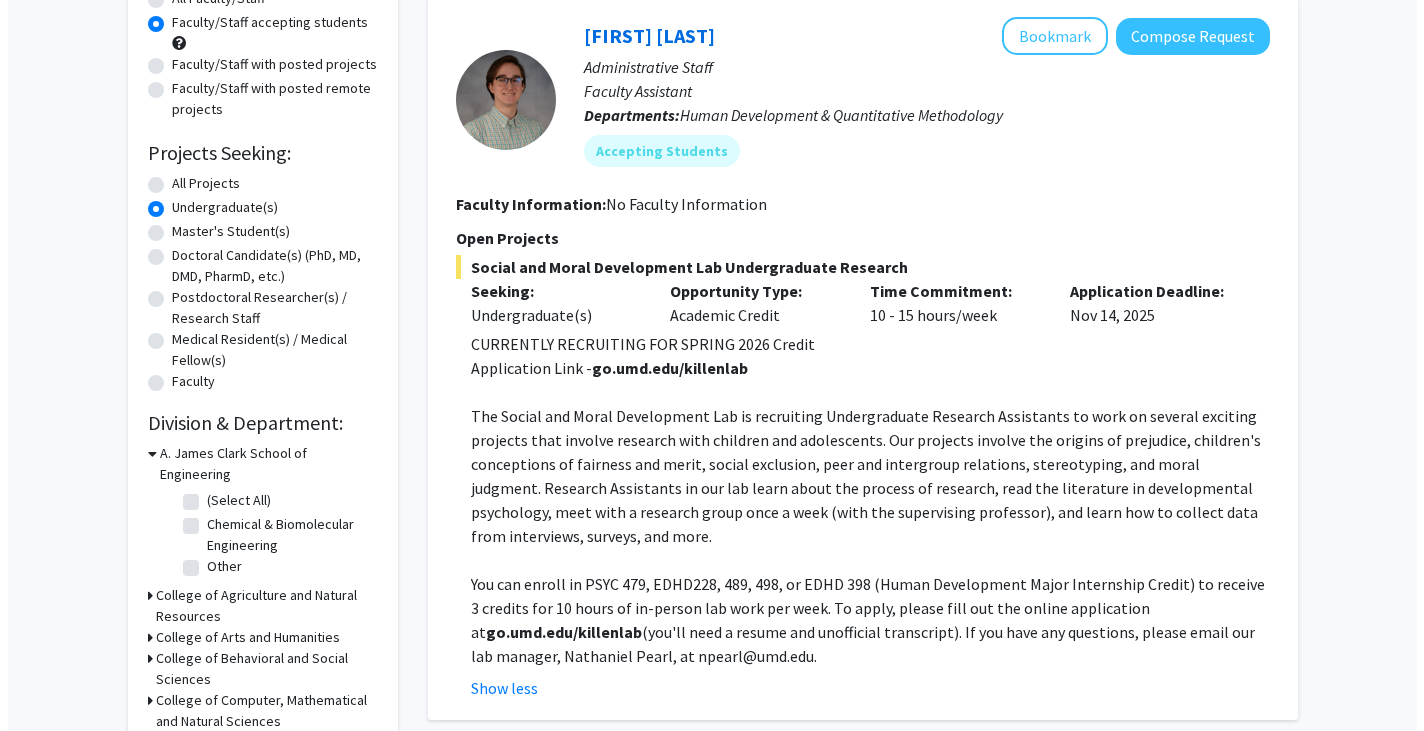 scroll, scrollTop: 0, scrollLeft: 0, axis: both 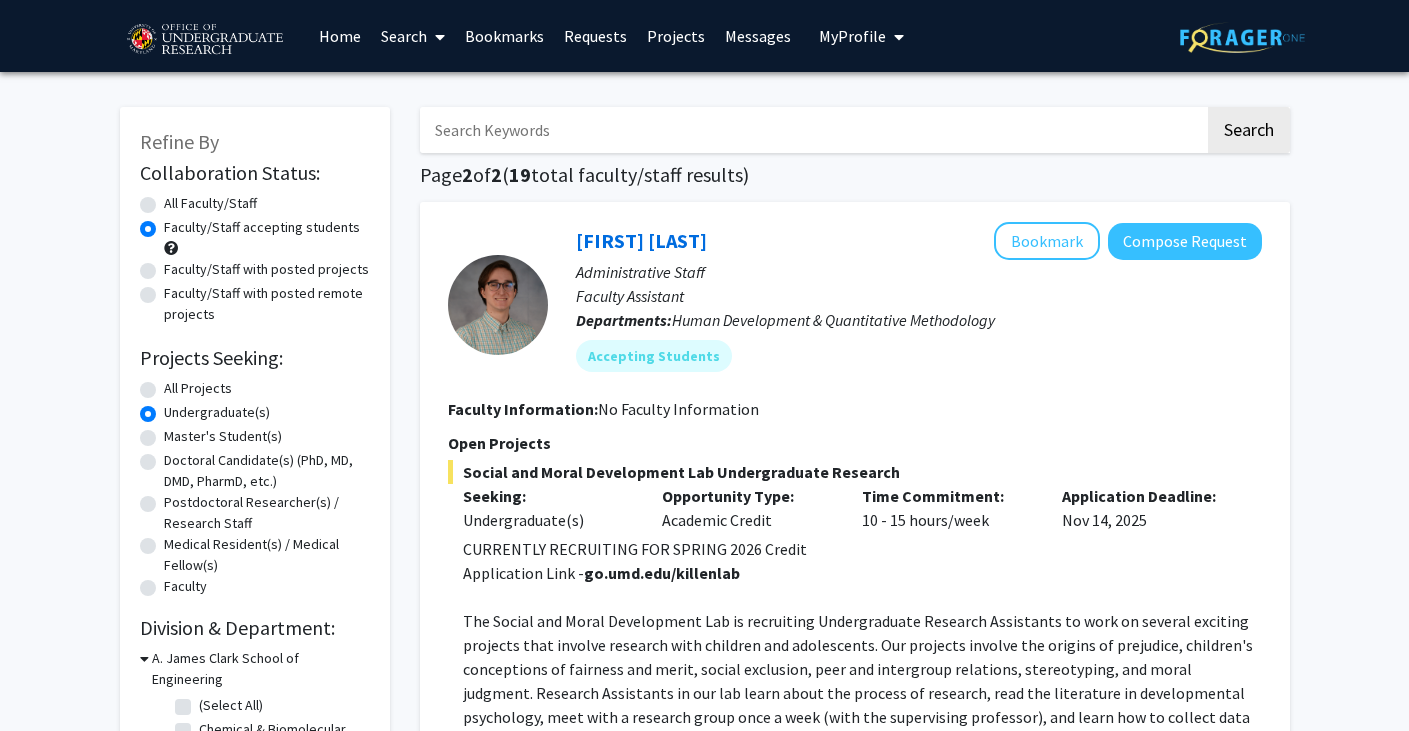 click on "Messages" at bounding box center [758, 36] 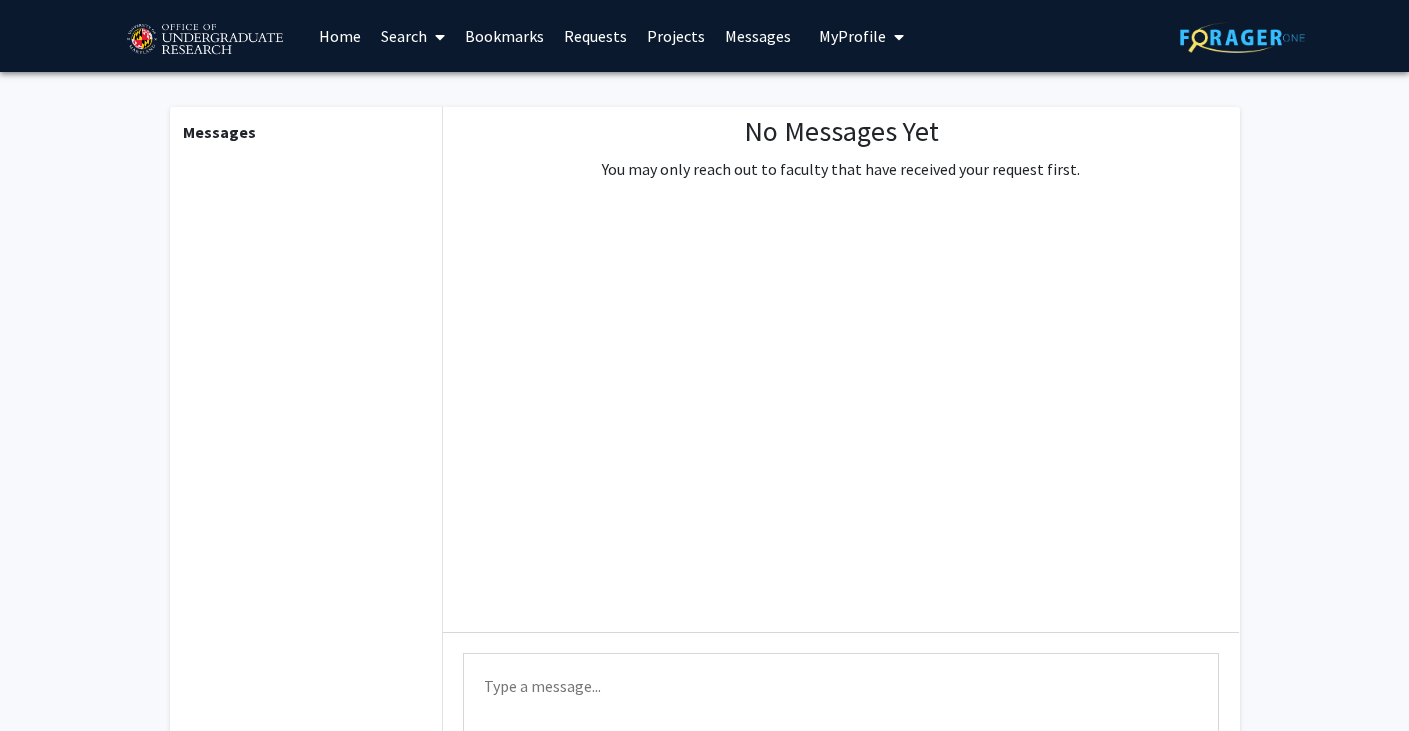 click on "Projects" at bounding box center (676, 36) 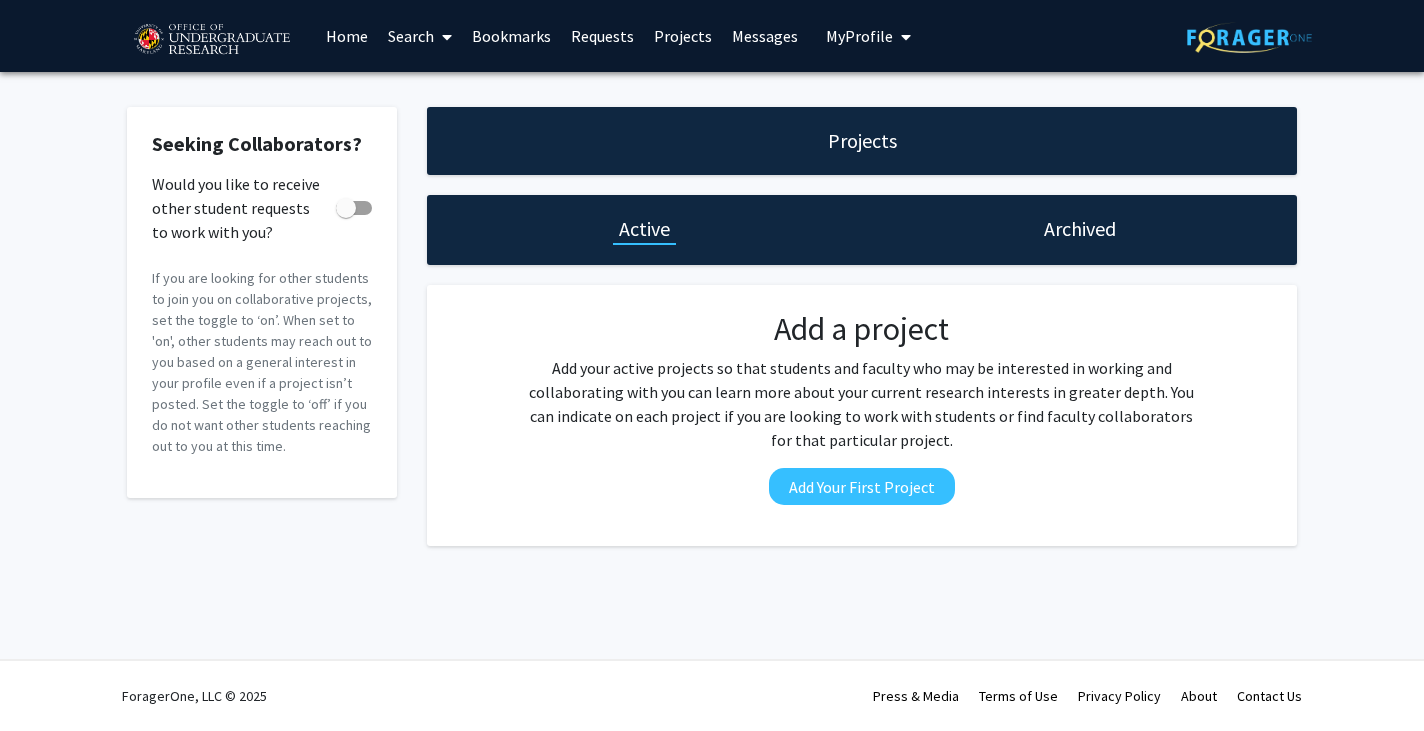 click on "Requests" at bounding box center [602, 36] 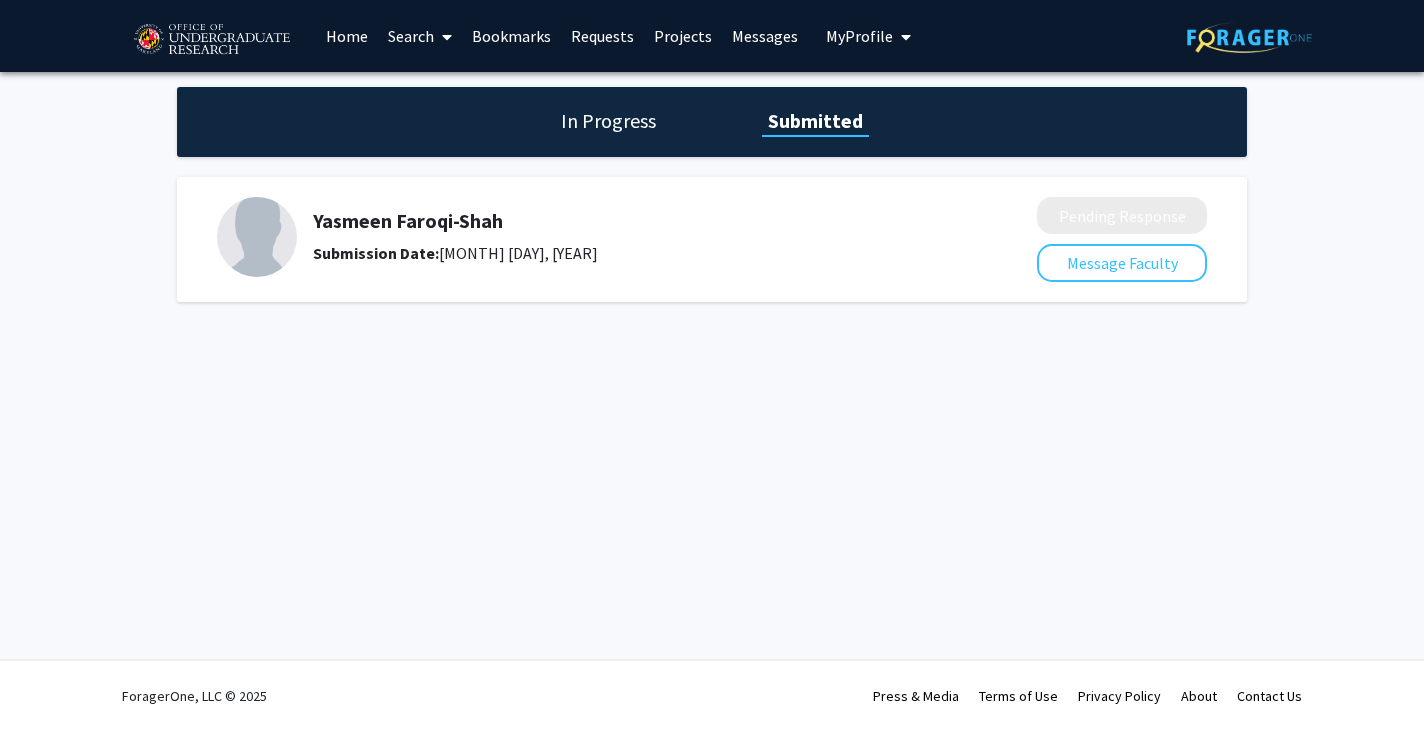 click on "Yasmeen Faroqi-Shah" 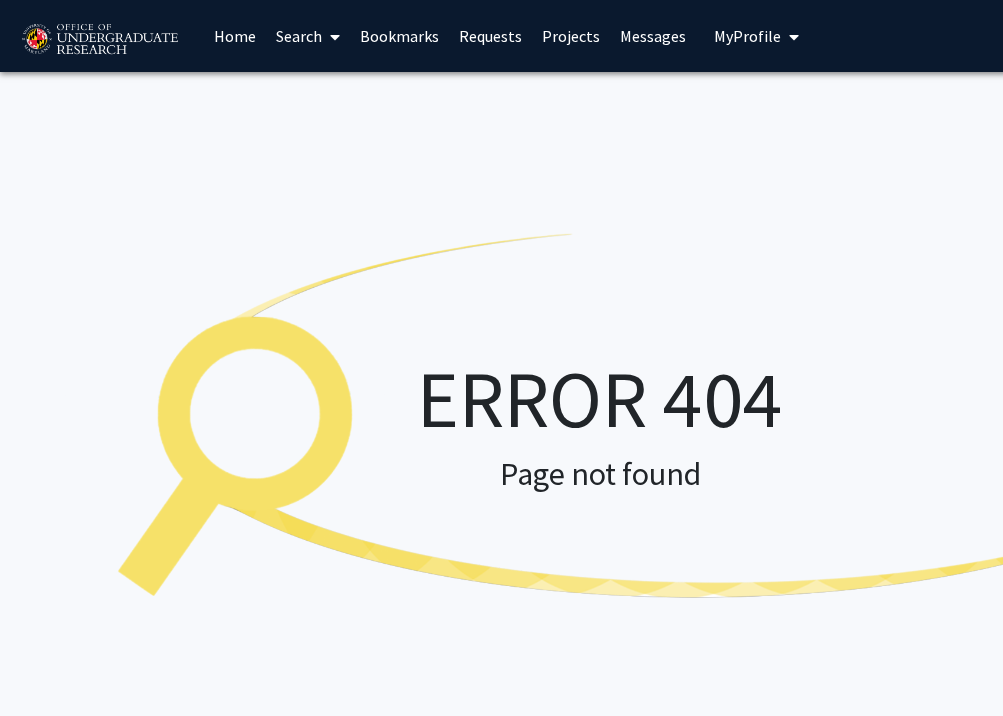 scroll, scrollTop: 0, scrollLeft: 0, axis: both 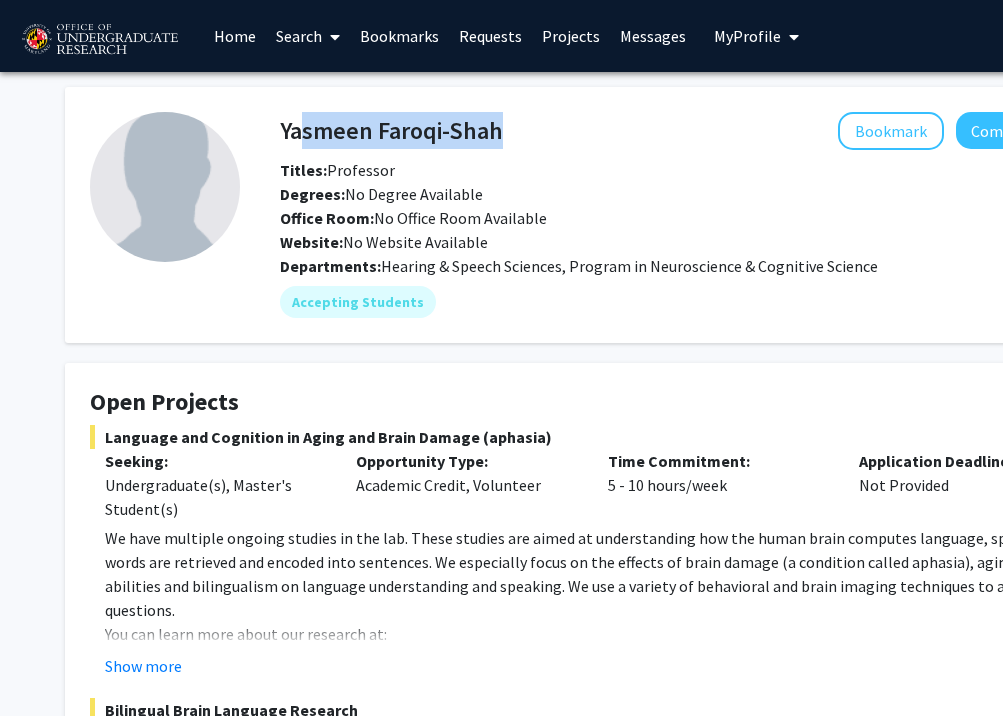 drag, startPoint x: 522, startPoint y: 130, endPoint x: 286, endPoint y: 137, distance: 236.10379 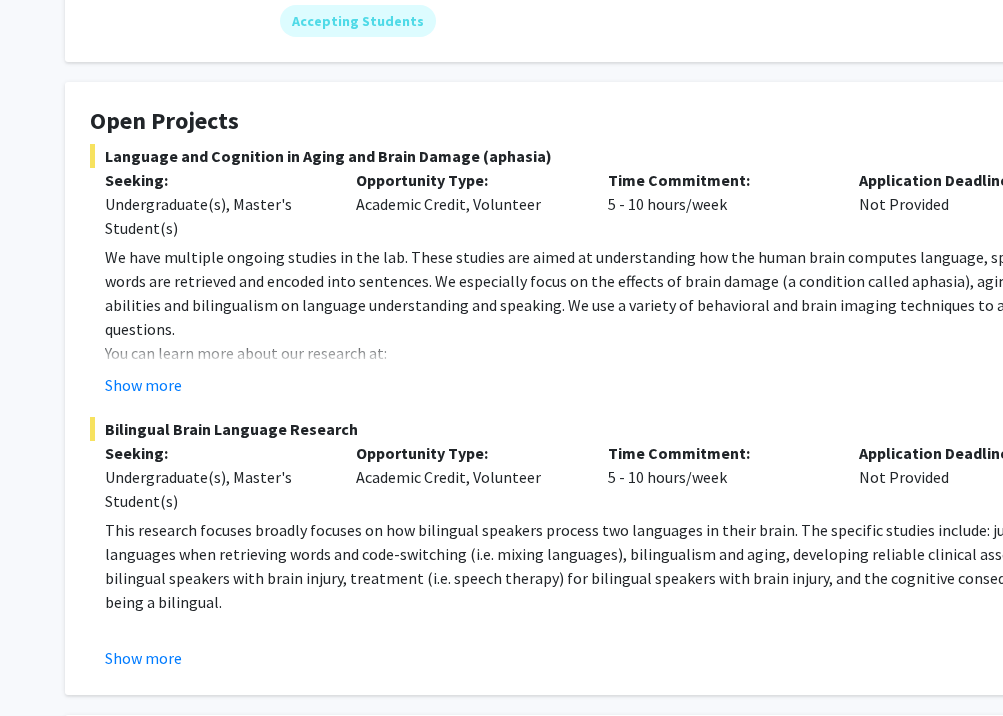 scroll, scrollTop: 285, scrollLeft: 0, axis: vertical 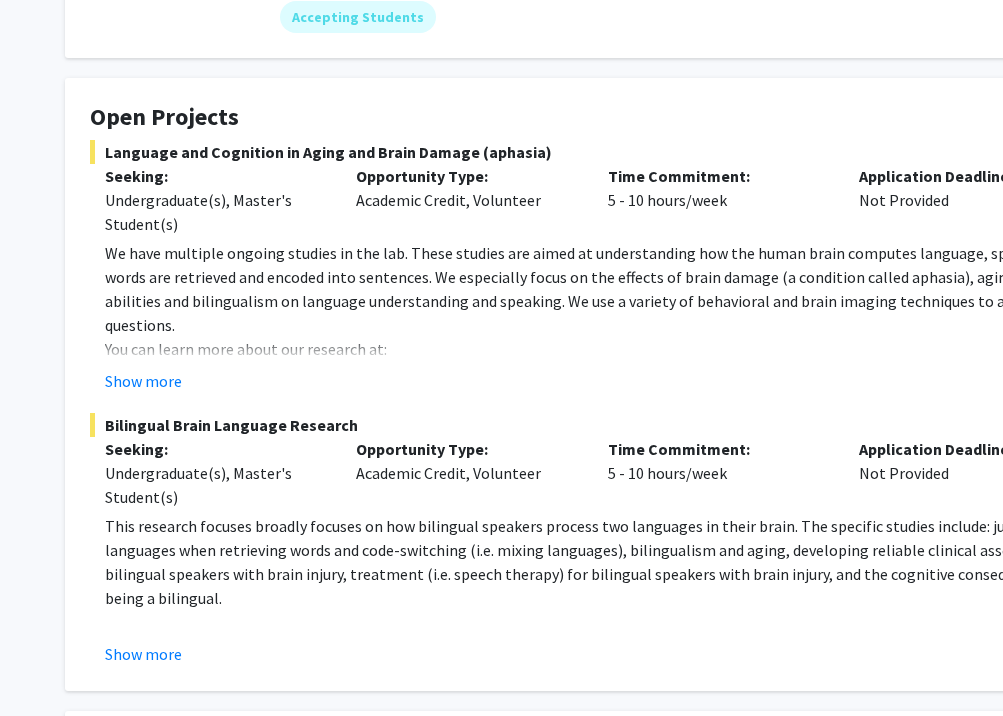 click on "We have multiple ongoing studies in the lab. These studies are aimed at understanding how the human brain computes language, specially how words are retrieved and encoded into sentences. We especially focus on the effects of brain damage (a condition called aphasia), aging, cognitive abilities and bilingualism on language understanding and speaking. We use a variety of behavioral and brain imaging techniques to address these questions." 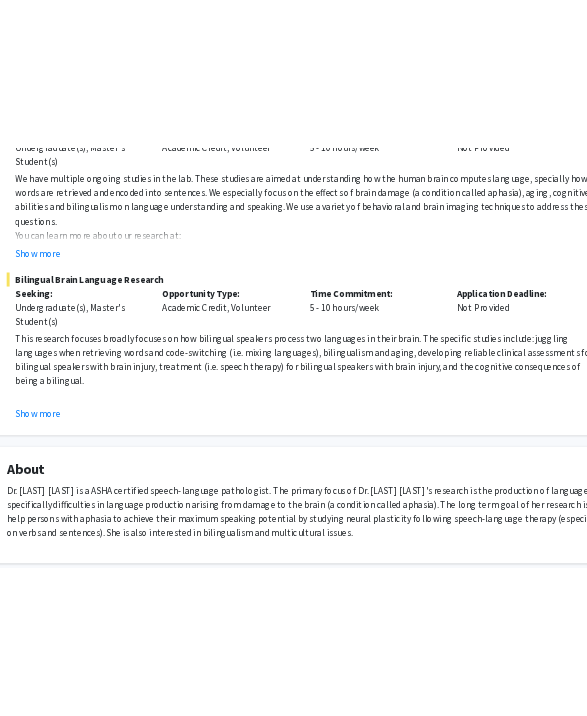 scroll, scrollTop: 504, scrollLeft: 78, axis: both 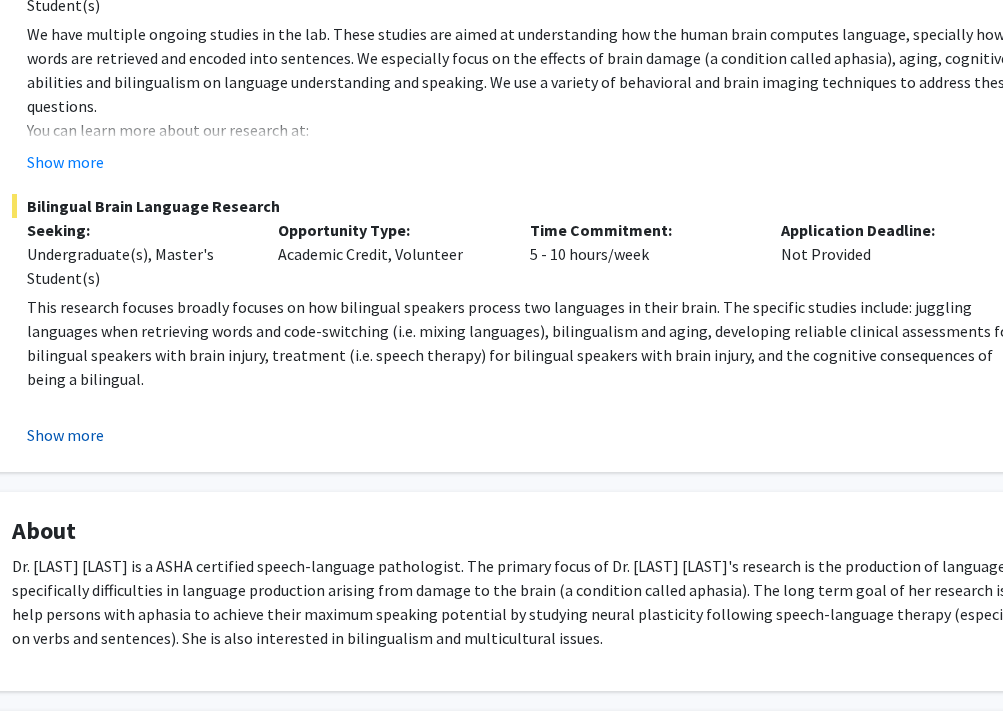 click on "Show more" 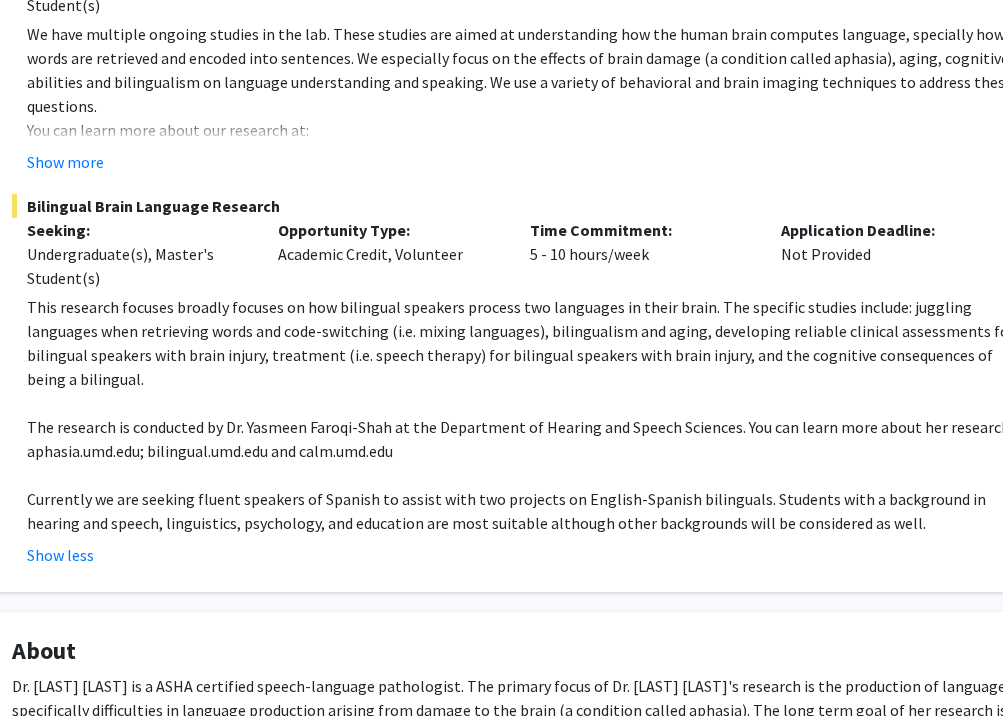 drag, startPoint x: 892, startPoint y: 499, endPoint x: 17, endPoint y: 296, distance: 898.2394 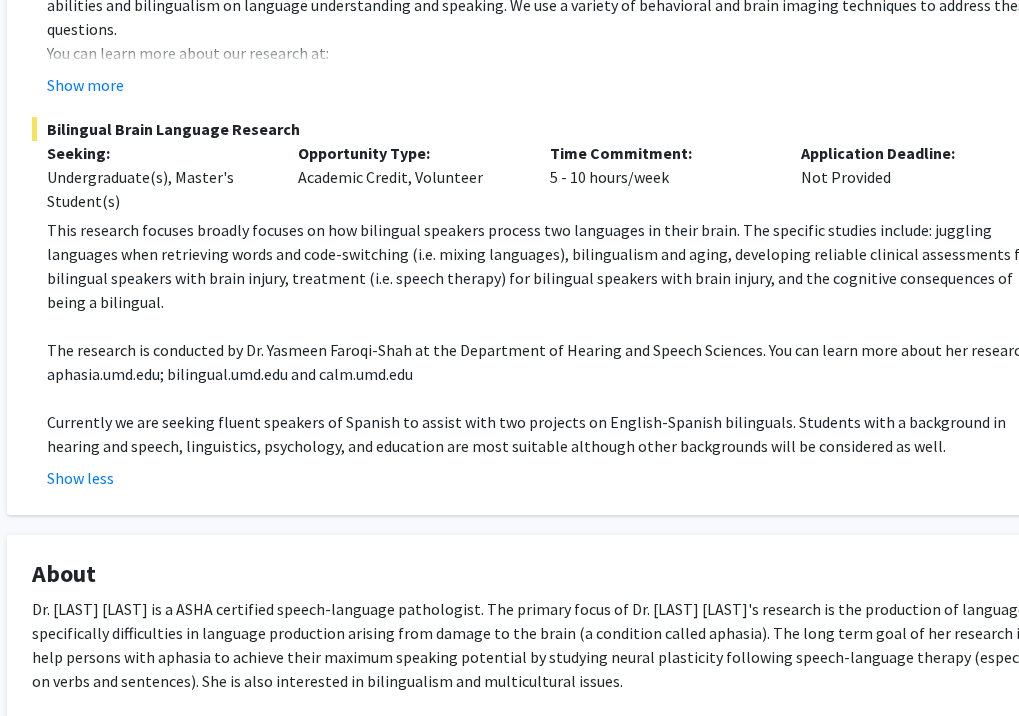 scroll, scrollTop: 580, scrollLeft: 58, axis: both 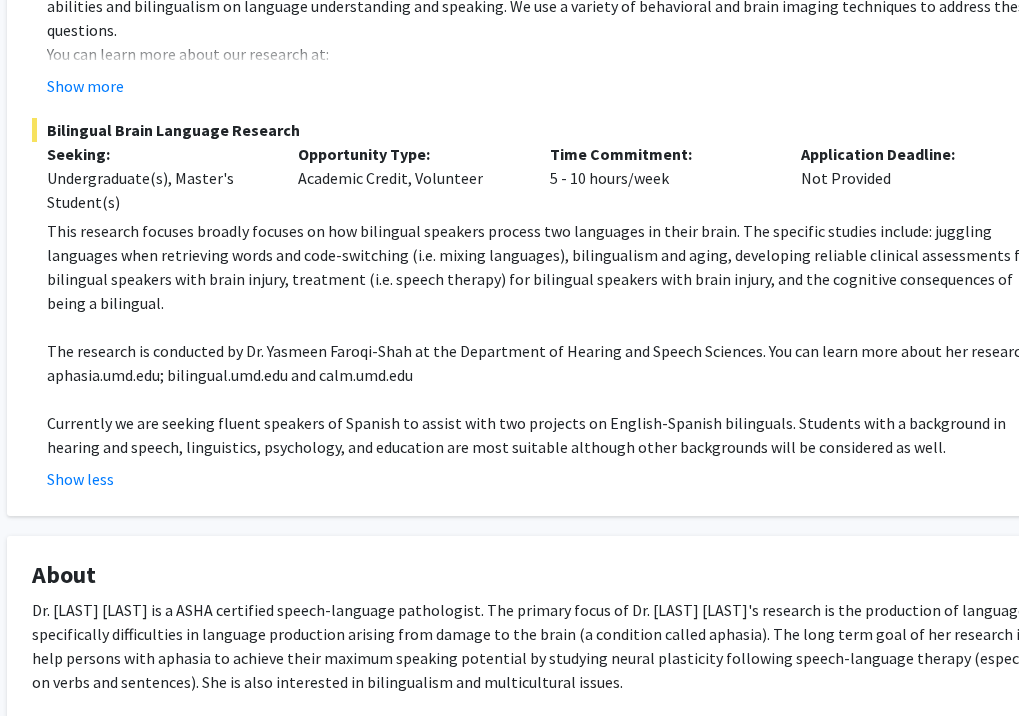 click on "Show less" 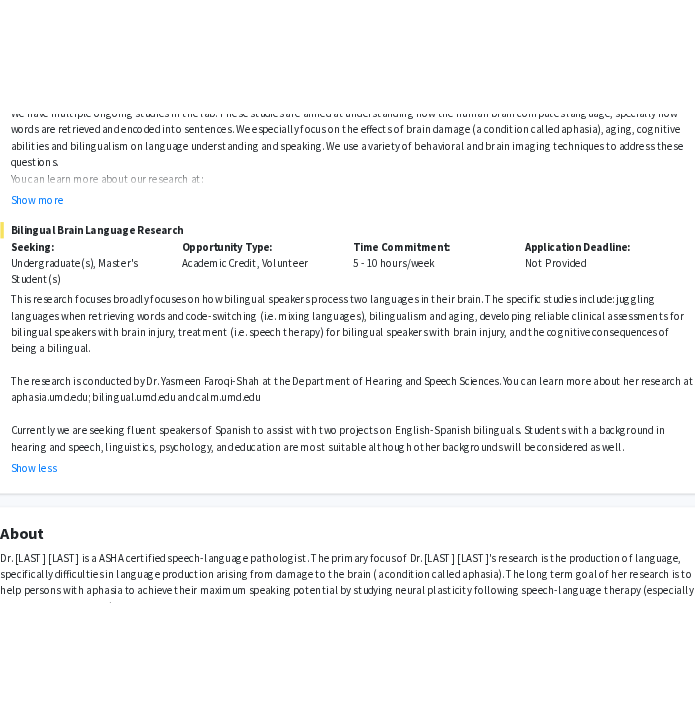 scroll, scrollTop: 540, scrollLeft: 92, axis: both 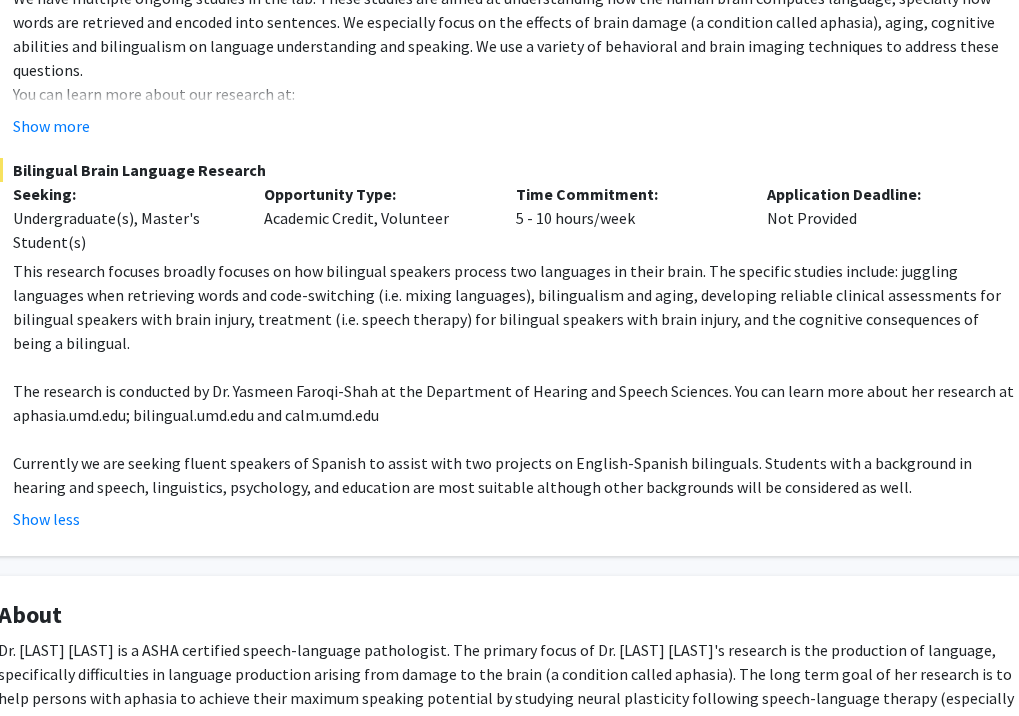 click on "Time Commitment:  5 - 10 hours/week" 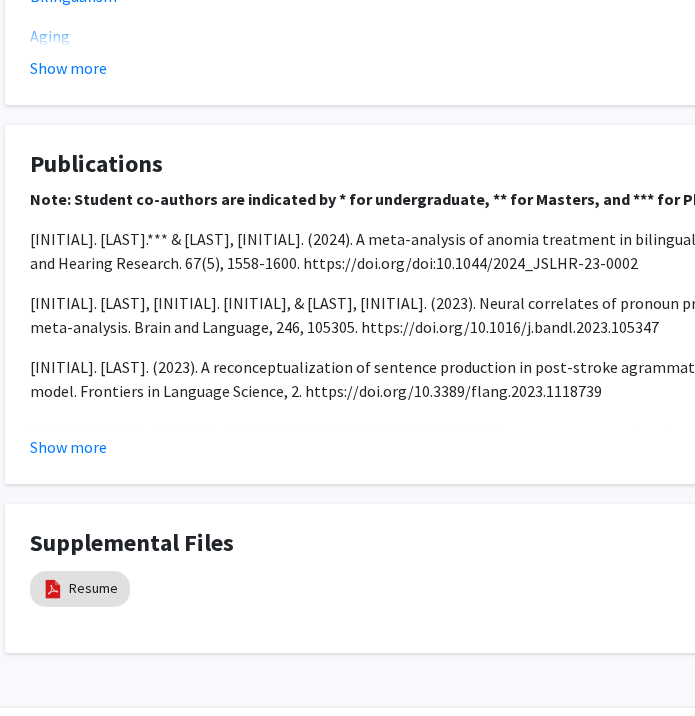 scroll, scrollTop: 1735, scrollLeft: 61, axis: both 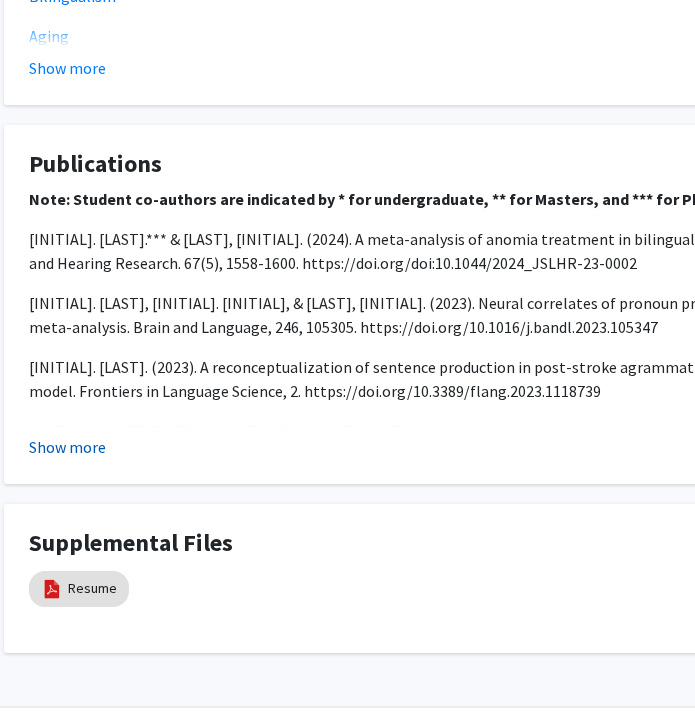 click on "Show more" 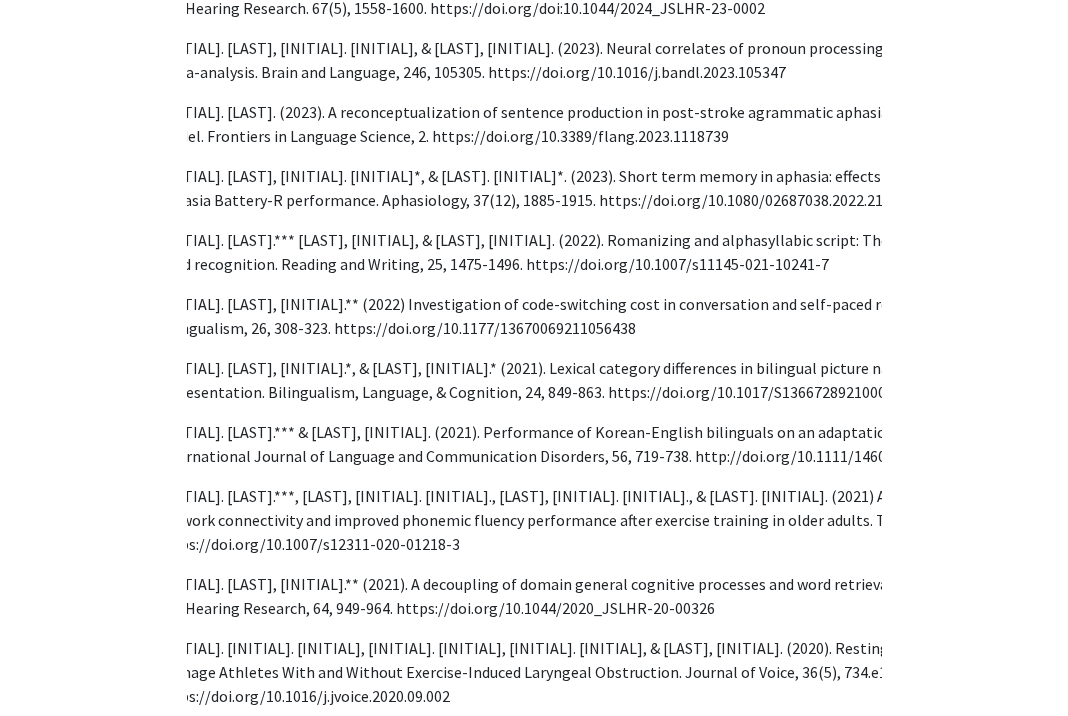 scroll, scrollTop: 1990, scrollLeft: 117, axis: both 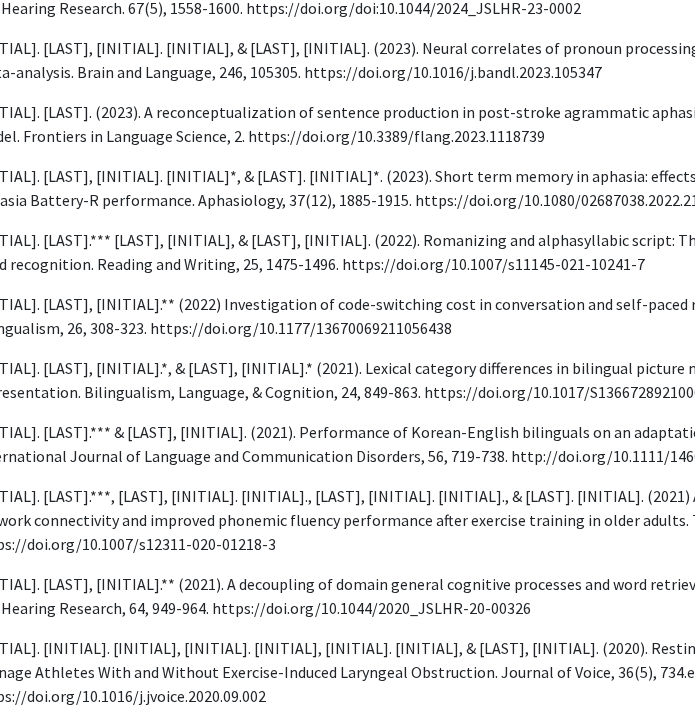 click on "6. Faroqi-Shah, Y. & Wereley, S.** (2022) Investigation of code-switching cost in conversation and self-paced reading tasks. International Journal of Bilingualism, 26, 308-323. https://doi.org/10.1177/13670069211056438" 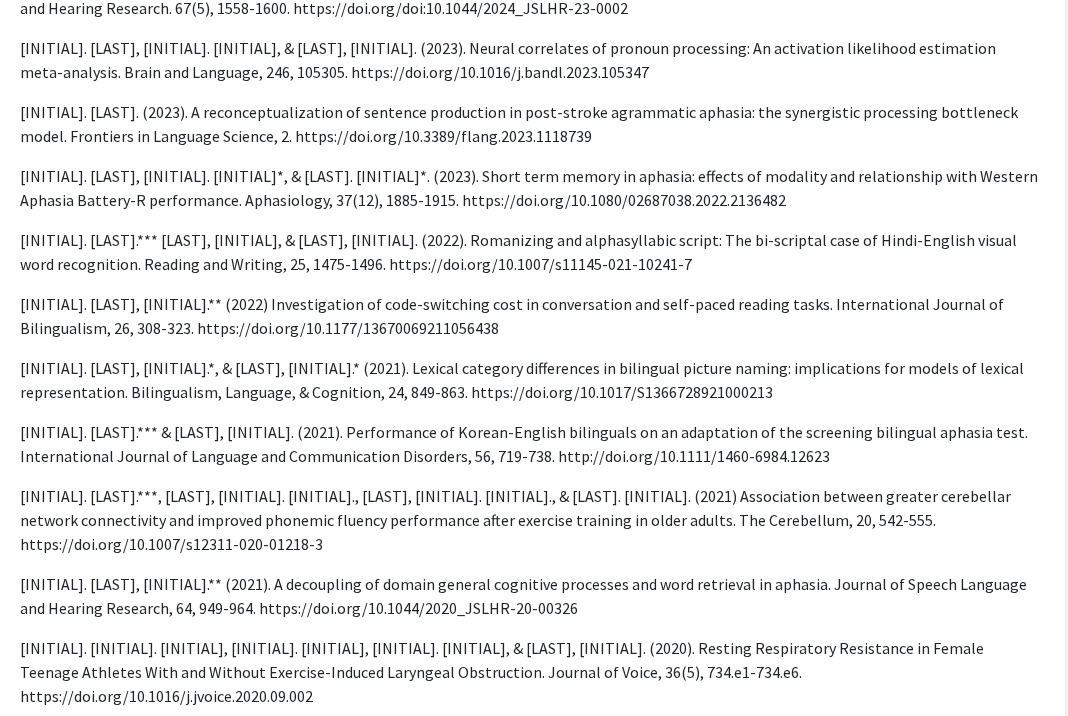 scroll, scrollTop: 1990, scrollLeft: 0, axis: vertical 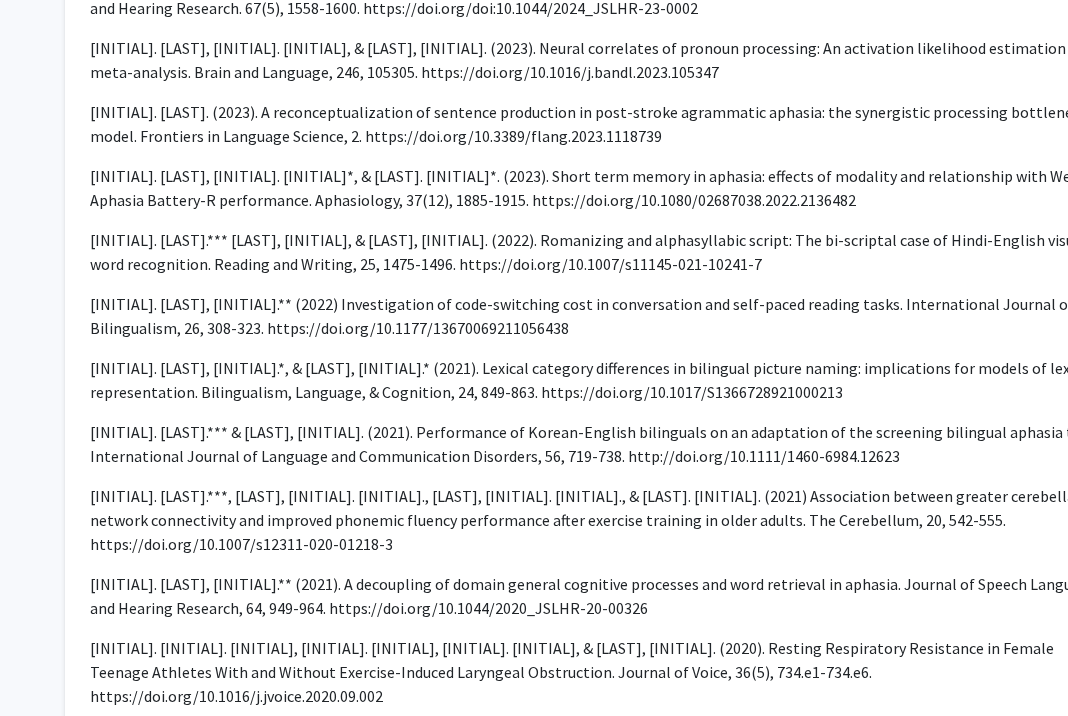 drag, startPoint x: 259, startPoint y: 300, endPoint x: 701, endPoint y: 301, distance: 442.00113 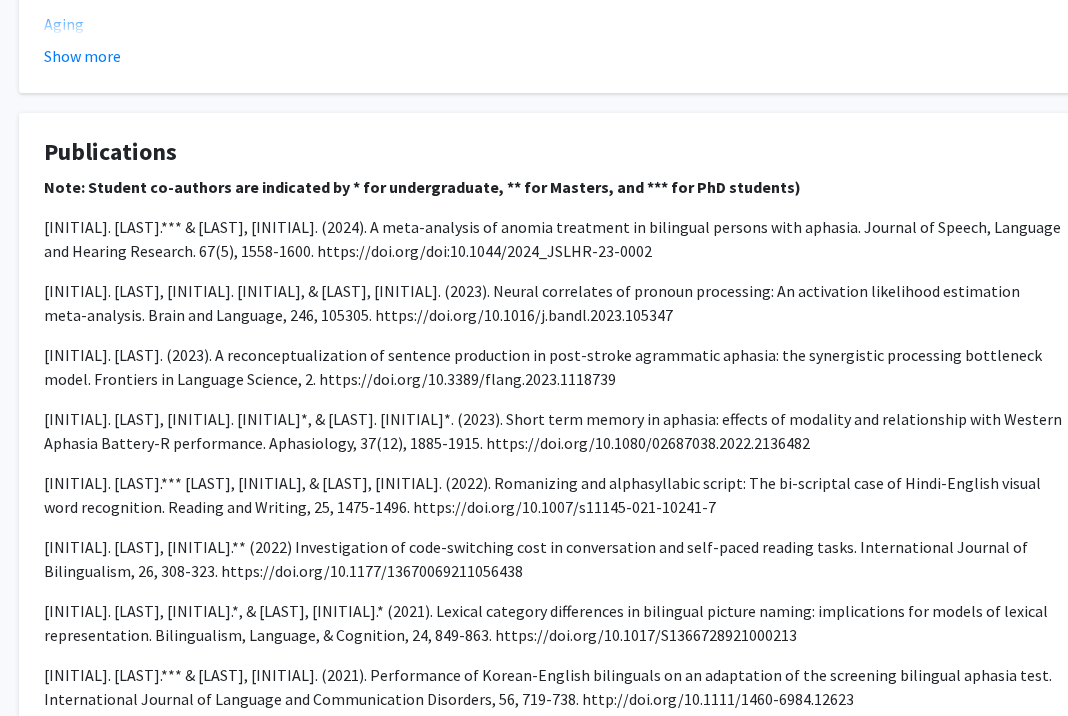 scroll, scrollTop: 1747, scrollLeft: 38, axis: both 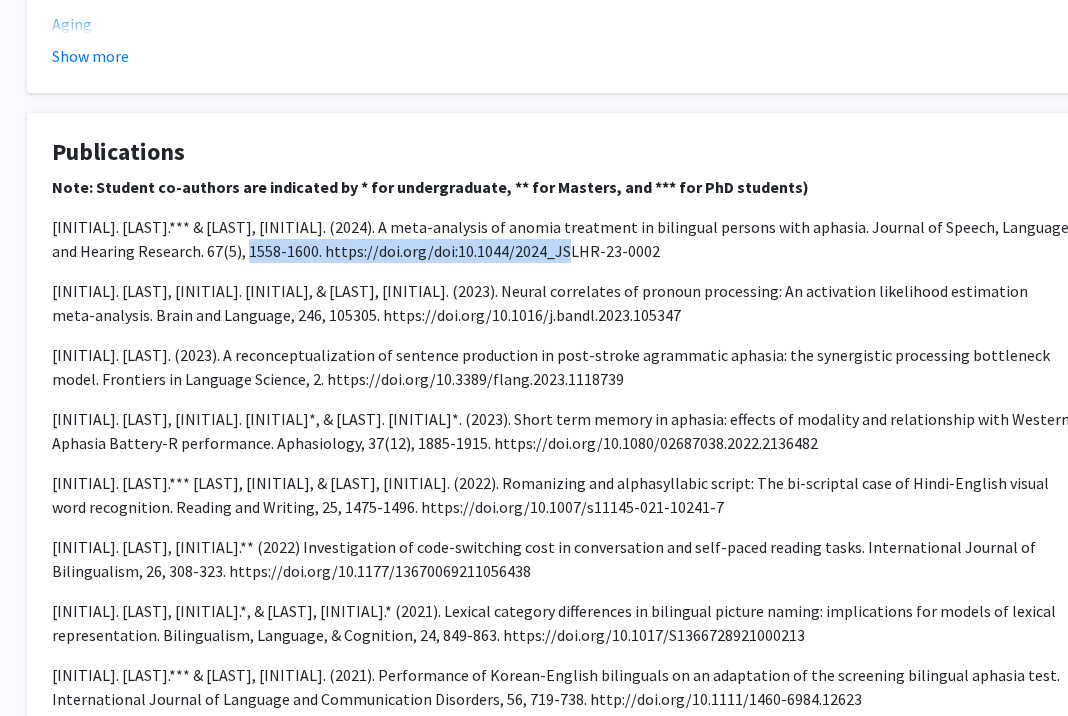 drag, startPoint x: 565, startPoint y: 227, endPoint x: 240, endPoint y: 218, distance: 325.1246 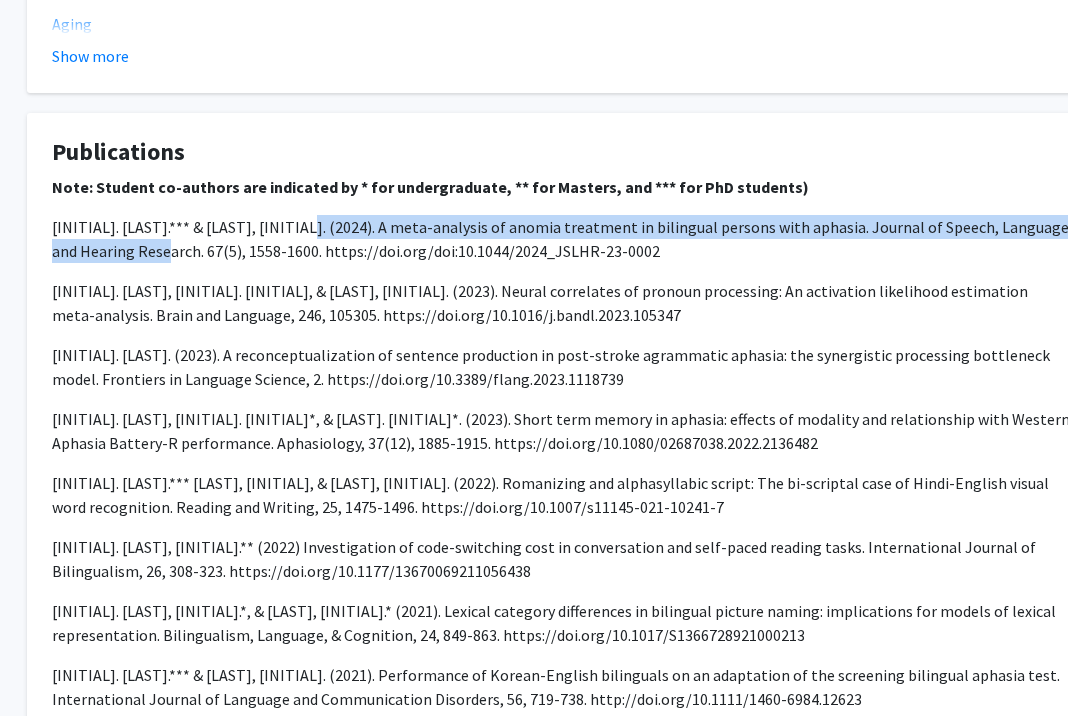 drag, startPoint x: 293, startPoint y: 198, endPoint x: 155, endPoint y: 226, distance: 140.81194 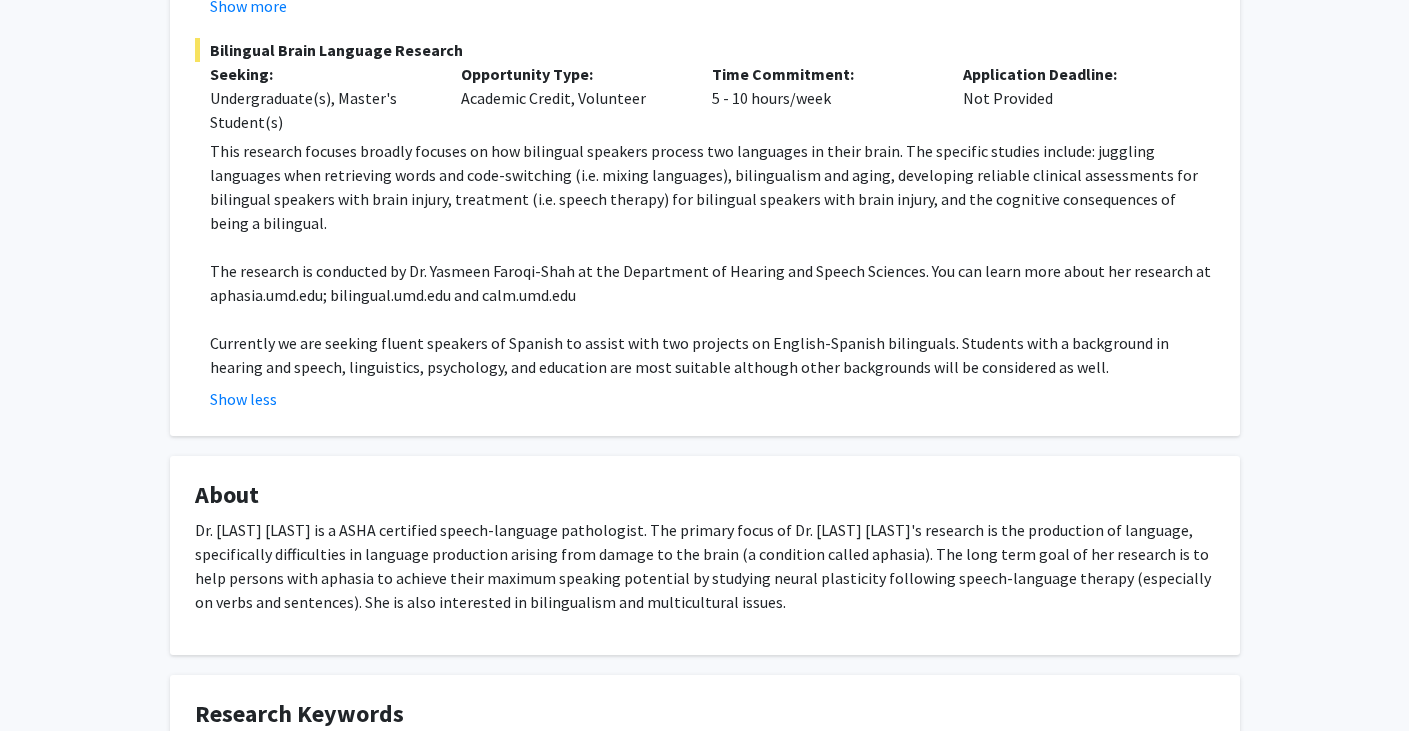 scroll, scrollTop: 0, scrollLeft: 0, axis: both 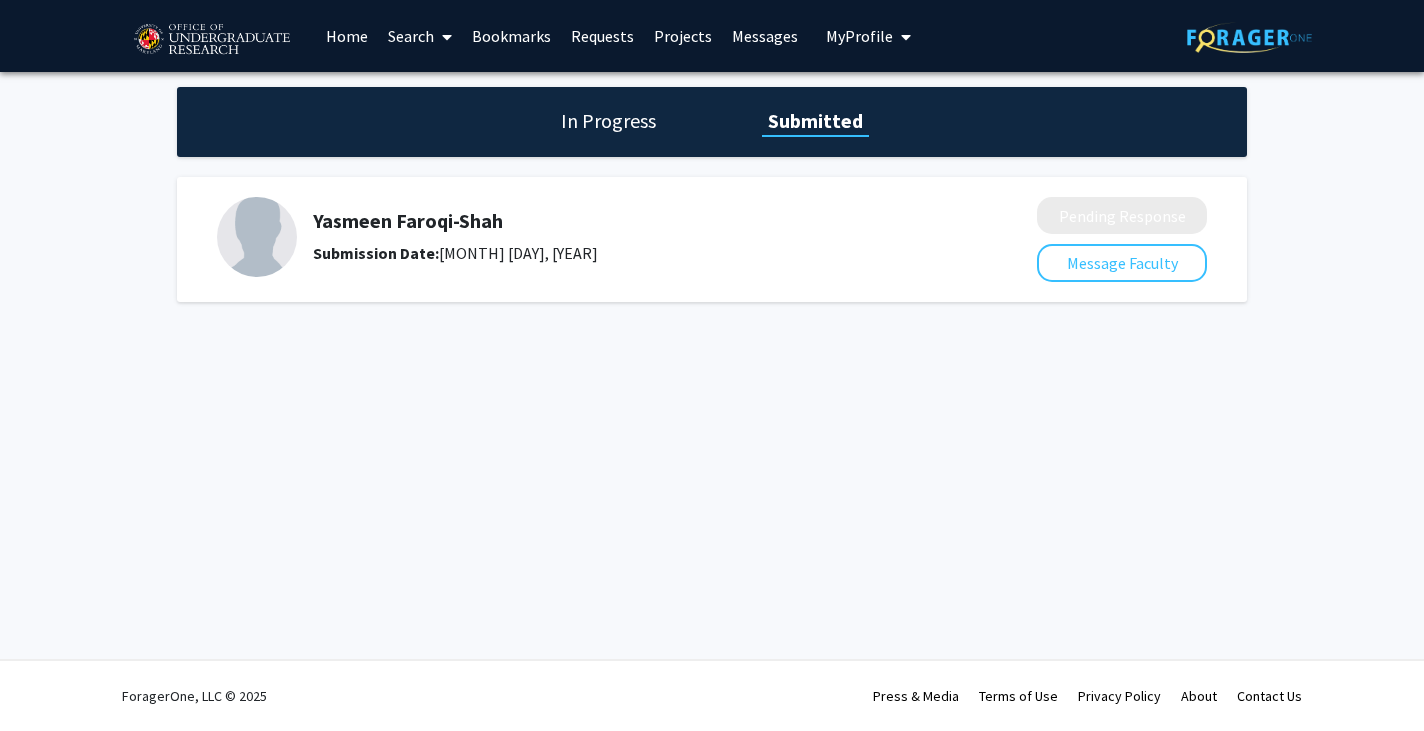 click on "Home" at bounding box center (347, 36) 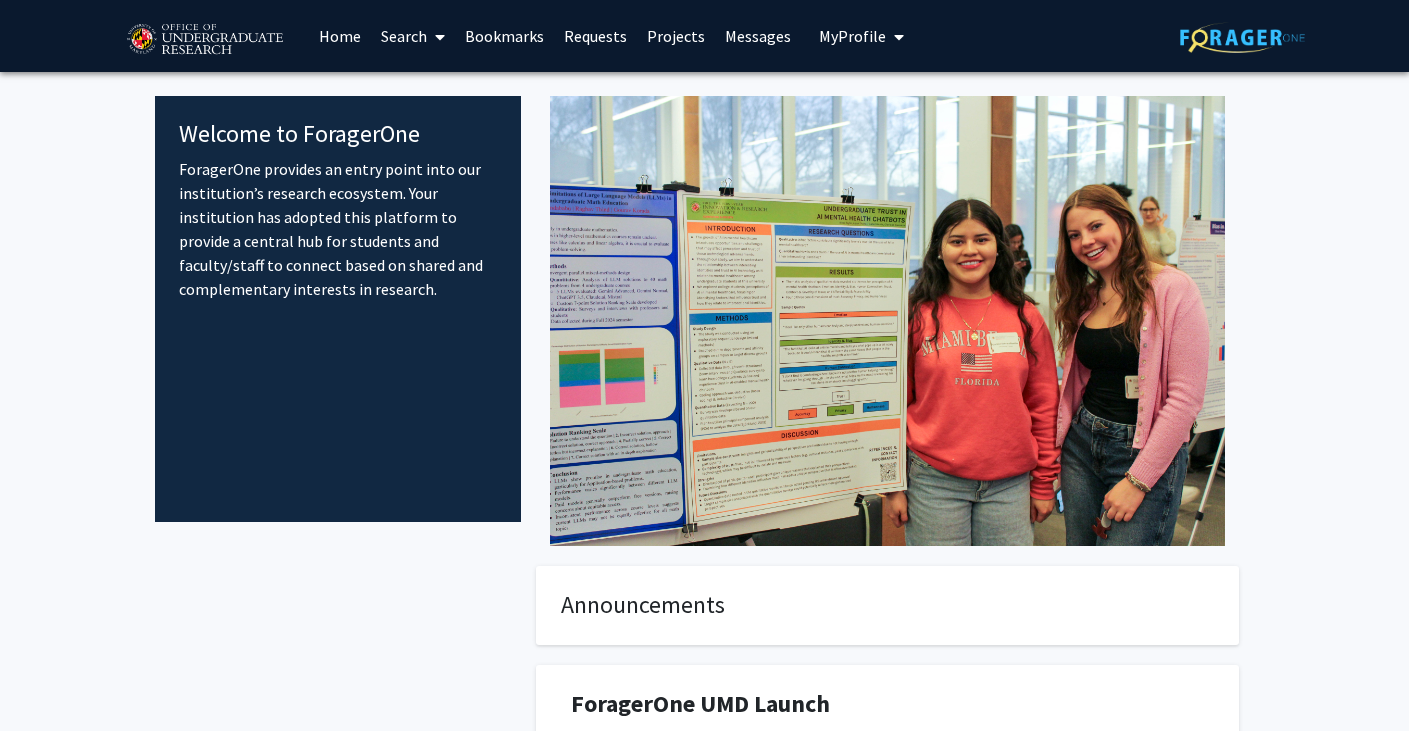scroll, scrollTop: 1, scrollLeft: 0, axis: vertical 